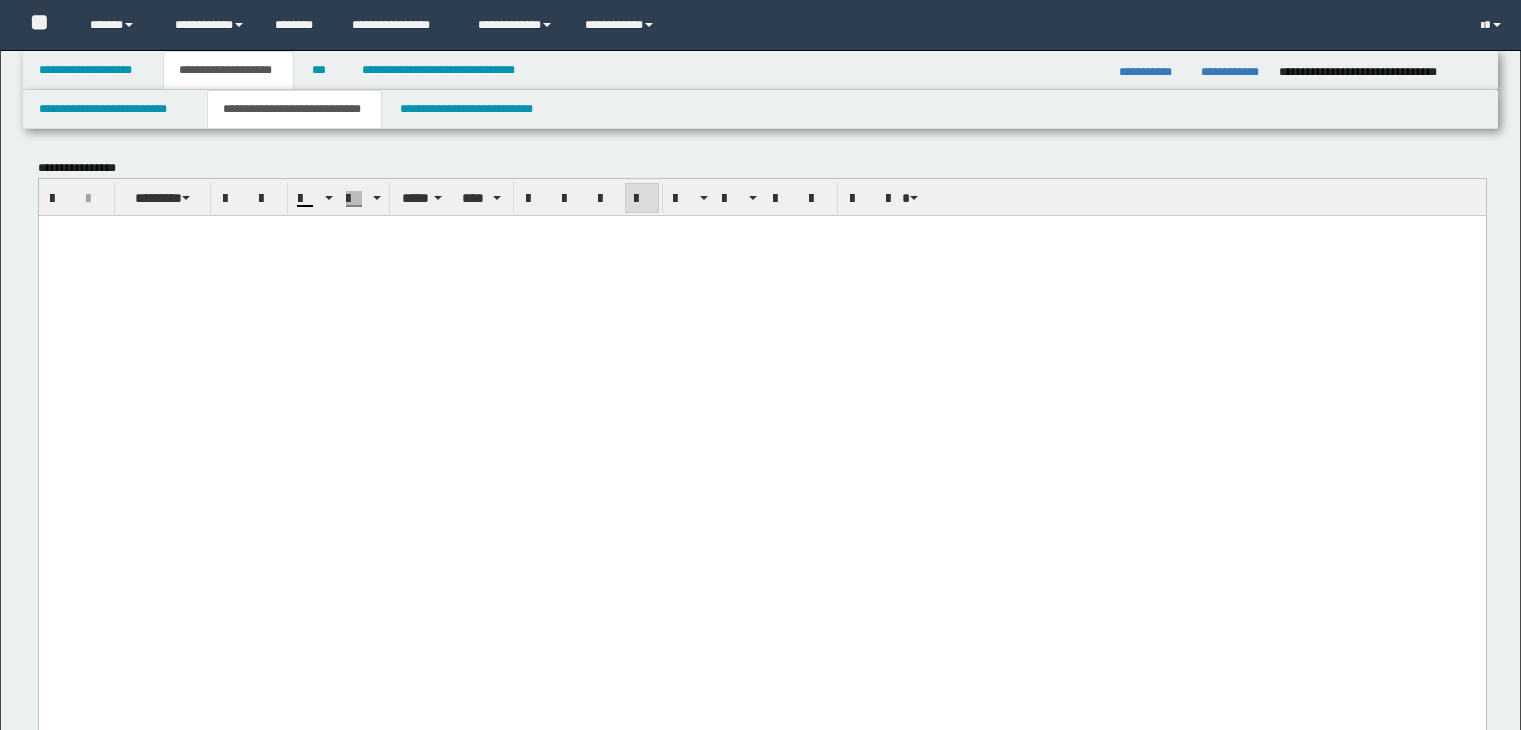 scroll, scrollTop: 1000, scrollLeft: 0, axis: vertical 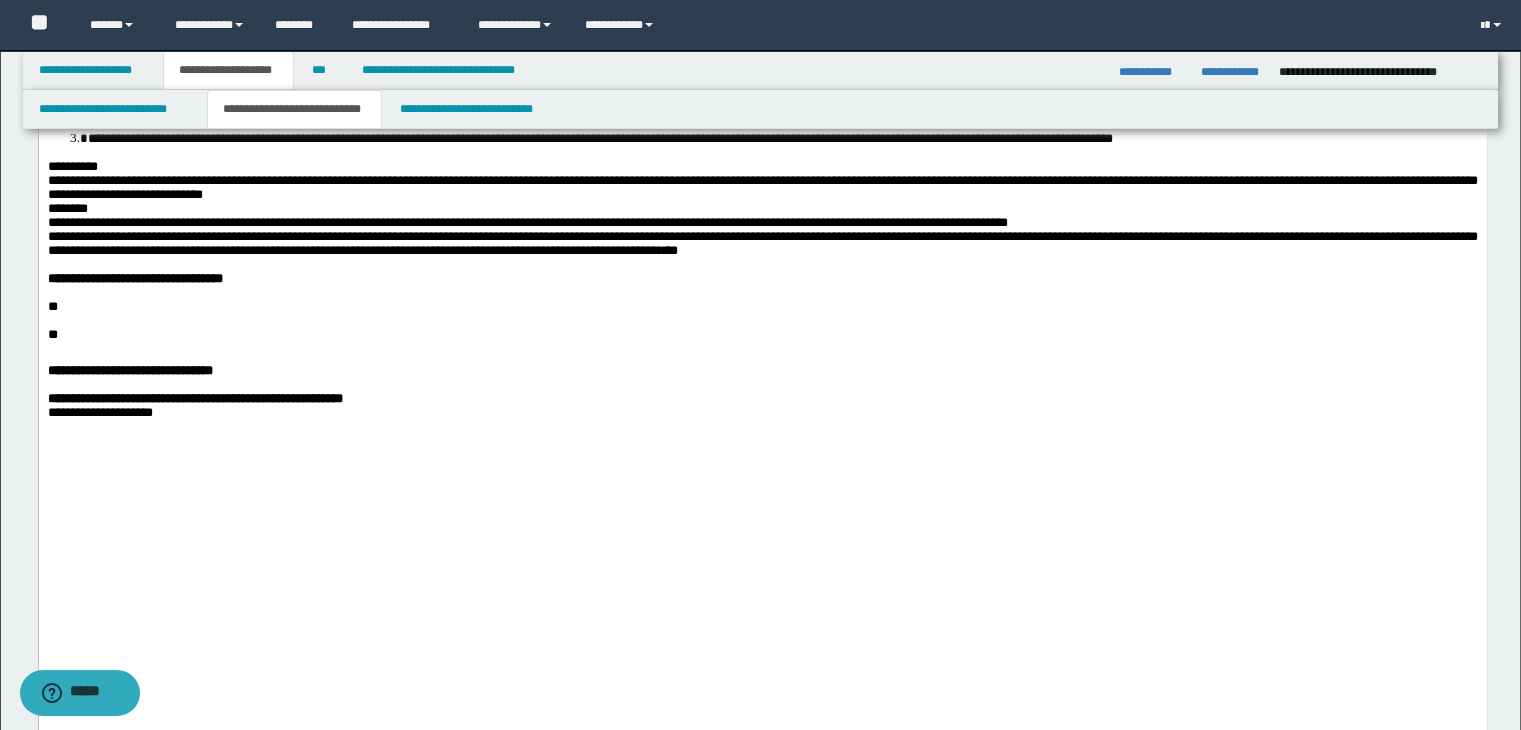 click on "**" at bounding box center [762, 307] 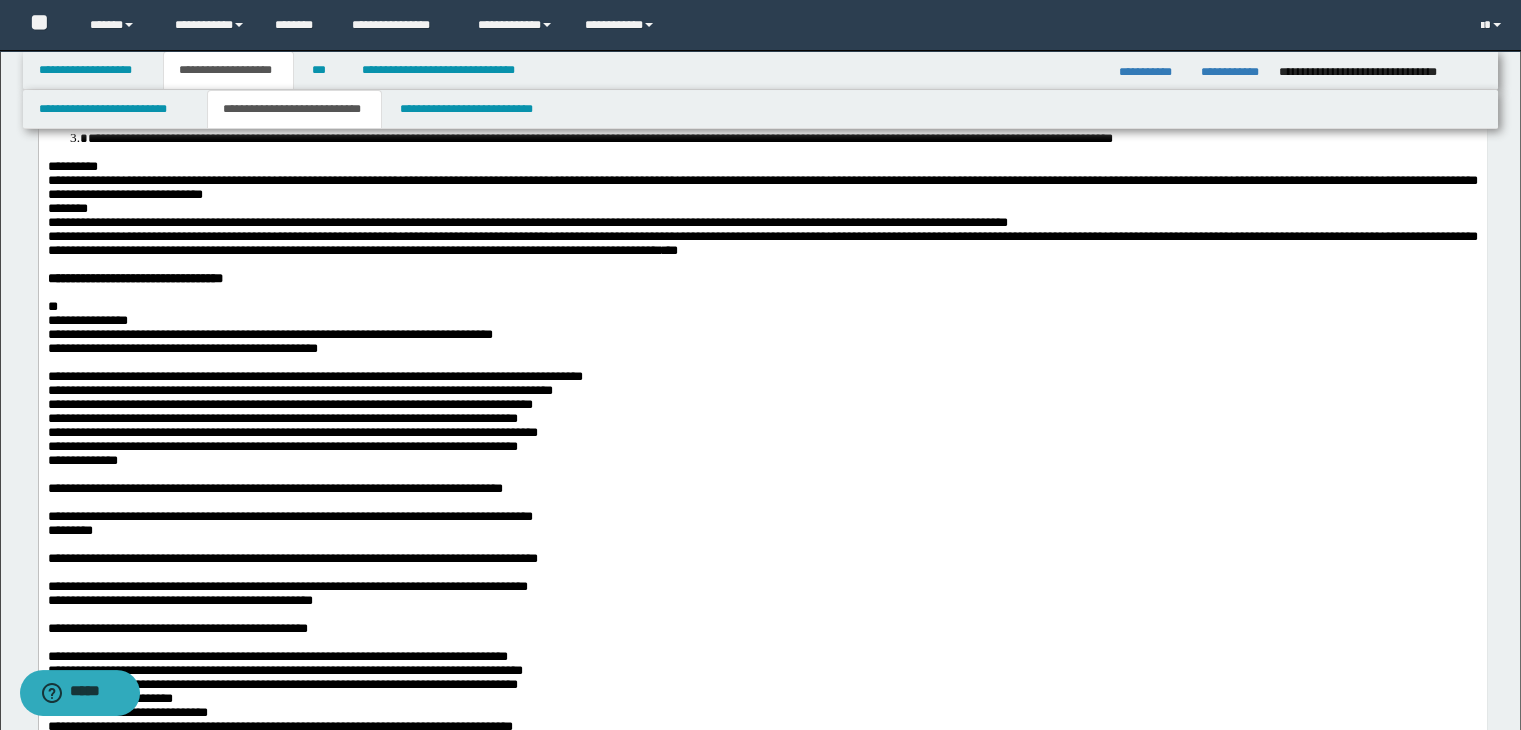 click on "**********" at bounding box center (87, 320) 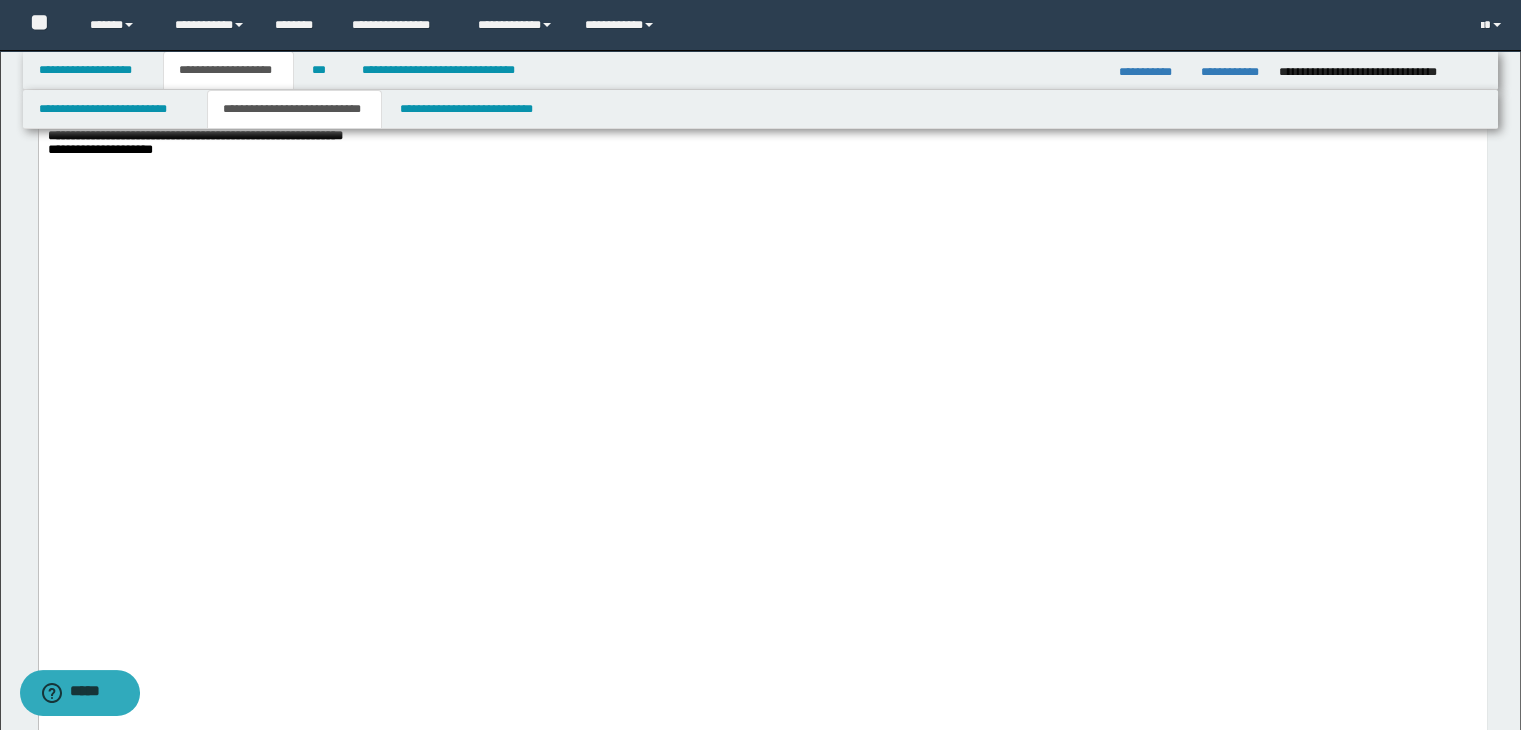 scroll, scrollTop: 3100, scrollLeft: 0, axis: vertical 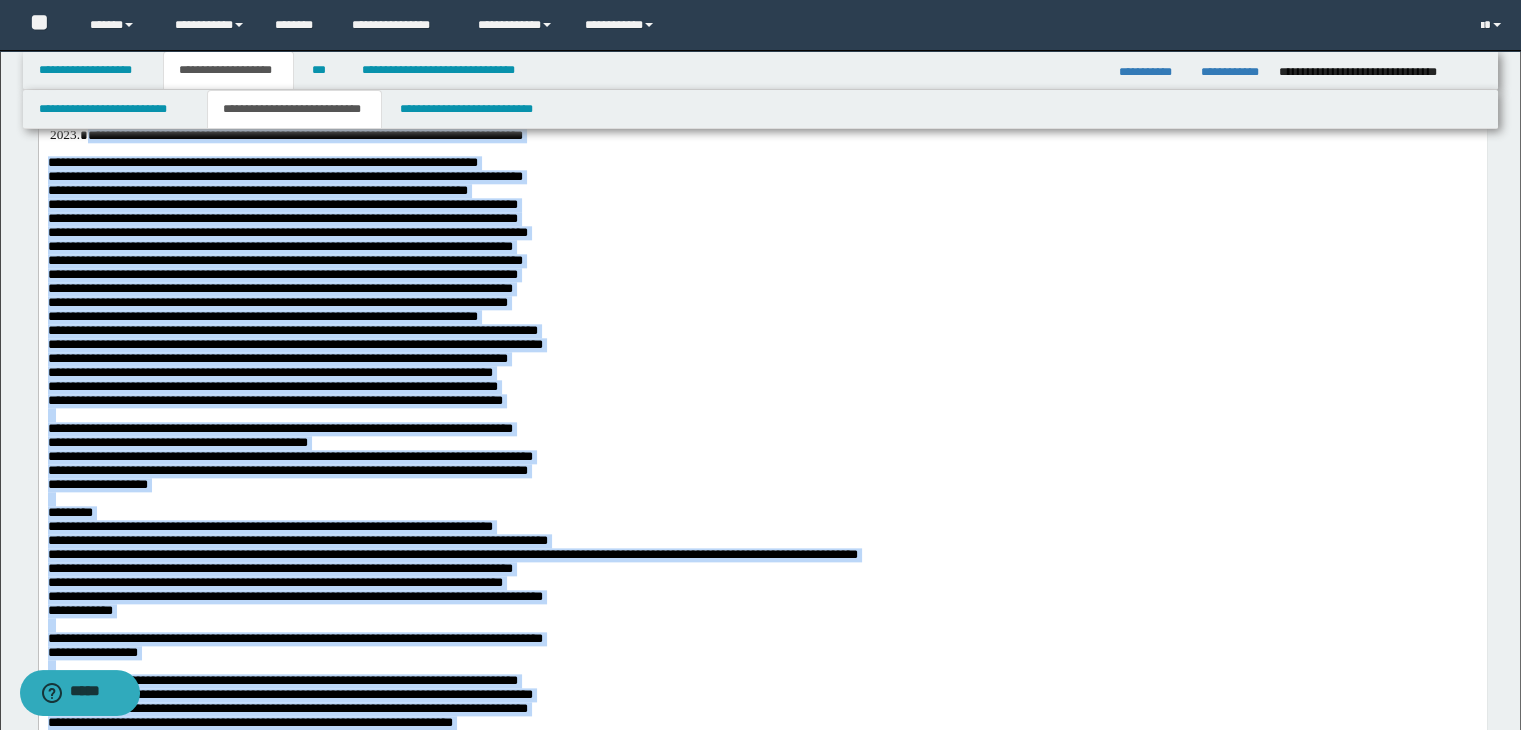 drag, startPoint x: 589, startPoint y: 1435, endPoint x: 199, endPoint y: 78, distance: 1411.9309 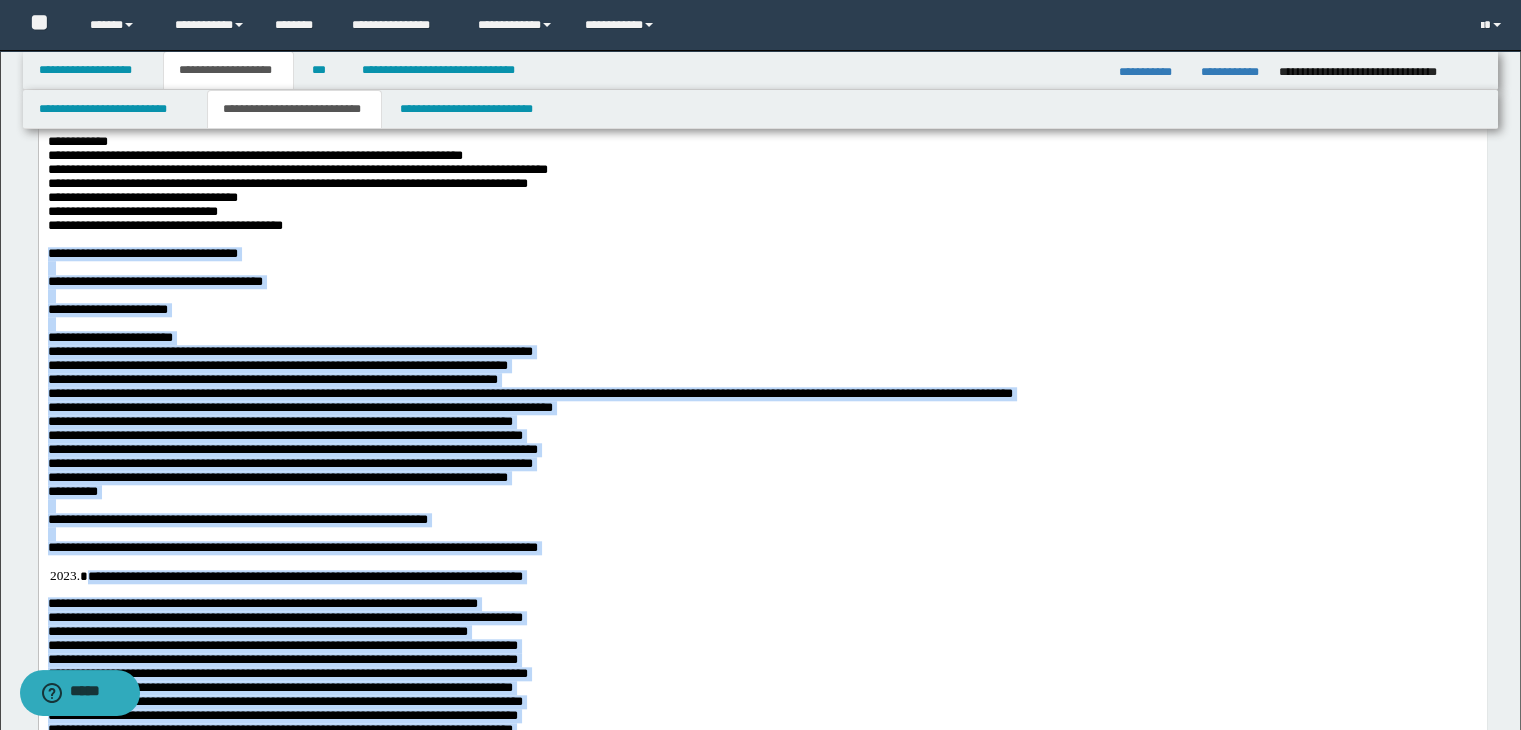 scroll, scrollTop: 1800, scrollLeft: 0, axis: vertical 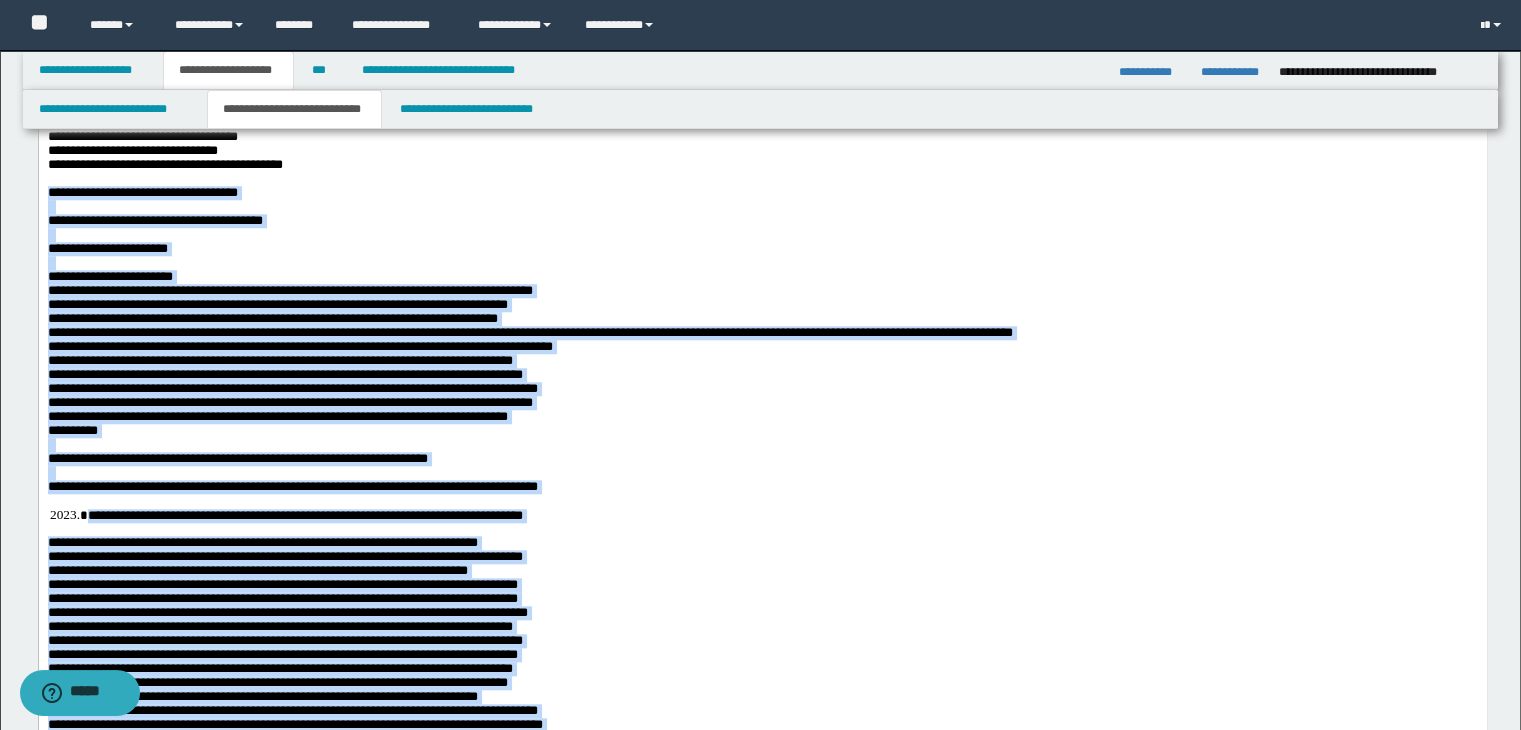 click at bounding box center [762, 235] 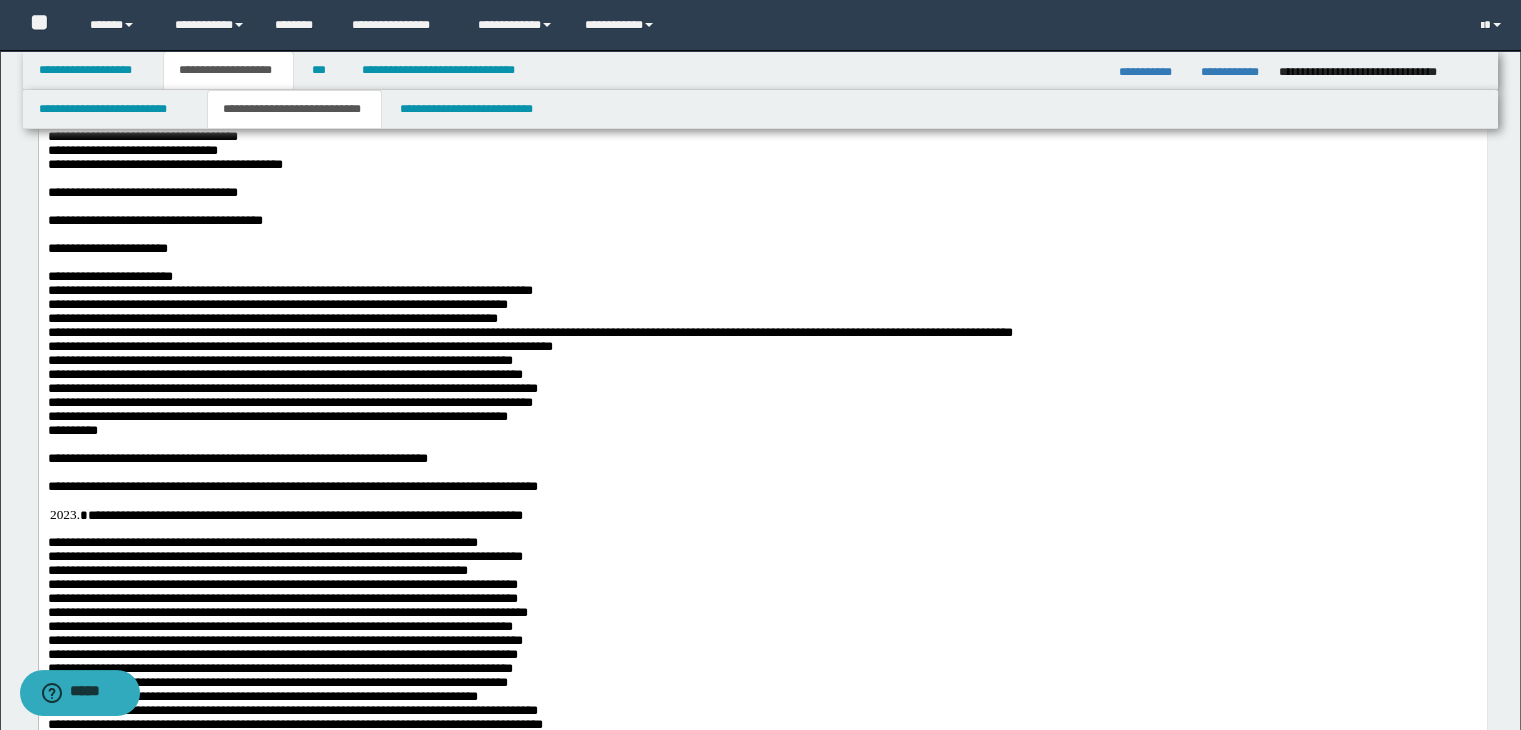 drag, startPoint x: 1474, startPoint y: 473, endPoint x: 1179, endPoint y: 414, distance: 300.84216 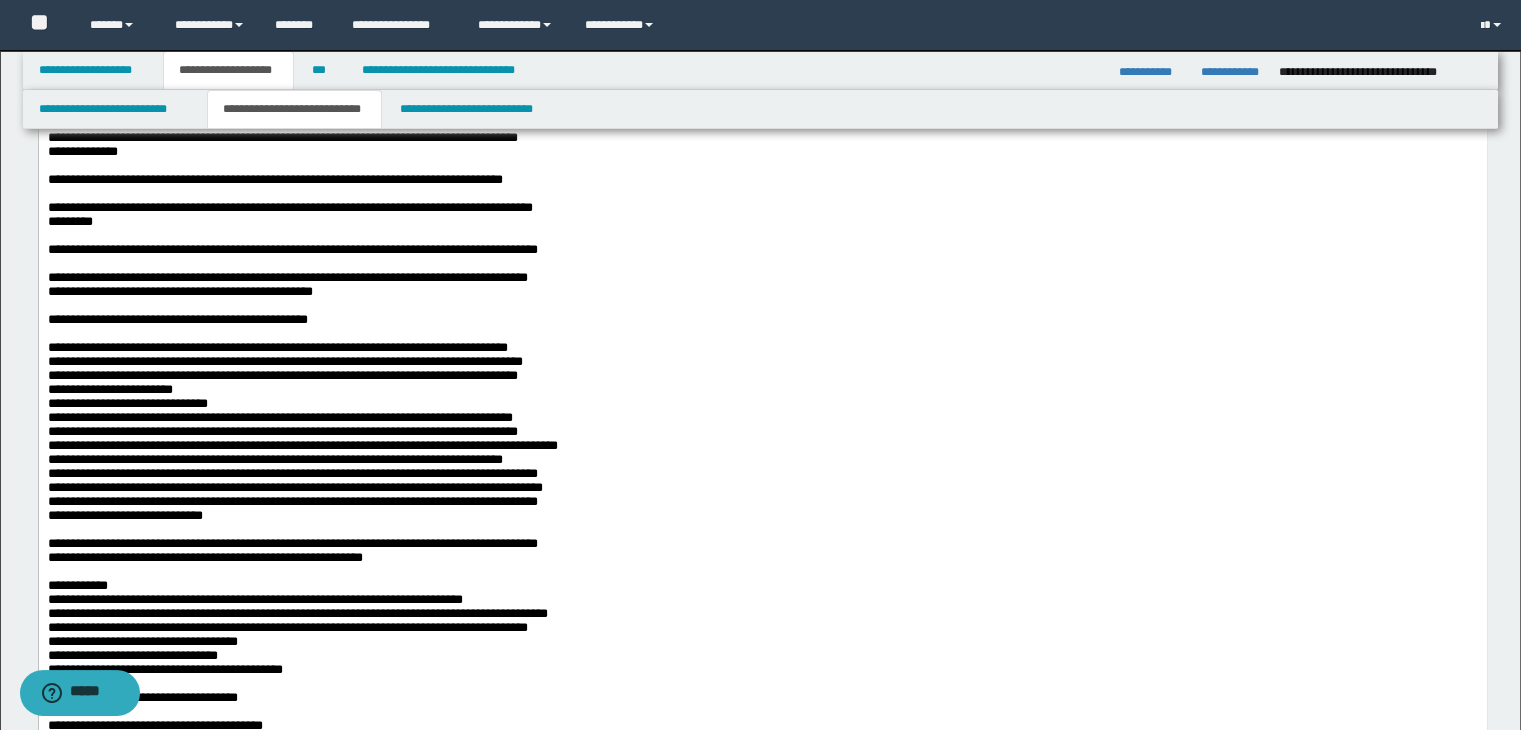 scroll, scrollTop: 1200, scrollLeft: 0, axis: vertical 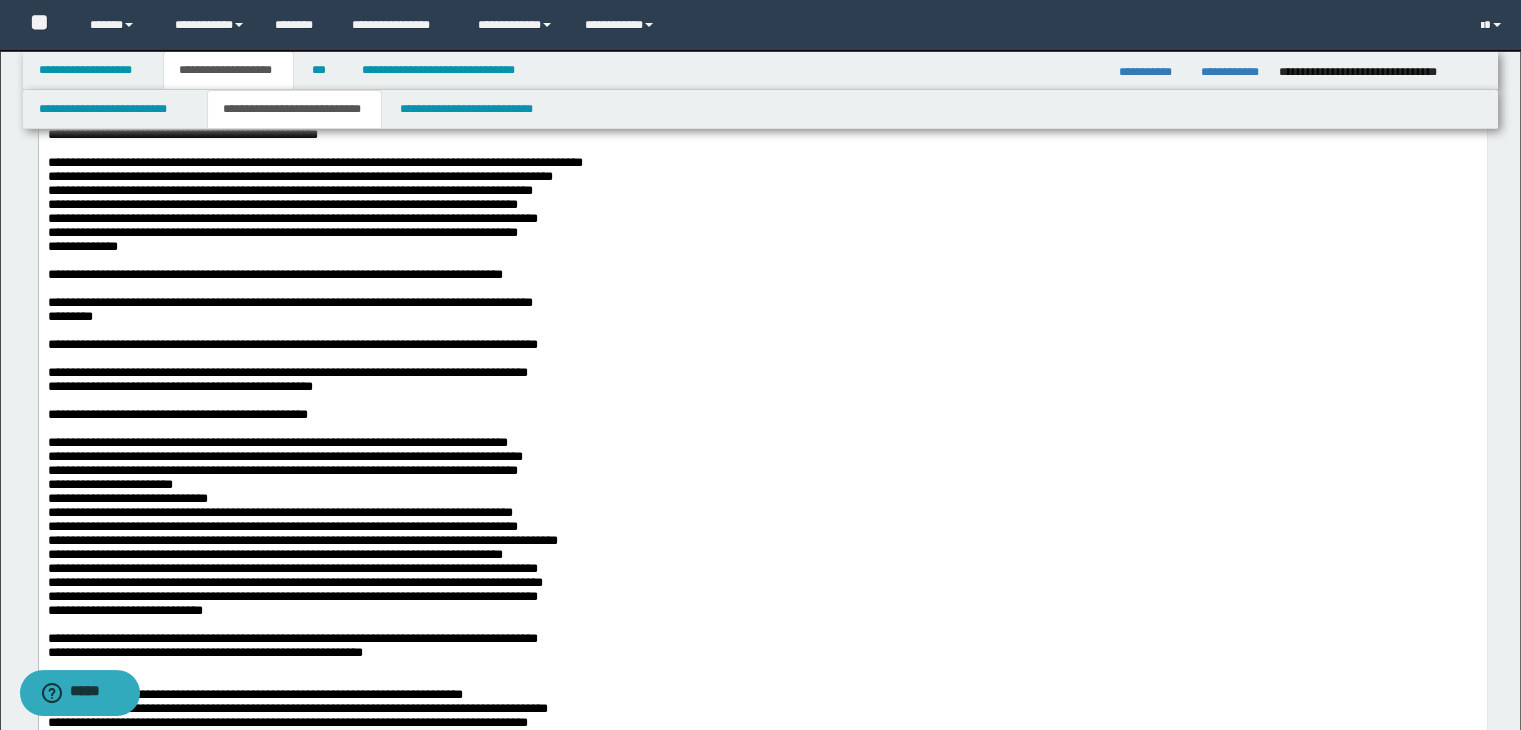 click on "**********" at bounding box center [182, 134] 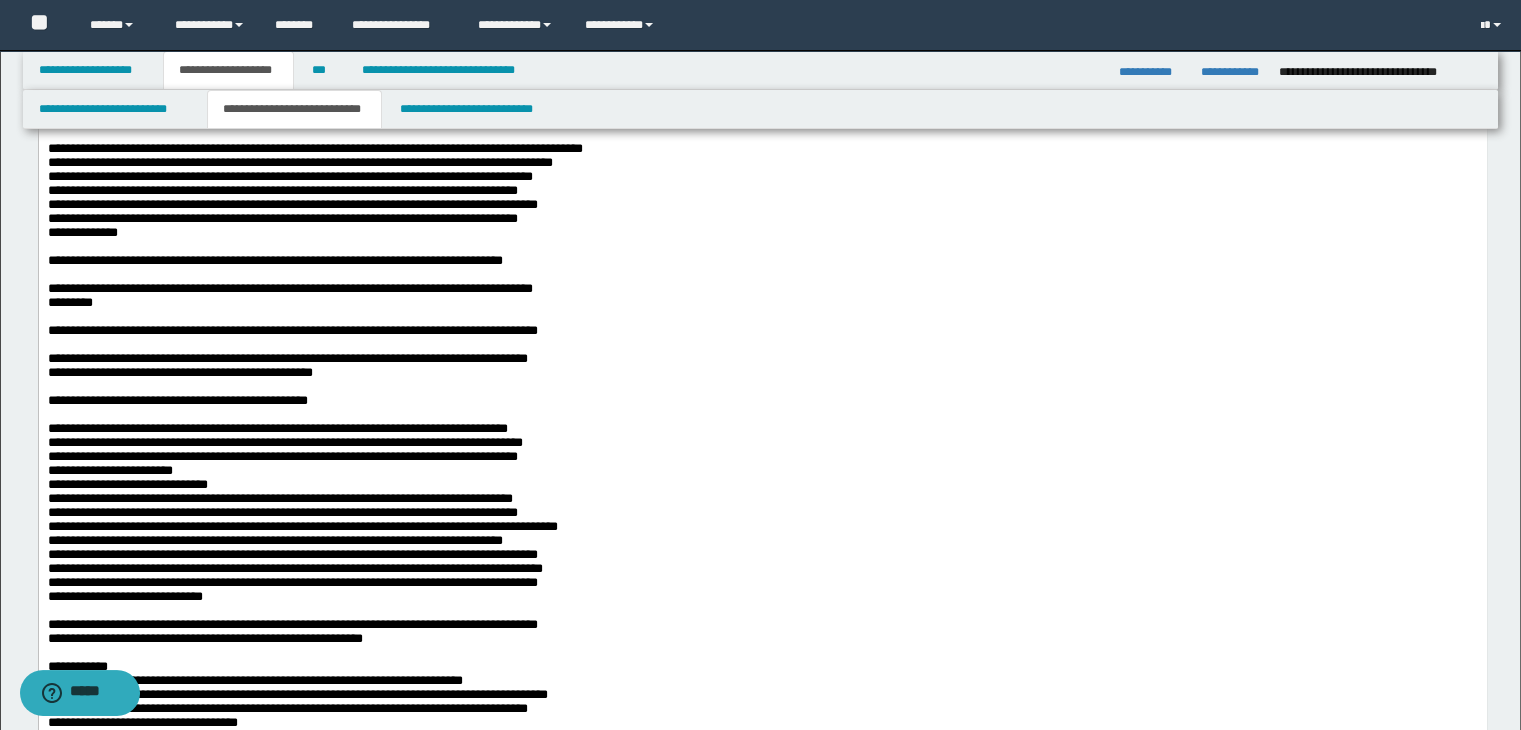 drag, startPoint x: 37, startPoint y: 357, endPoint x: 0, endPoint y: 1342, distance: 985.6947 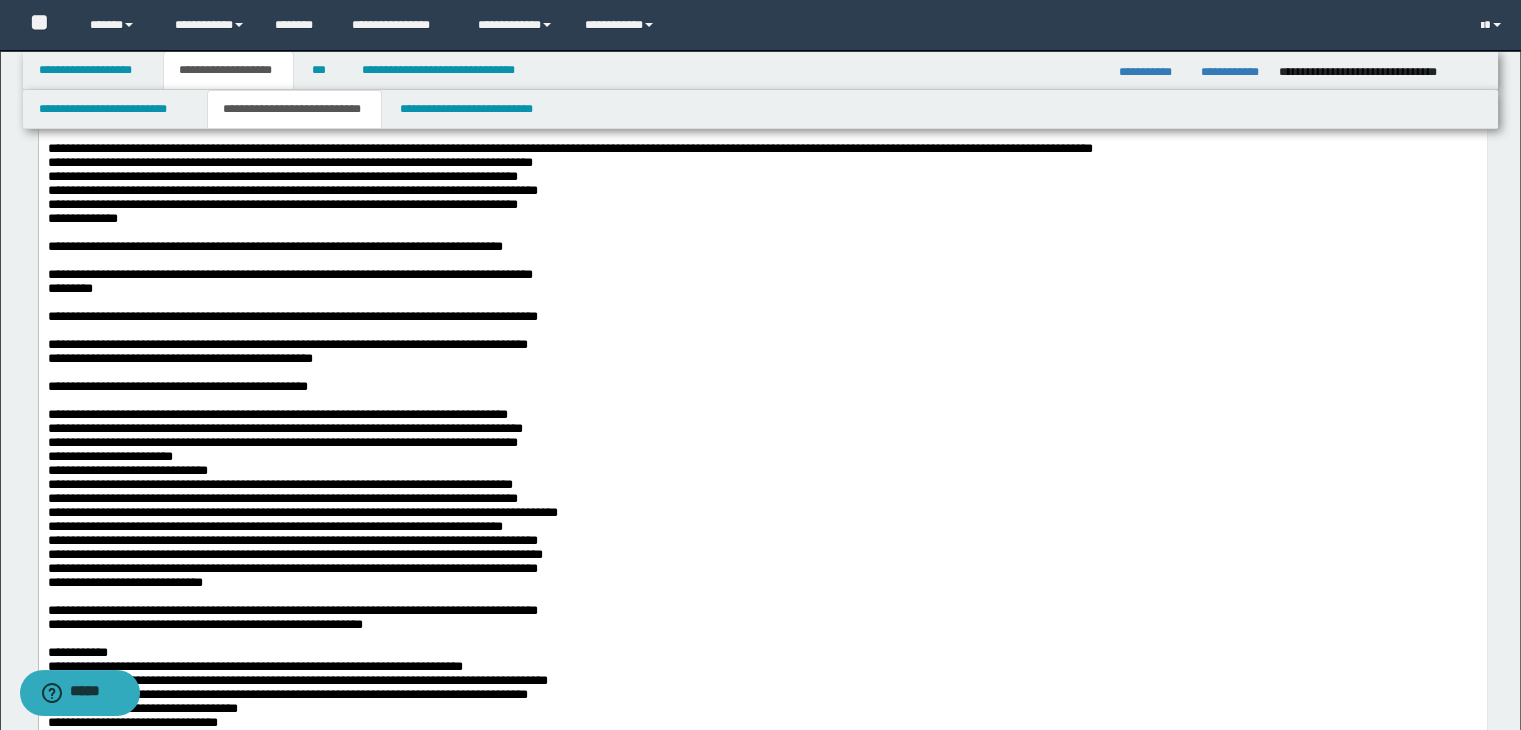 click on "**********" at bounding box center (289, 162) 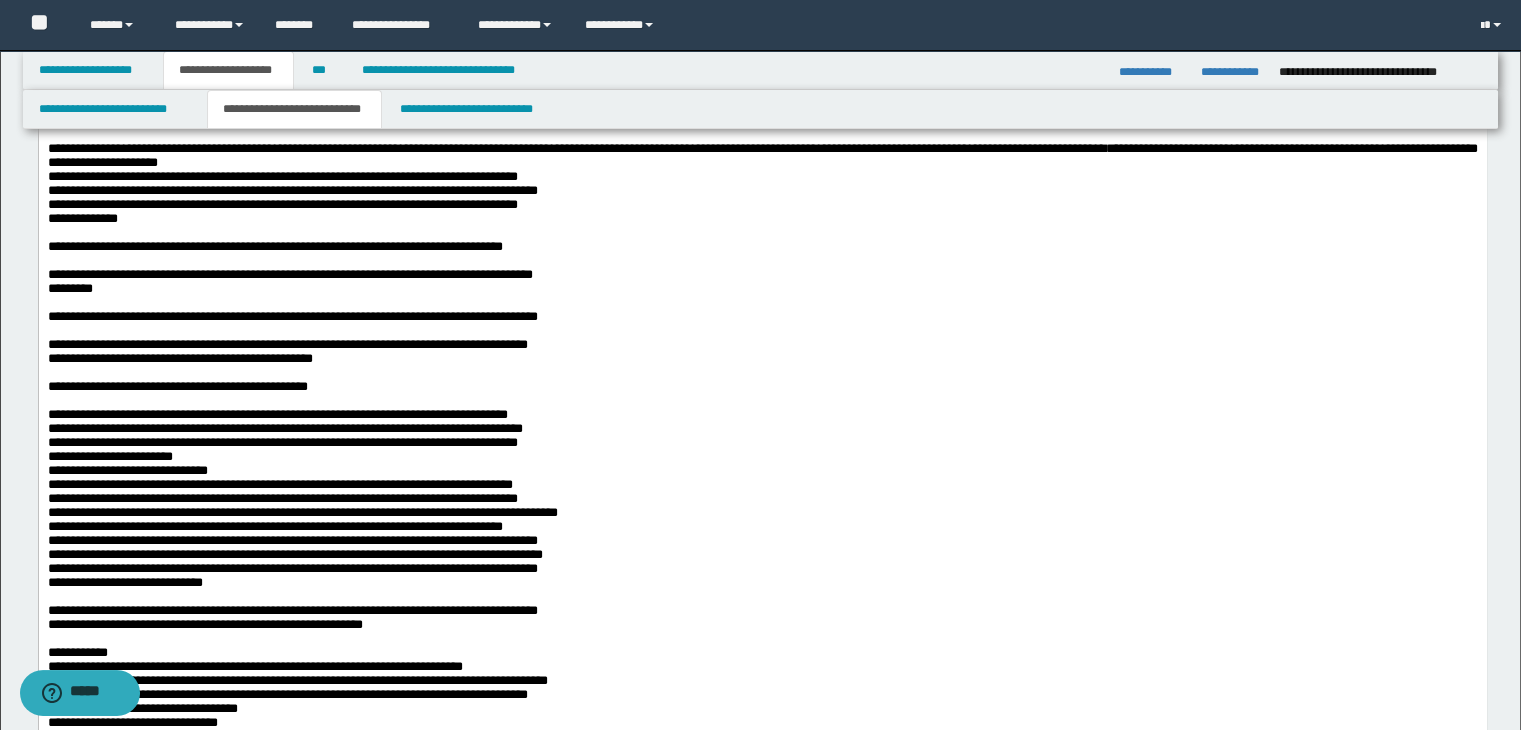 click on "**********" at bounding box center [282, 176] 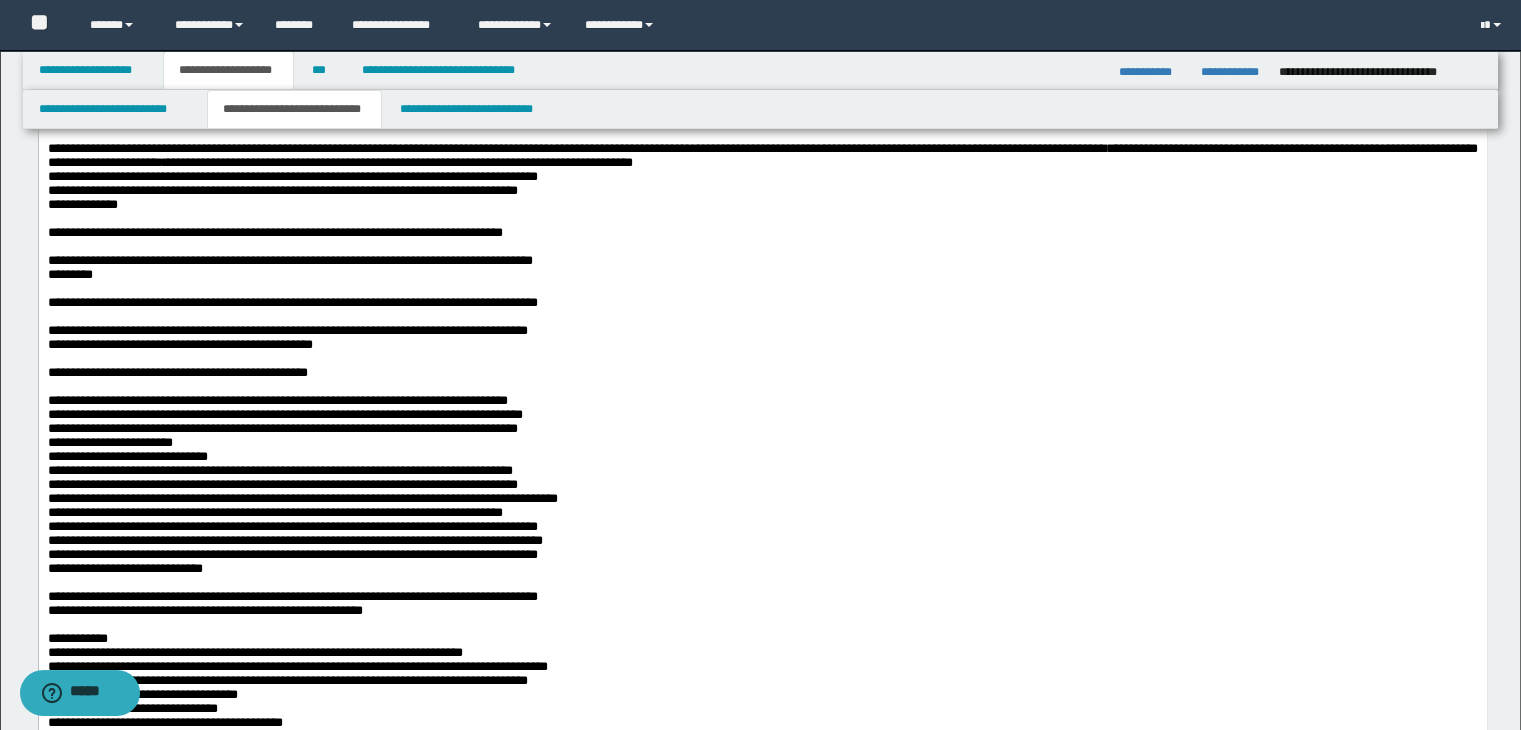 click on "**********" at bounding box center (282, 190) 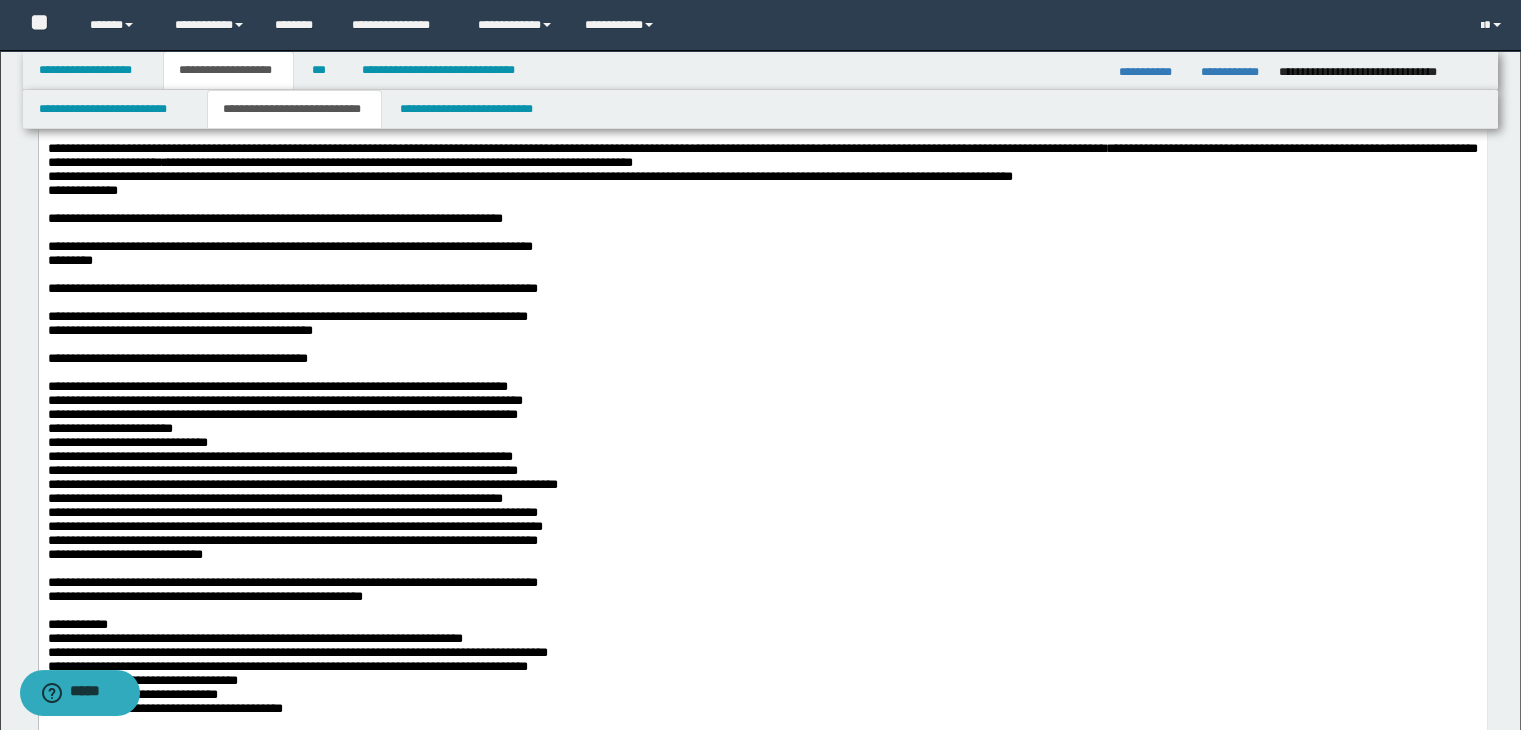 click on "**********" at bounding box center (82, 190) 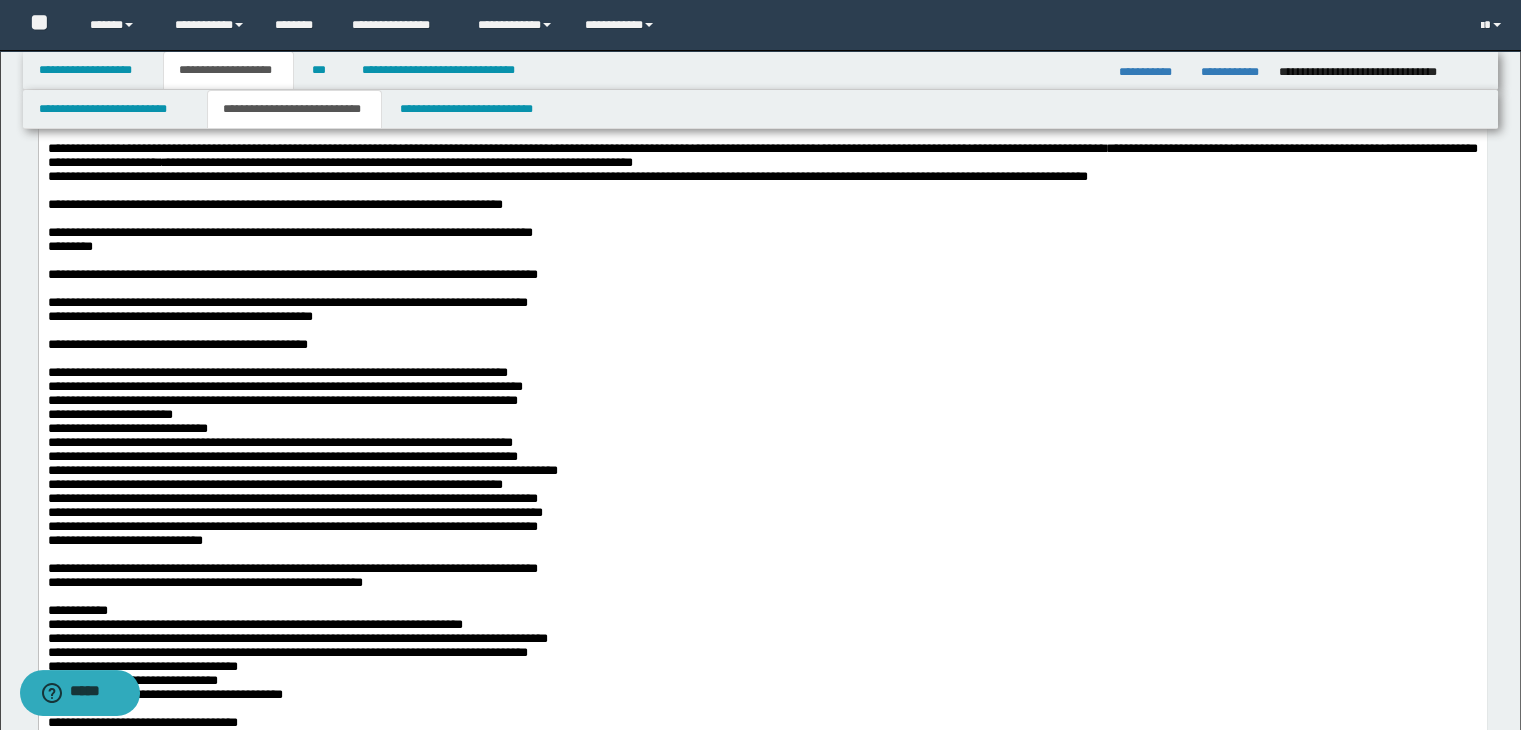 click on "**********" at bounding box center (762, 529) 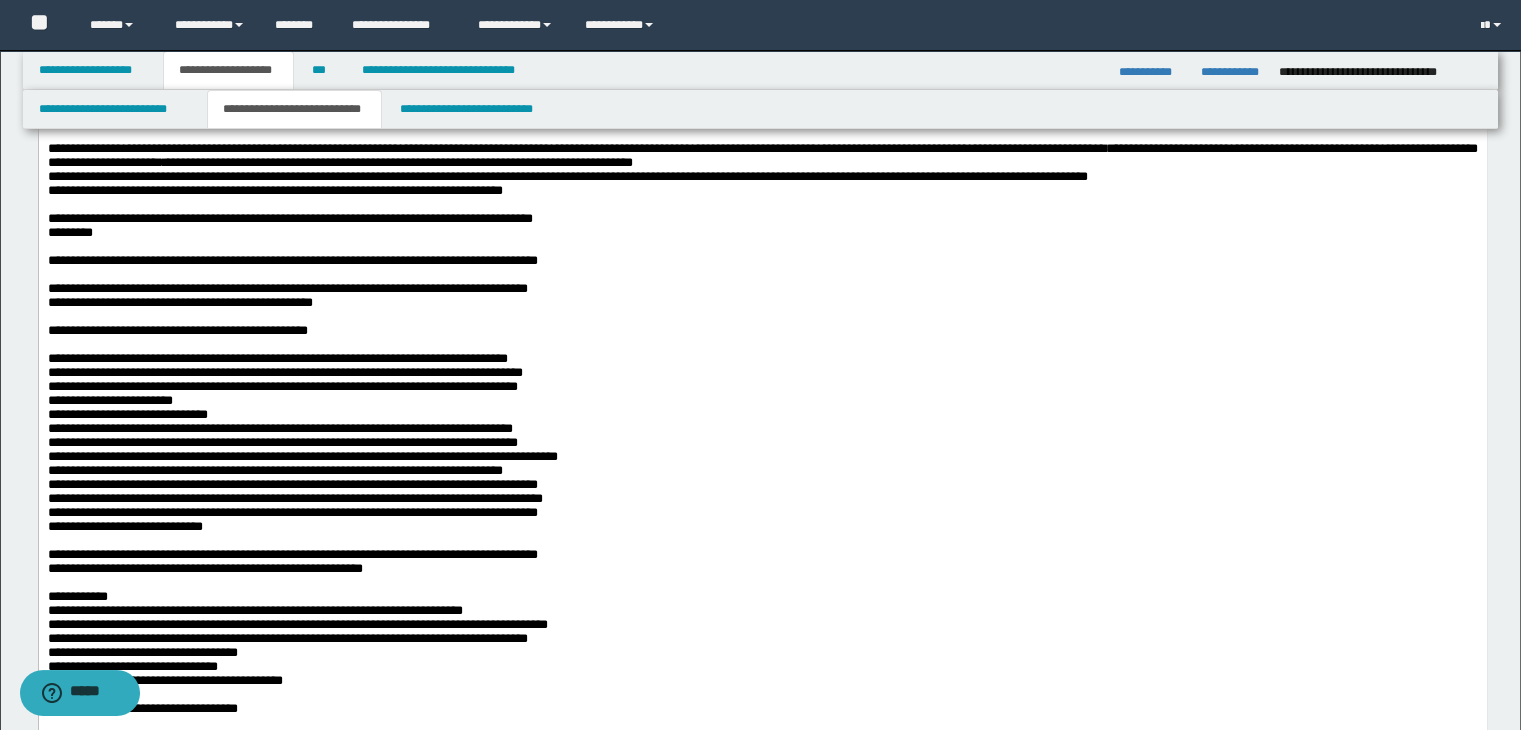 click at bounding box center [762, 205] 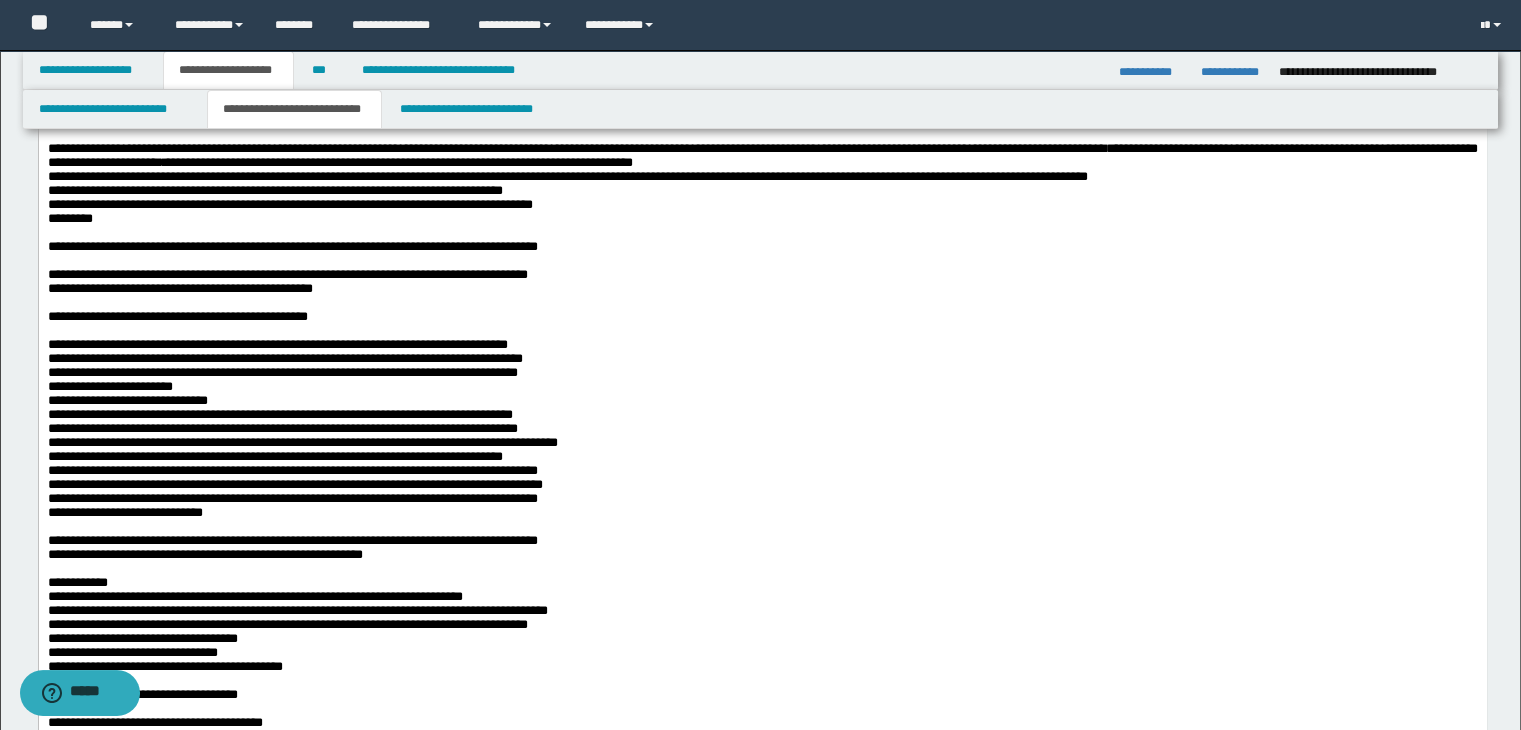click at bounding box center [762, 233] 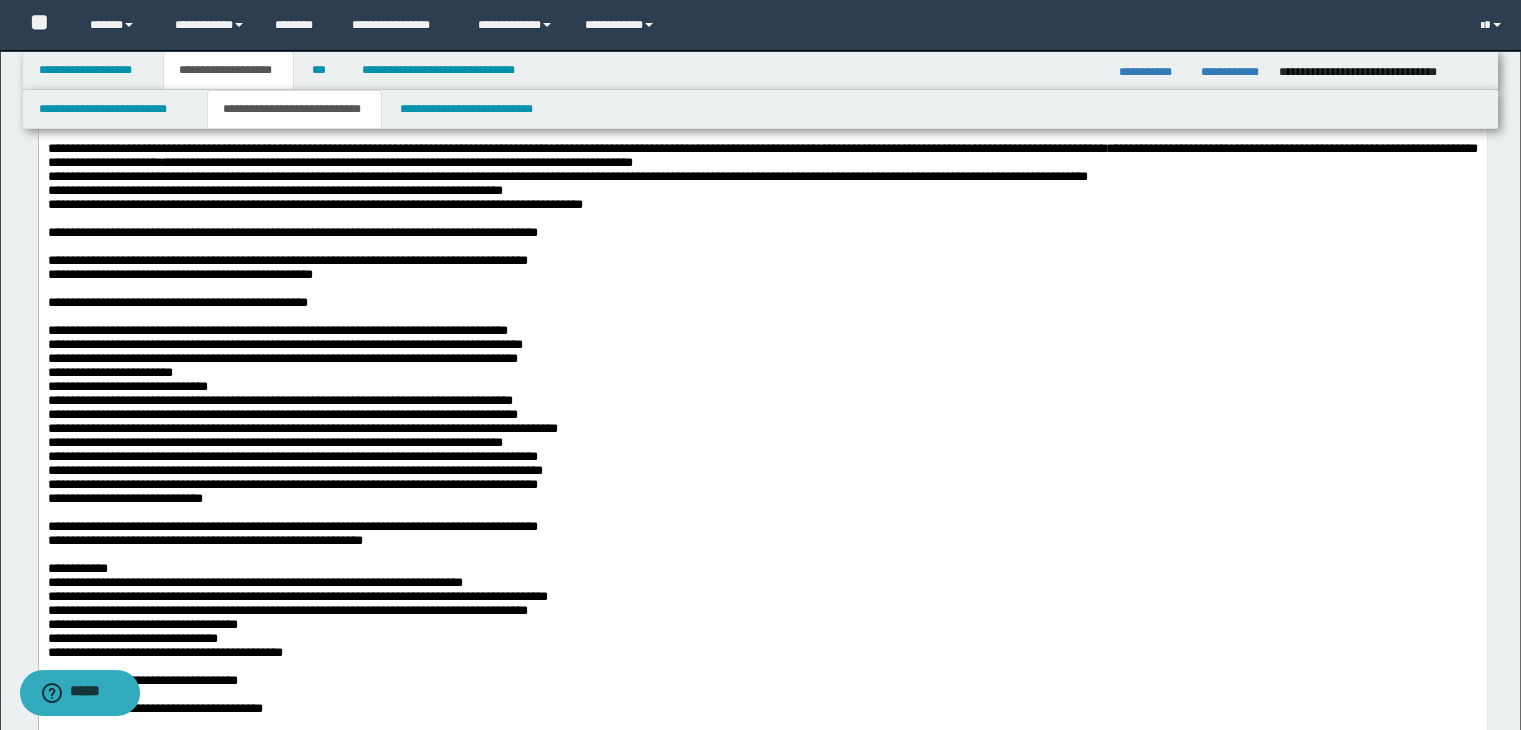 click on "**********" at bounding box center [292, 232] 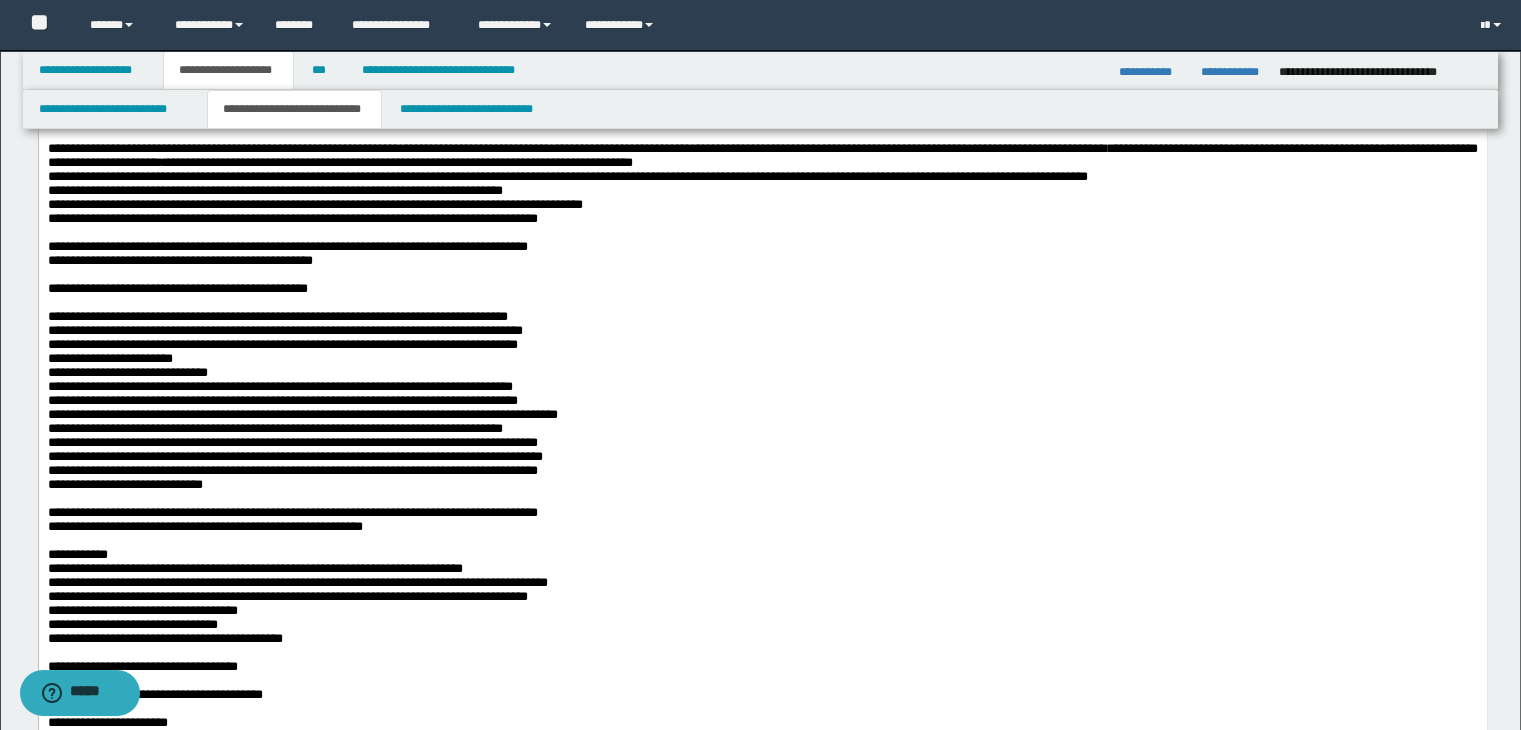 click on "**********" at bounding box center (287, 246) 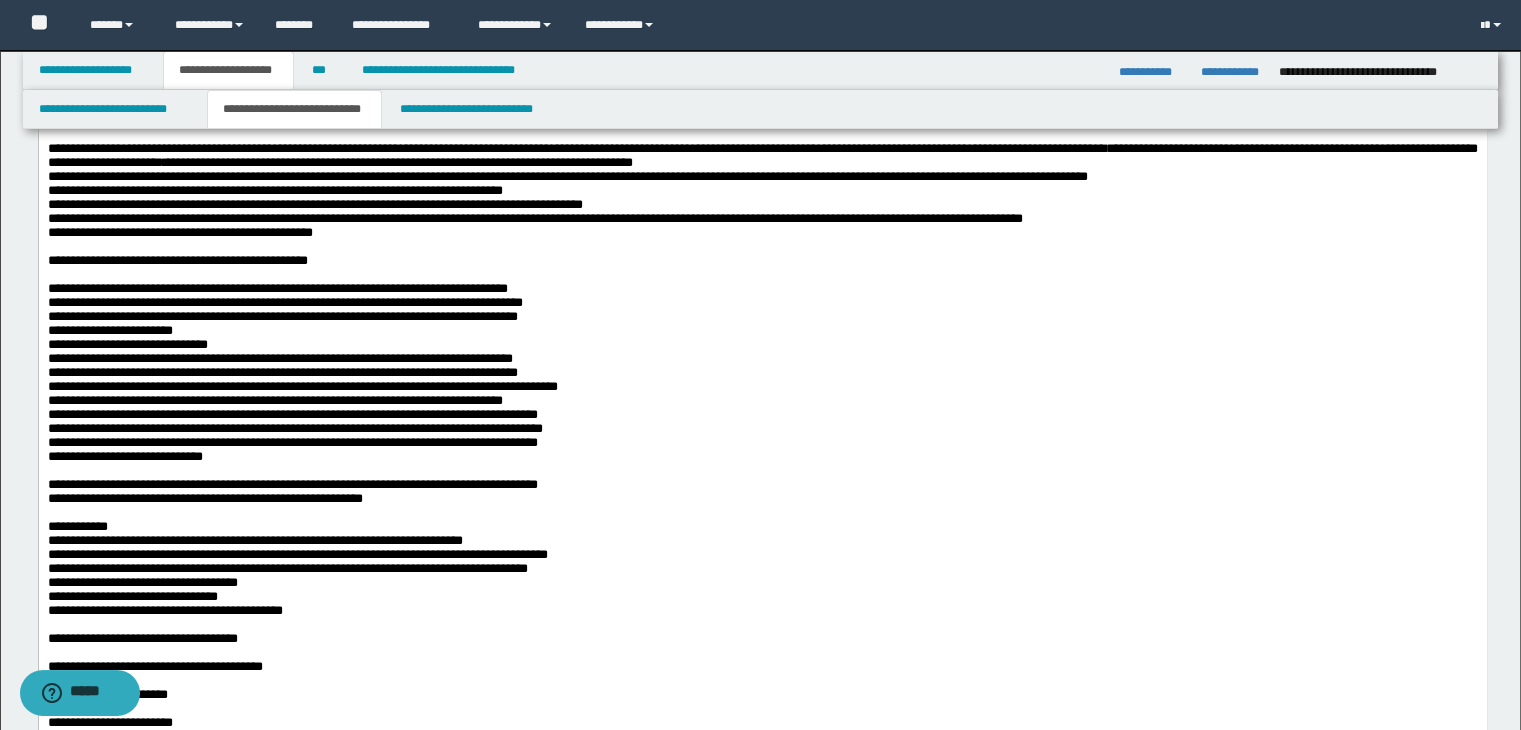 click on "**********" at bounding box center (294, 218) 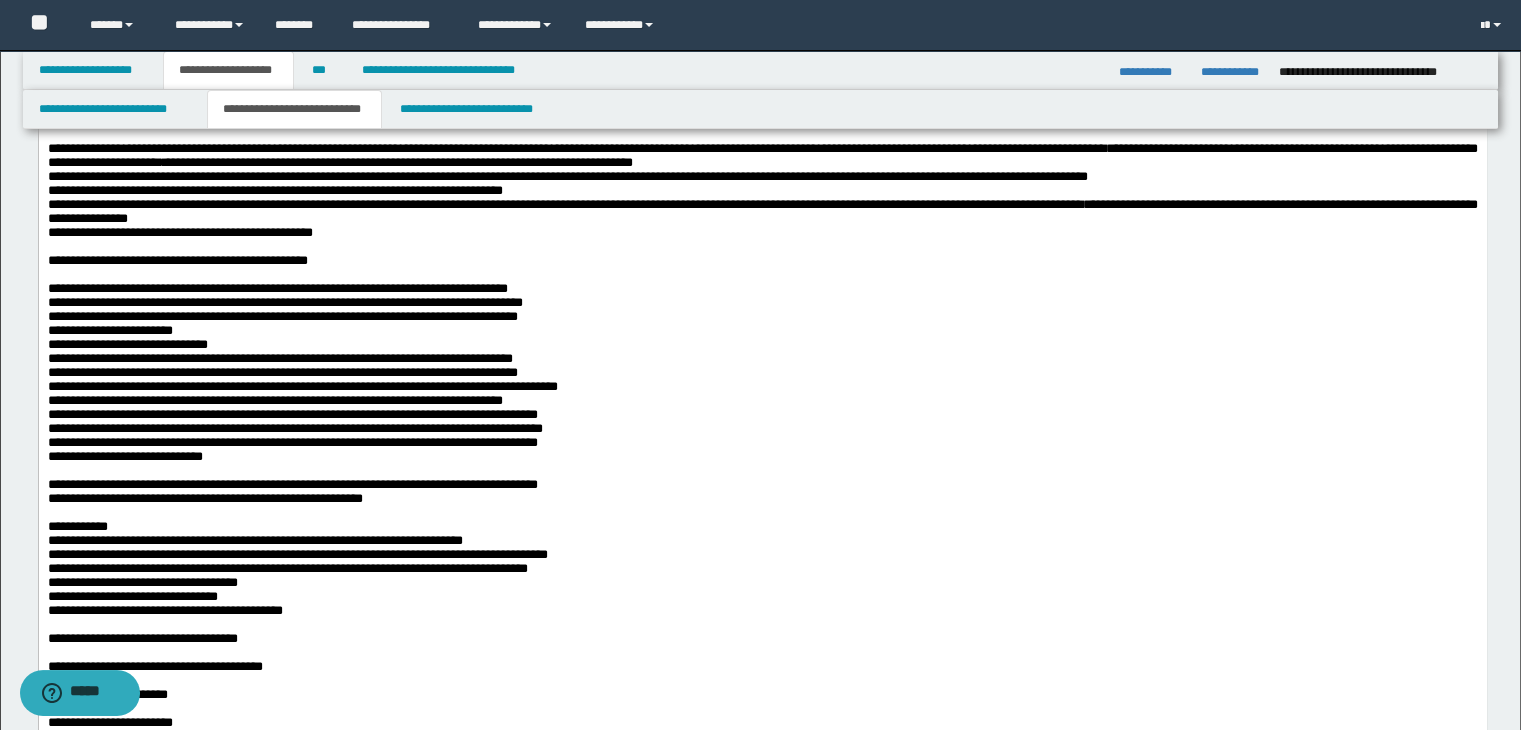 click on "**********" at bounding box center [762, 211] 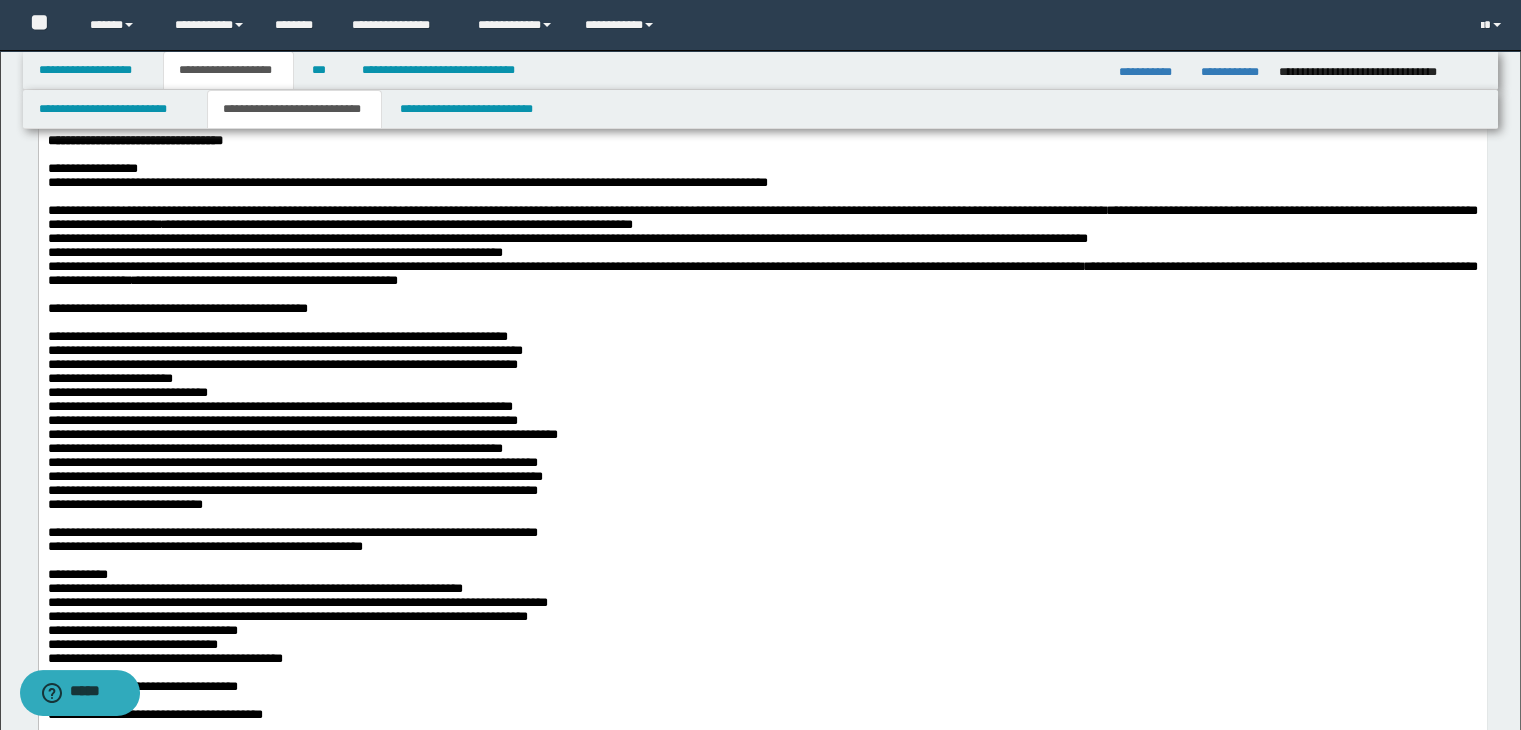 scroll, scrollTop: 1100, scrollLeft: 0, axis: vertical 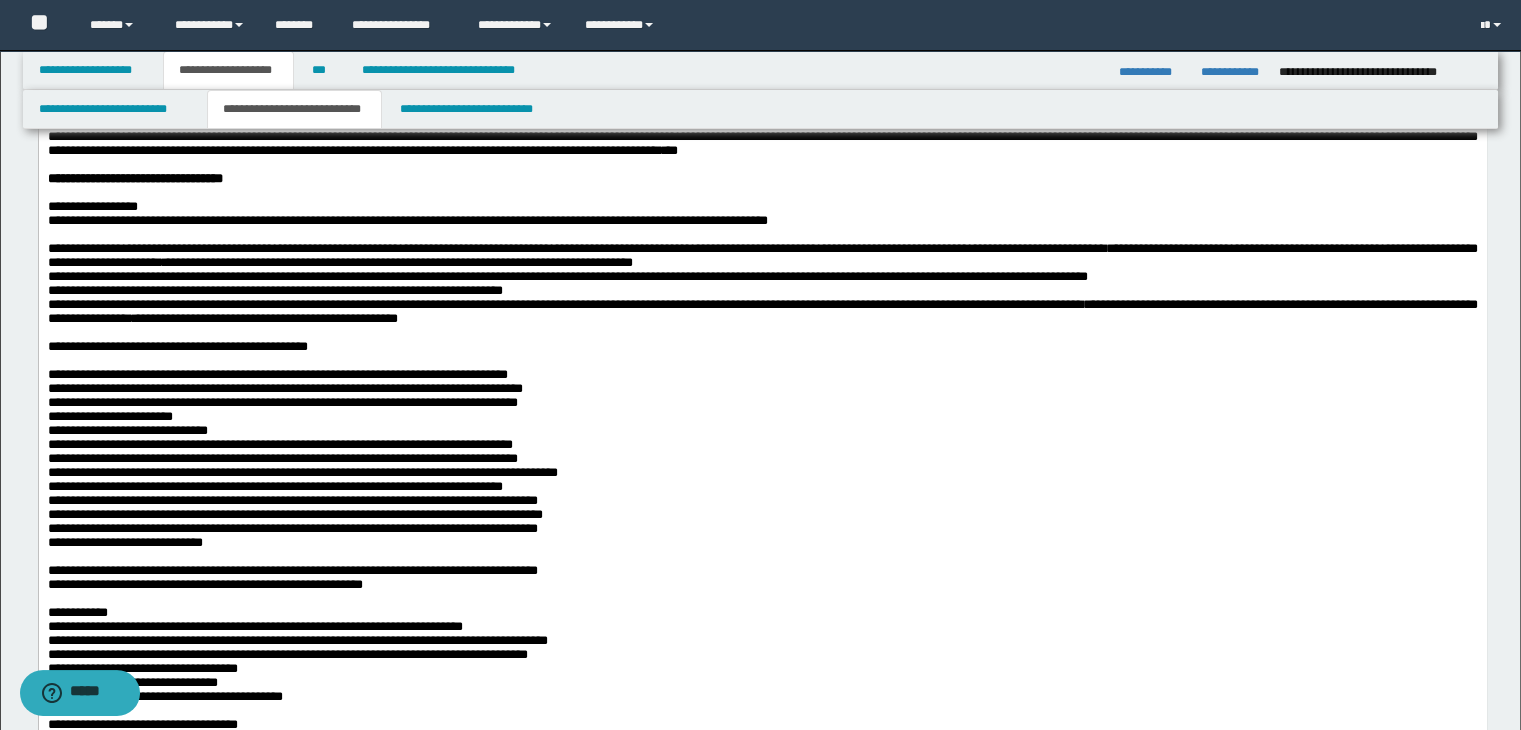 click on "**********" at bounding box center [762, 417] 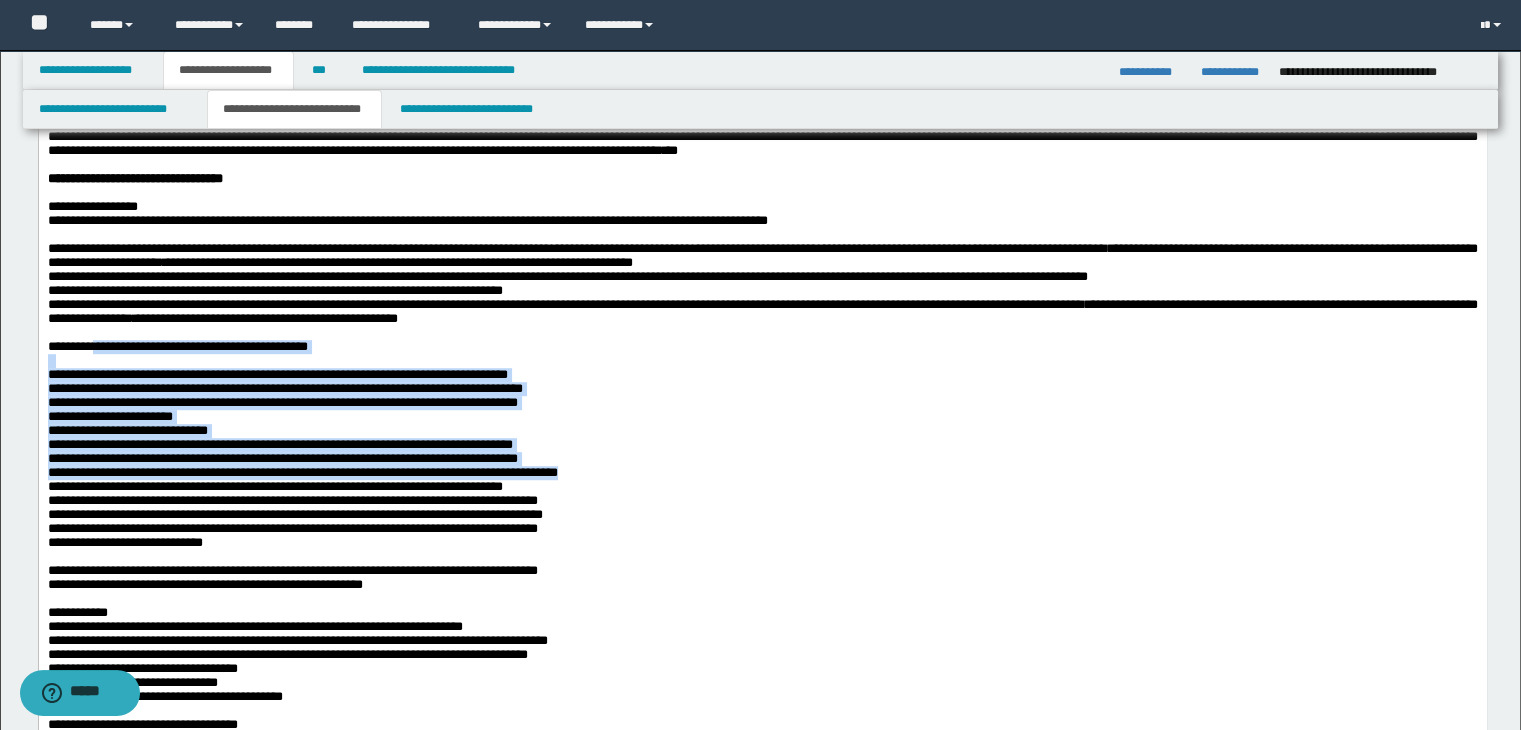 drag, startPoint x: 636, startPoint y: 691, endPoint x: 109, endPoint y: 557, distance: 543.7692 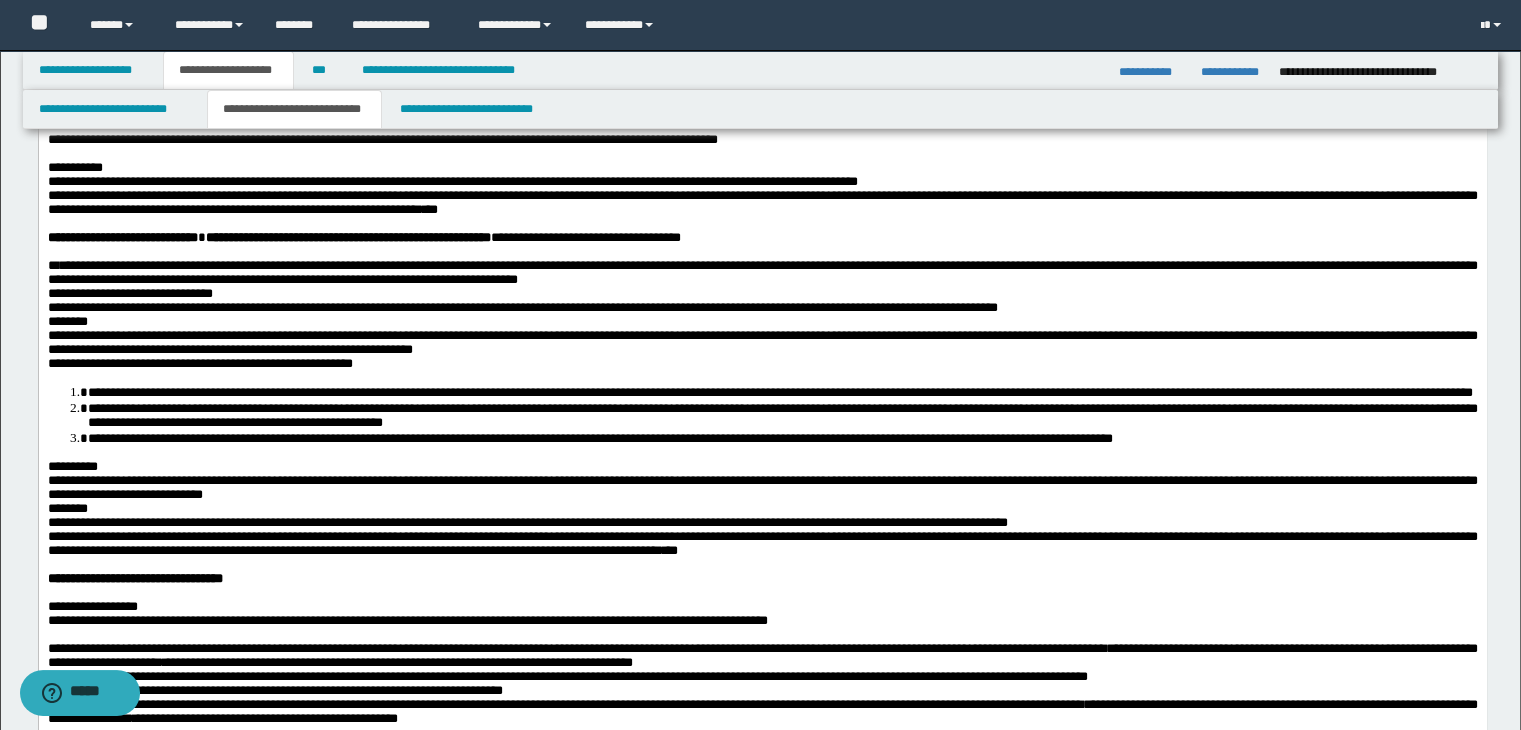 scroll, scrollTop: 300, scrollLeft: 0, axis: vertical 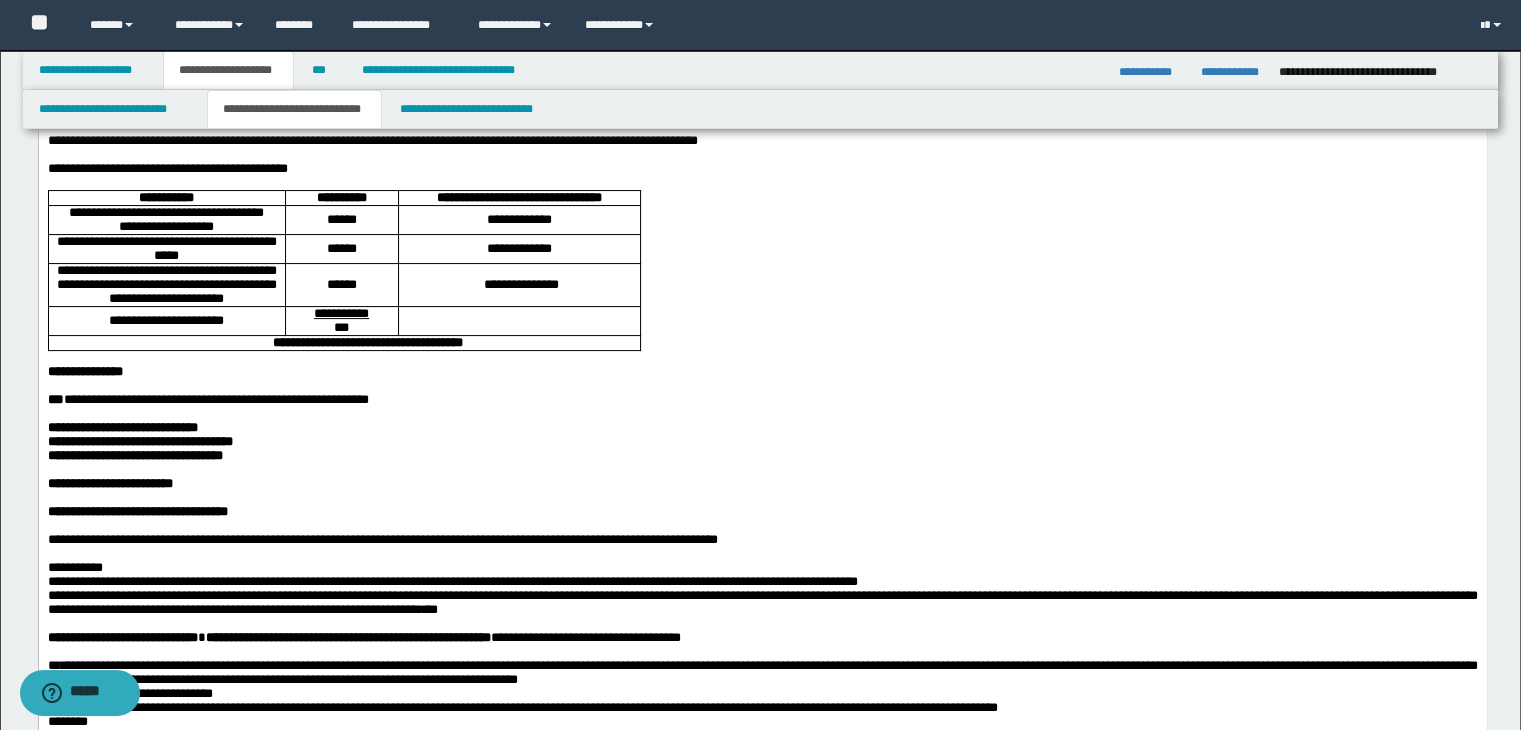 click on "**********" at bounding box center [762, 372] 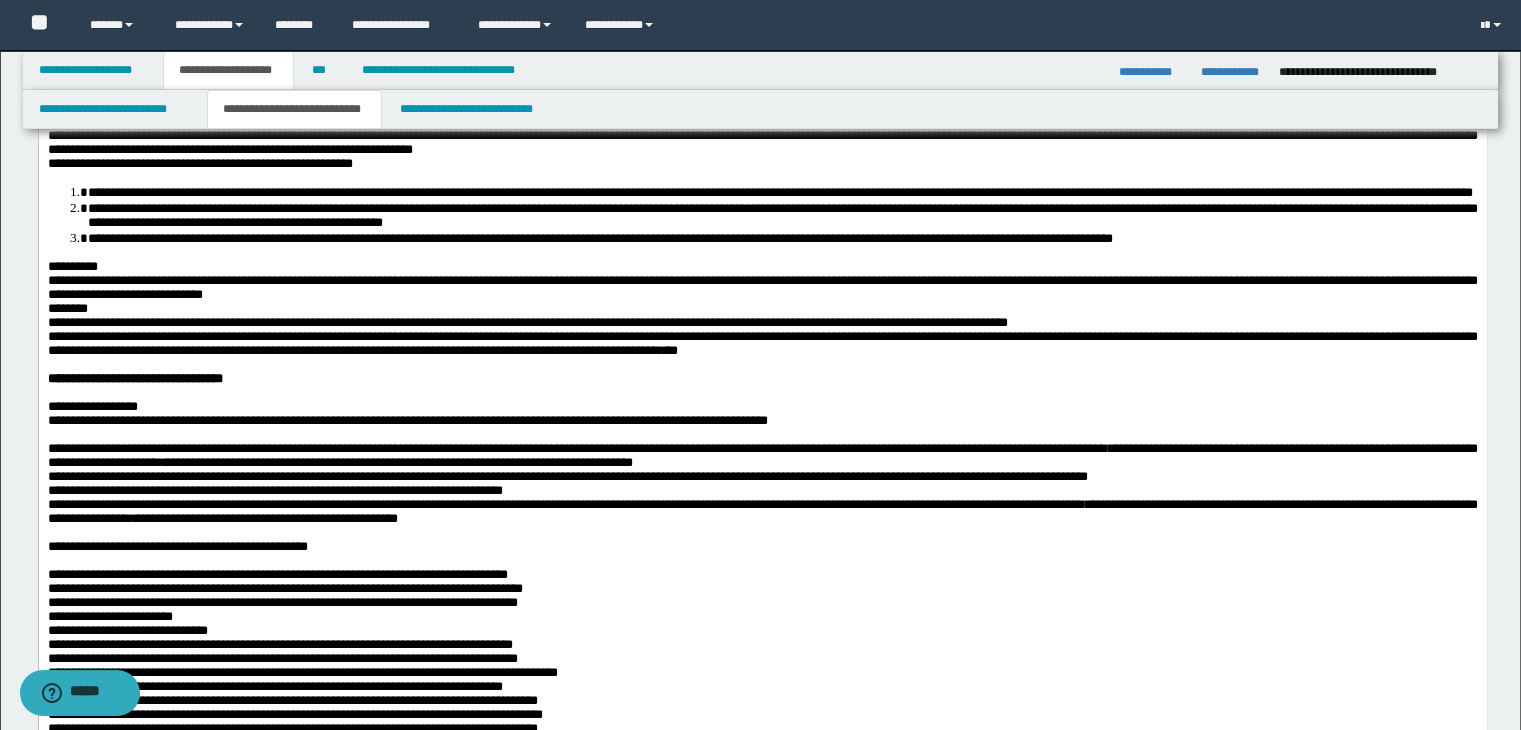 click on "**********" at bounding box center [762, 379] 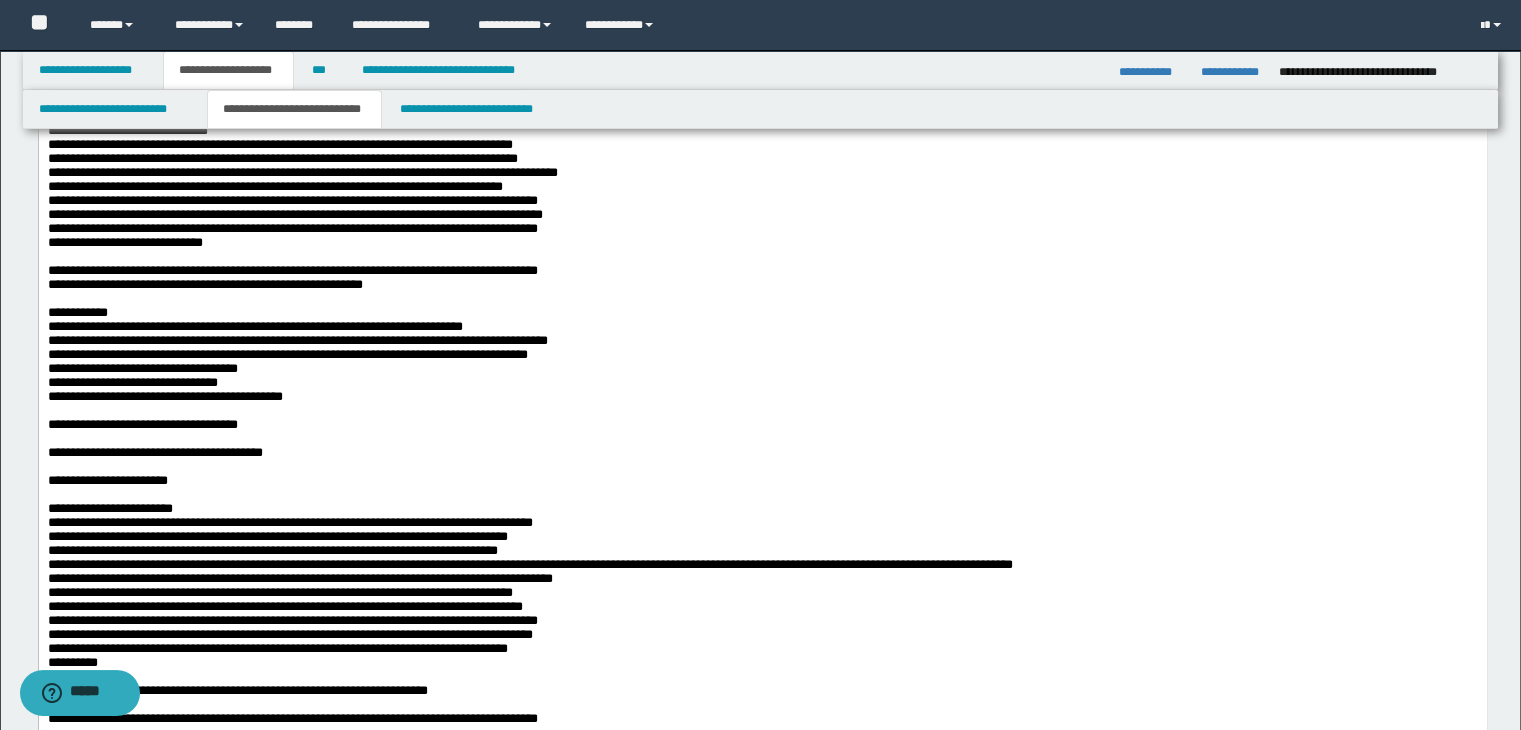 click on "**********" at bounding box center (277, 74) 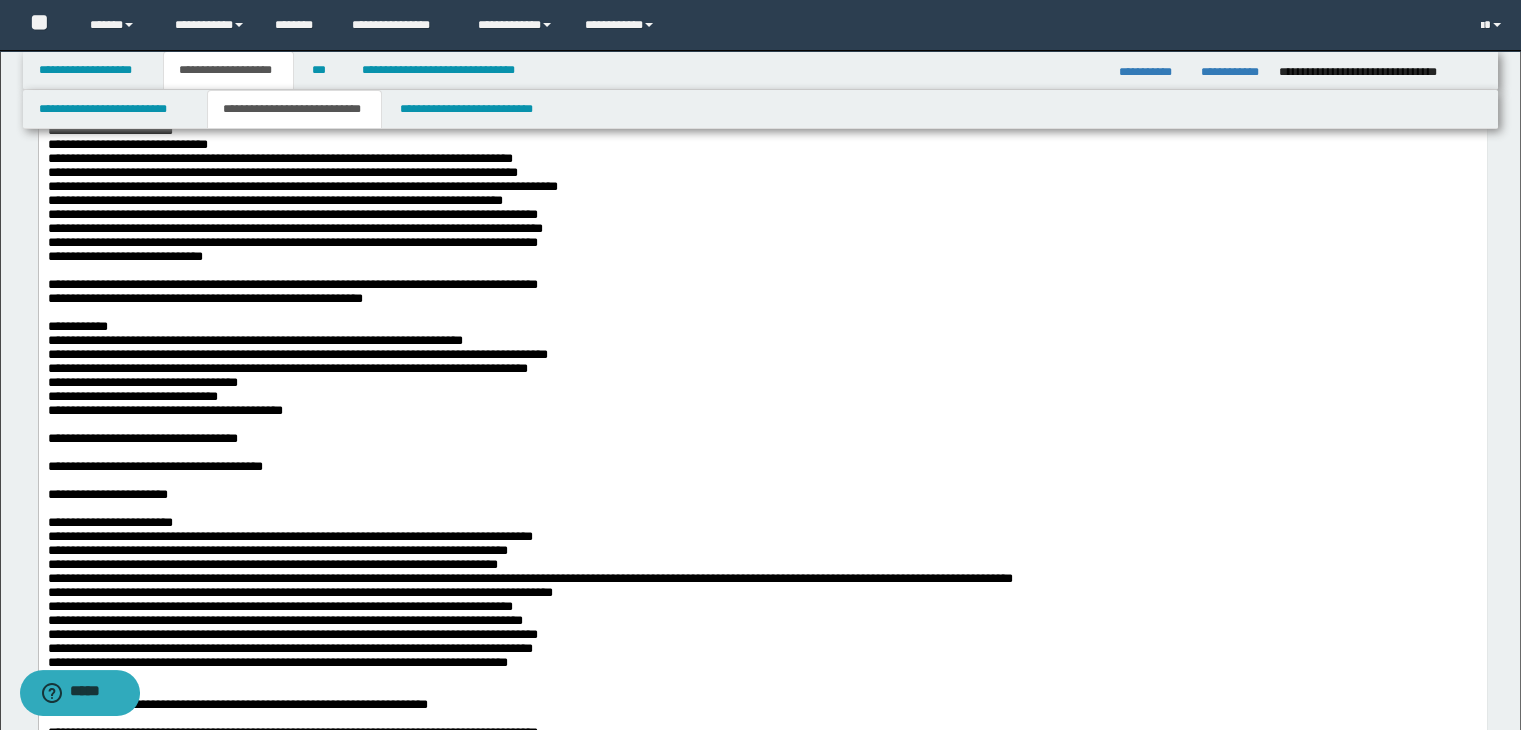 click on "**********" at bounding box center (762, 173) 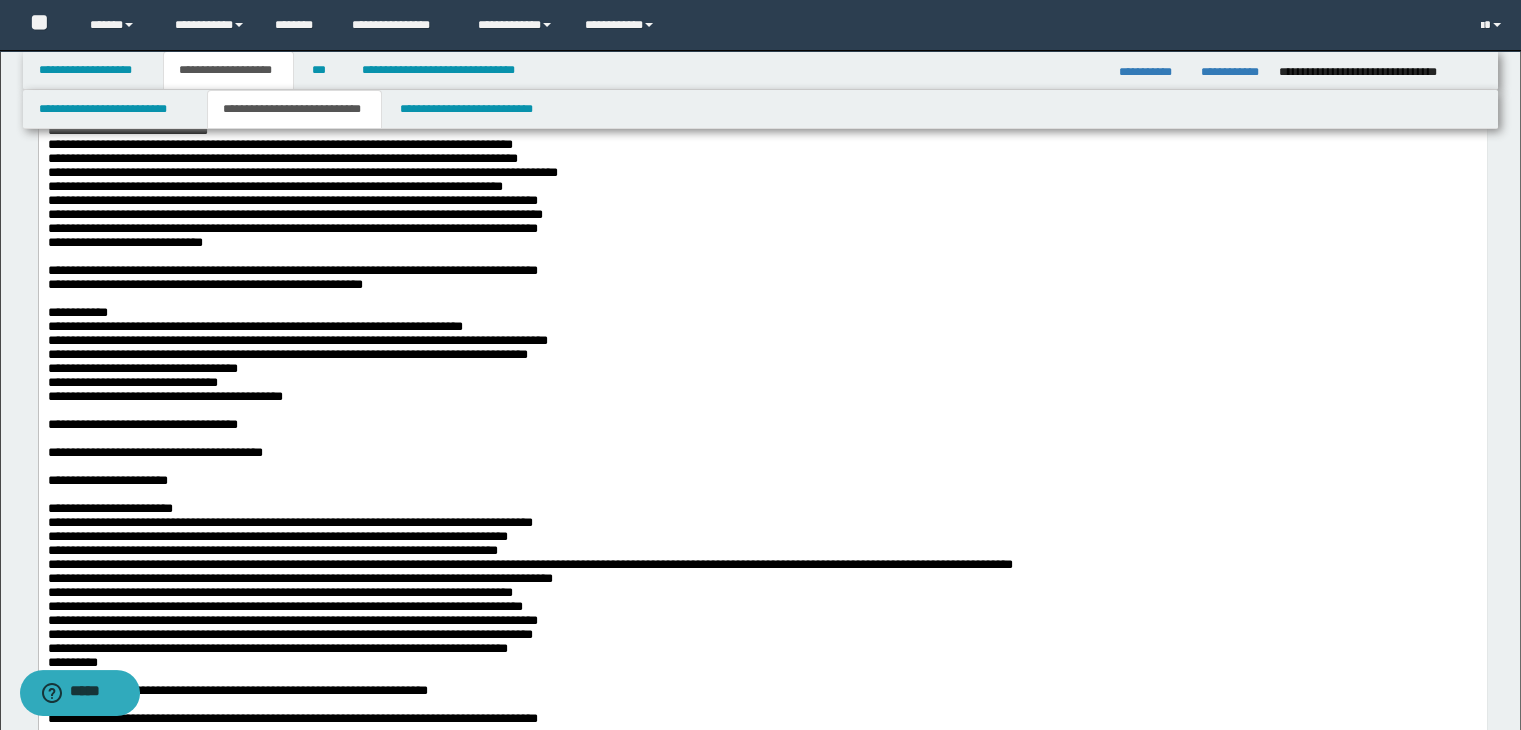 click on "**********" at bounding box center [762, 229] 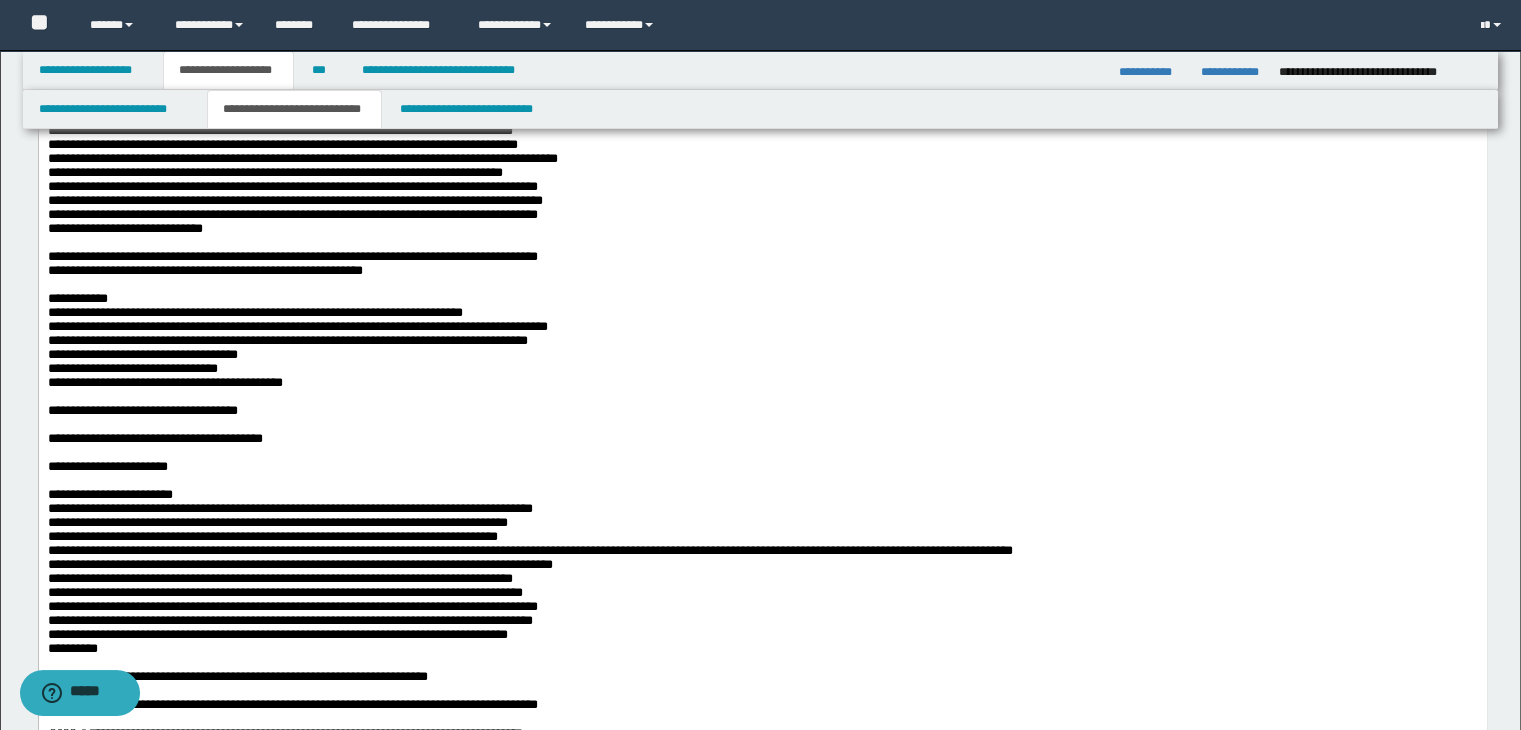 click on "**********" at bounding box center (762, 273) 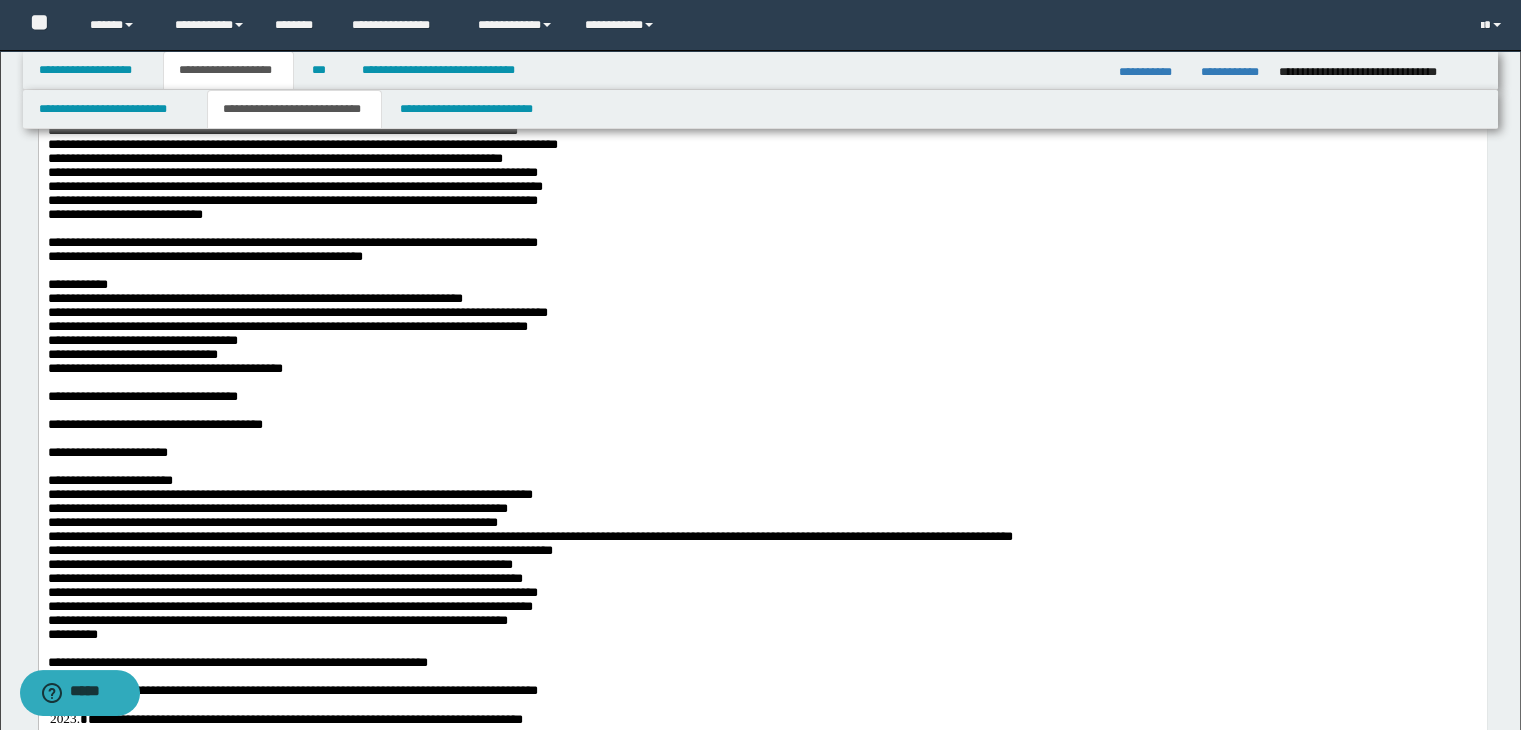 click on "**********" at bounding box center [279, 60] 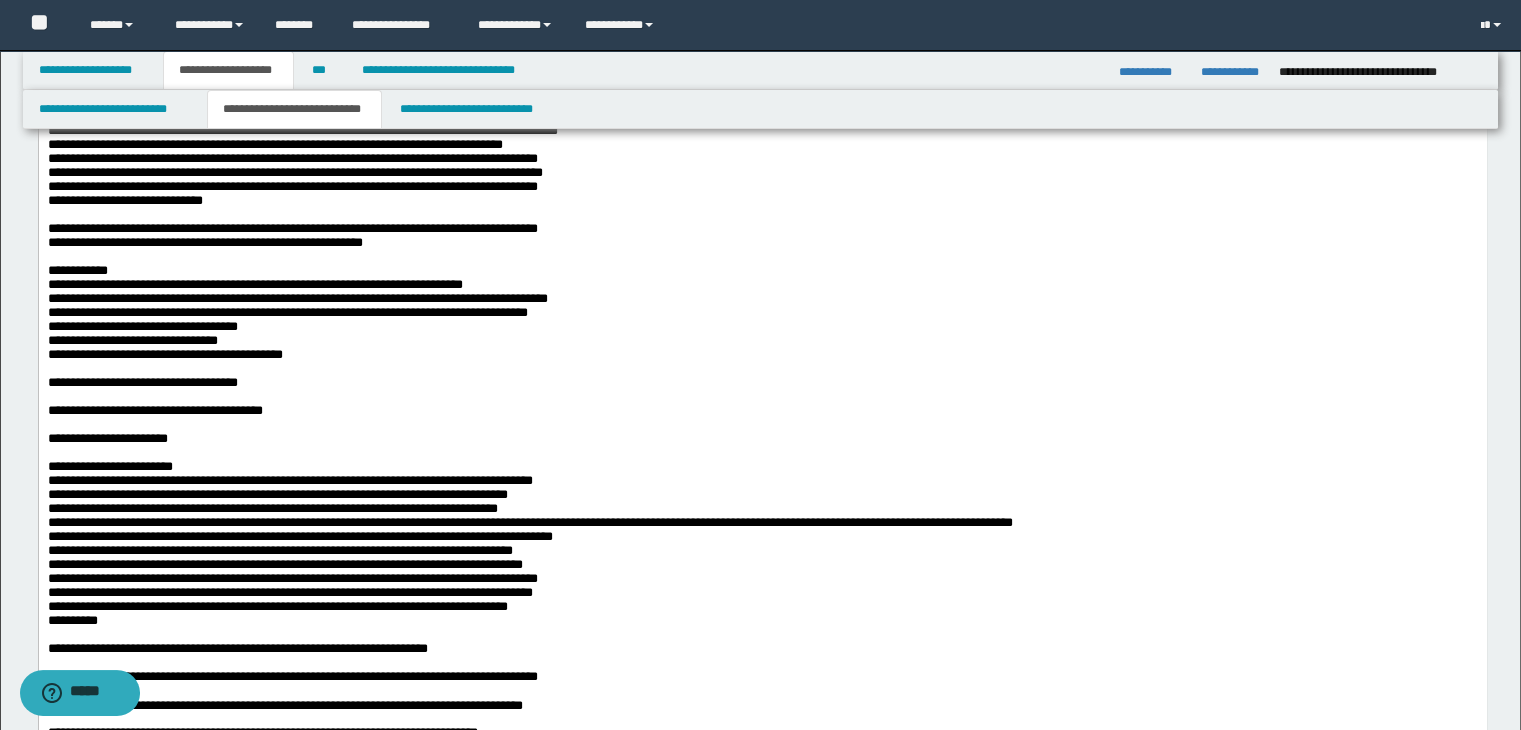click on "**********" at bounding box center [762, 259] 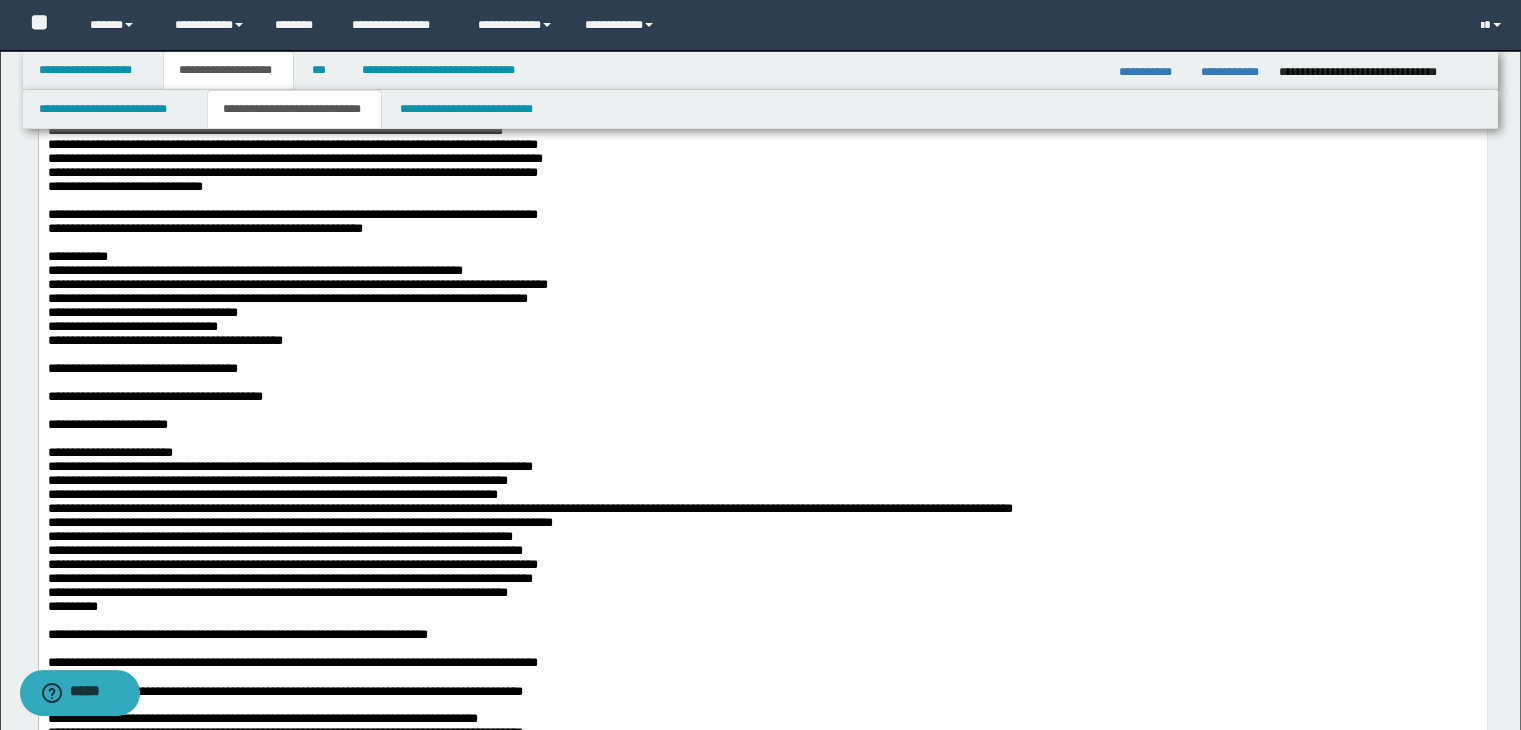 click on "**********" at bounding box center [762, 257] 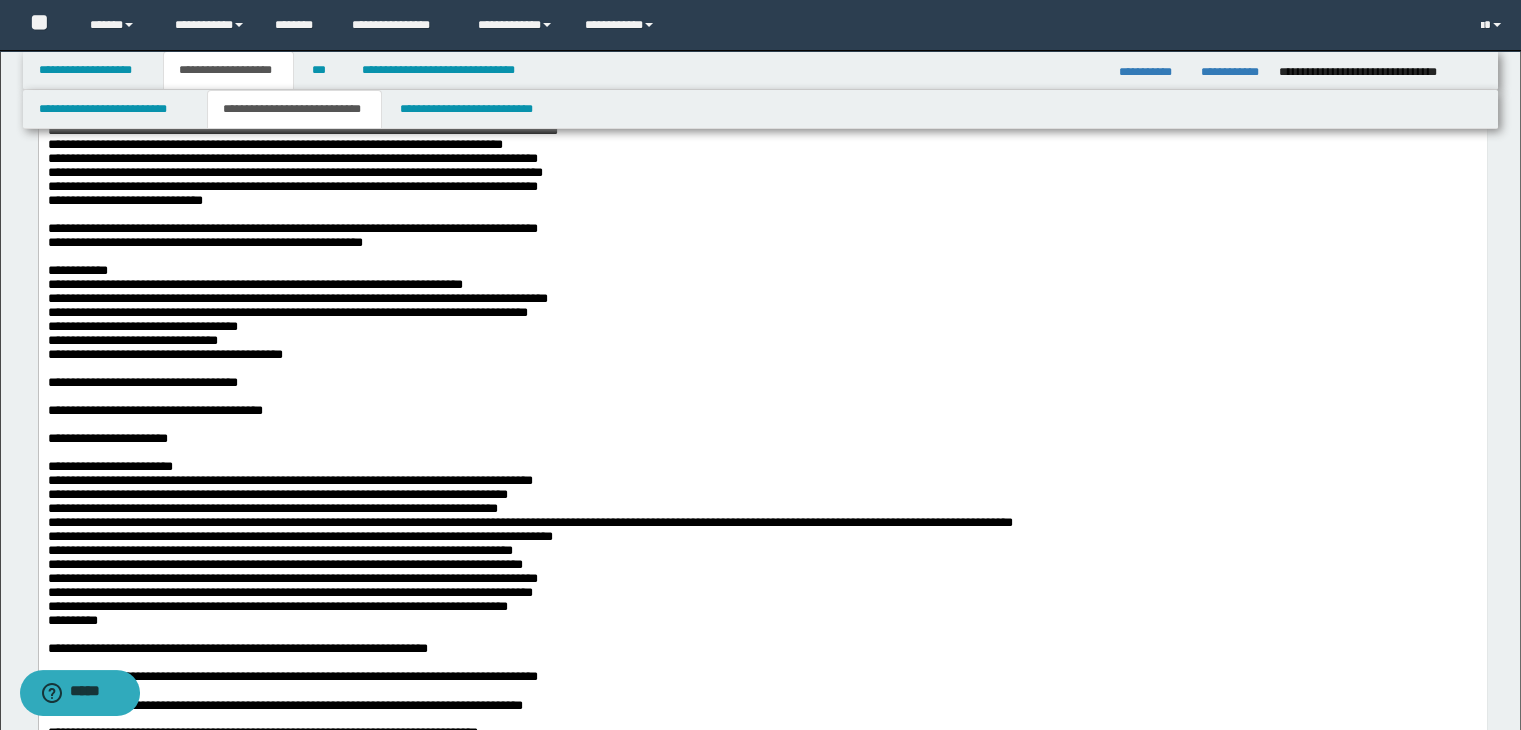 click on "**********" at bounding box center [279, 102] 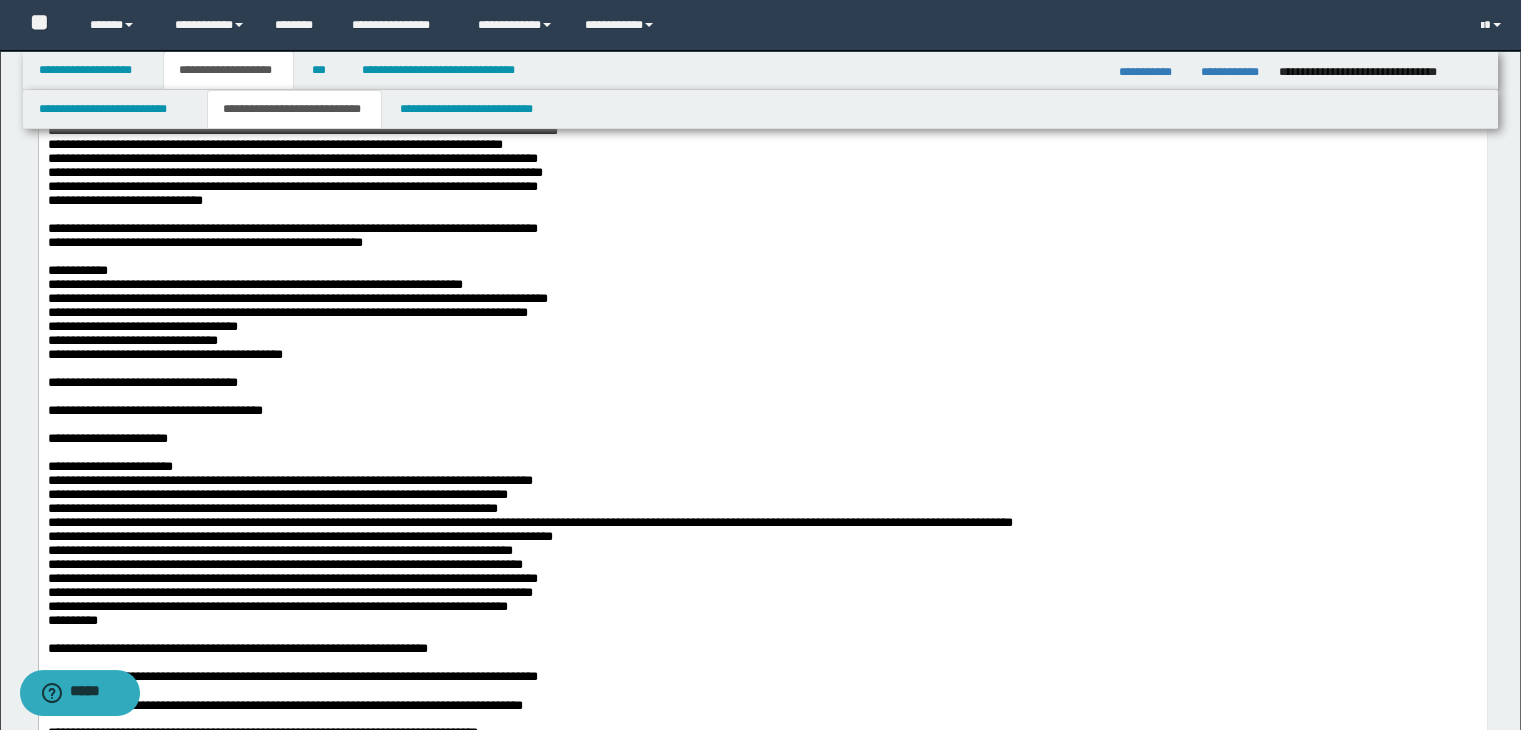 click on "**********" at bounding box center [762, 259] 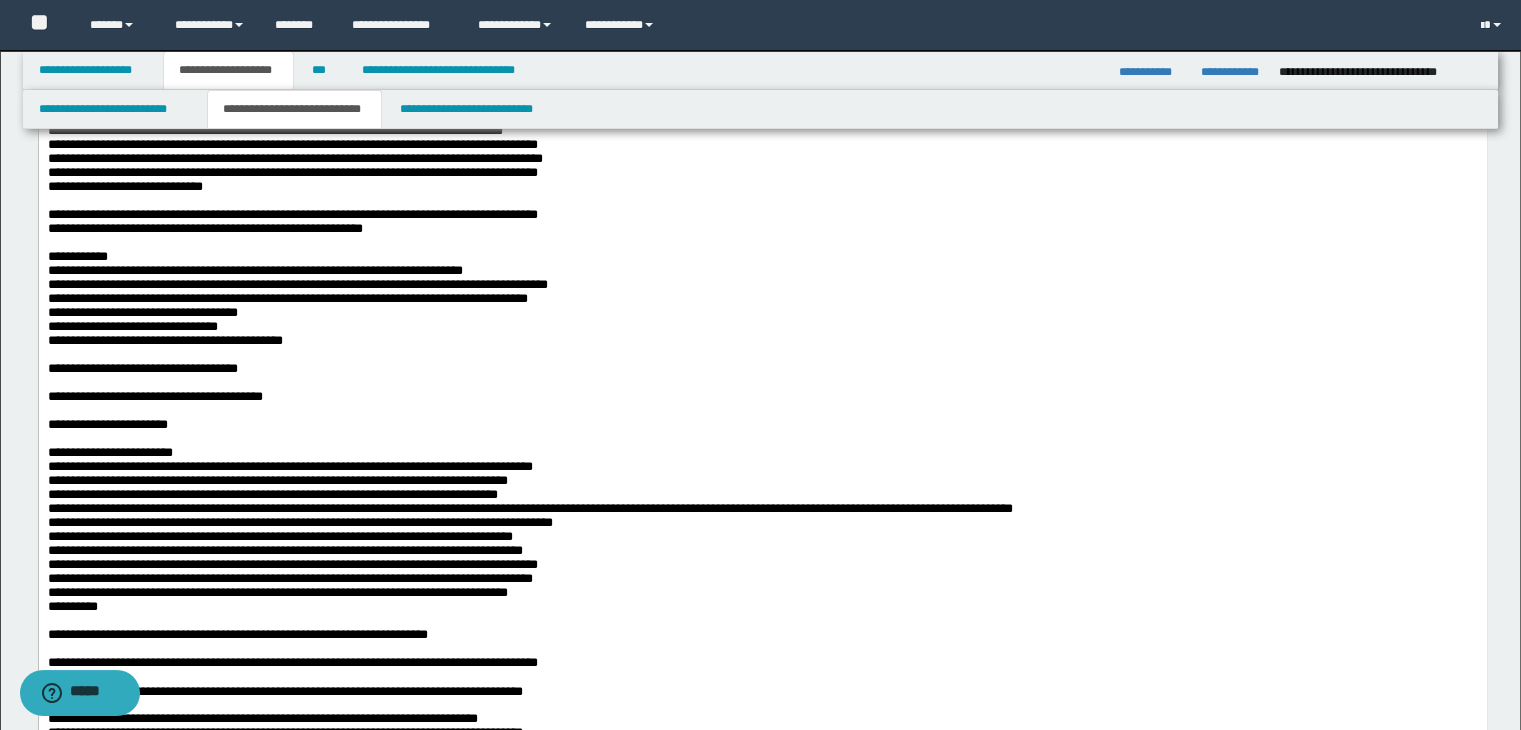 click on "**********" at bounding box center (762, 252) 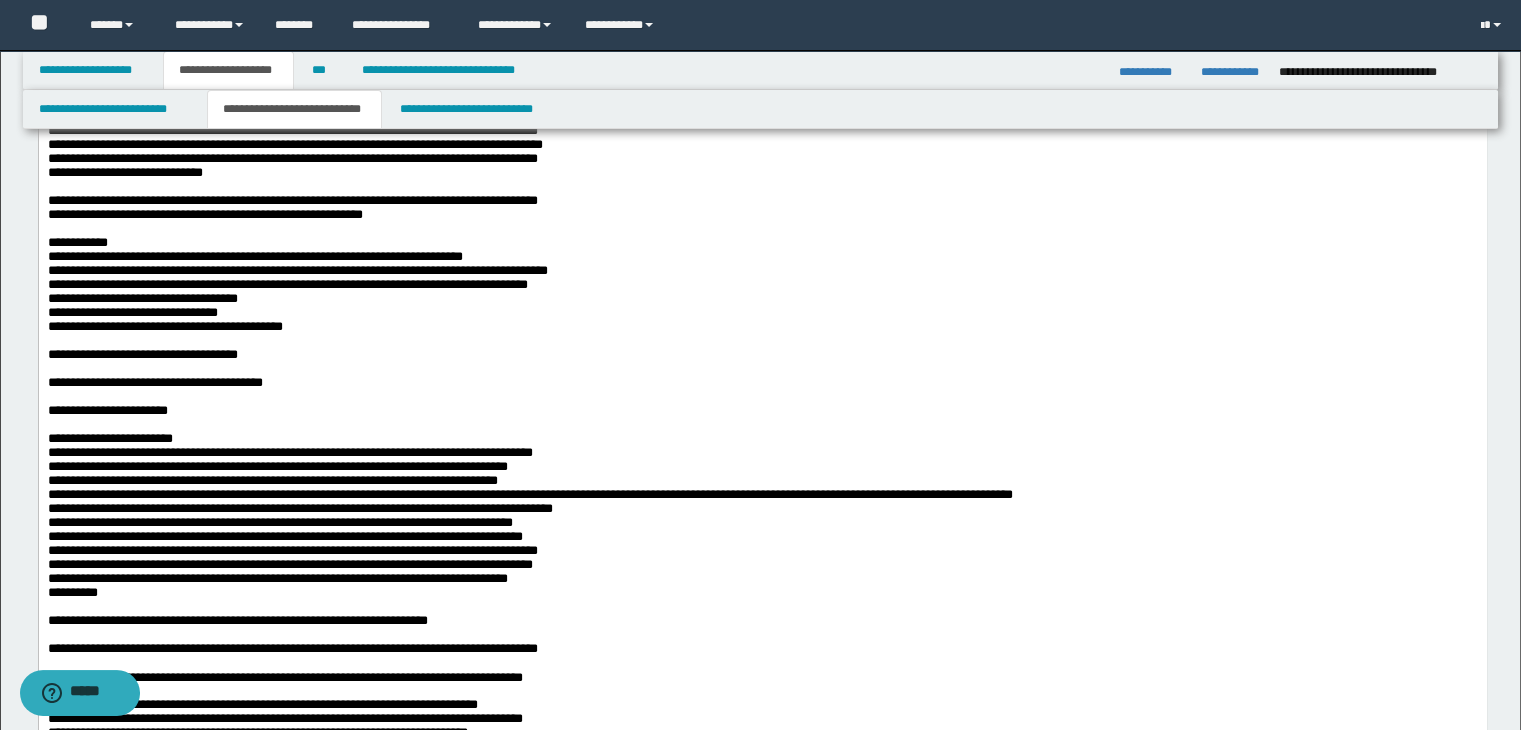 click on "**********" at bounding box center (292, 130) 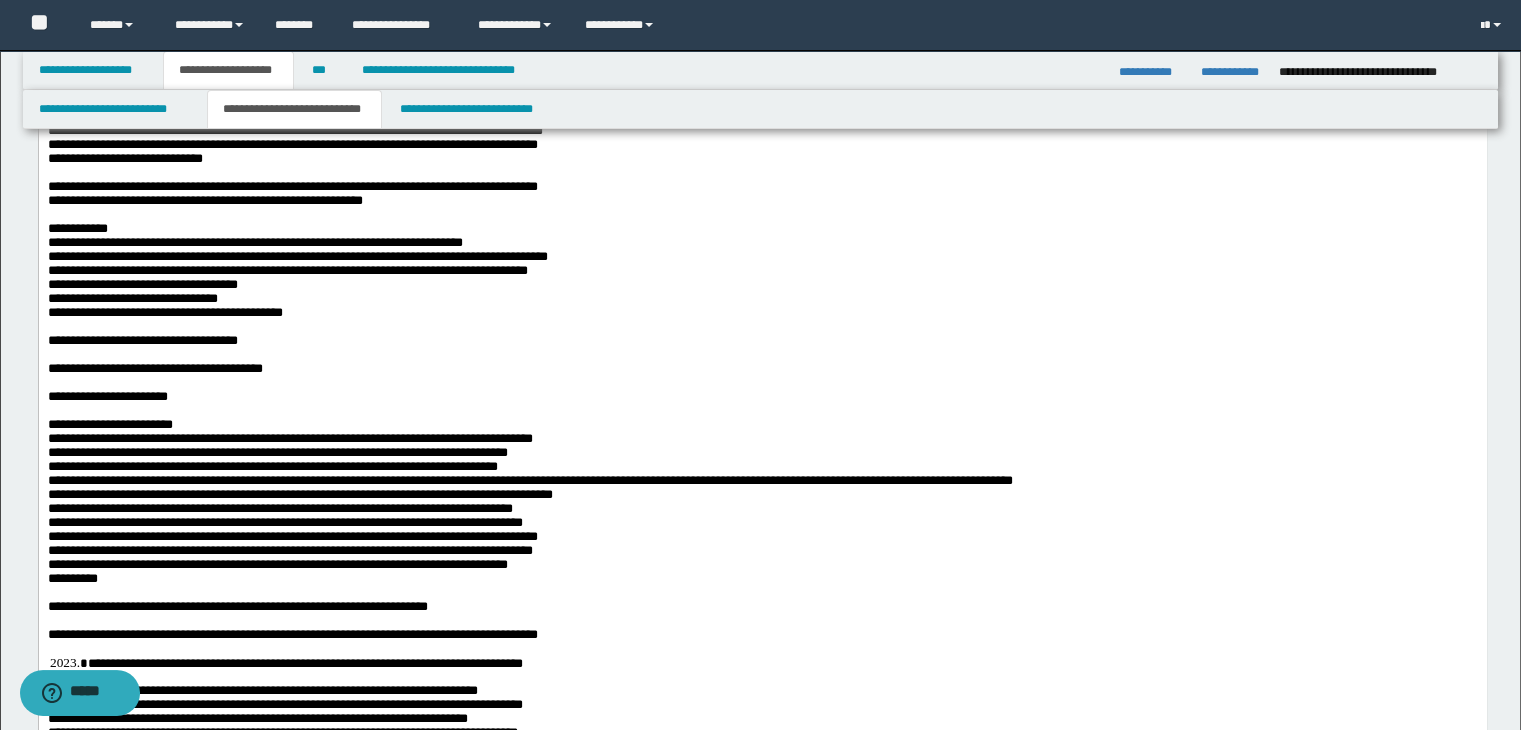click on "**********" at bounding box center (762, 238) 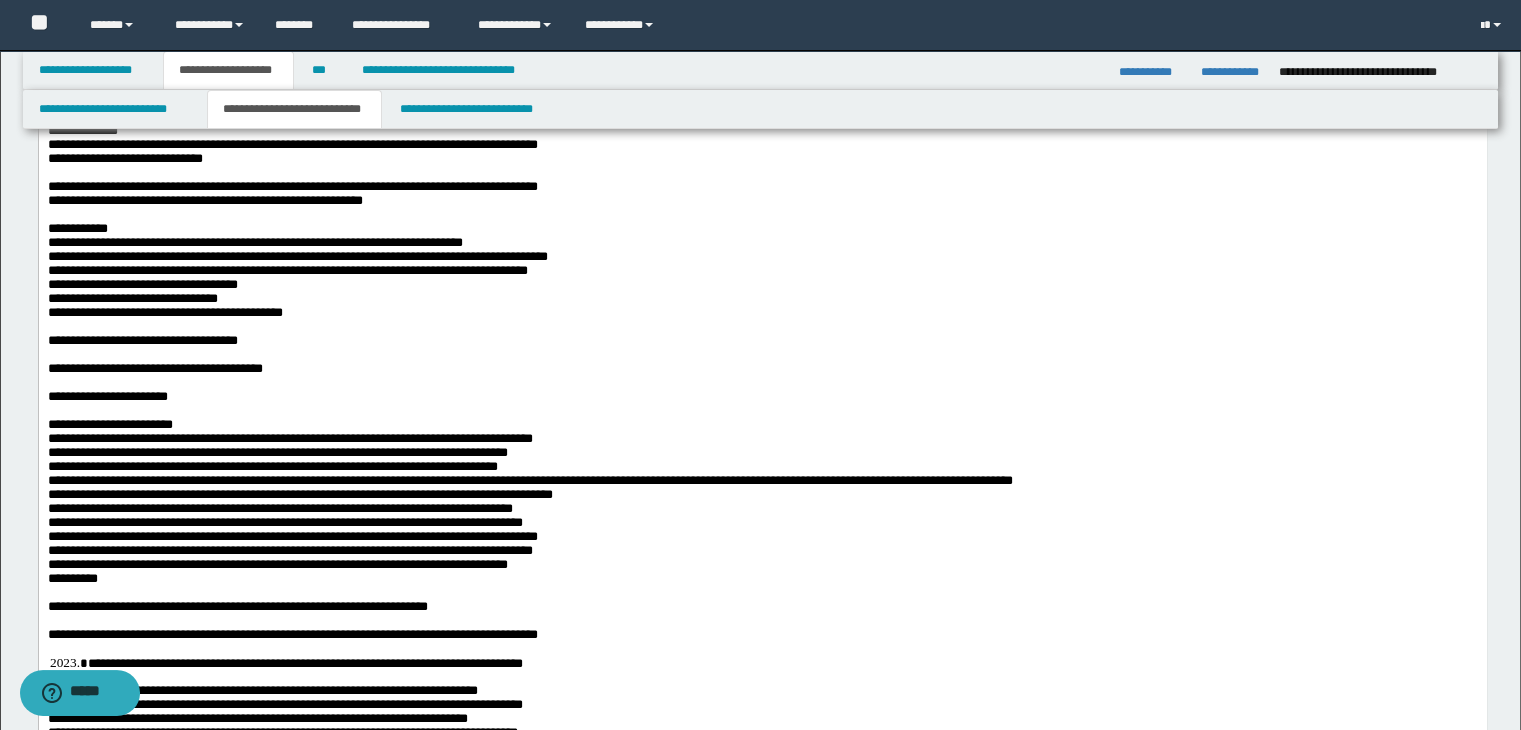click on "**********" at bounding box center [292, 144] 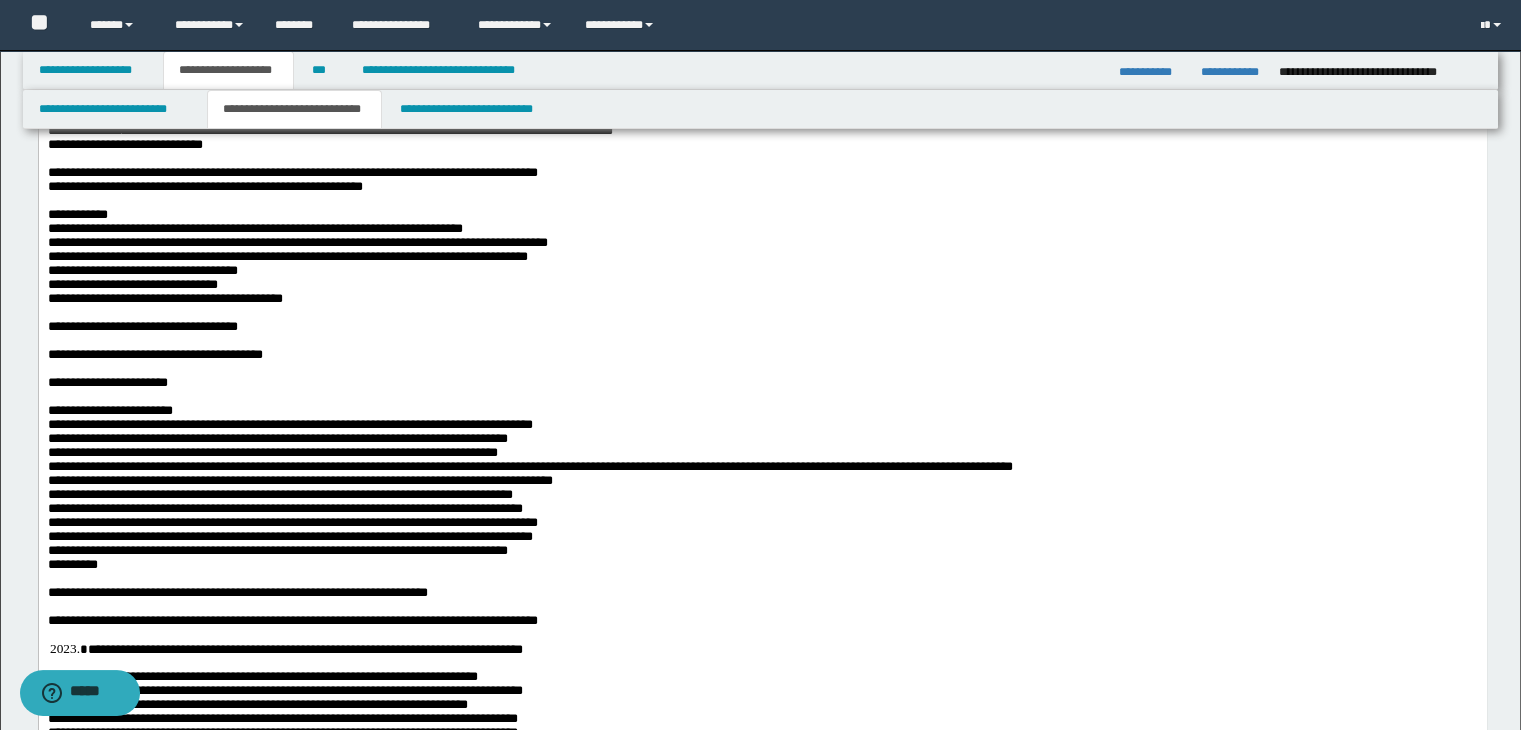 click on "**********" at bounding box center [762, 231] 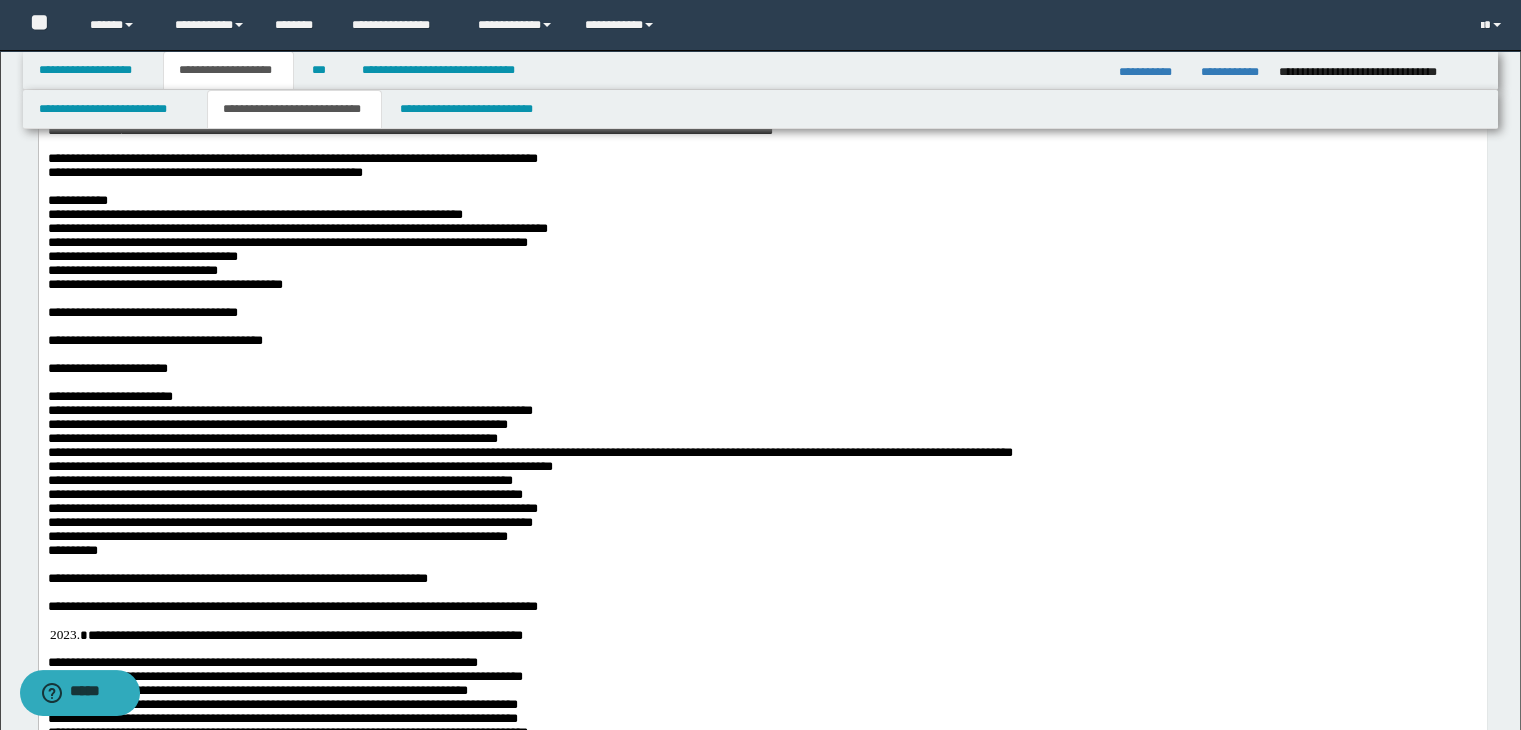 click on "**********" at bounding box center [292, 158] 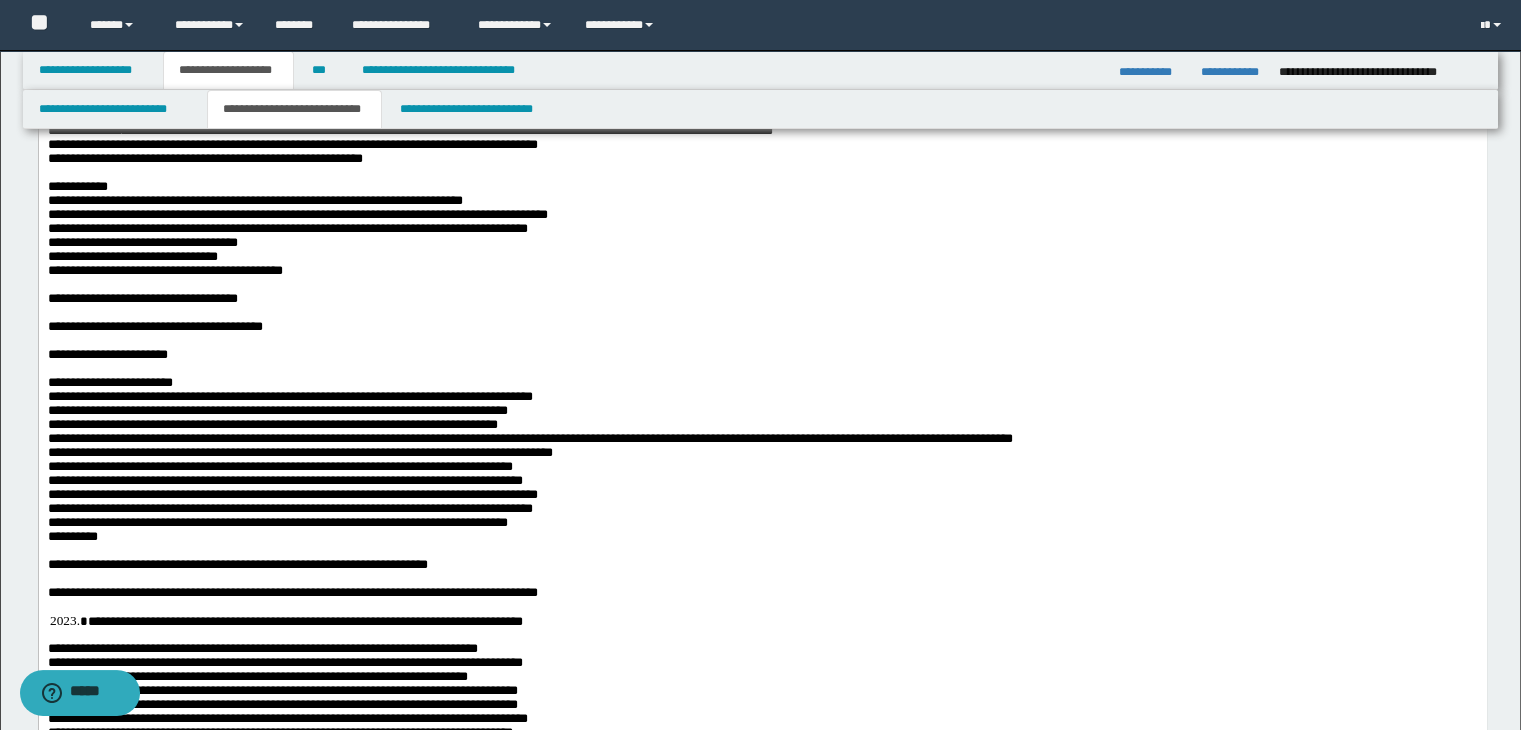 click on "**********" at bounding box center (204, 158) 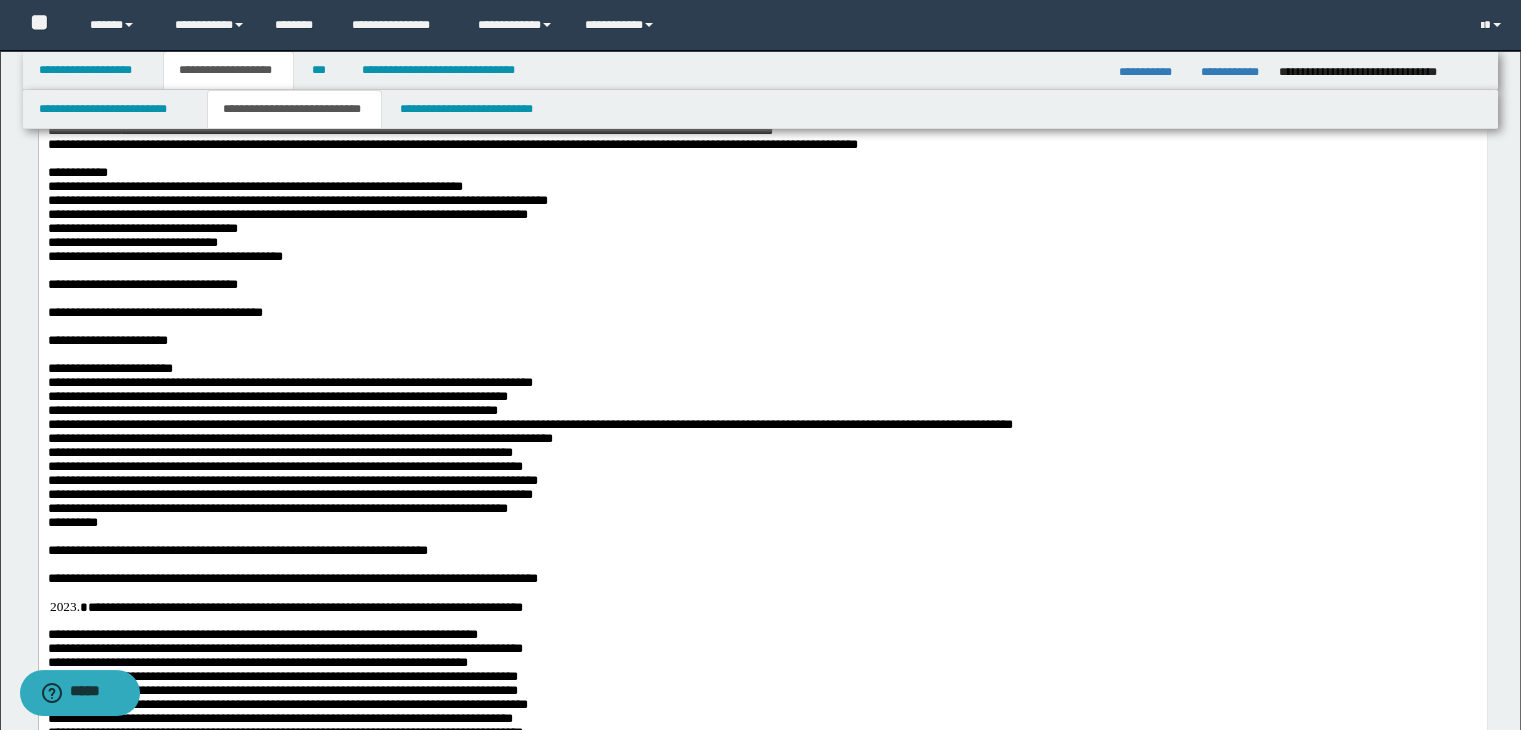 click on "**********" at bounding box center (77, 172) 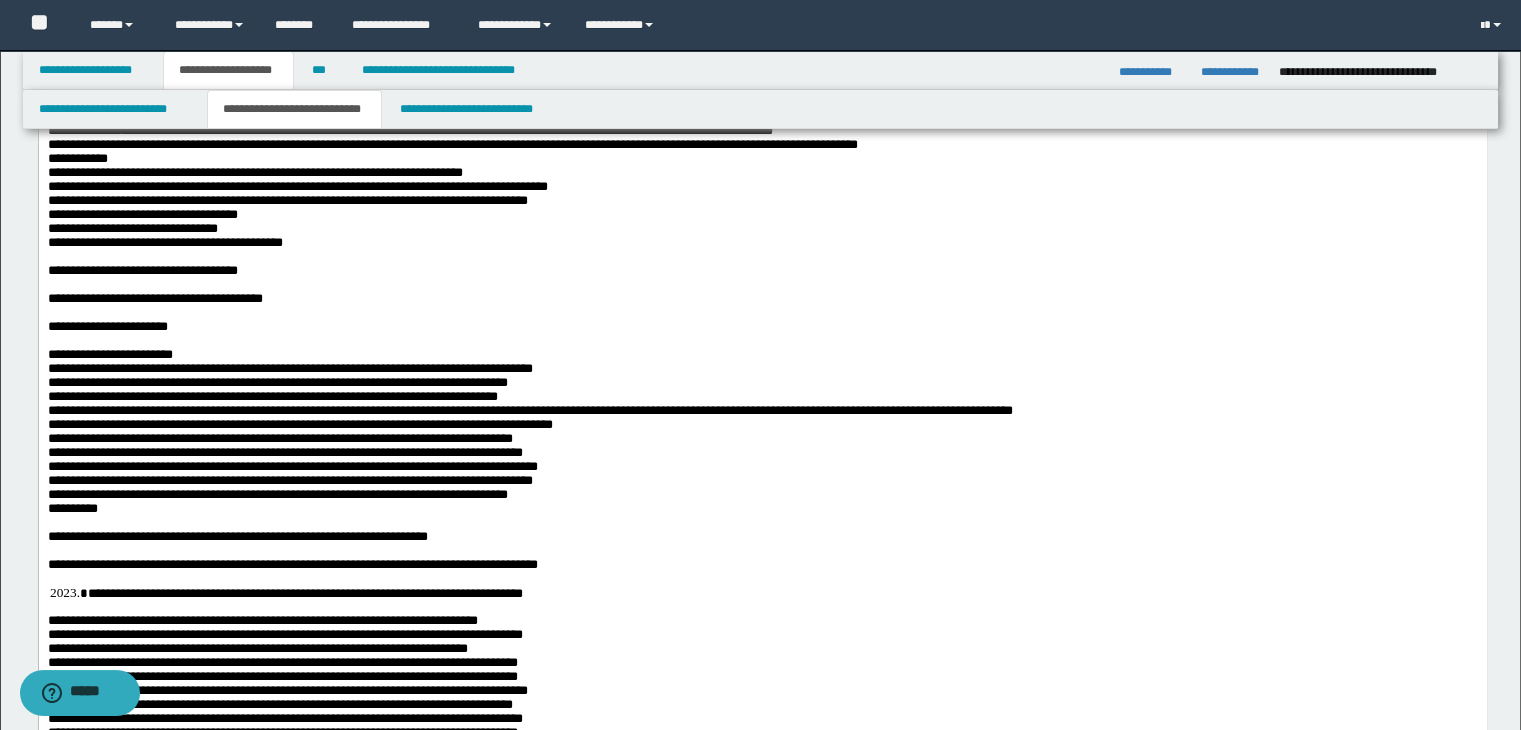 click on "**********" at bounding box center [762, 203] 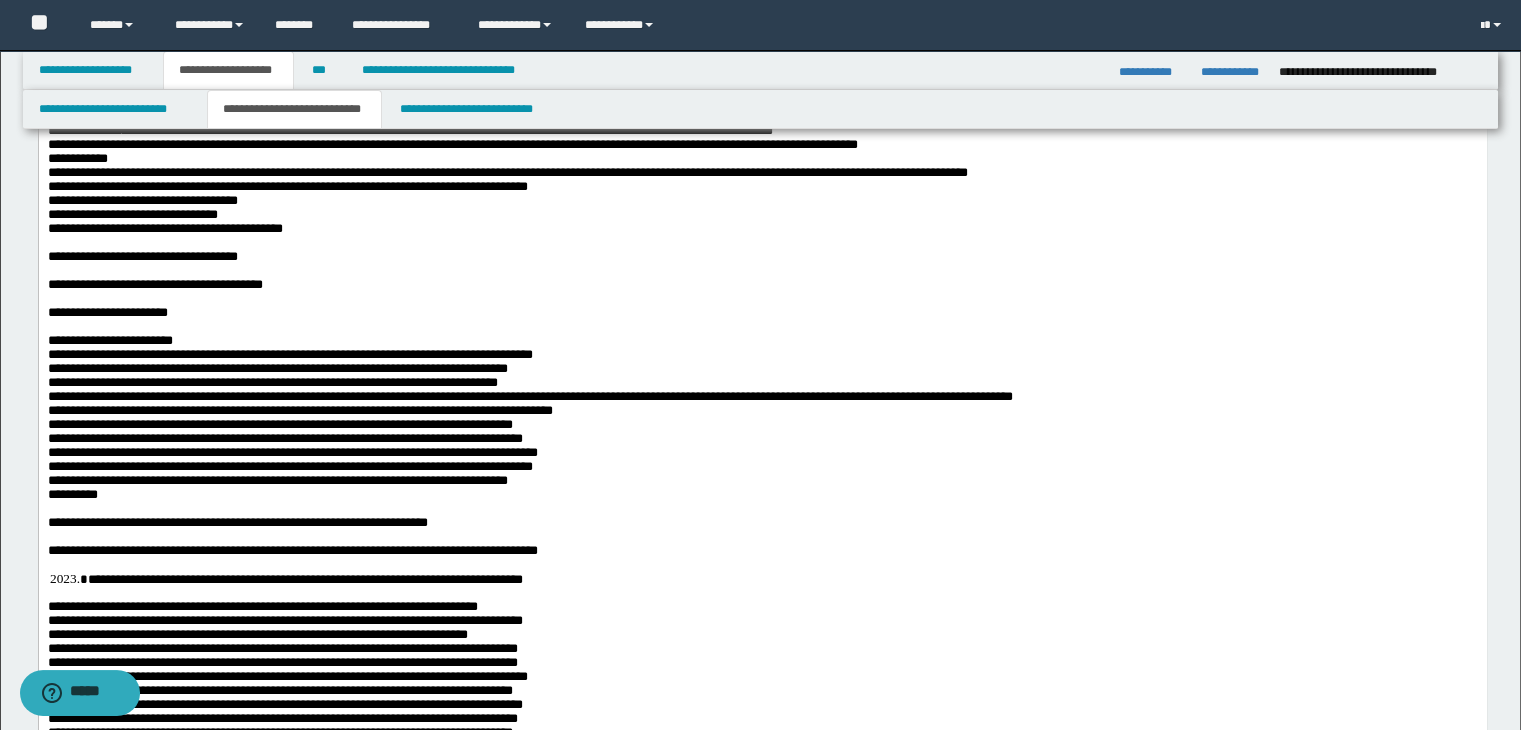 click on "**********" at bounding box center [762, 196] 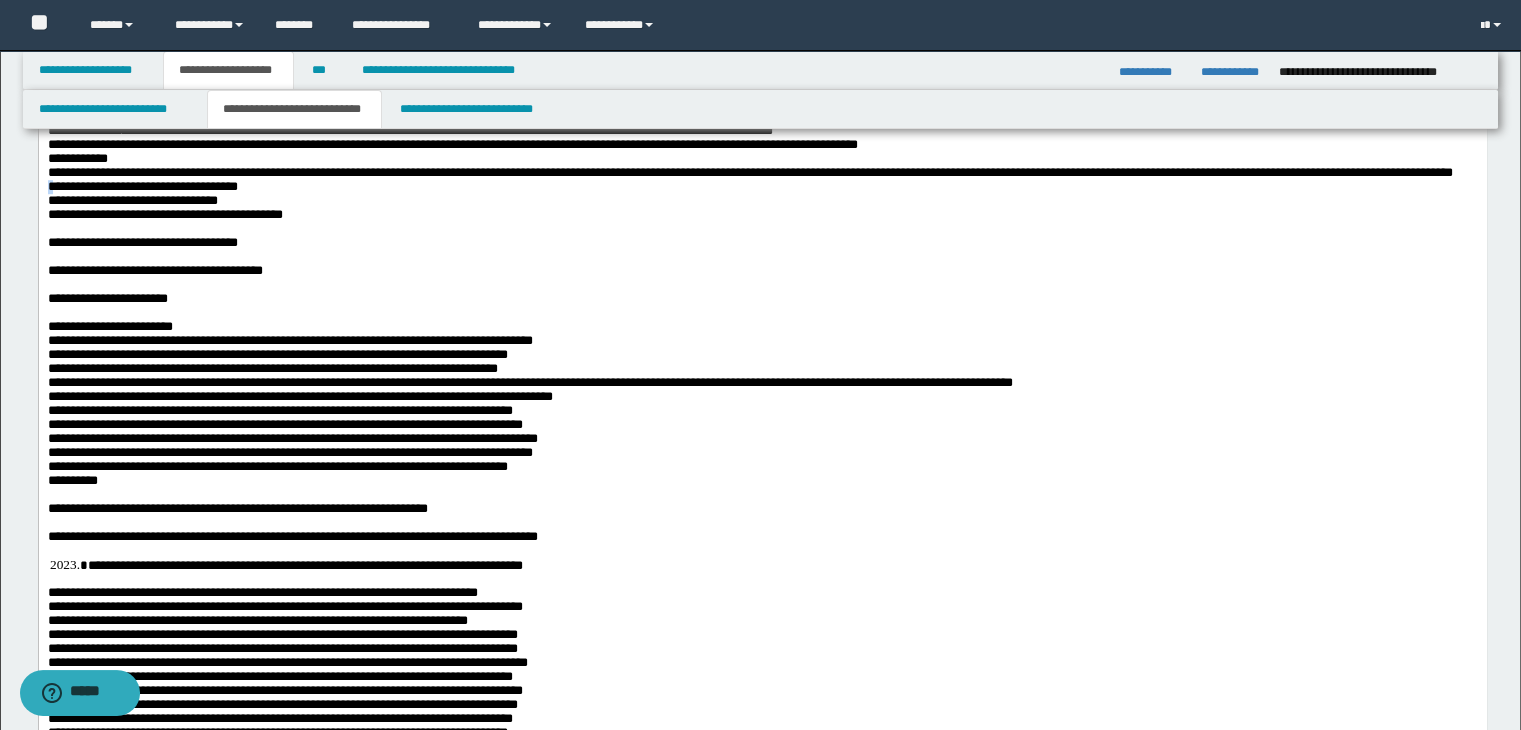 click on "**********" at bounding box center [142, 186] 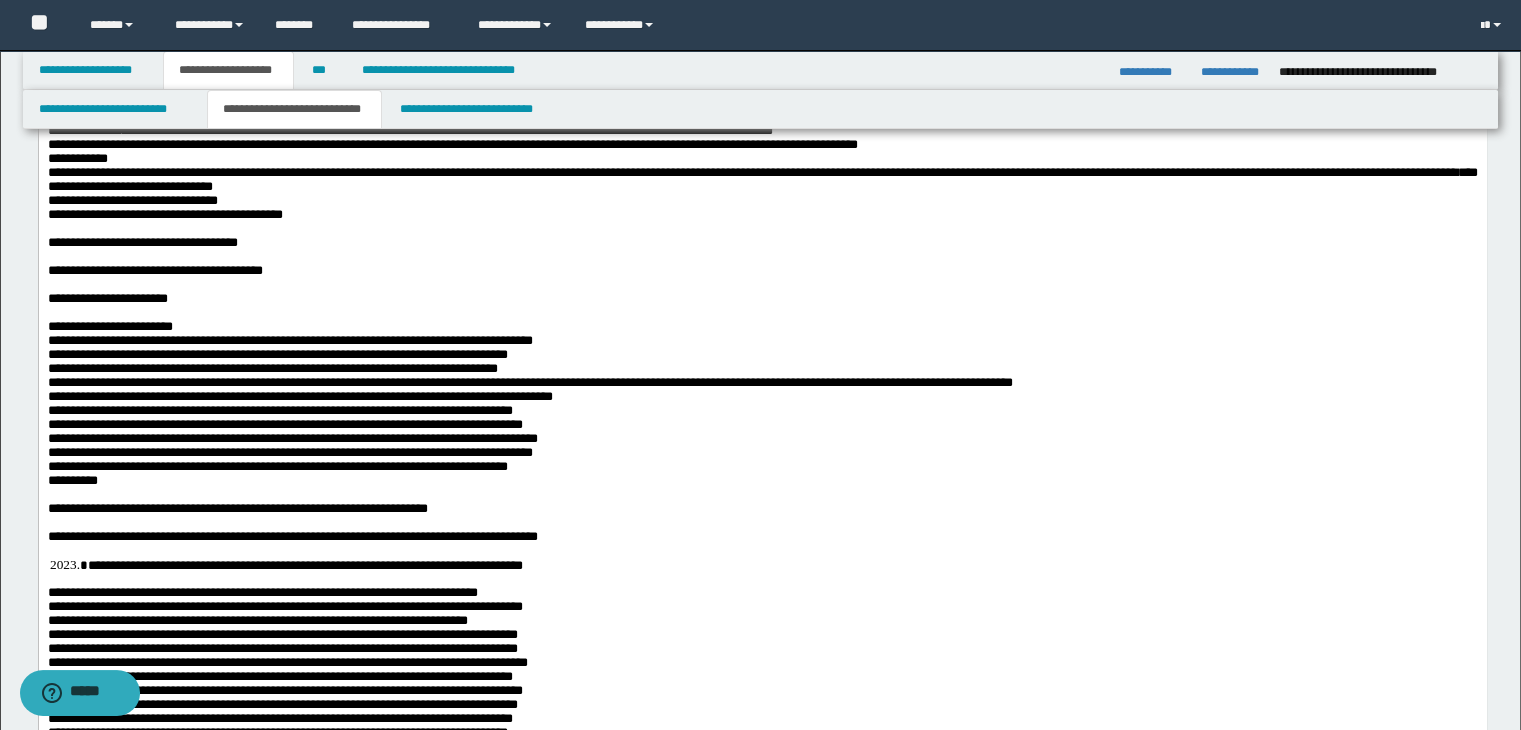 click on "**********" at bounding box center [762, 215] 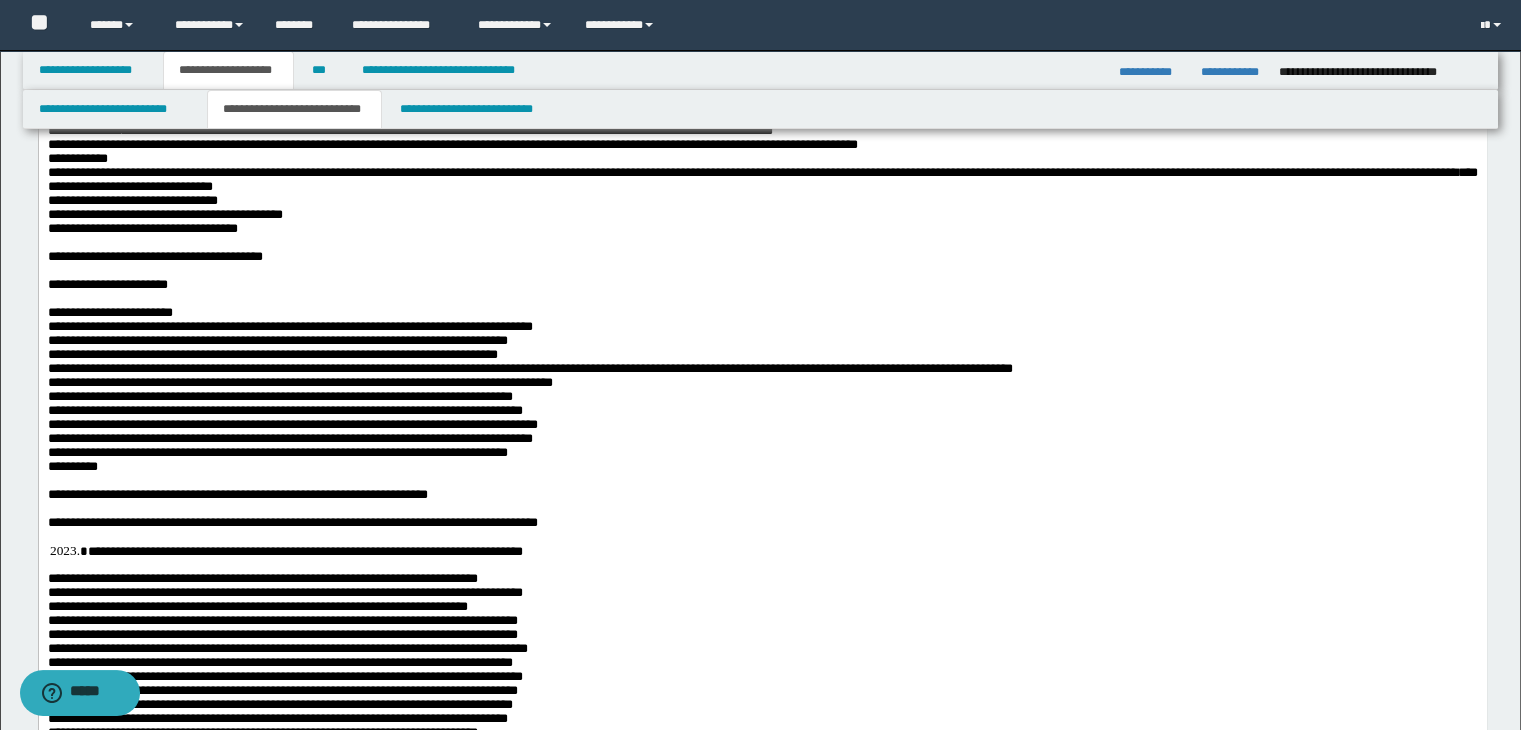 click at bounding box center (762, 243) 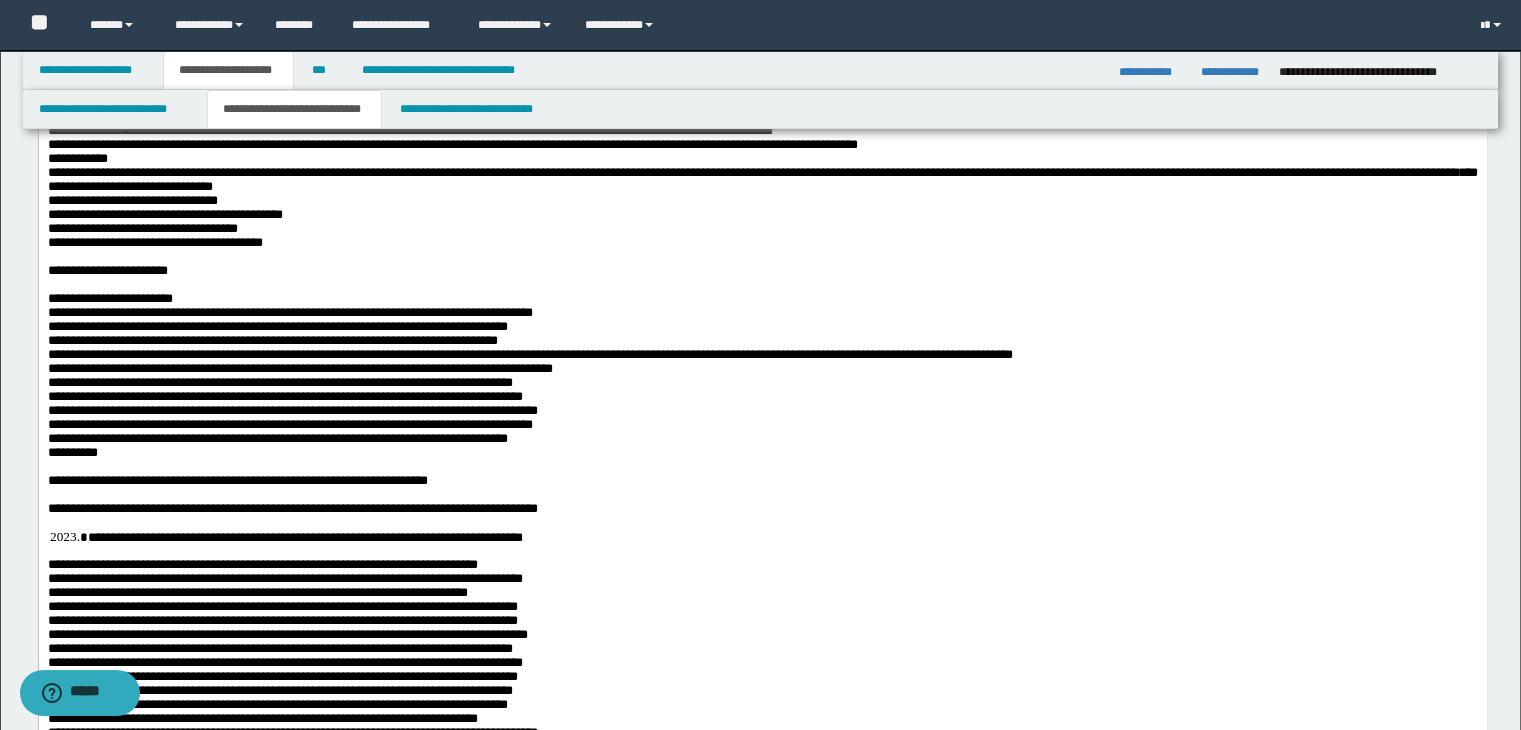 click at bounding box center [762, 257] 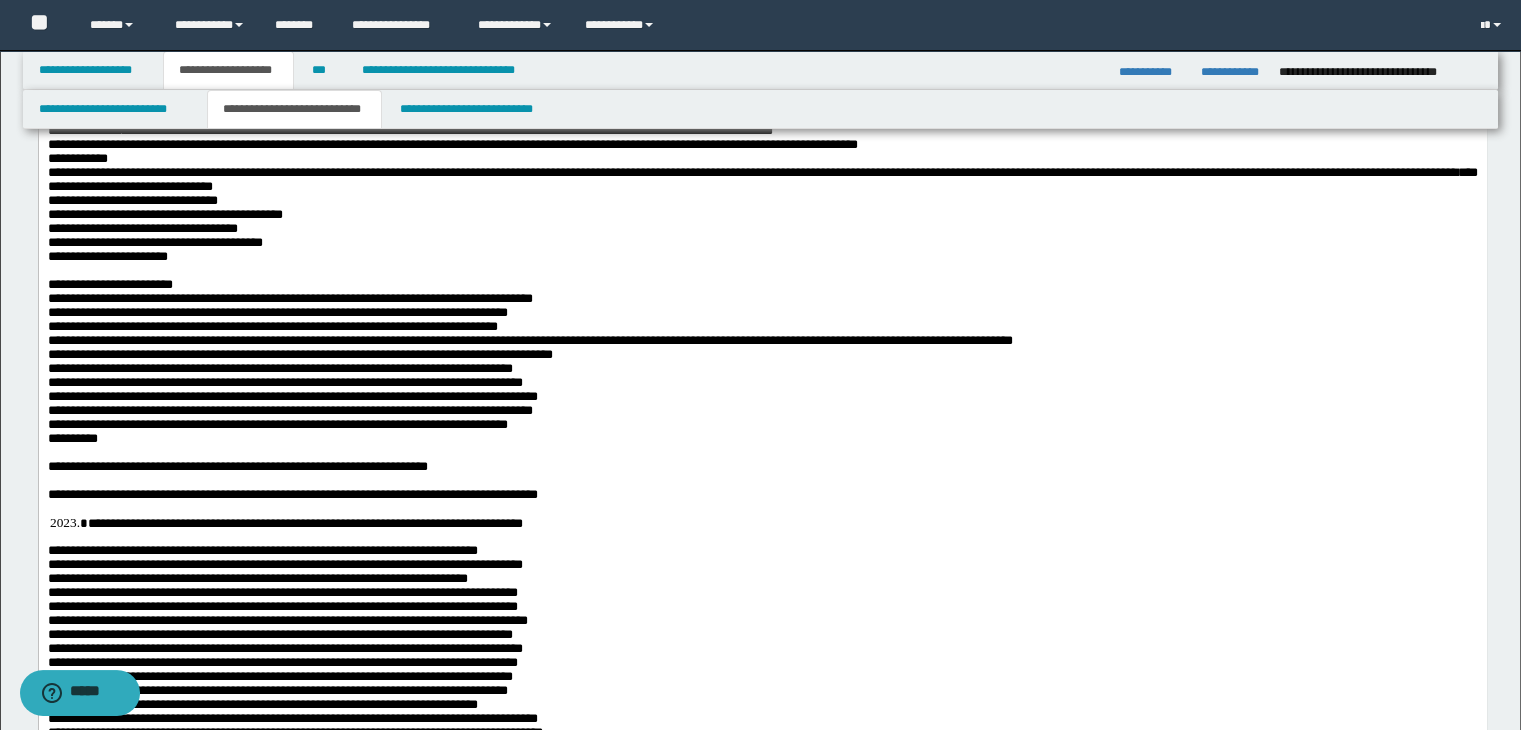 click at bounding box center (762, 271) 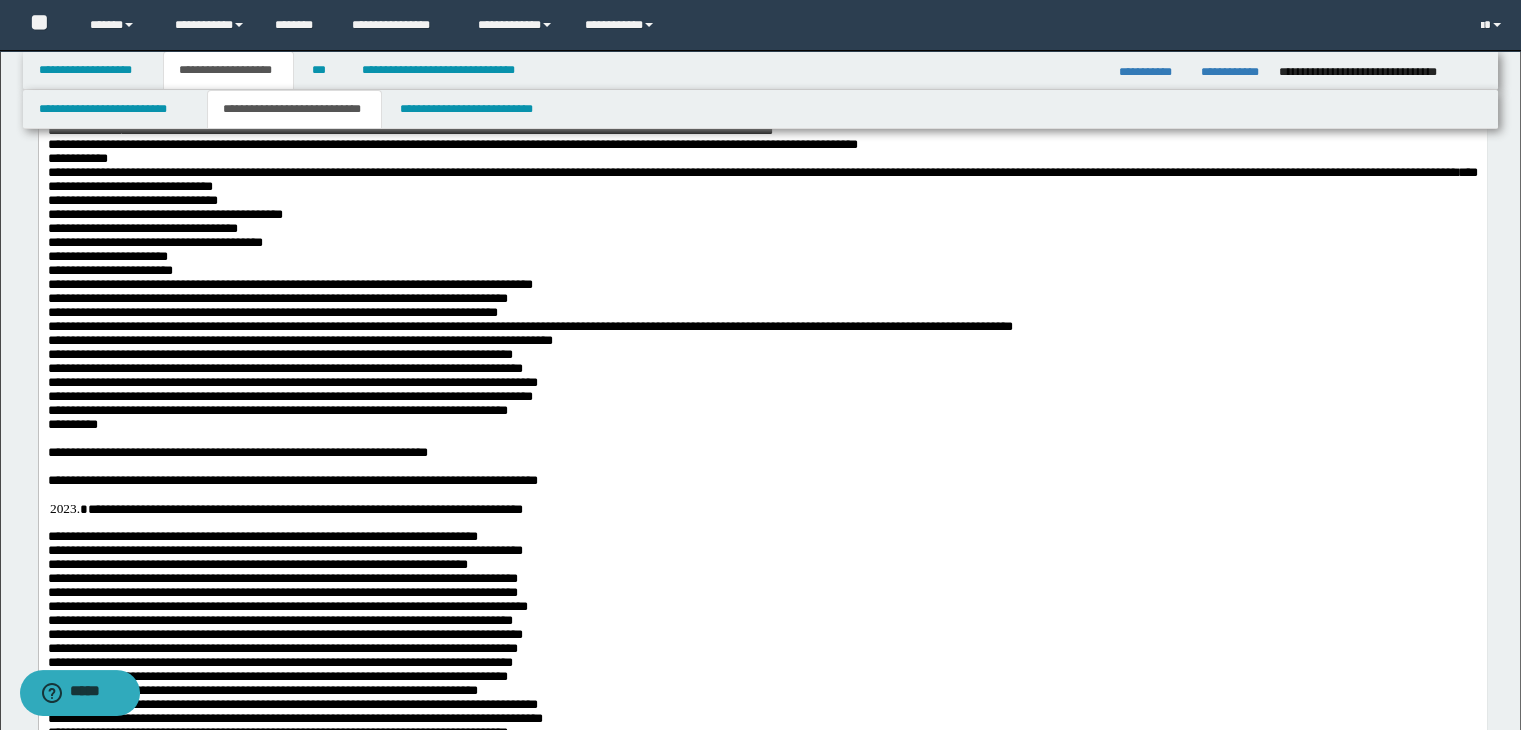 click on "**********" at bounding box center (762, 161) 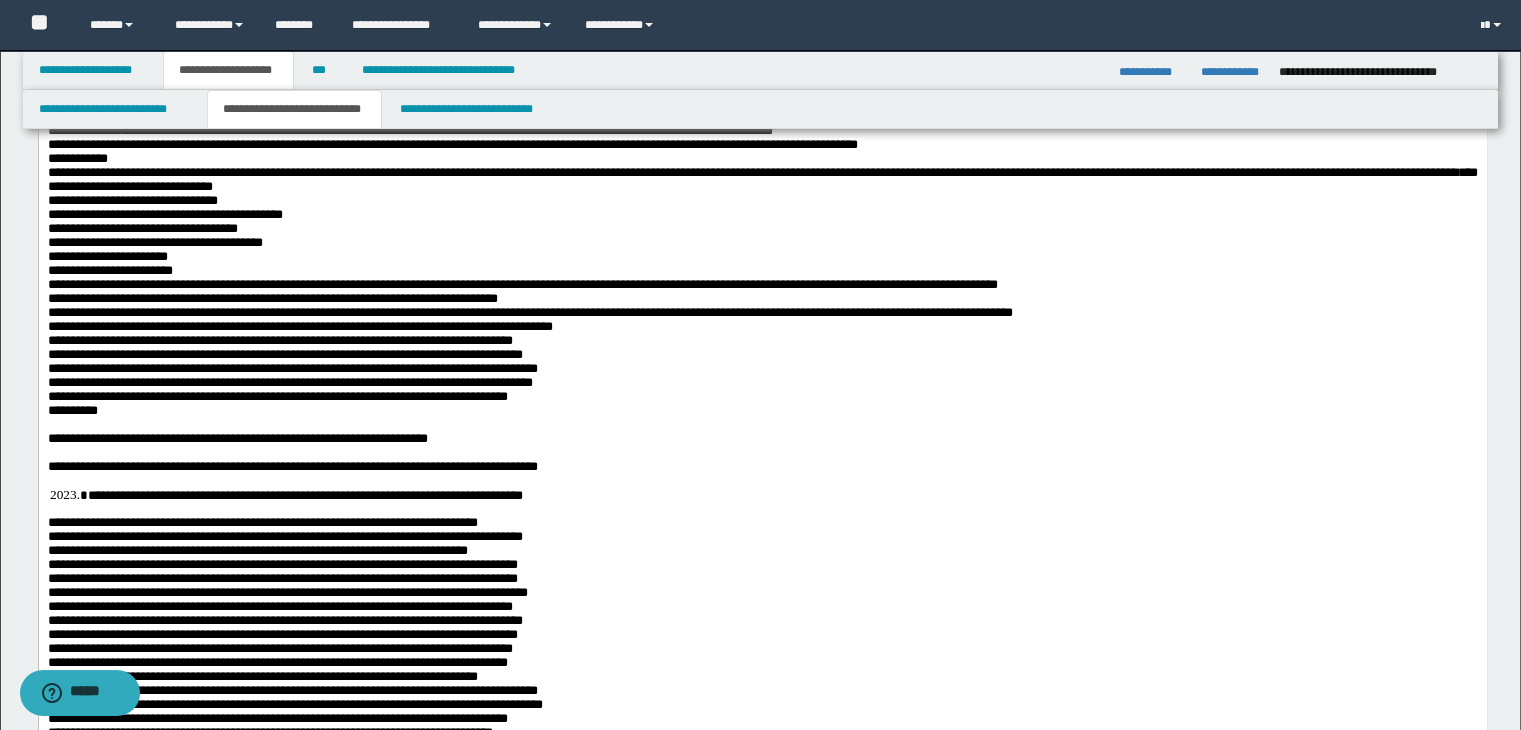 drag, startPoint x: 73, startPoint y: -644, endPoint x: 49, endPoint y: 546, distance: 1190.242 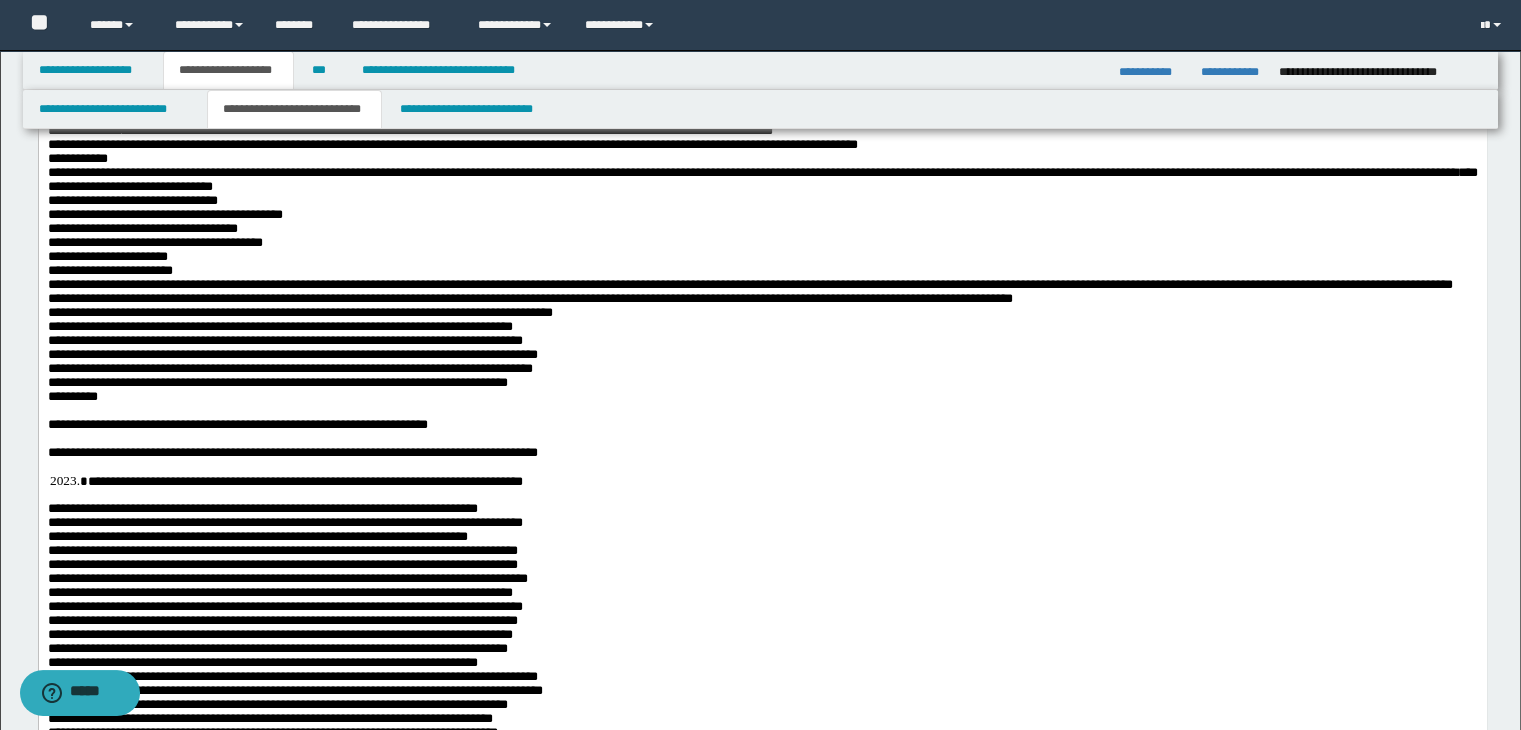 click on "**********" at bounding box center (529, 298) 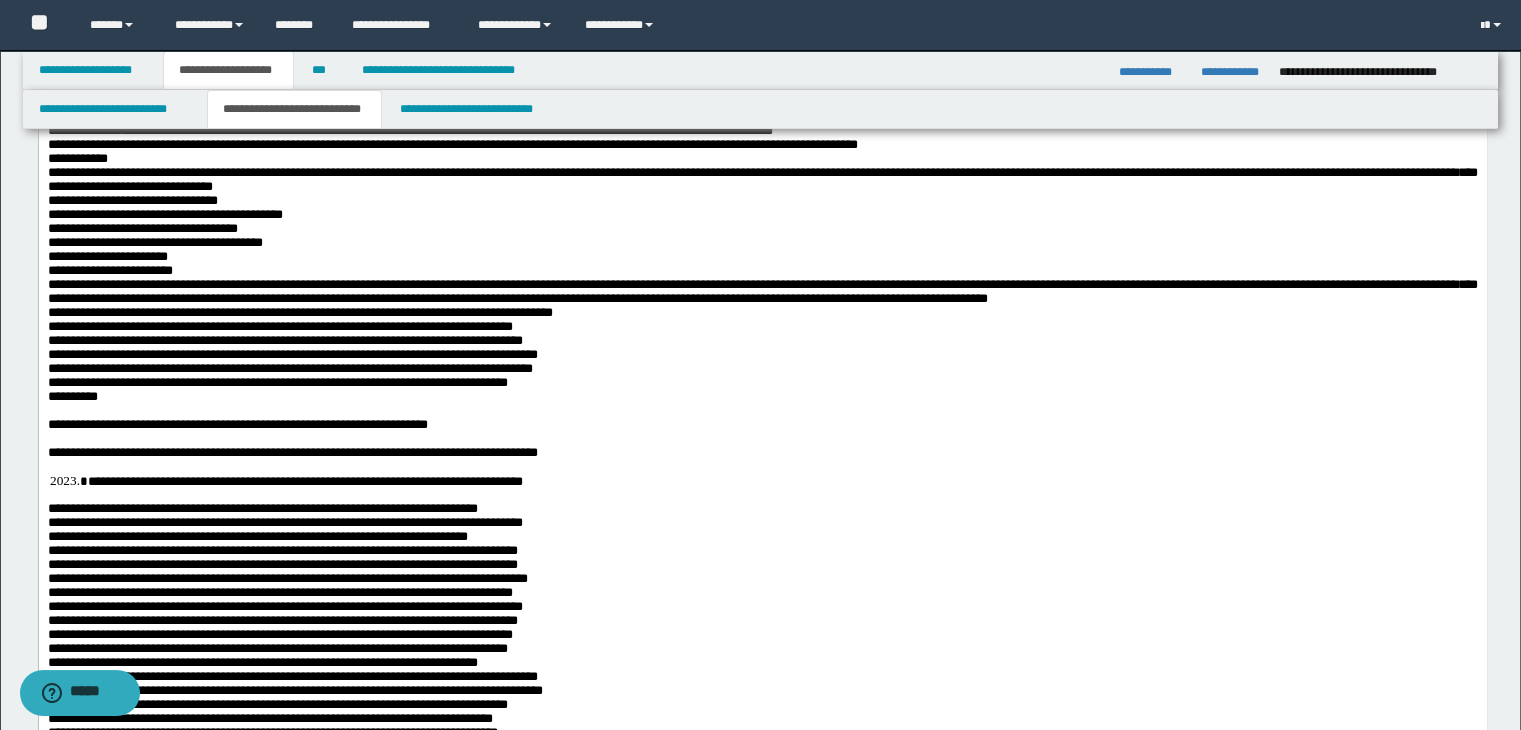 click on "**********" at bounding box center [762, 147] 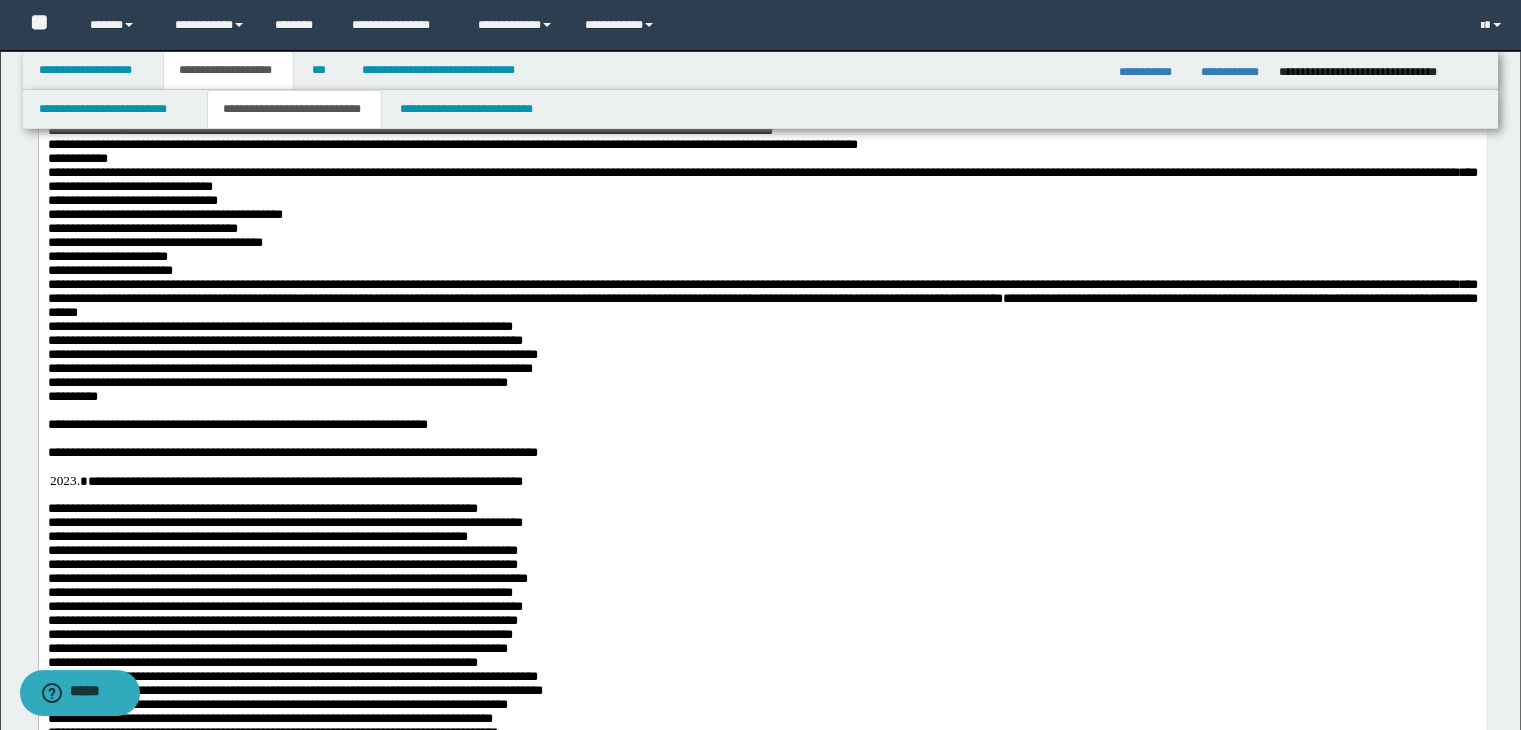 click on "**********" at bounding box center (279, 326) 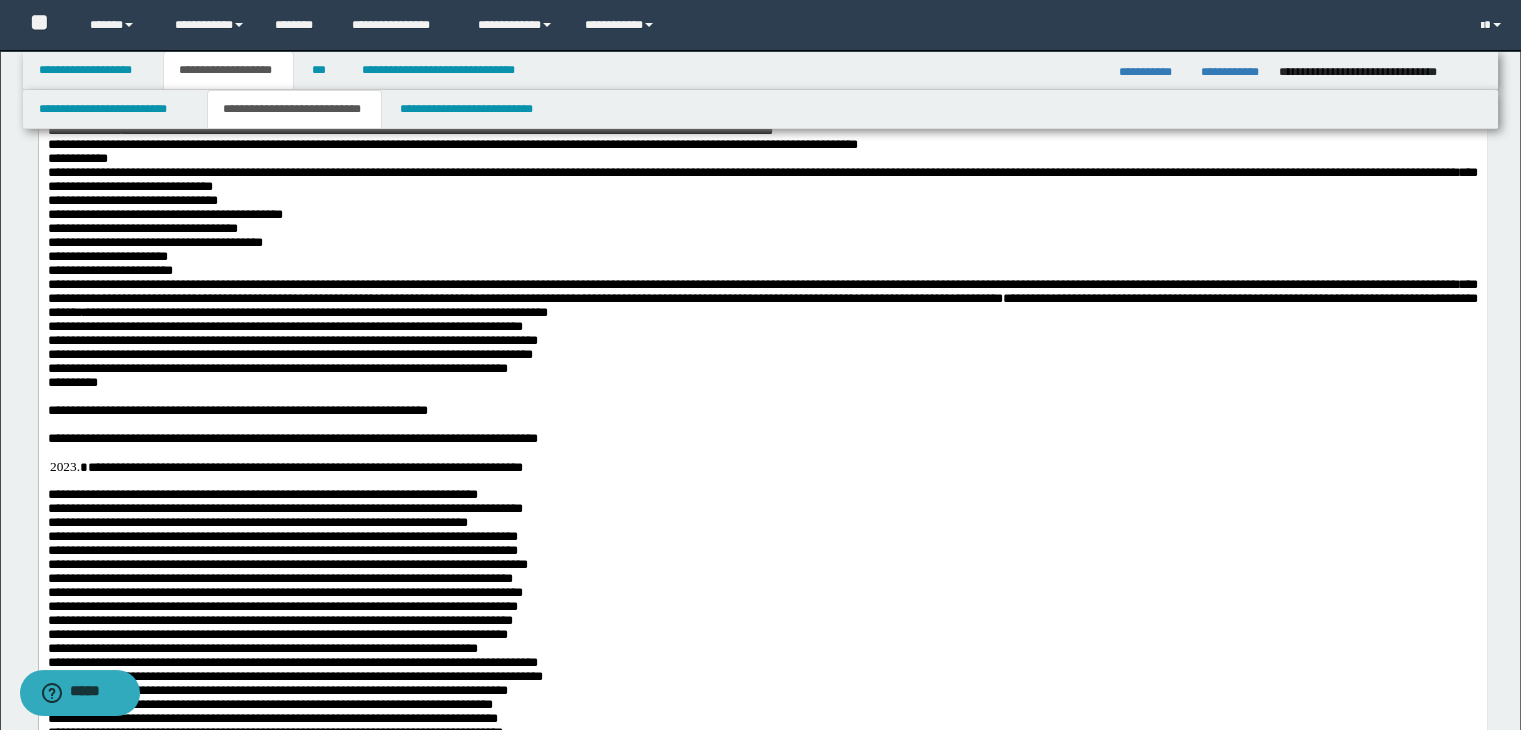 click on "**********" at bounding box center (284, 326) 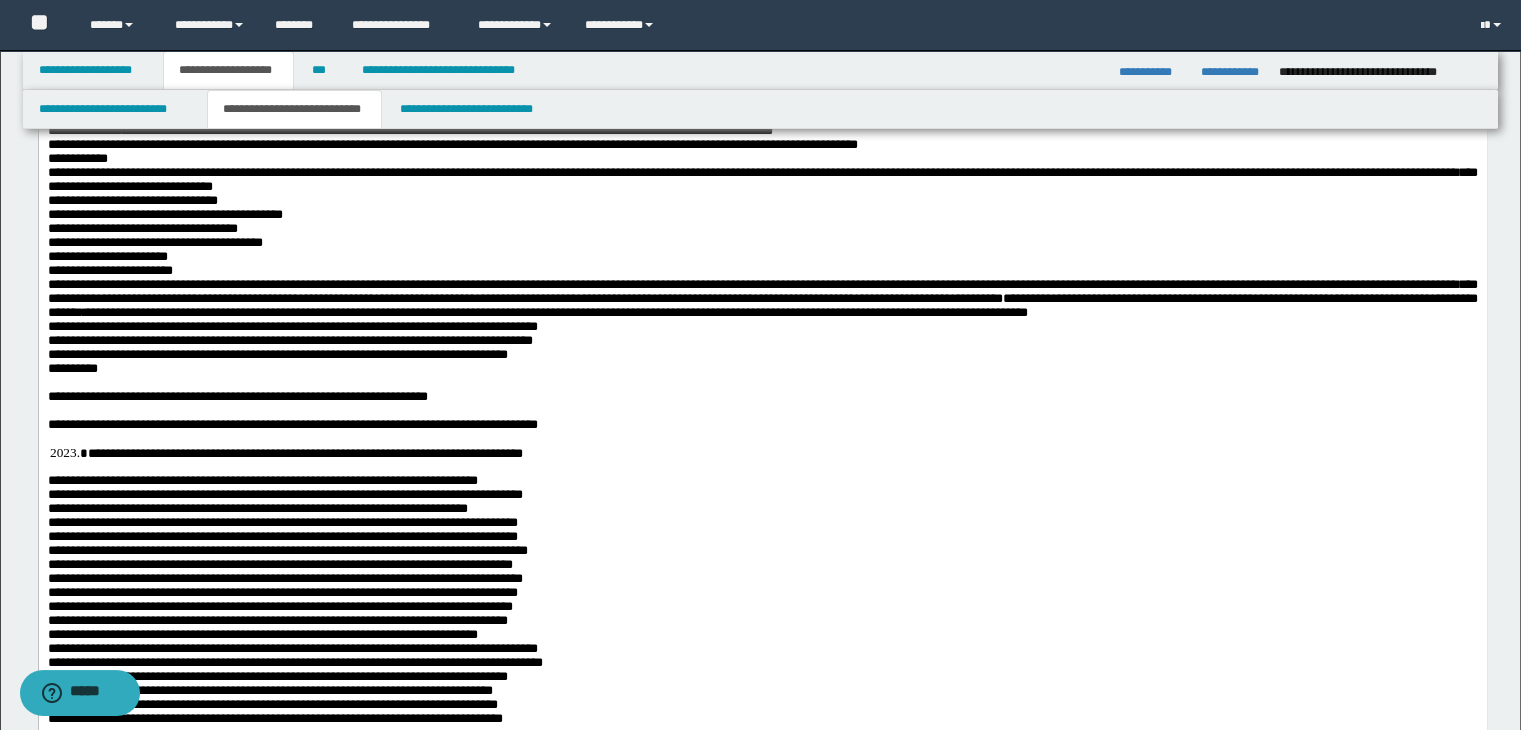 click on "**********" at bounding box center [292, 326] 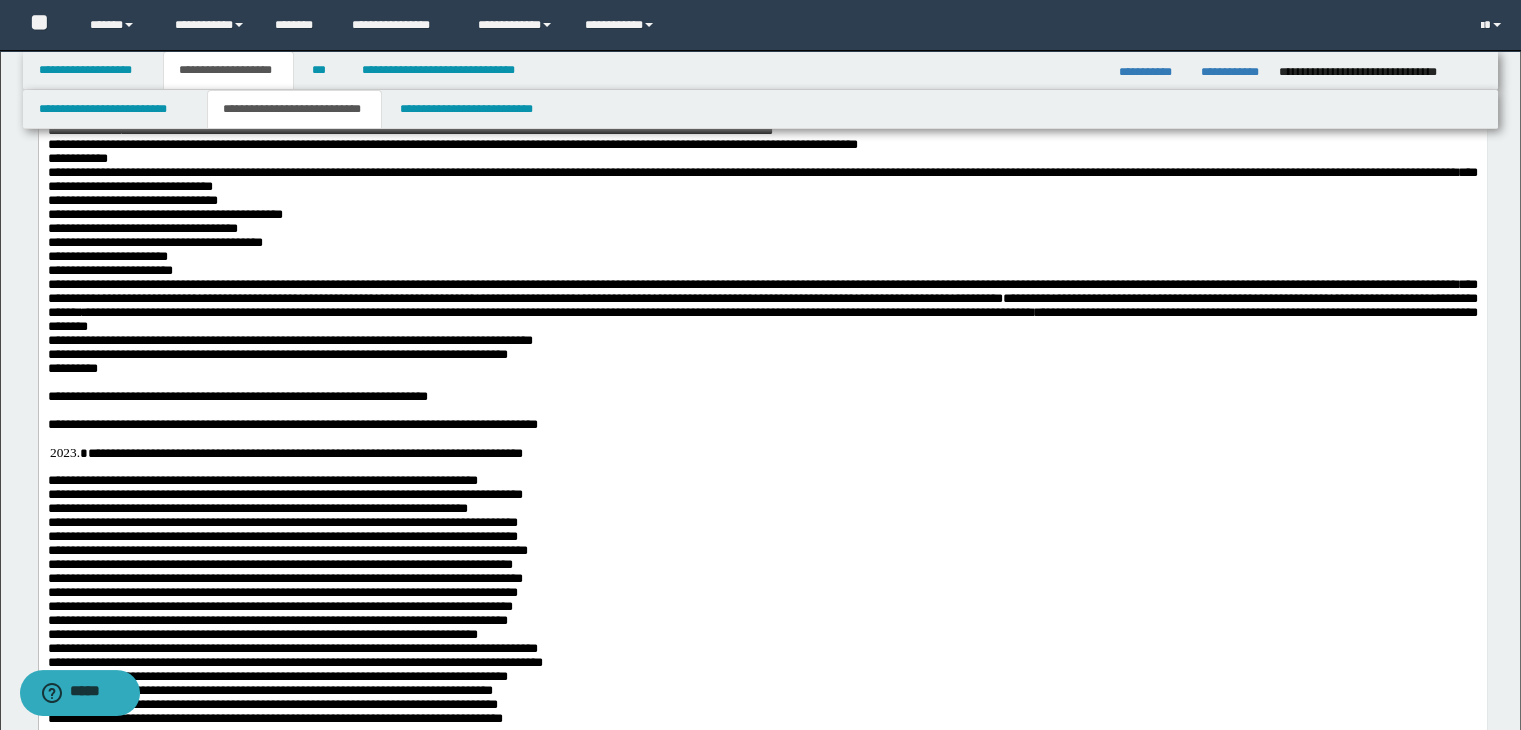 click on "**********" at bounding box center [762, 133] 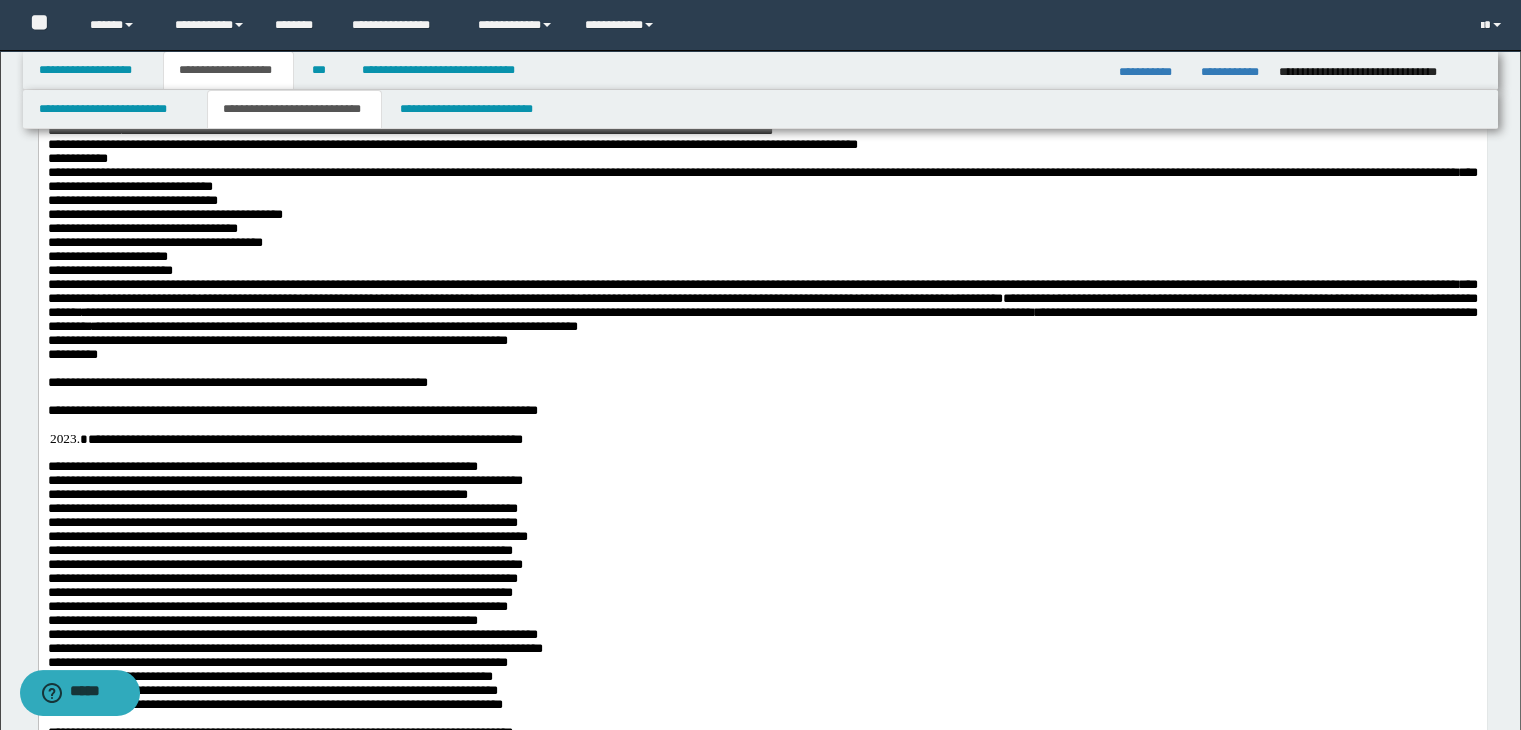 click on "**********" at bounding box center (277, 340) 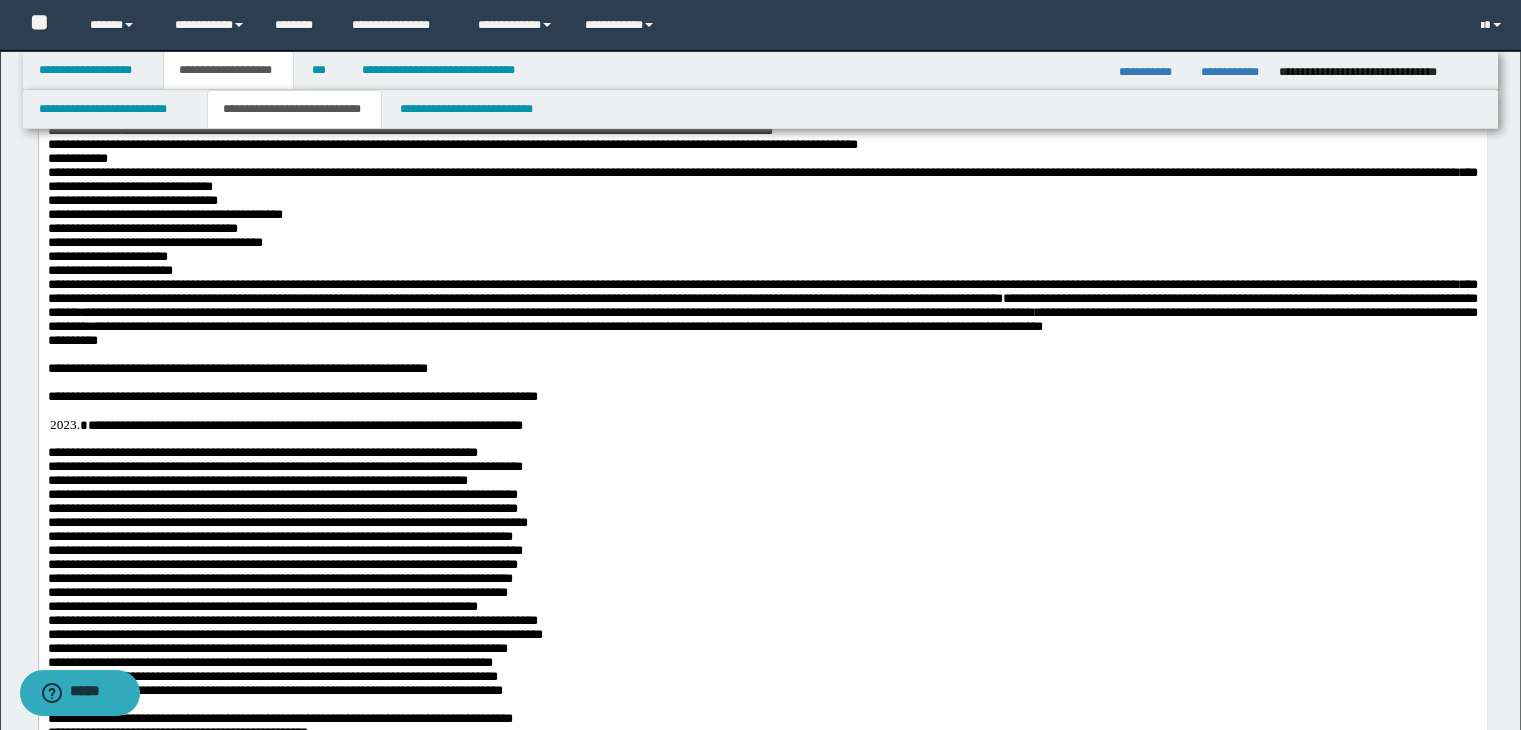 click on "**********" at bounding box center (72, 340) 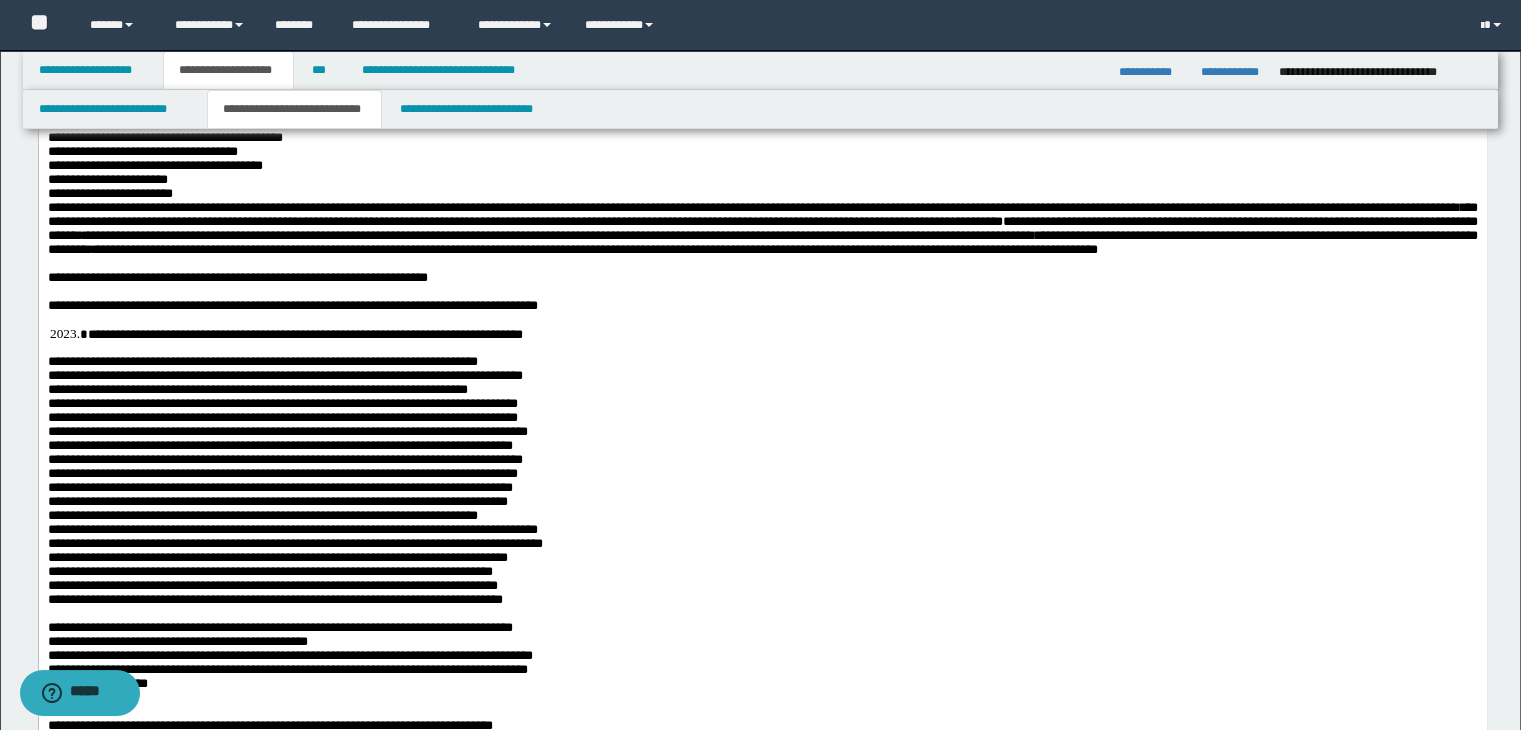 scroll, scrollTop: 1600, scrollLeft: 0, axis: vertical 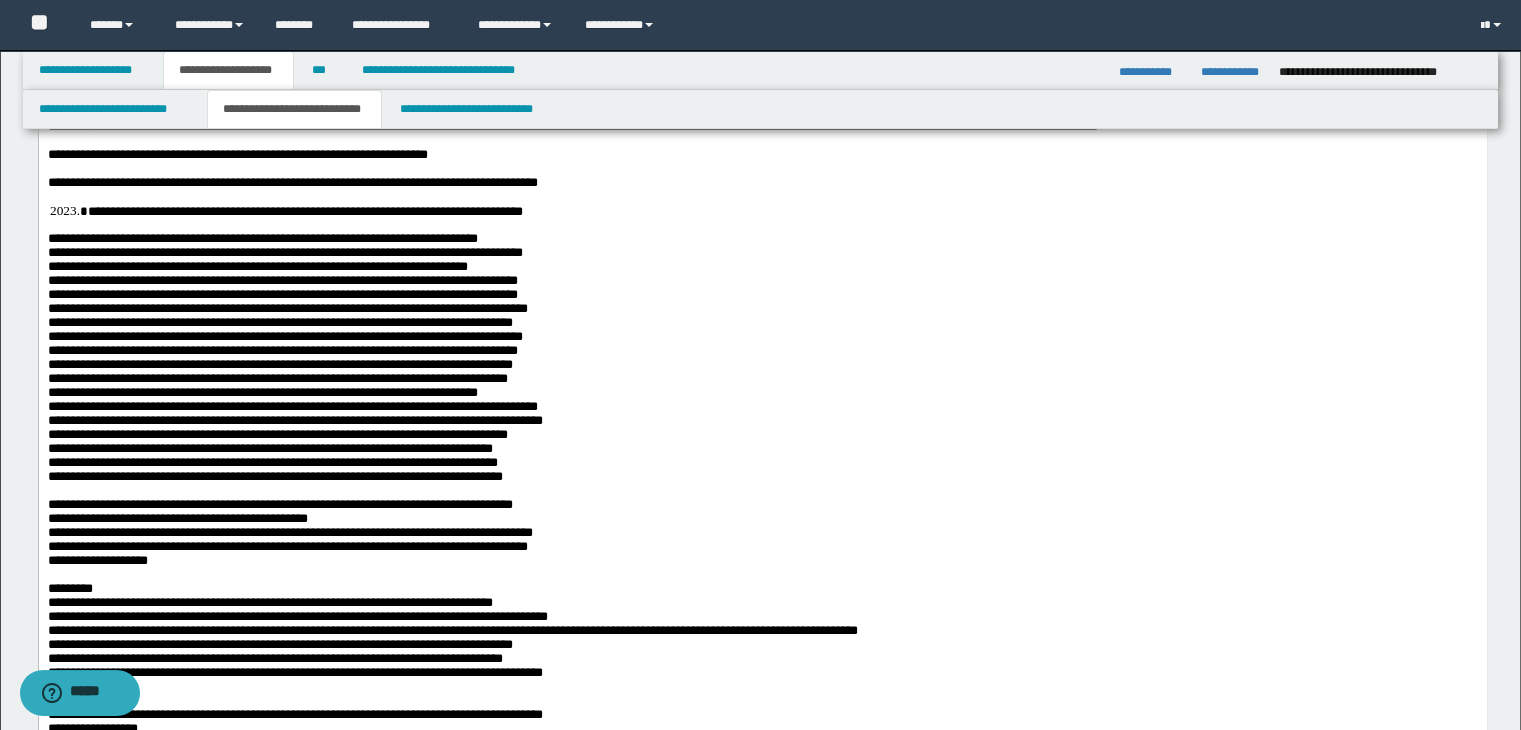click on "**********" at bounding box center [237, 154] 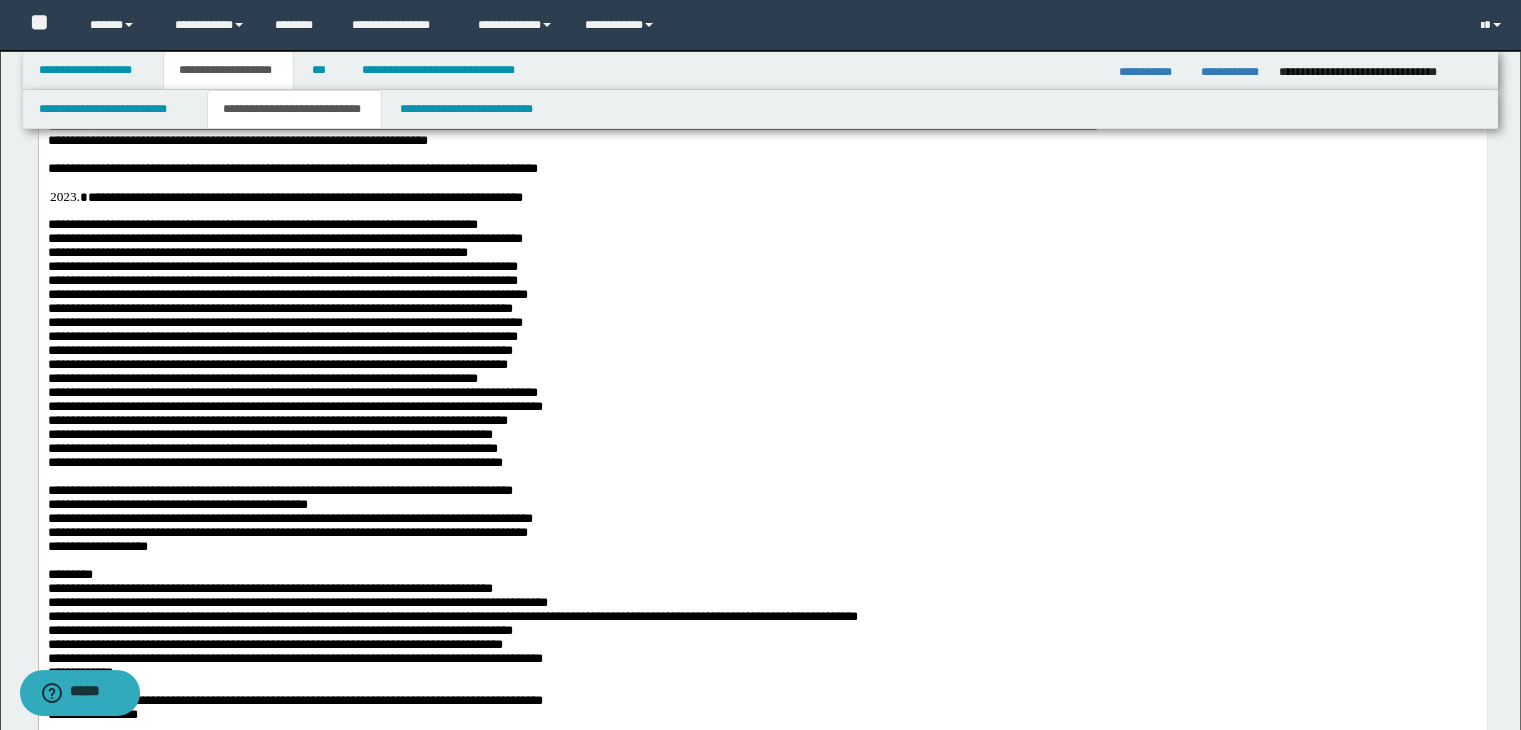 click on "**********" at bounding box center [762, -95] 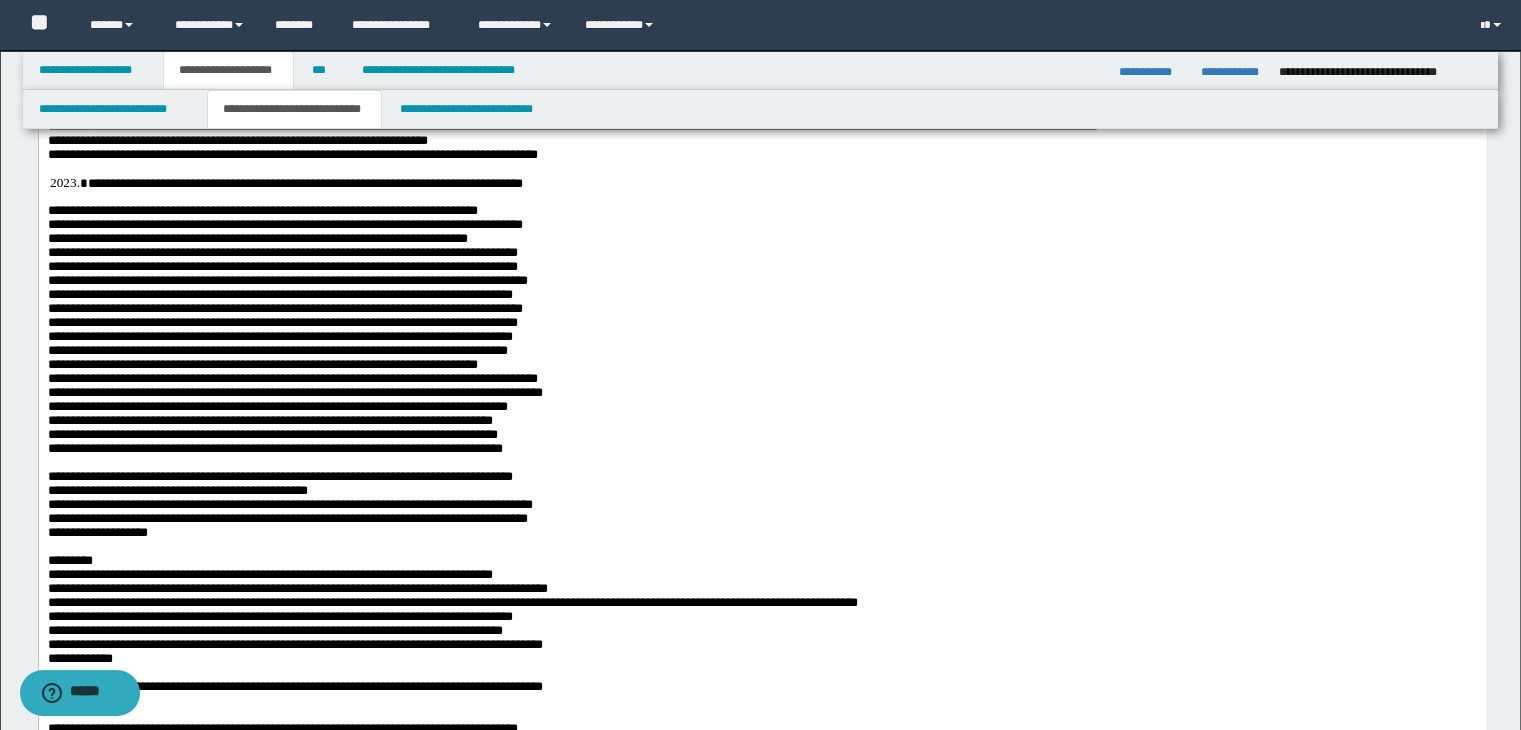 click on "**********" at bounding box center (782, 183) 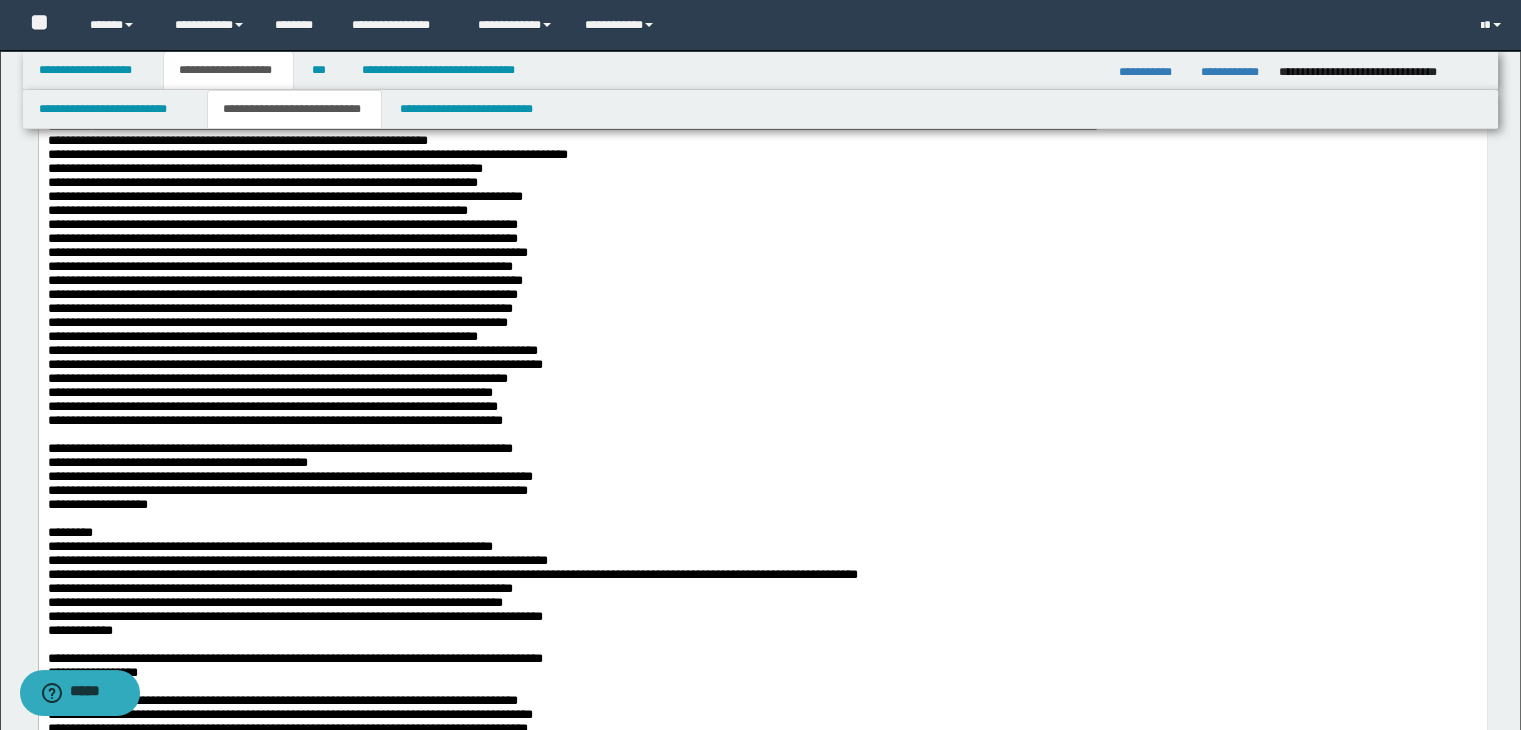click on "**********" at bounding box center [262, 182] 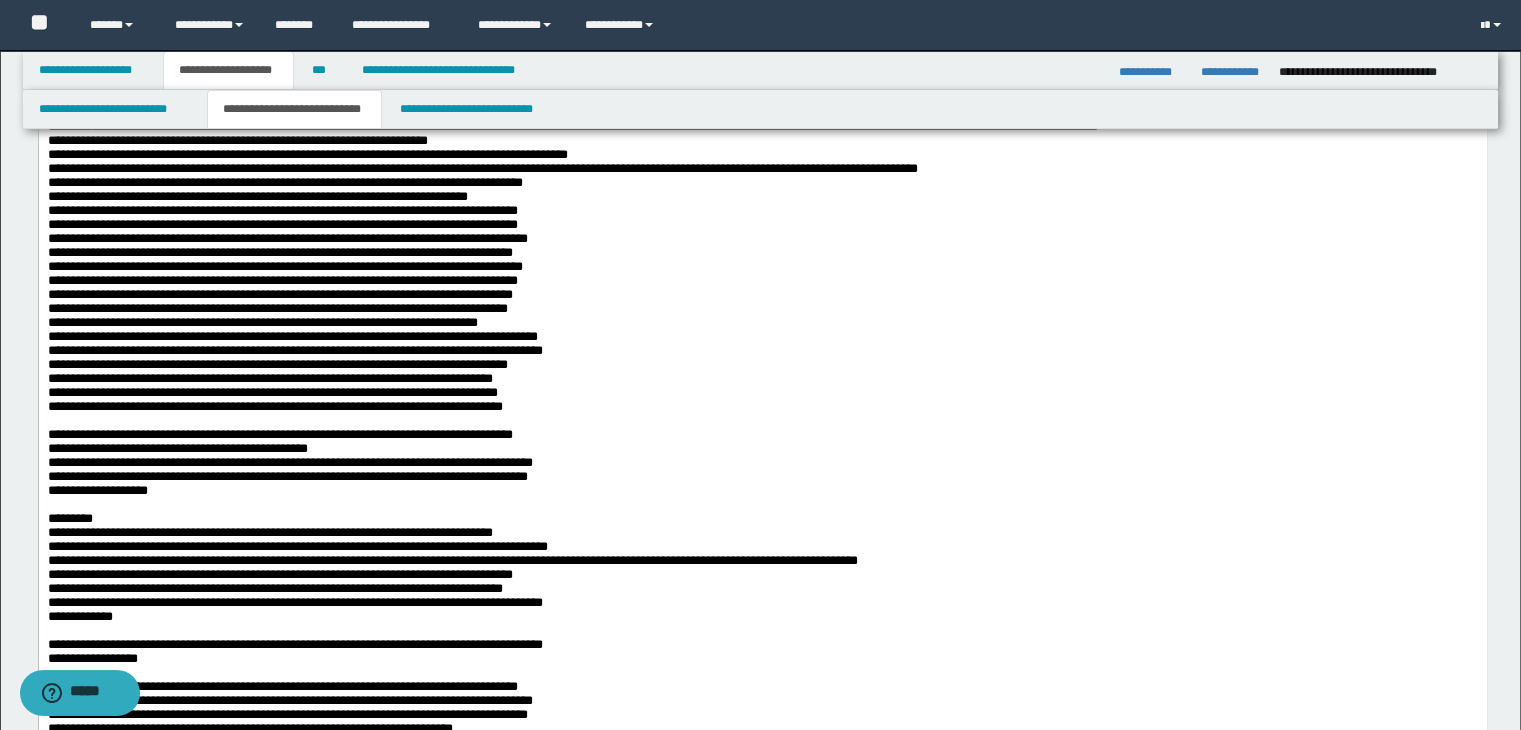 click on "**********" at bounding box center [284, 182] 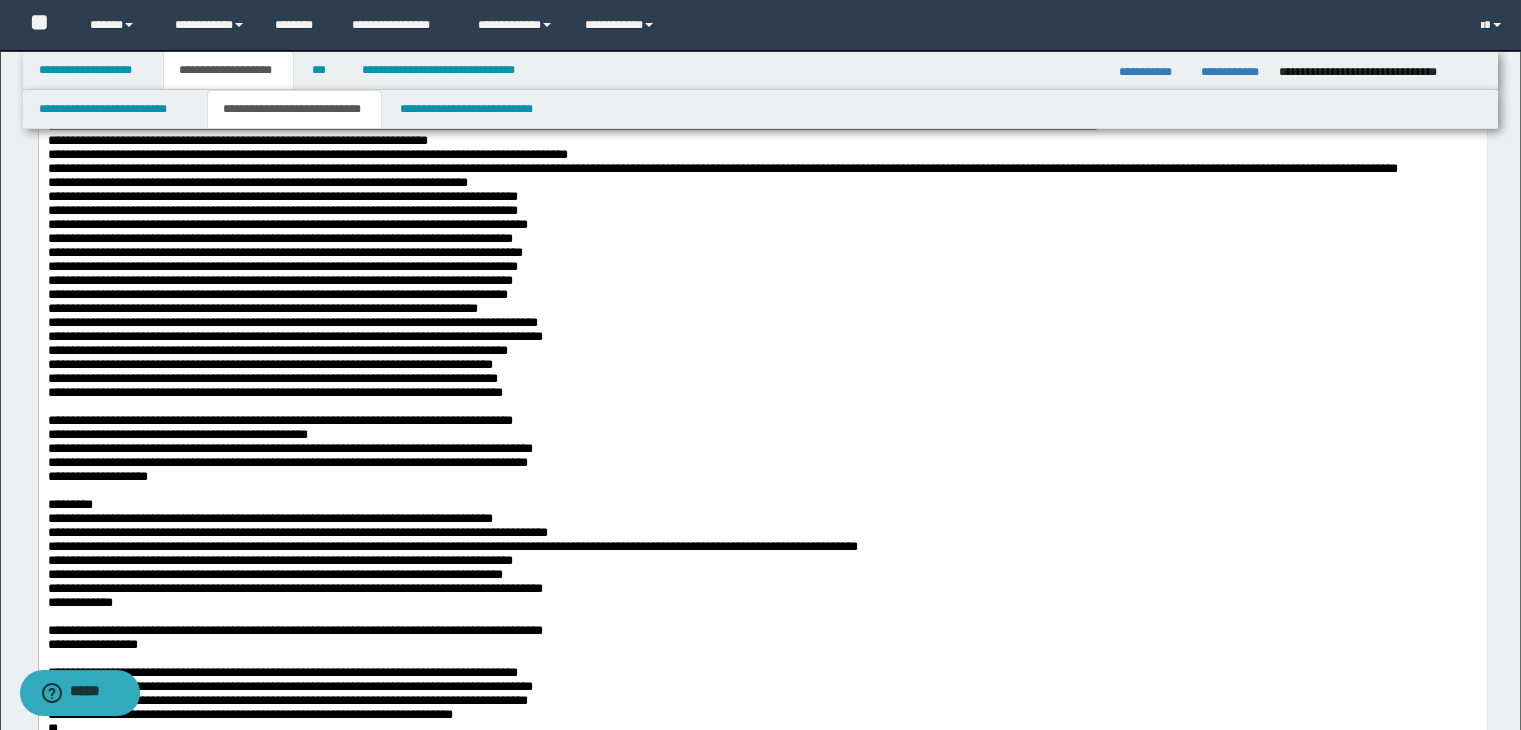 click on "**********" at bounding box center (257, 182) 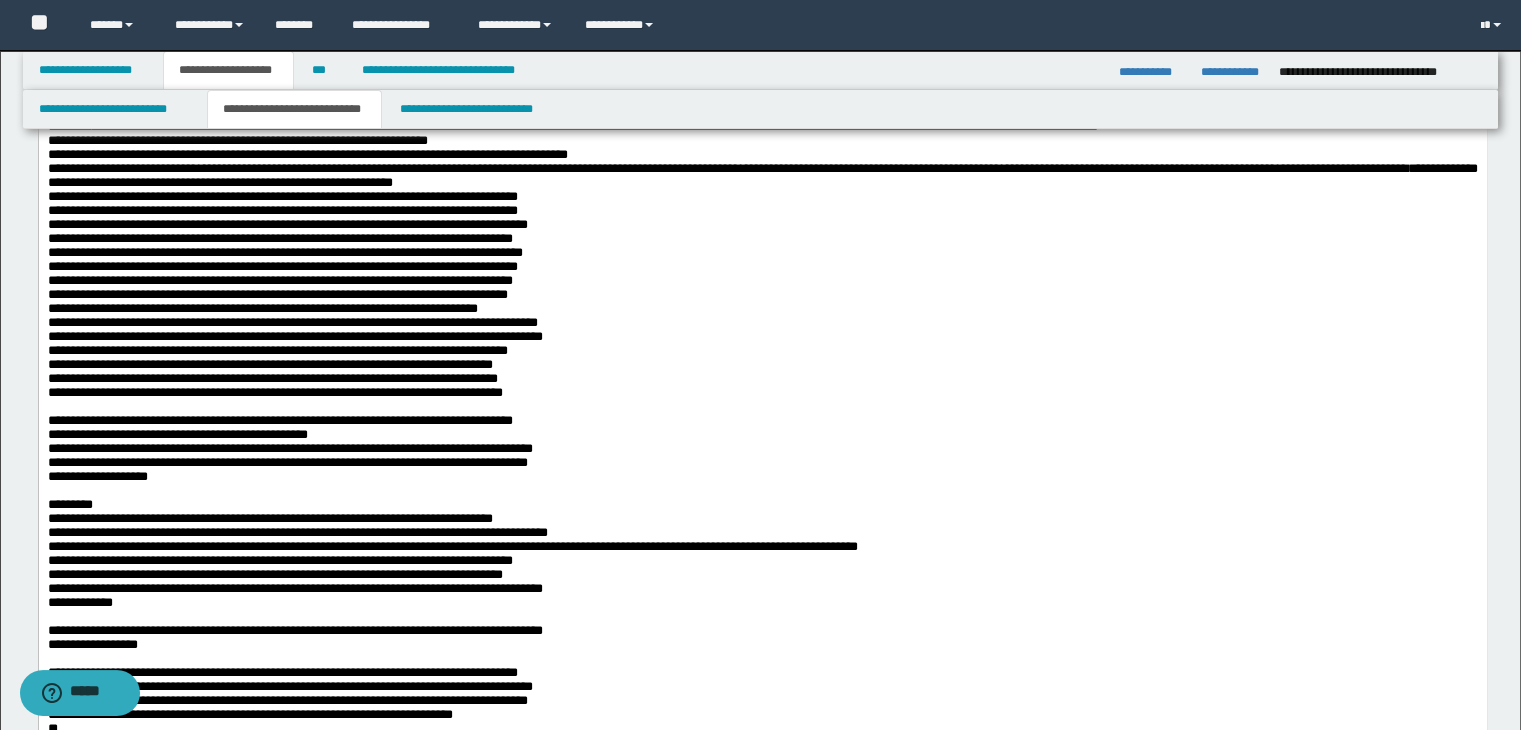 click on "**********" at bounding box center (762, -130) 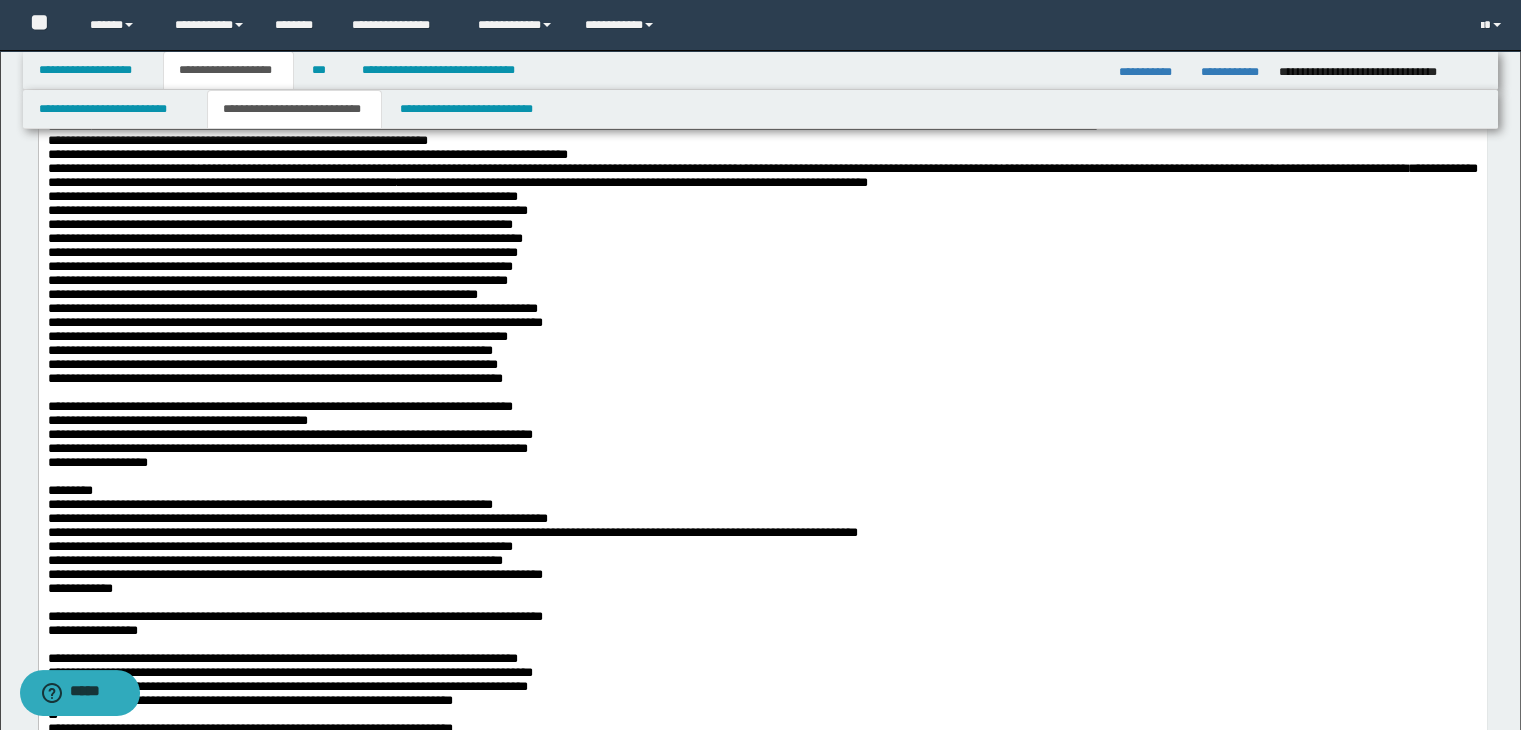 click on "**********" at bounding box center (282, 196) 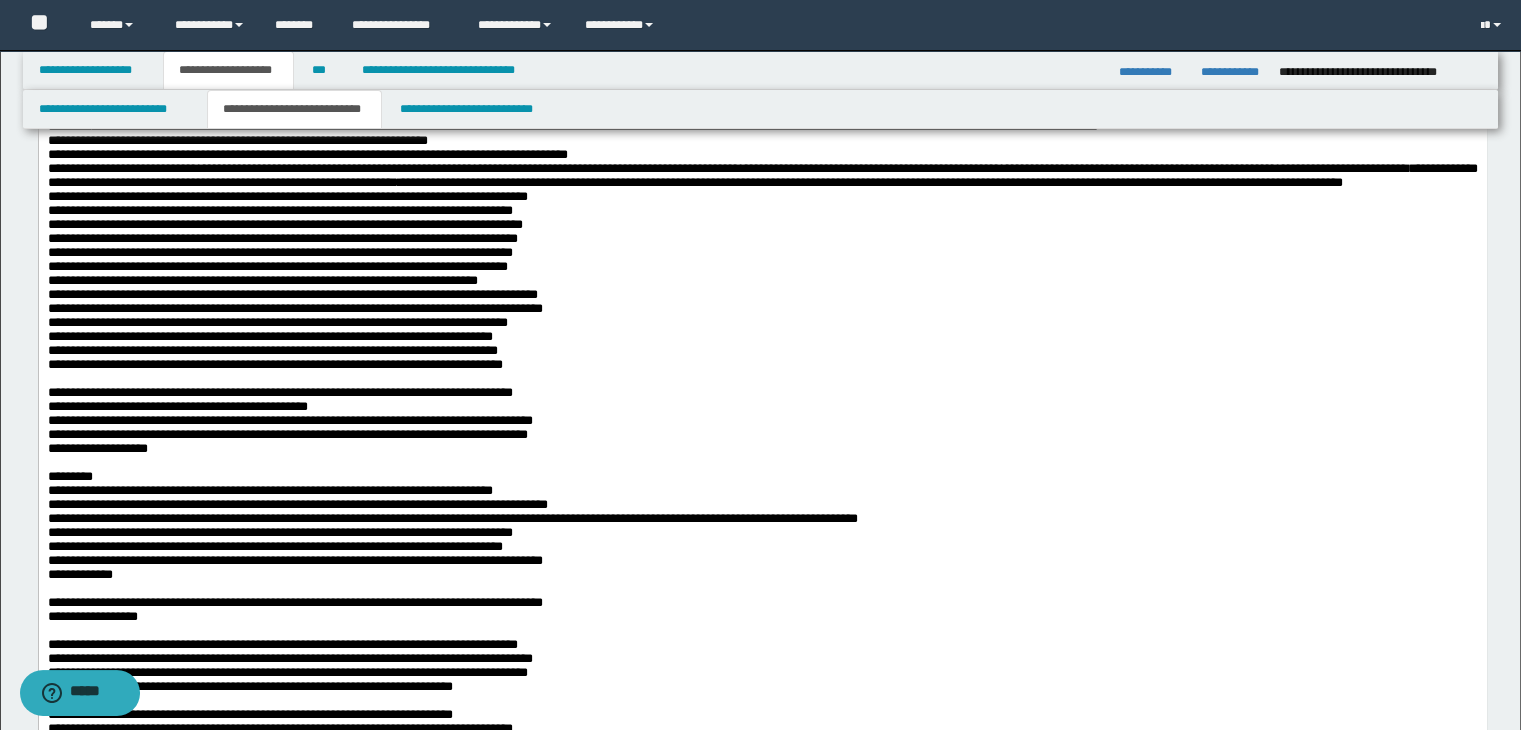 click on "**********" at bounding box center (762, -144) 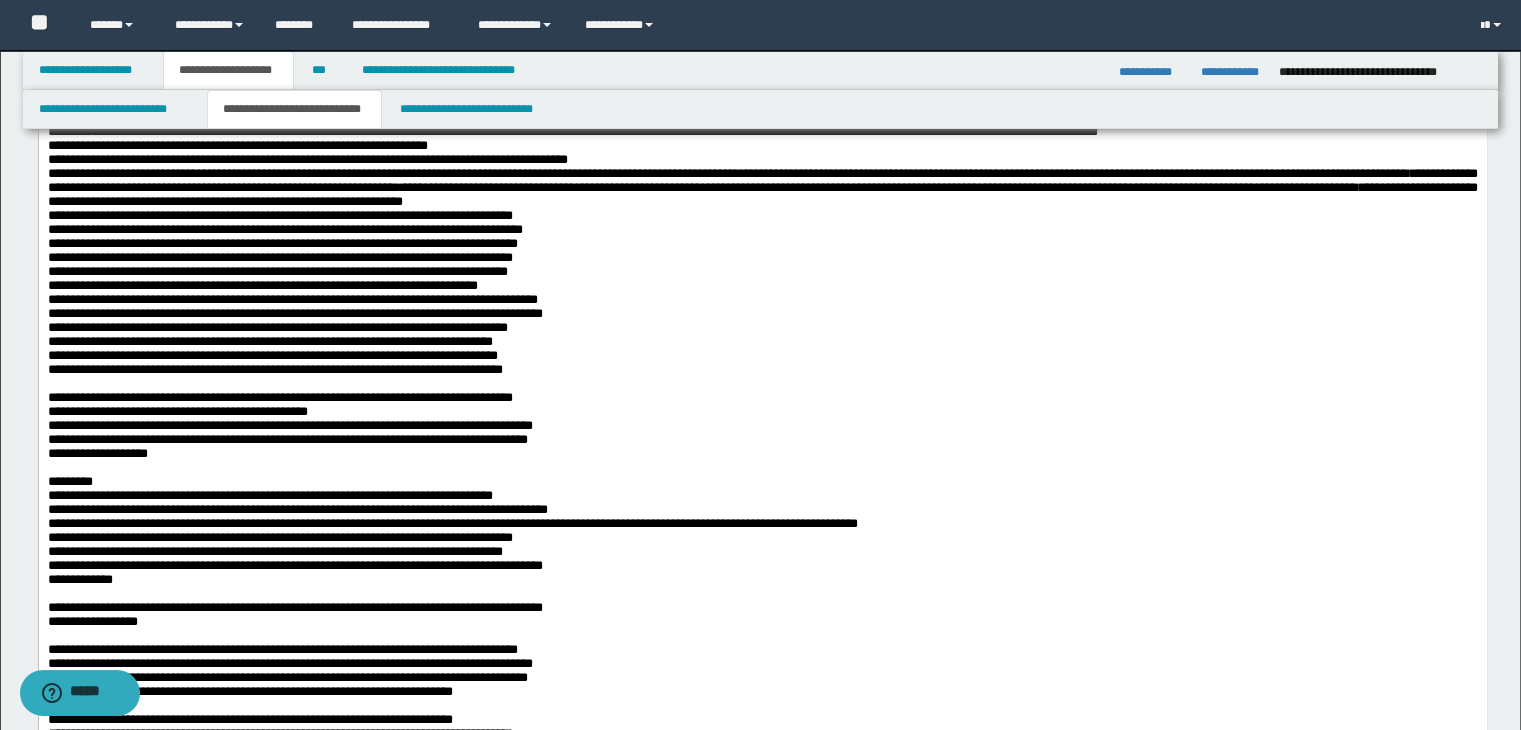 scroll, scrollTop: 1600, scrollLeft: 0, axis: vertical 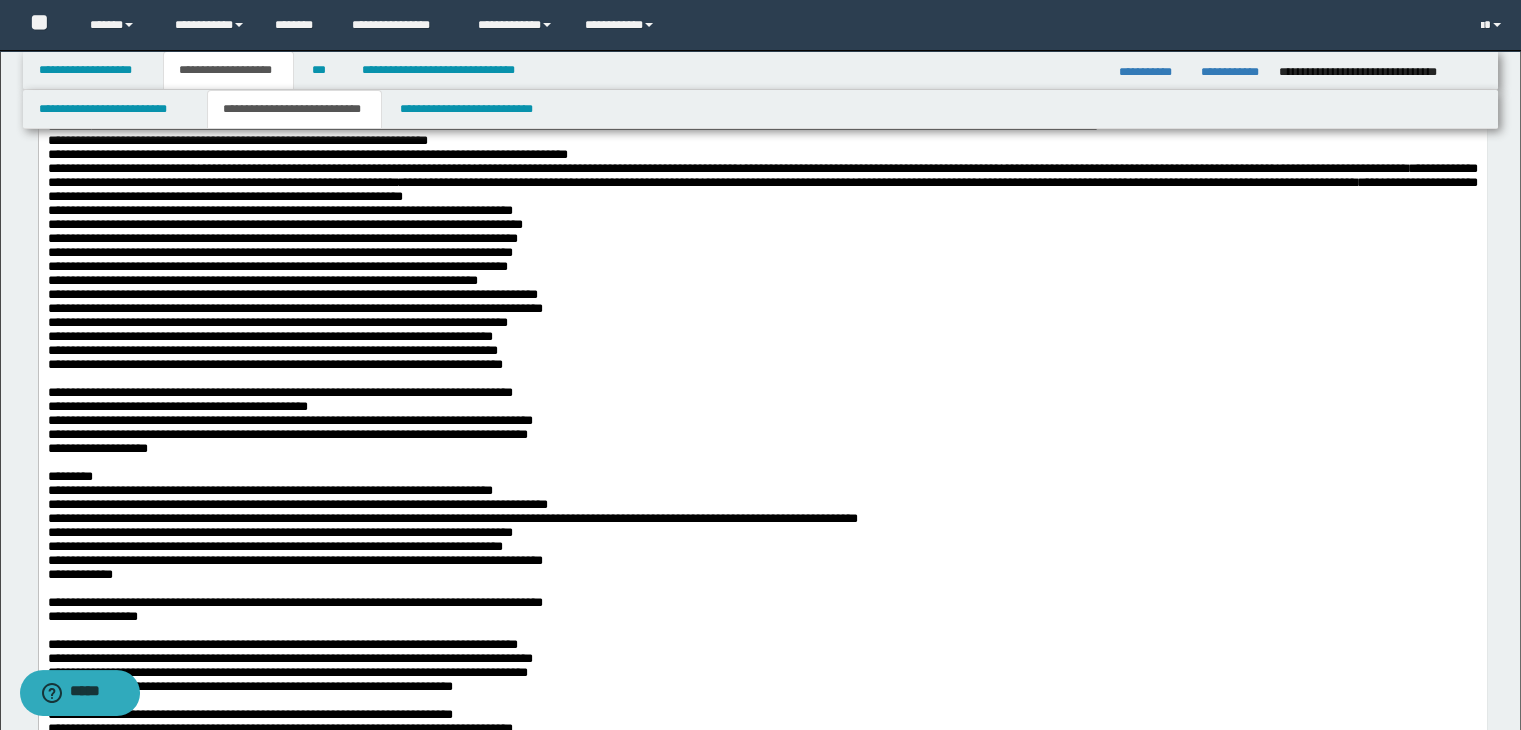 click on "**********" at bounding box center (762, -144) 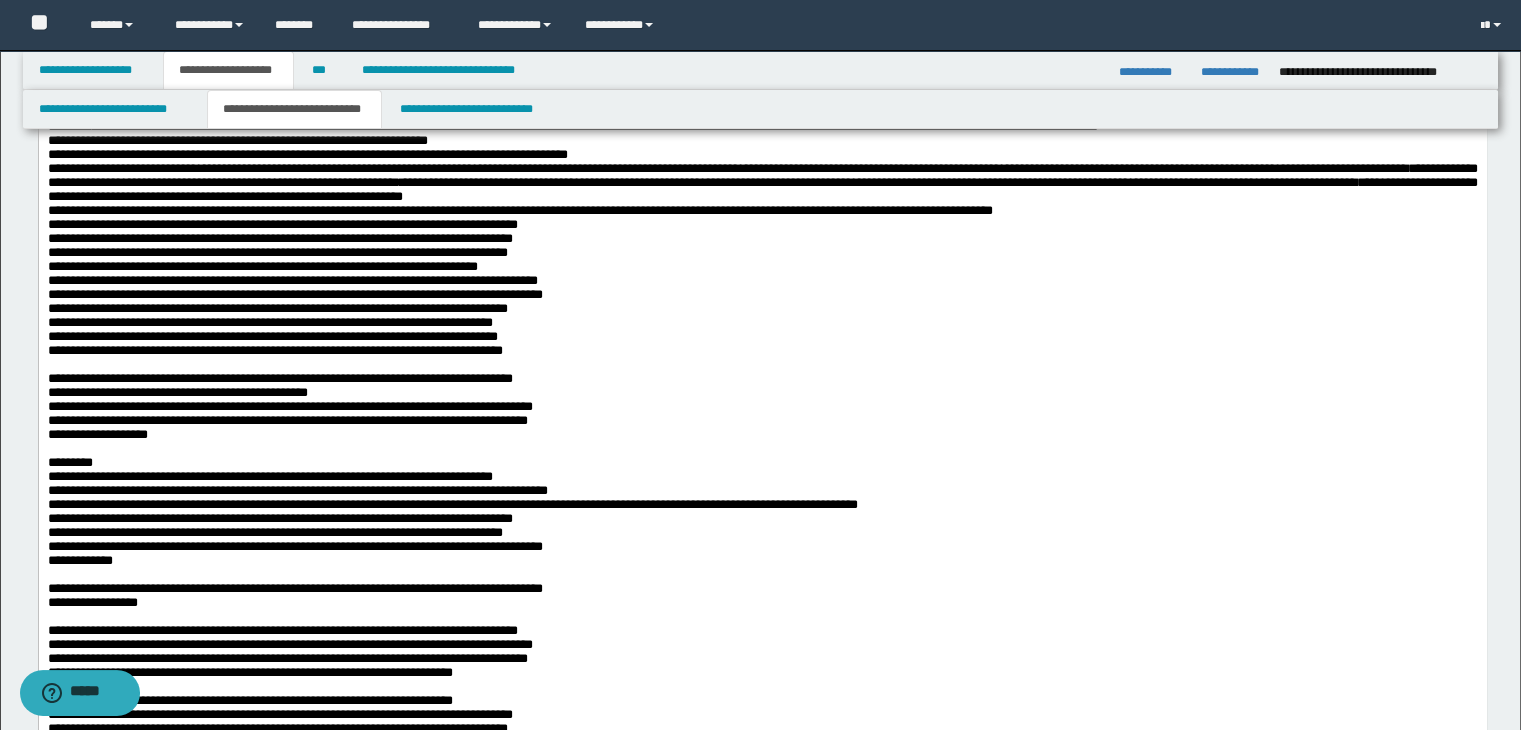 click on "**********" at bounding box center [762, 253] 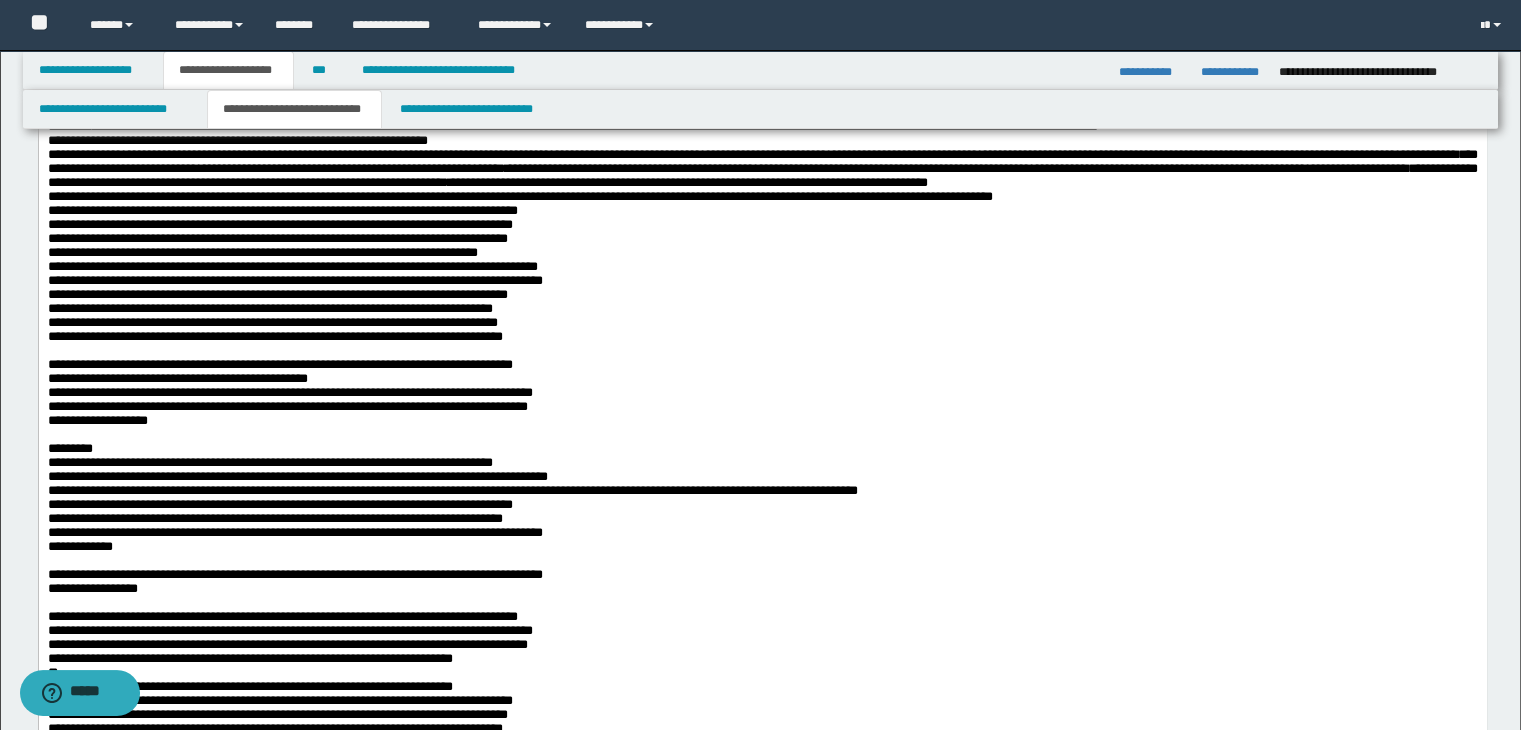 click on "**********" at bounding box center (762, 211) 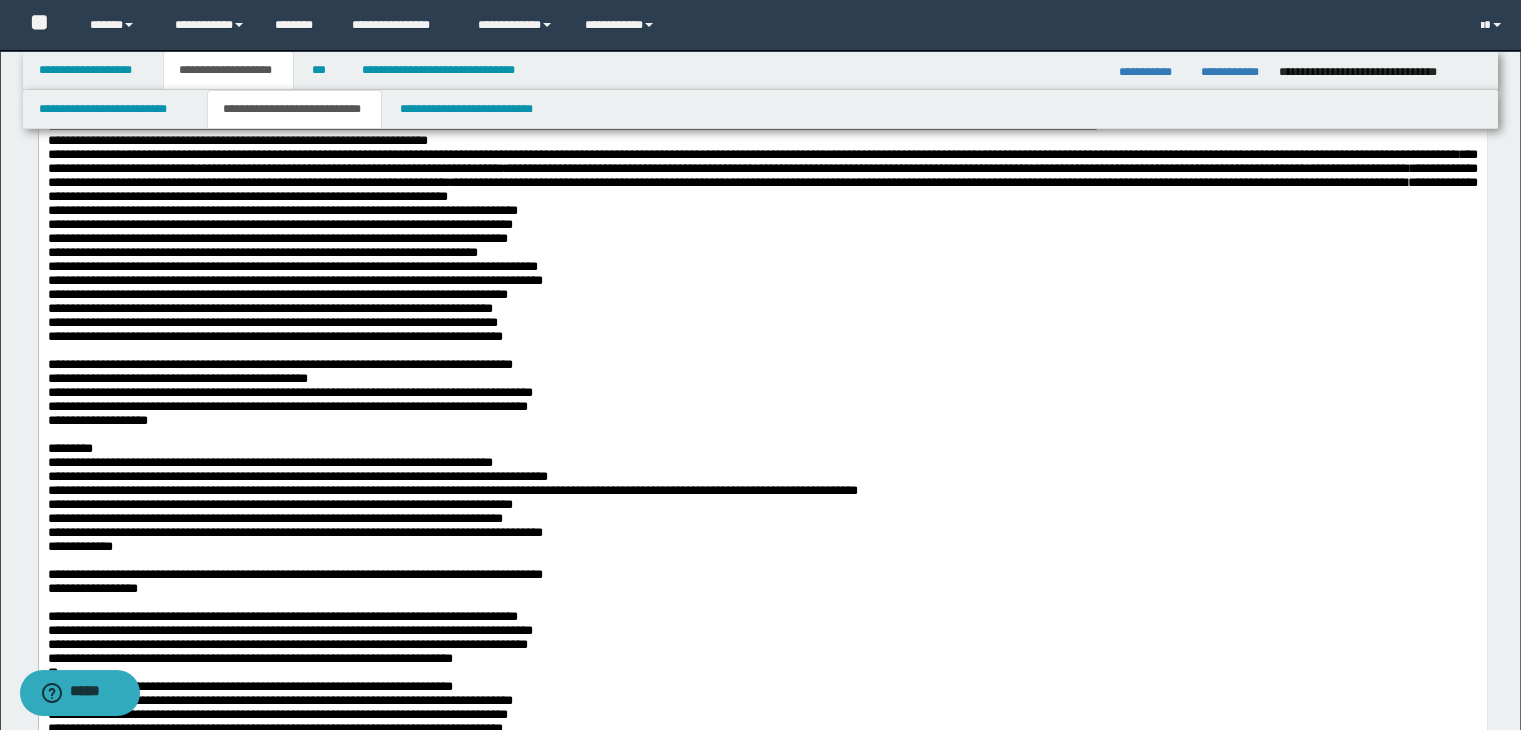 click on "**********" at bounding box center (282, 210) 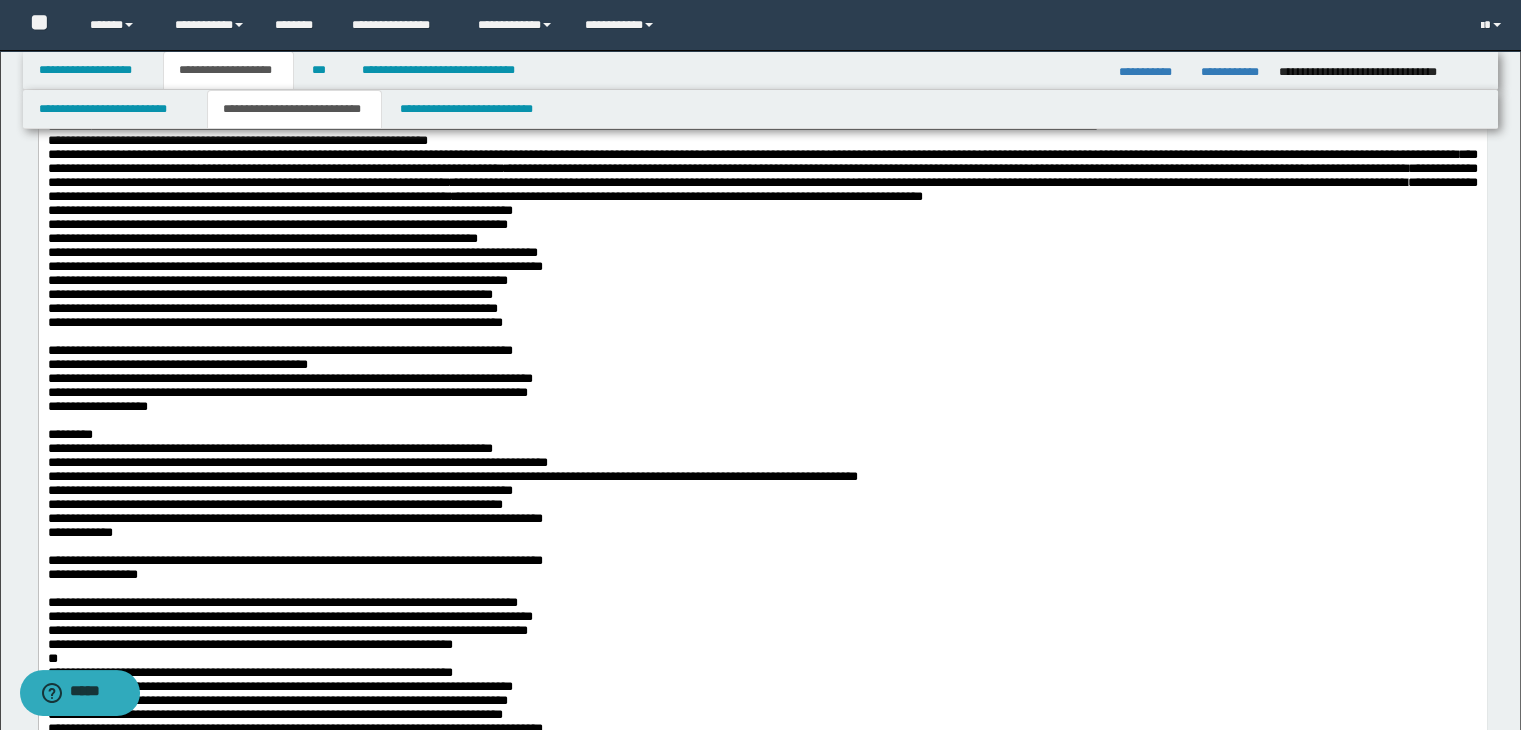 click on "**********" at bounding box center (762, -165) 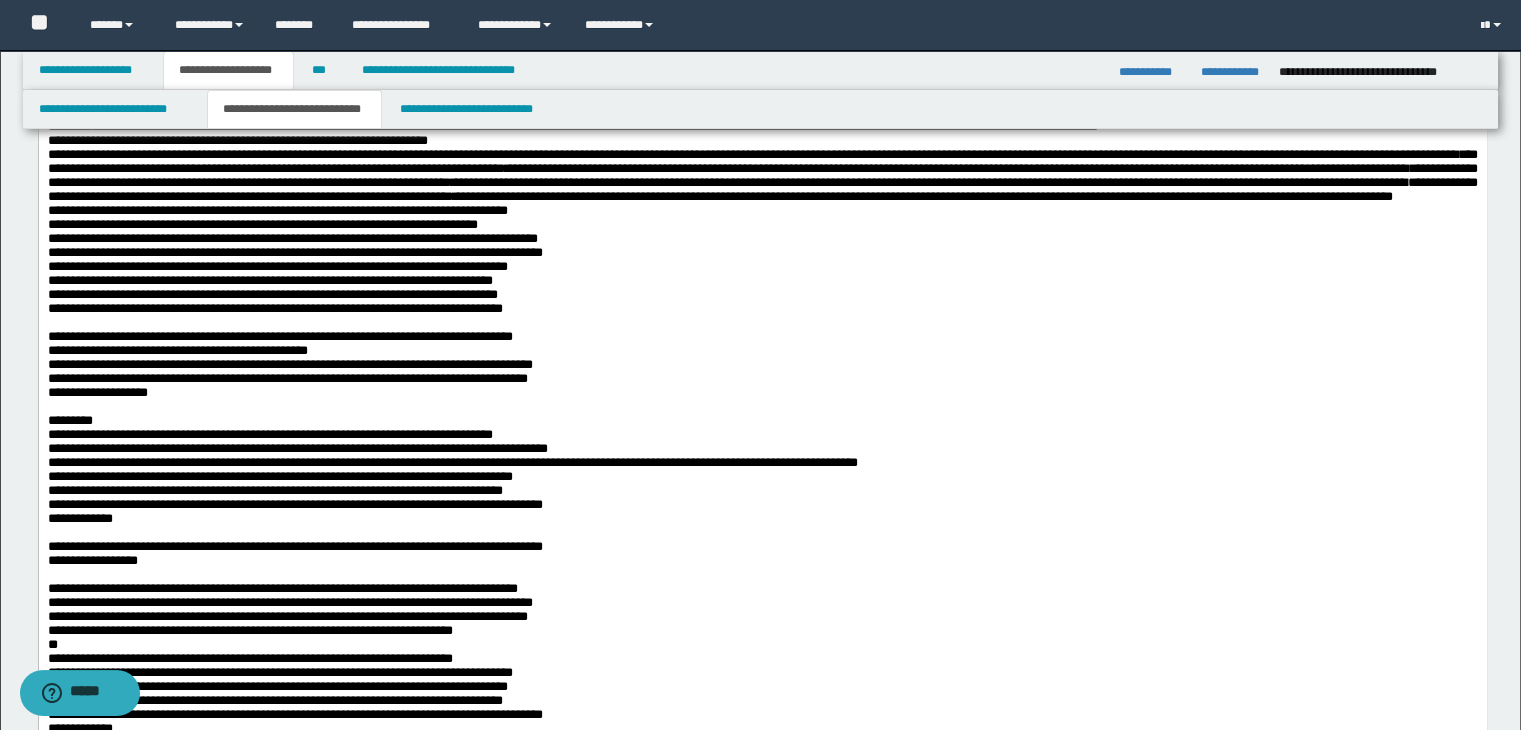 click on "**********" at bounding box center (277, 210) 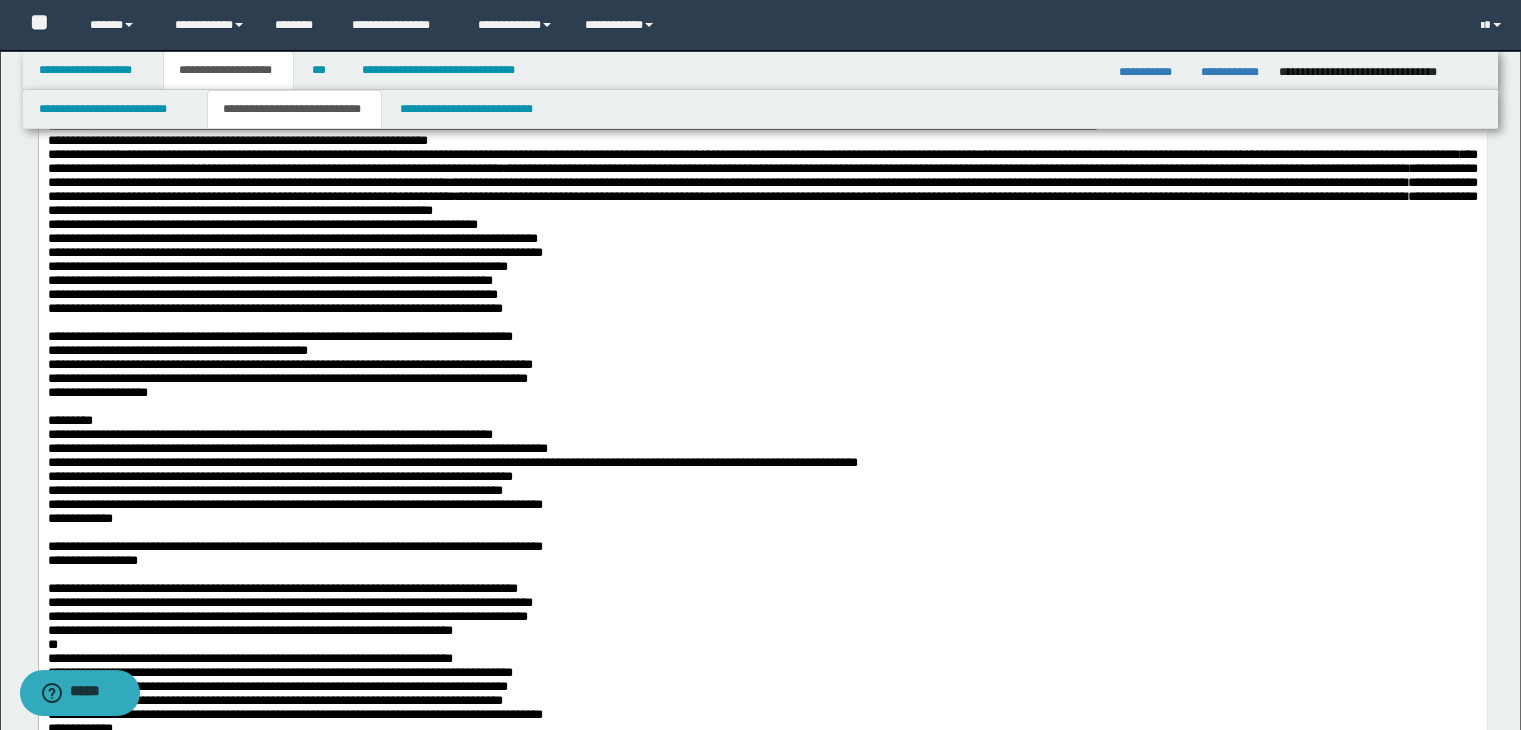 drag, startPoint x: 46, startPoint y: 517, endPoint x: 103, endPoint y: 509, distance: 57.558666 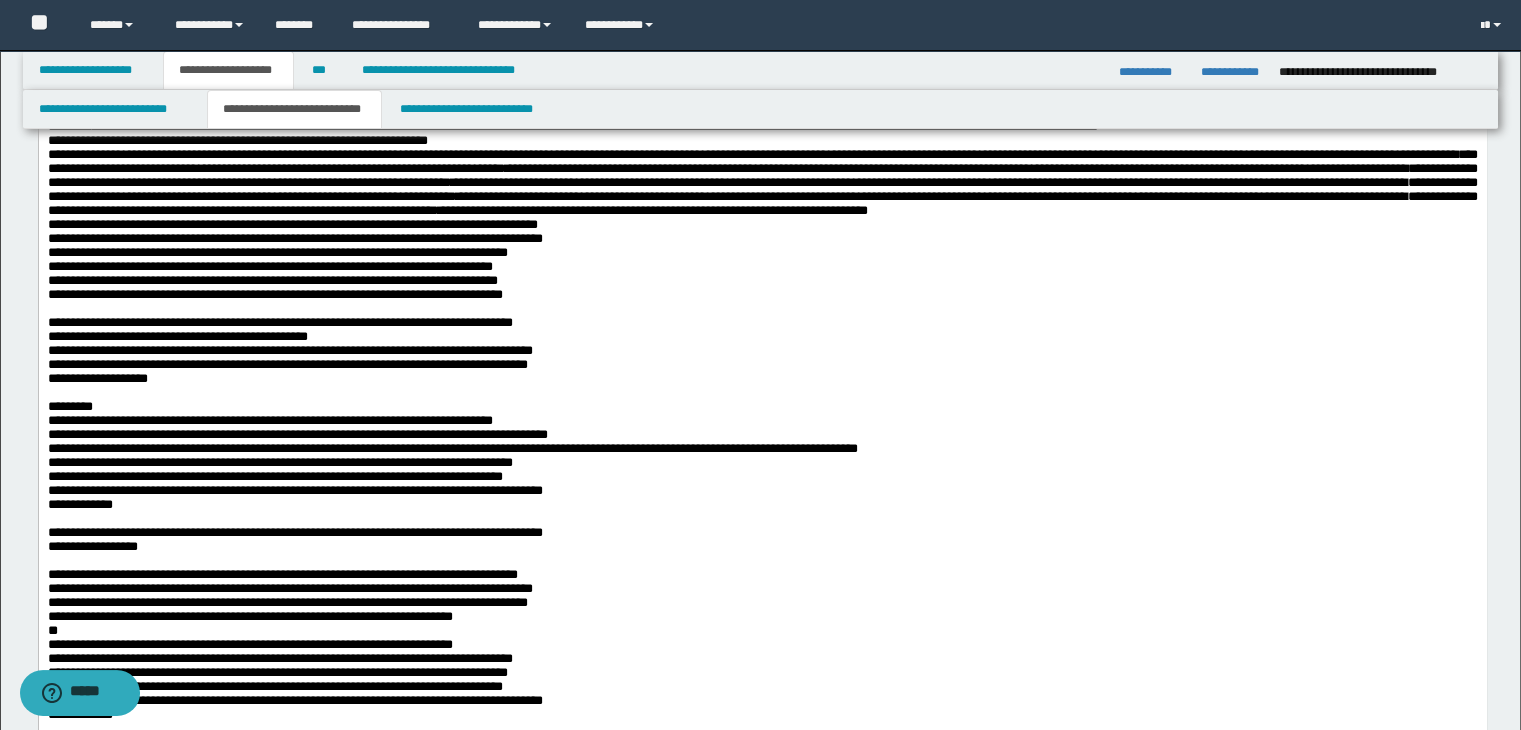 click on "**********" at bounding box center [762, -179] 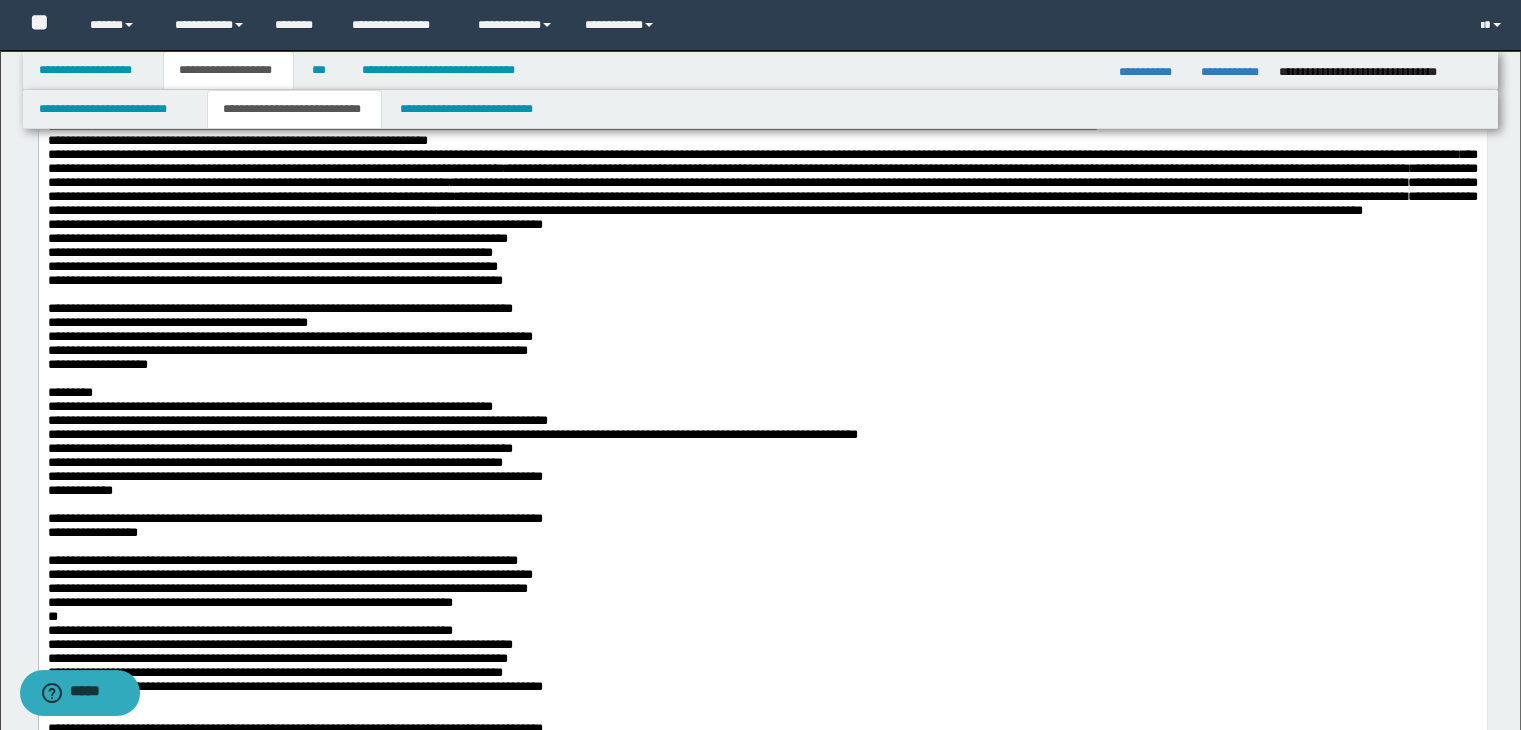 click on "**********" at bounding box center [762, -186] 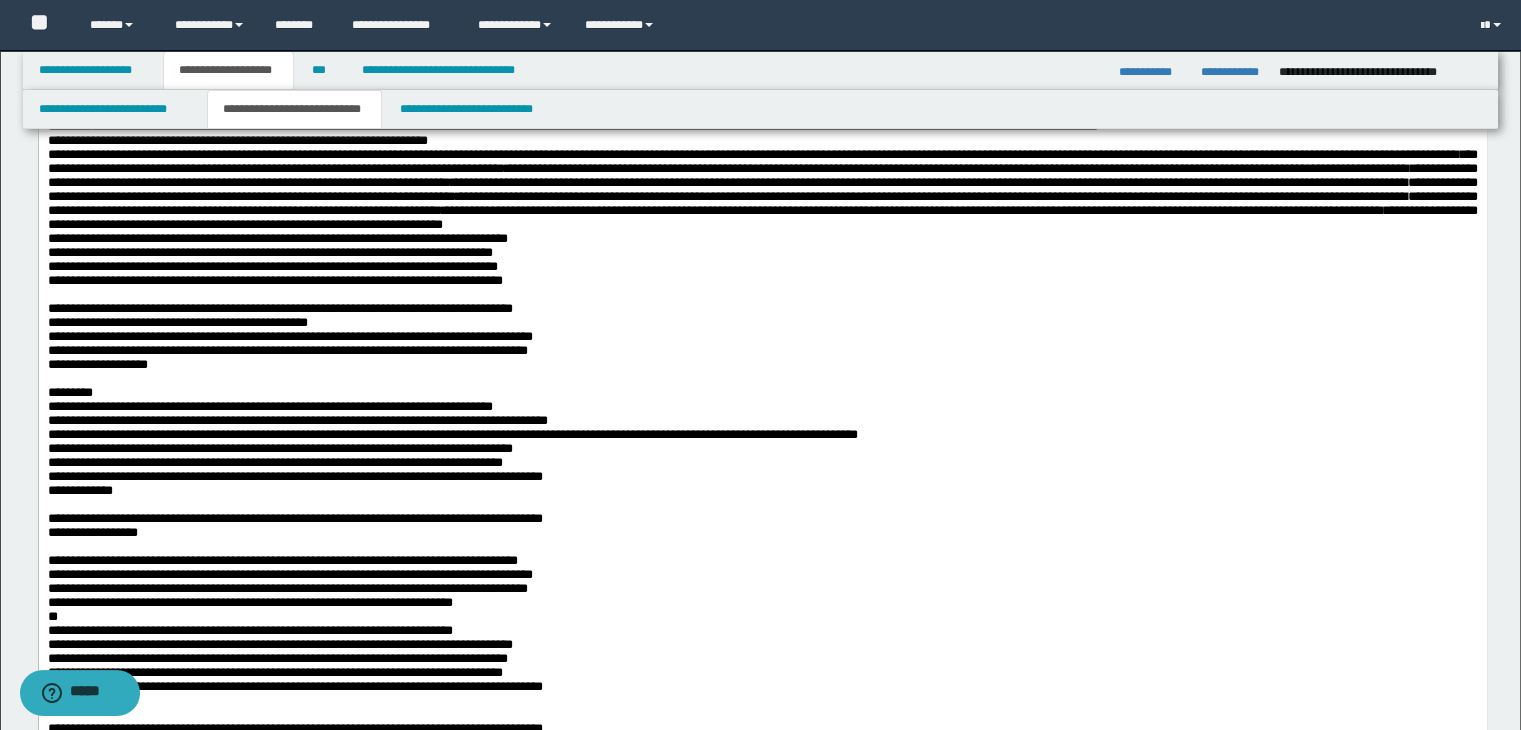 click on "**********" at bounding box center (762, -186) 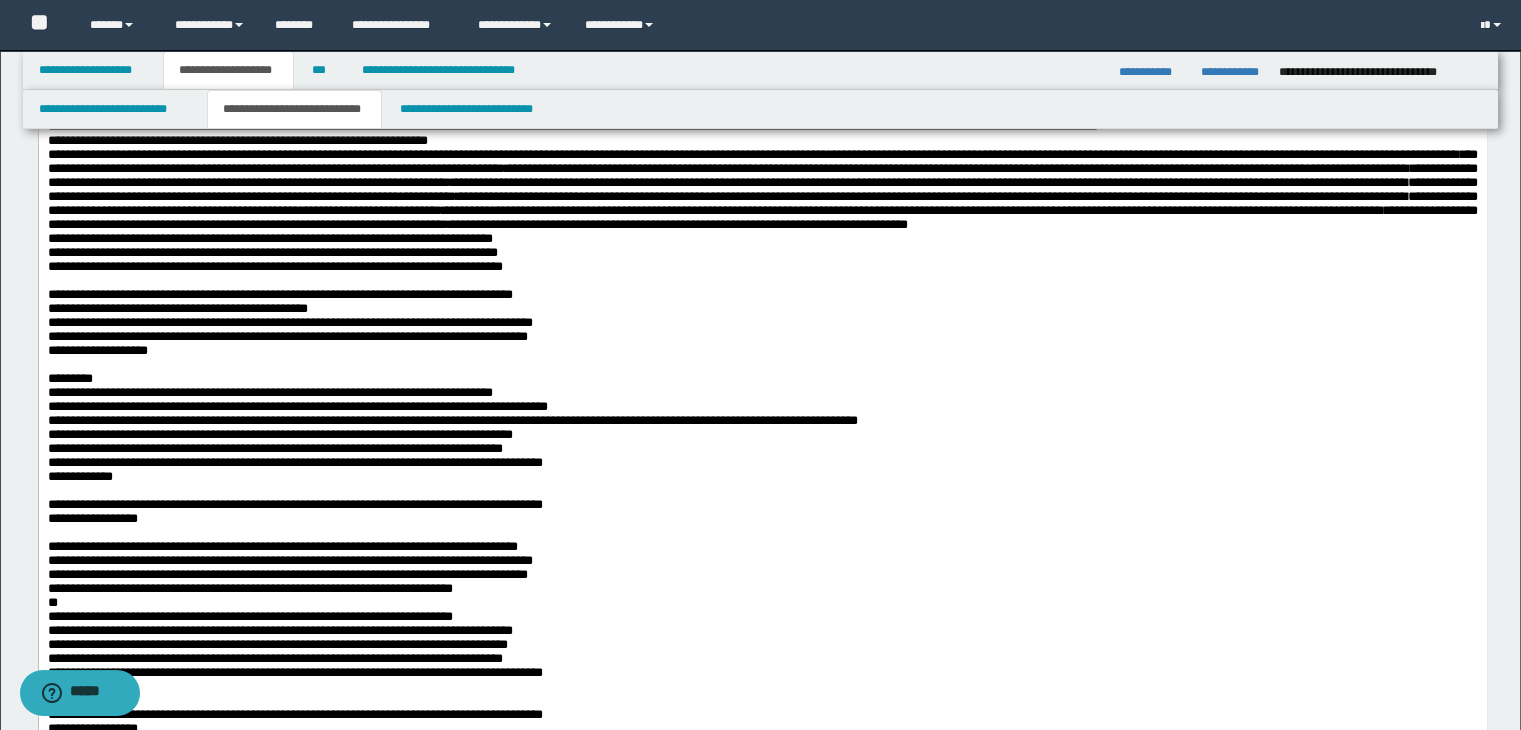 click on "**********" at bounding box center (762, -193) 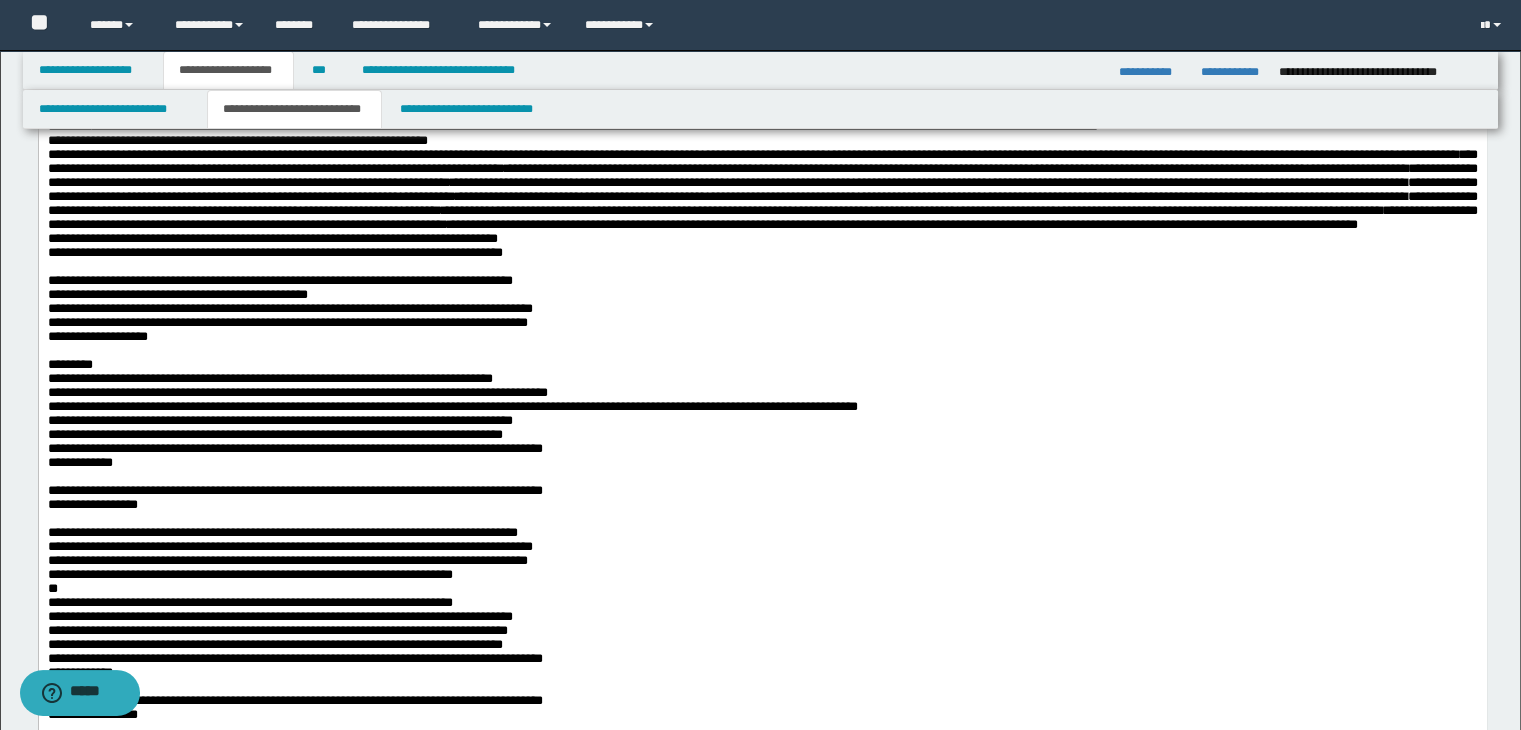 click on "**********" at bounding box center (272, 238) 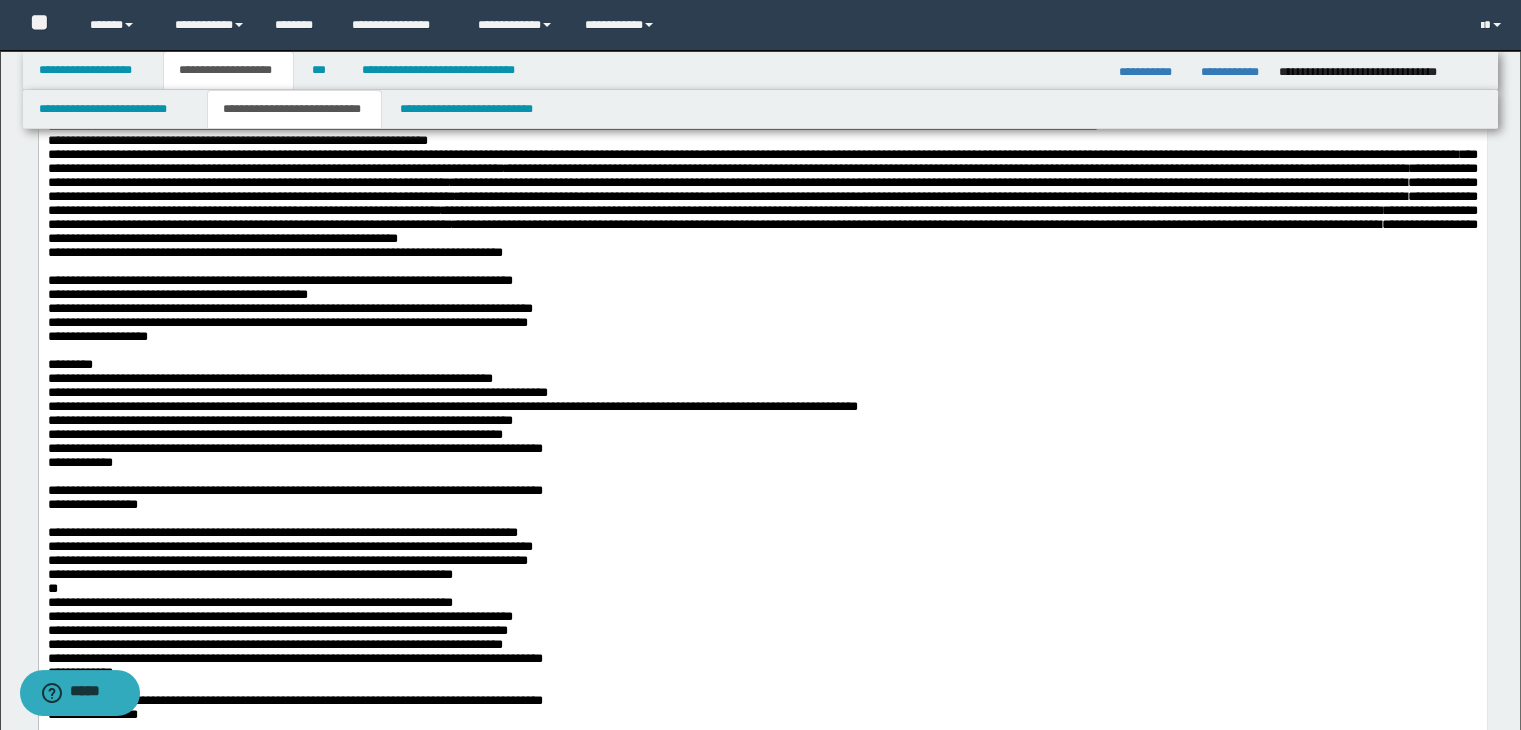 click on "**********" at bounding box center (274, 252) 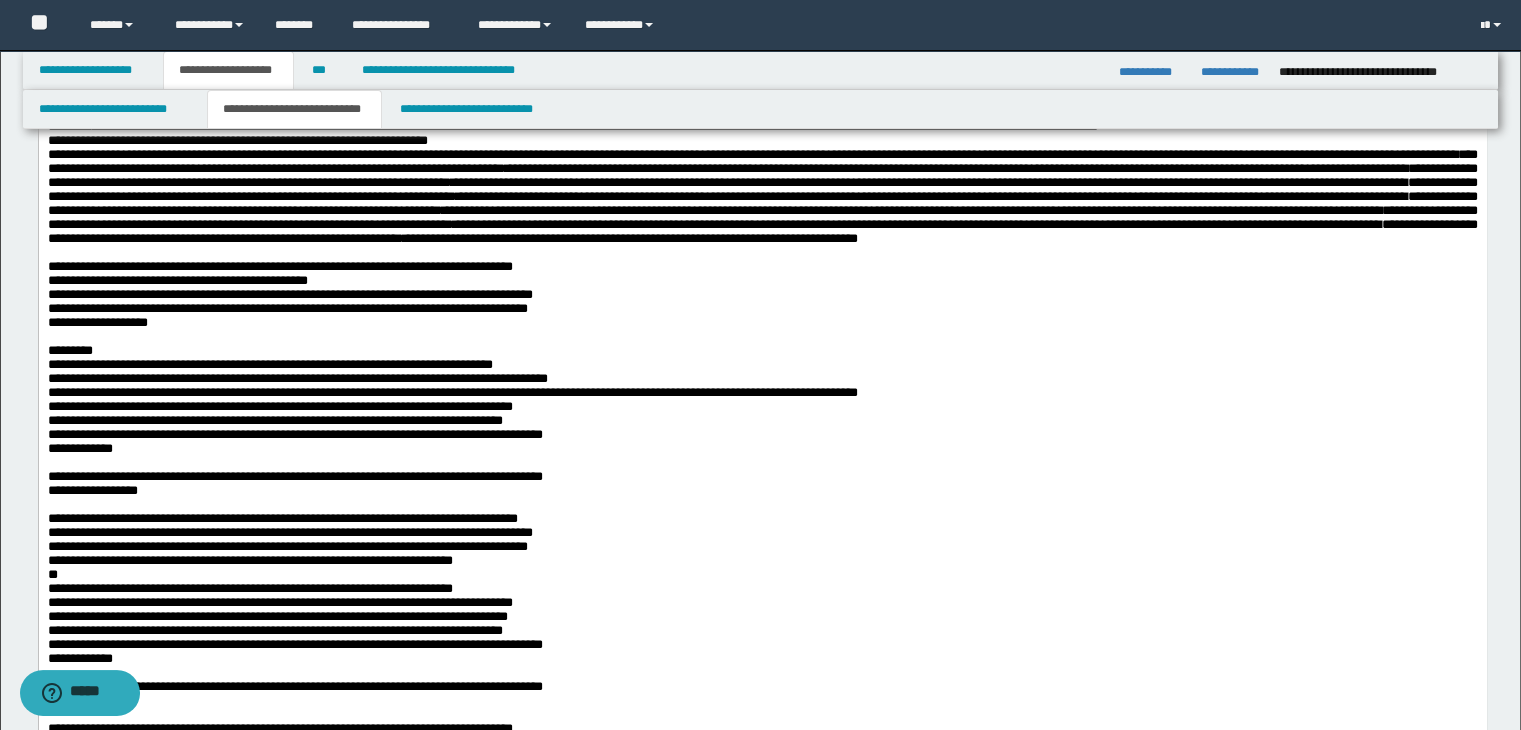 click on "**********" at bounding box center (762, 281) 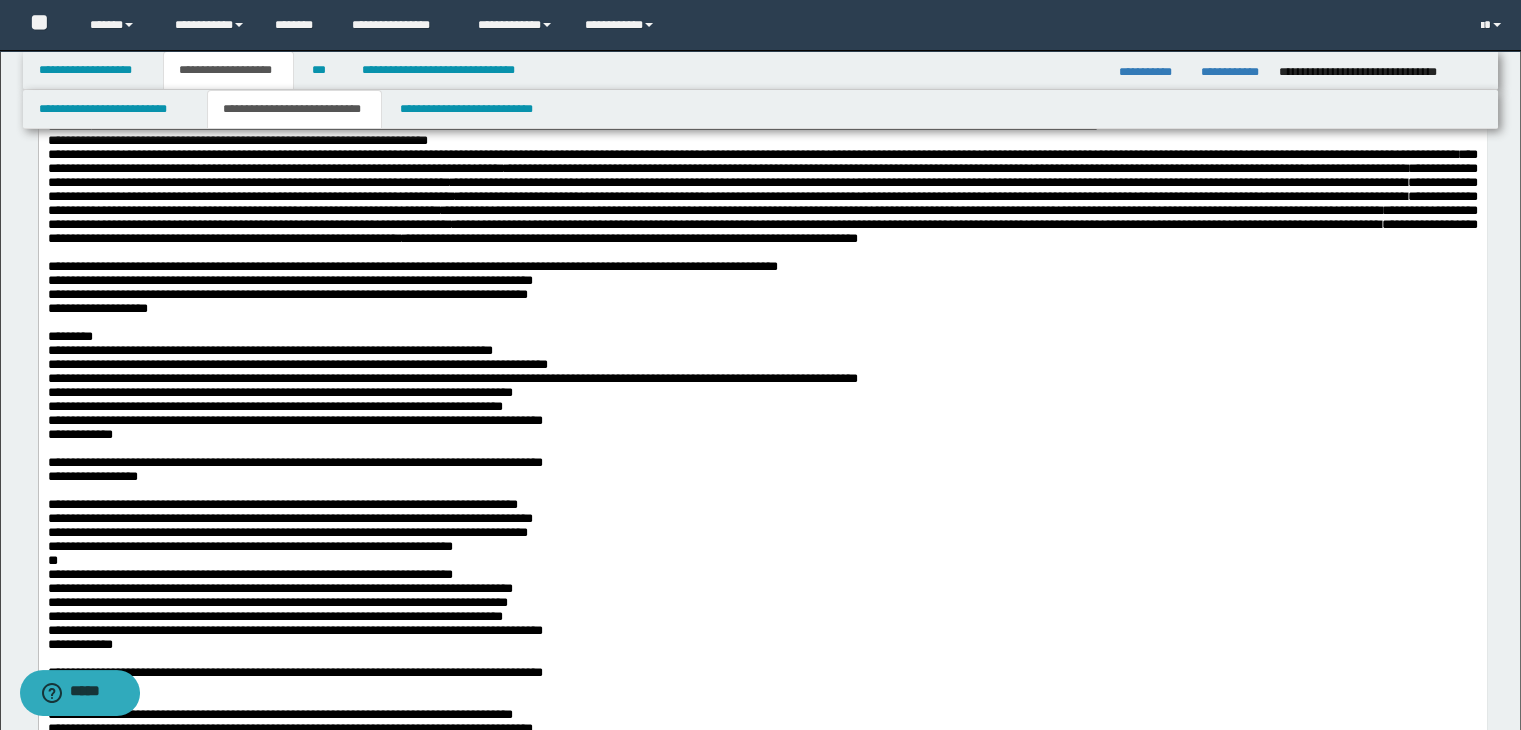 click on "**********" at bounding box center (762, -214) 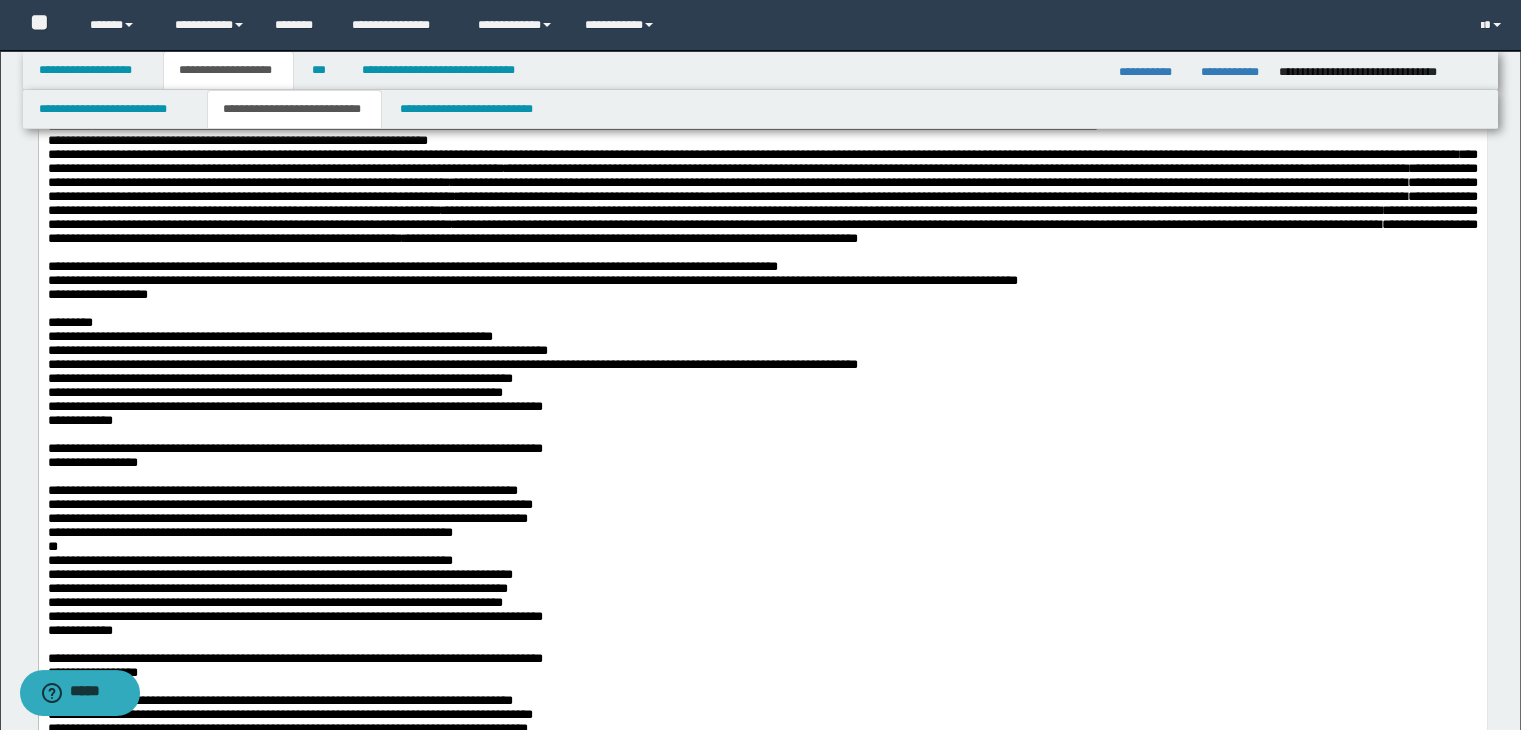 click on "**********" at bounding box center [97, 294] 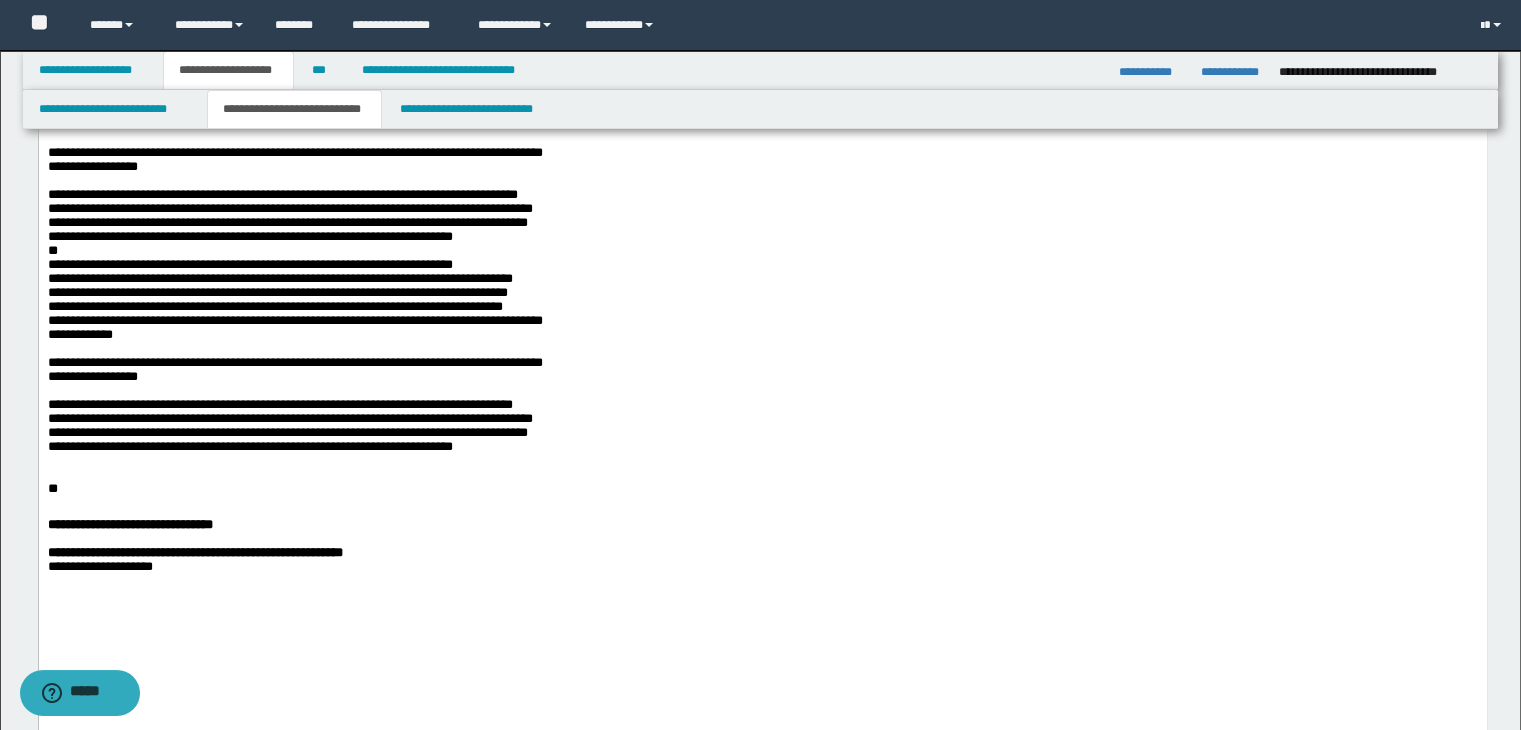 scroll, scrollTop: 1900, scrollLeft: 0, axis: vertical 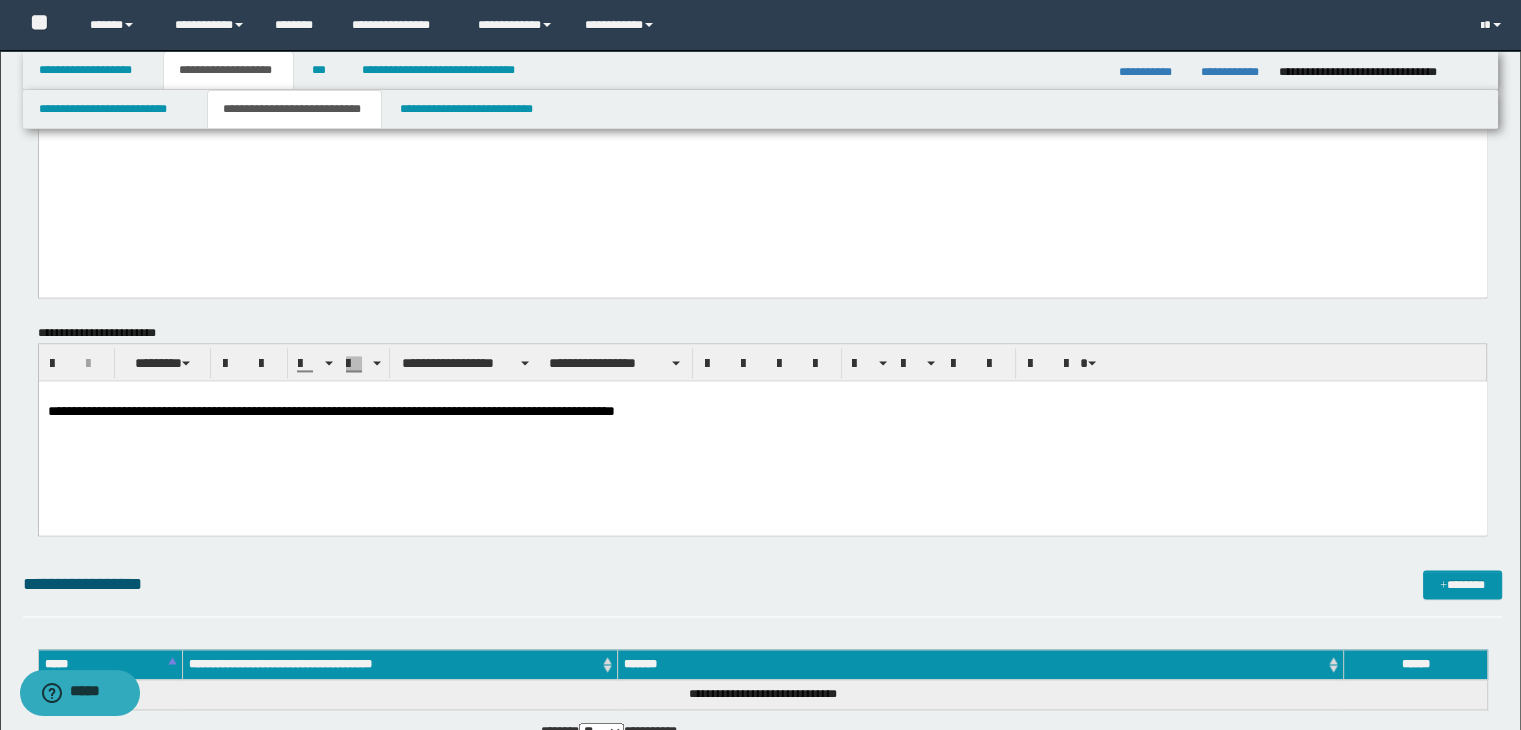 drag, startPoint x: 47, startPoint y: -458, endPoint x: 766, endPoint y: 368, distance: 1095.0968 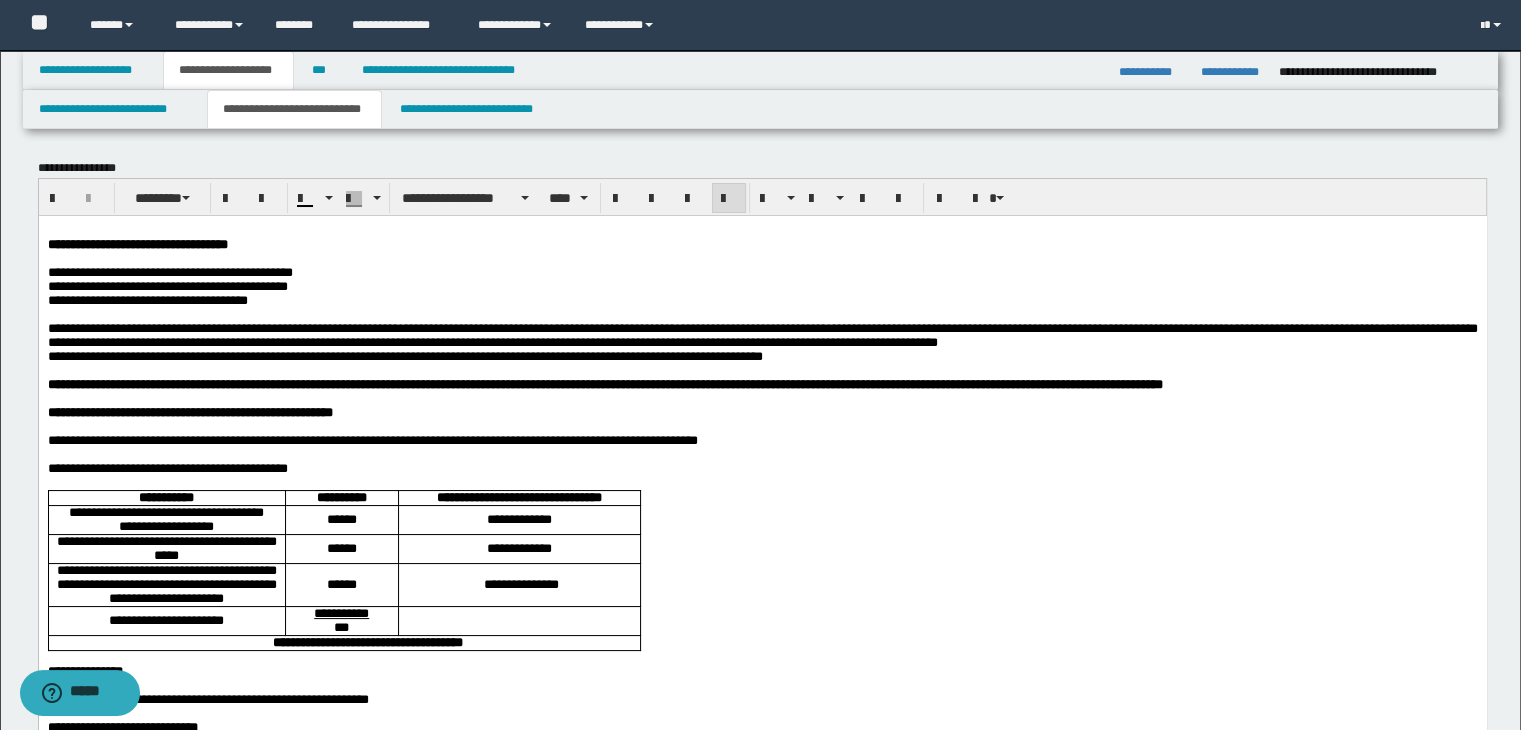 scroll, scrollTop: 0, scrollLeft: 0, axis: both 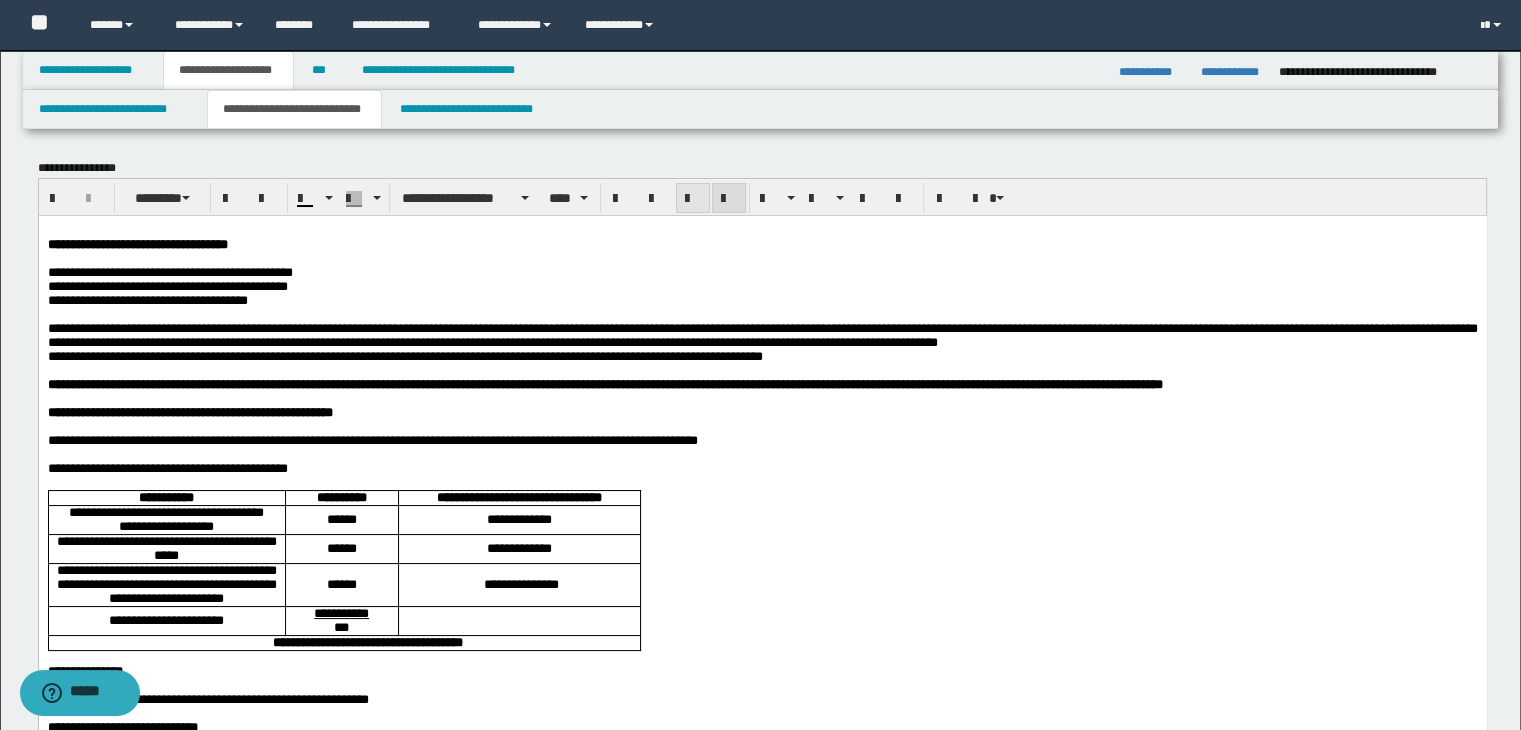 click at bounding box center [693, 199] 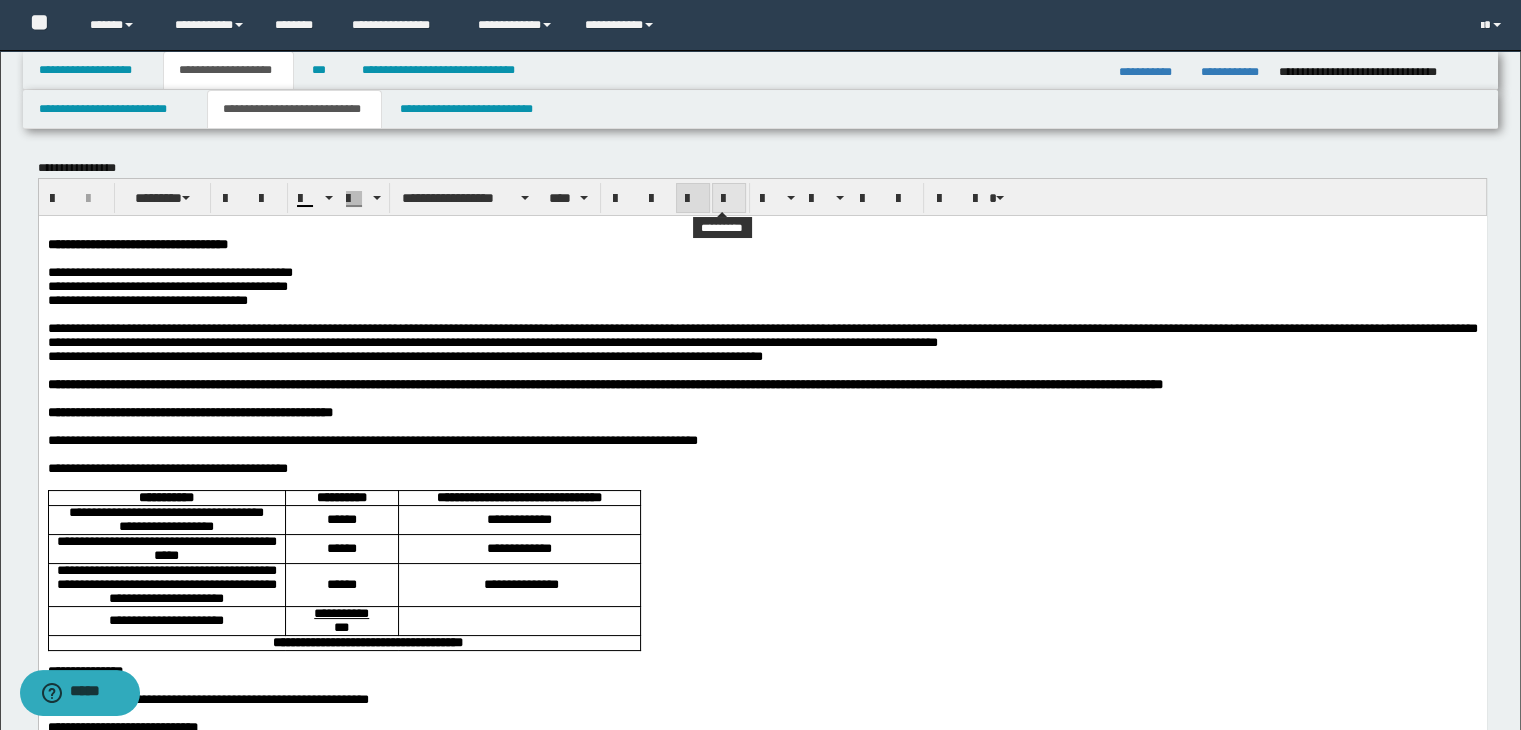 click at bounding box center (729, 199) 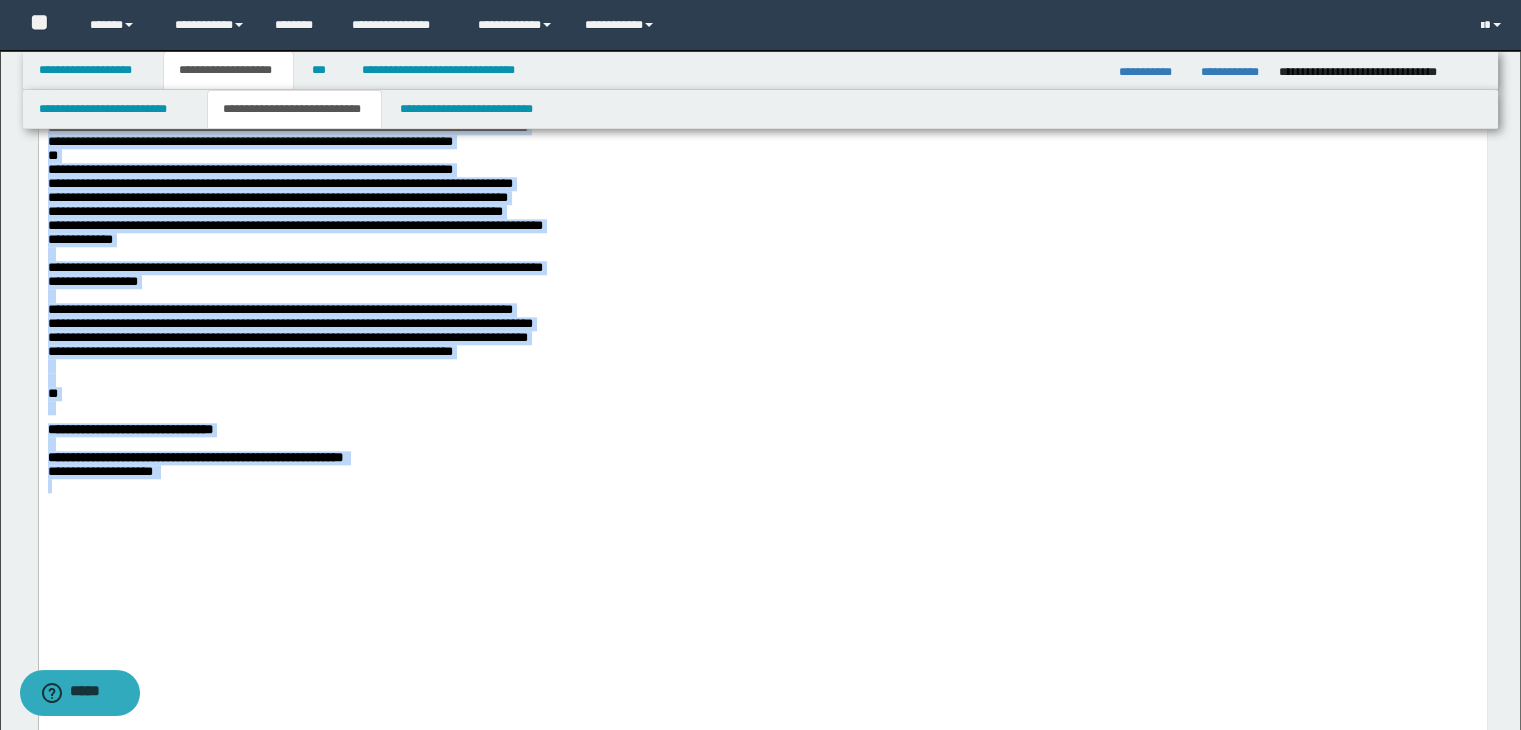 scroll, scrollTop: 2100, scrollLeft: 0, axis: vertical 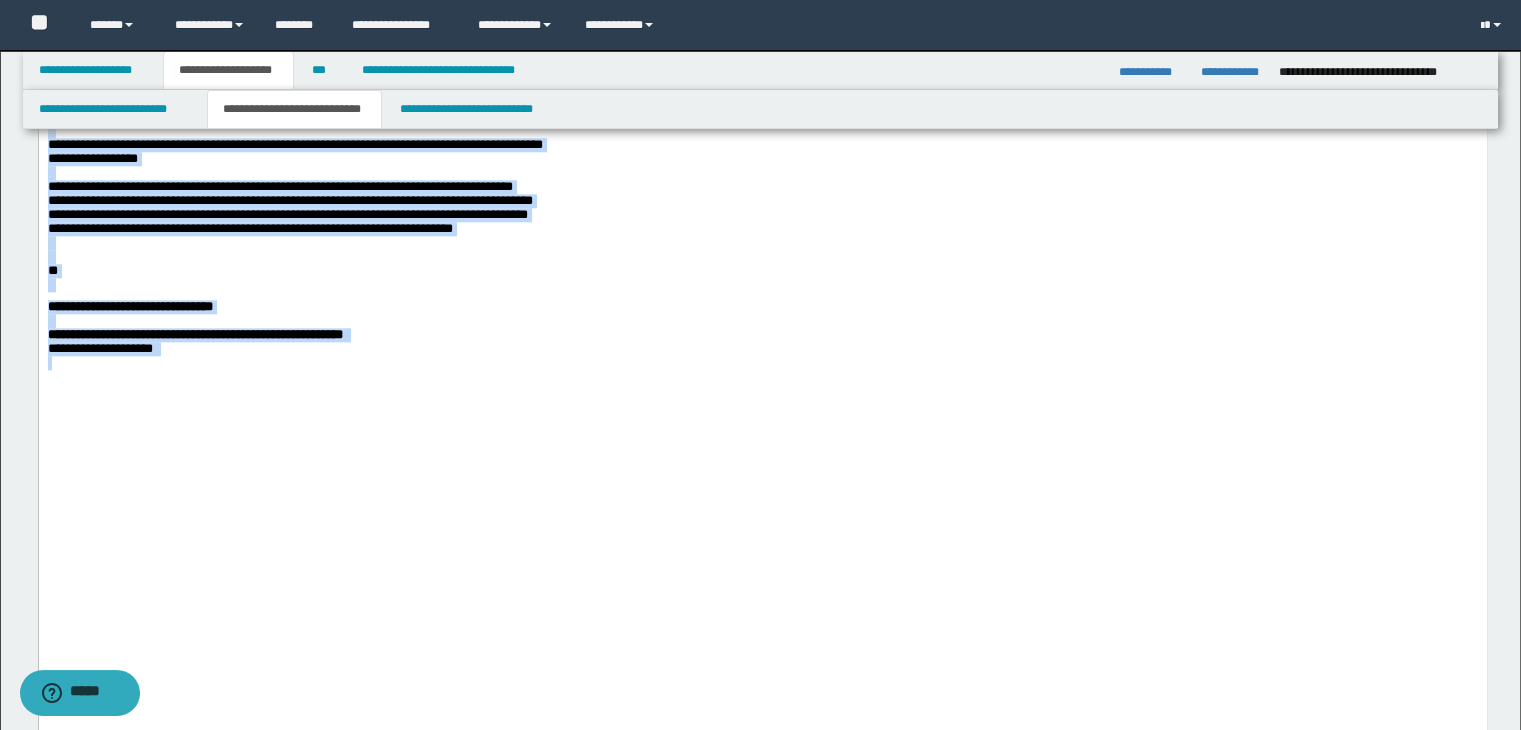 click on "**********" at bounding box center (452, -150) 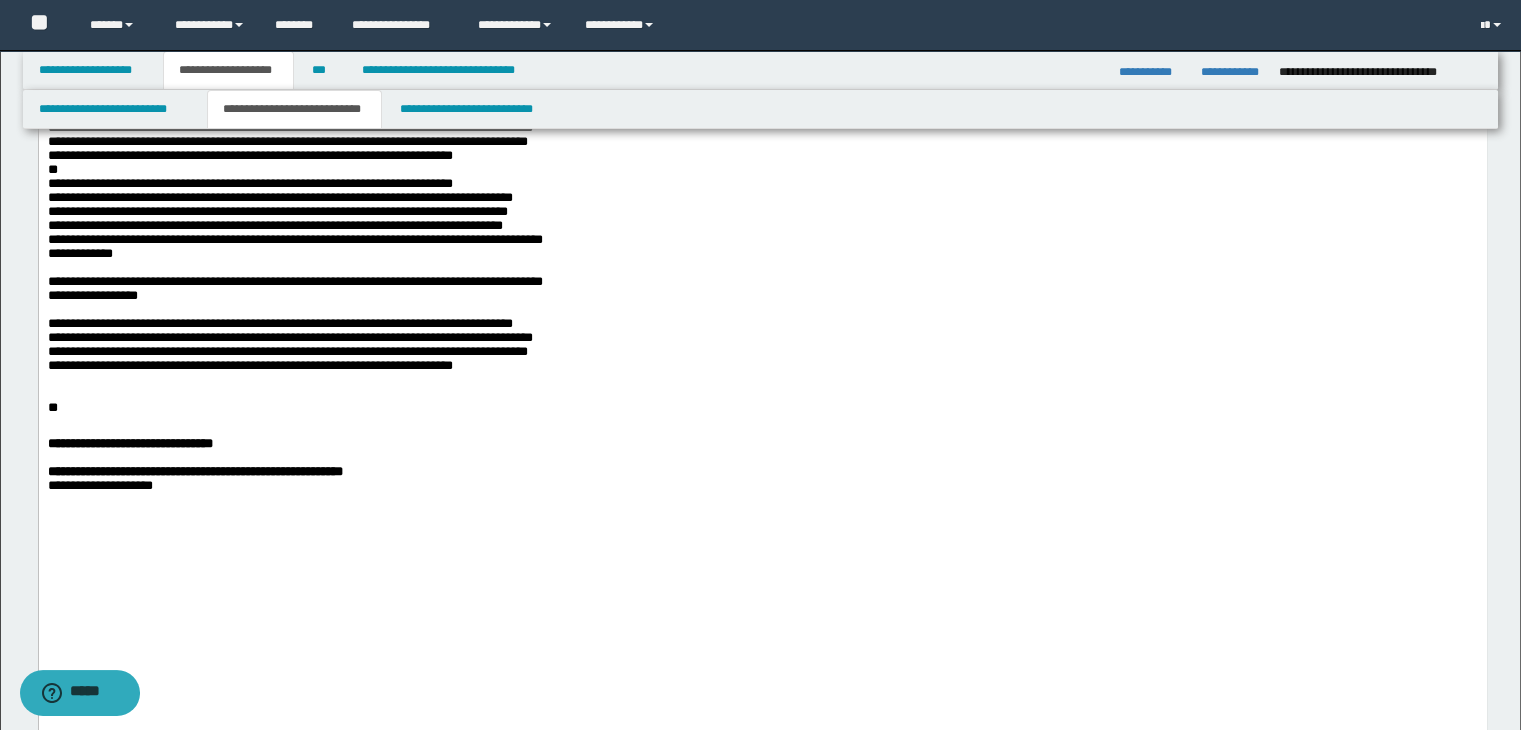 scroll, scrollTop: 1700, scrollLeft: 0, axis: vertical 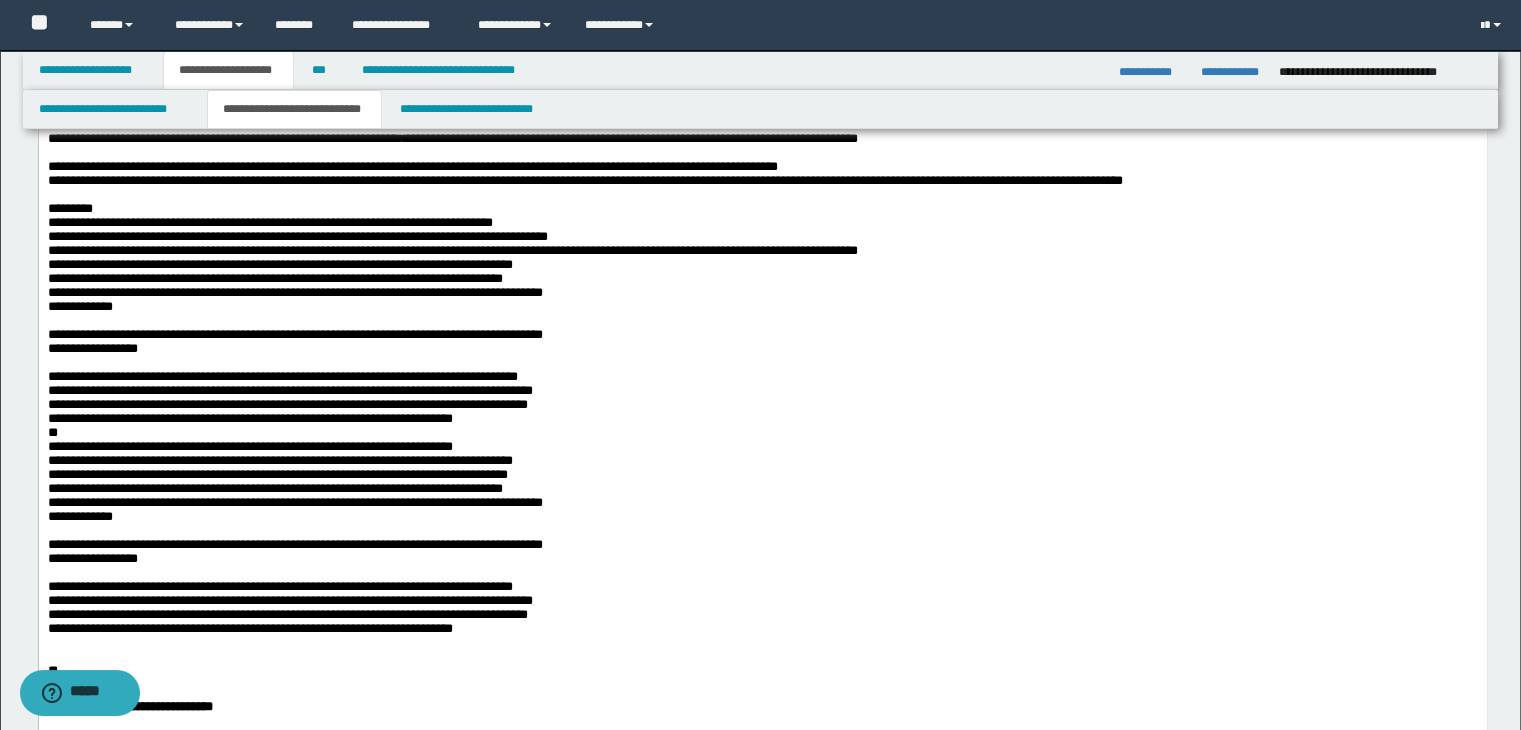click at bounding box center (762, 321) 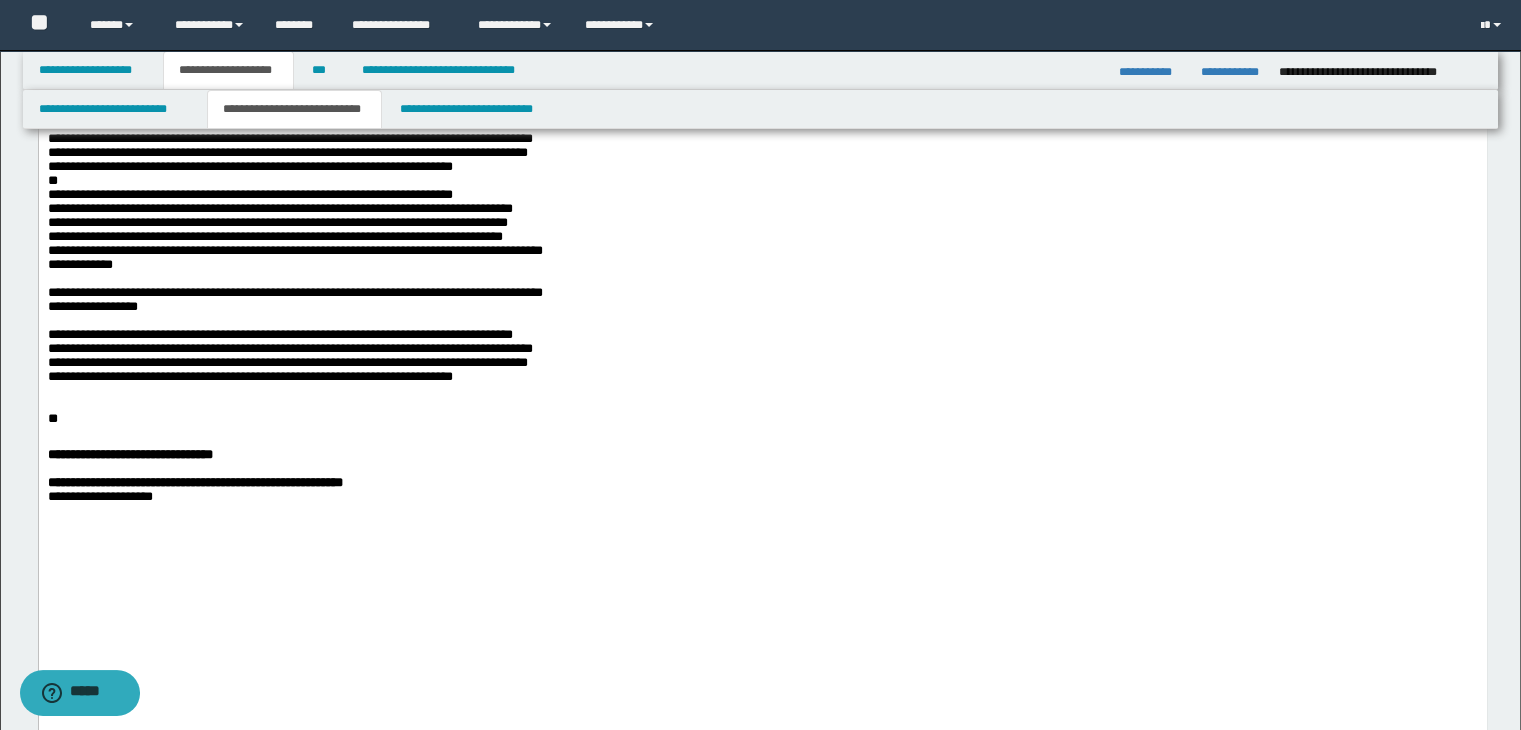 scroll, scrollTop: 2000, scrollLeft: 0, axis: vertical 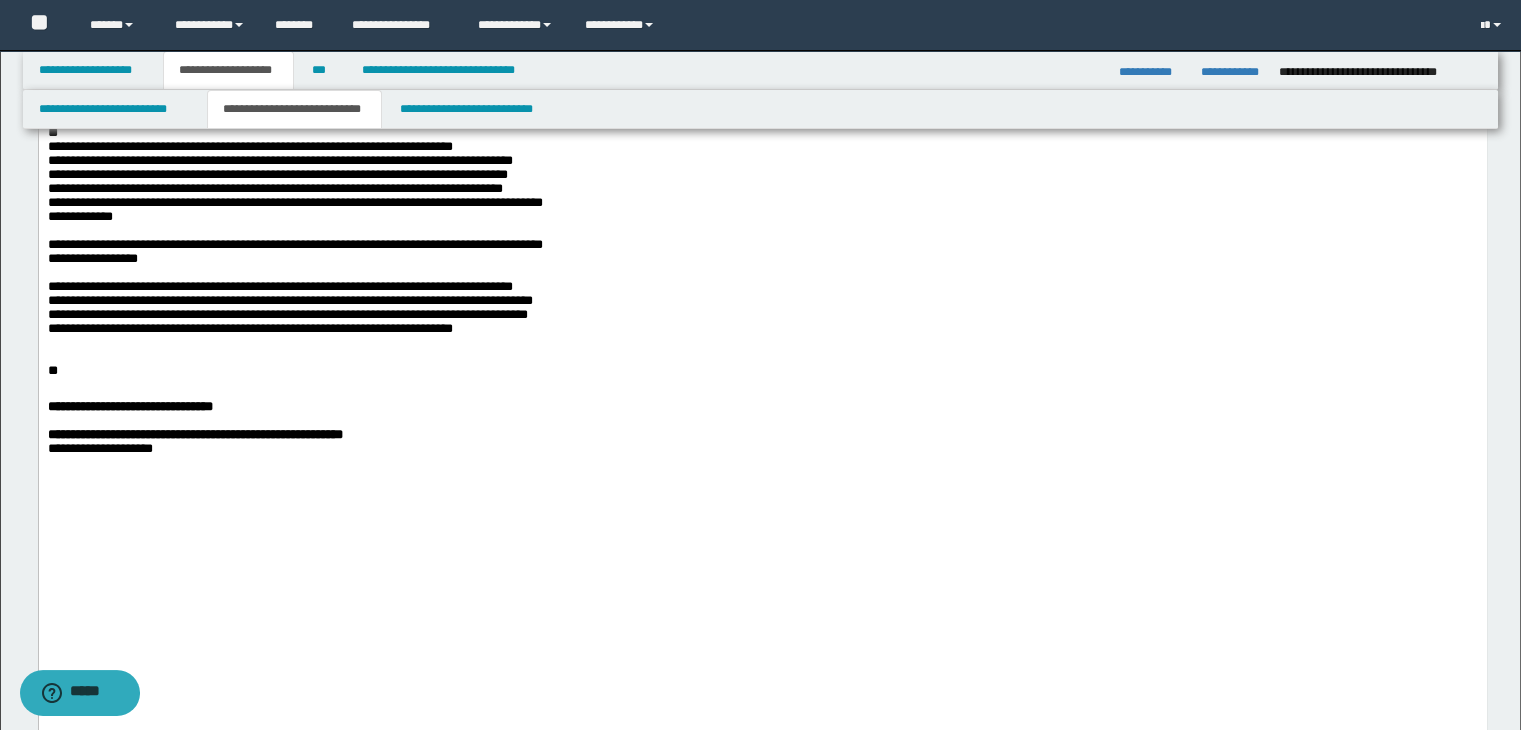 drag, startPoint x: 1280, startPoint y: 476, endPoint x: 1268, endPoint y: 475, distance: 12.0415945 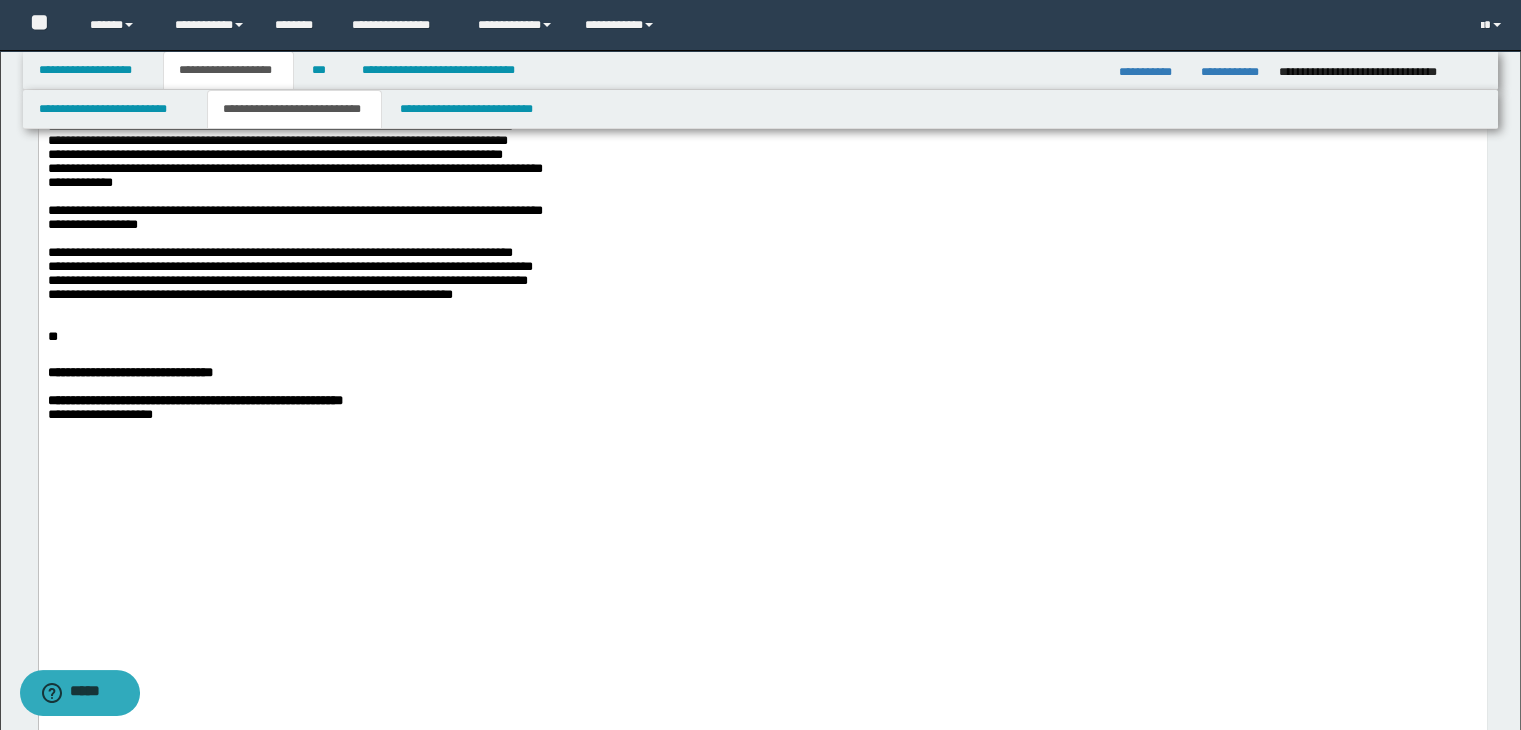 scroll, scrollTop: 2000, scrollLeft: 0, axis: vertical 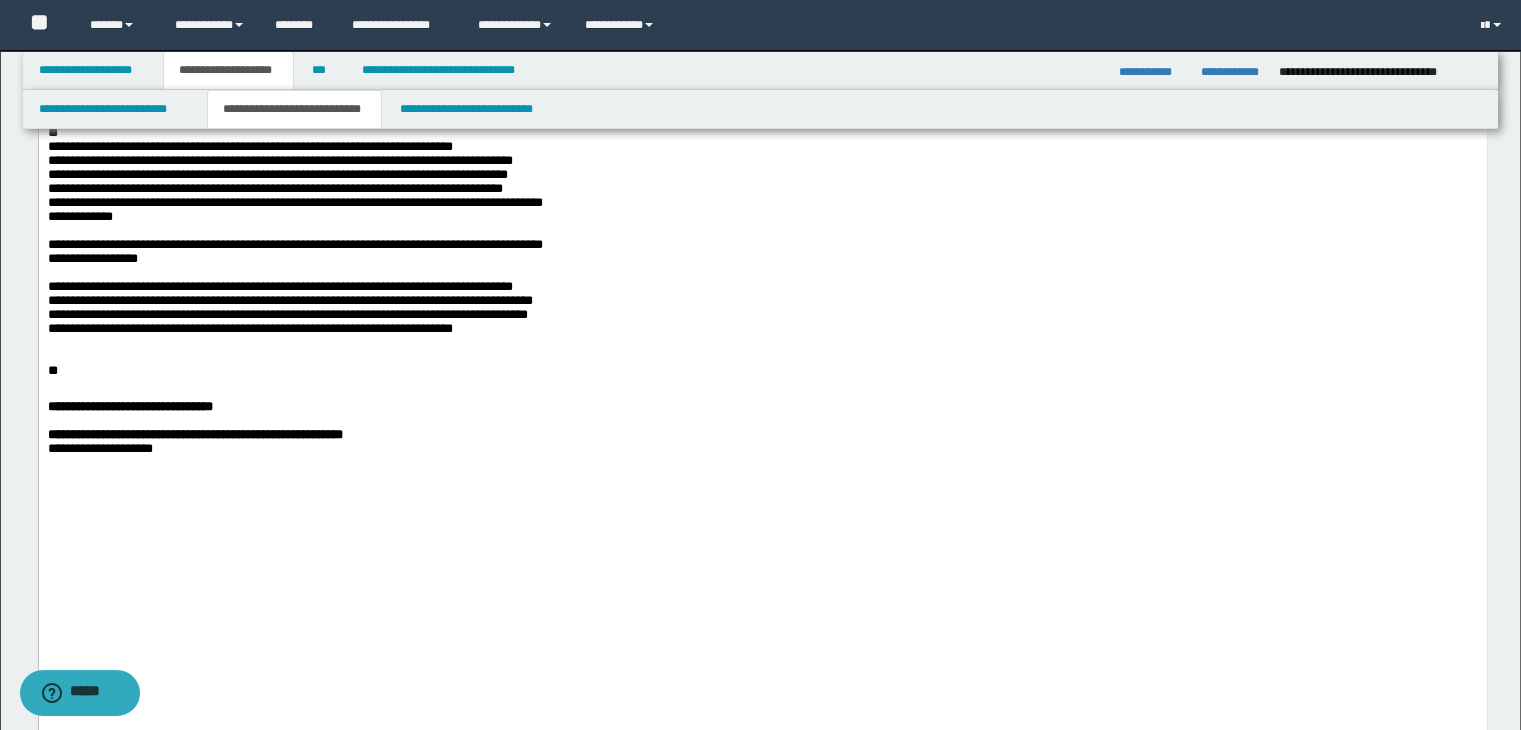 drag, startPoint x: 464, startPoint y: 521, endPoint x: 410, endPoint y: 495, distance: 59.933296 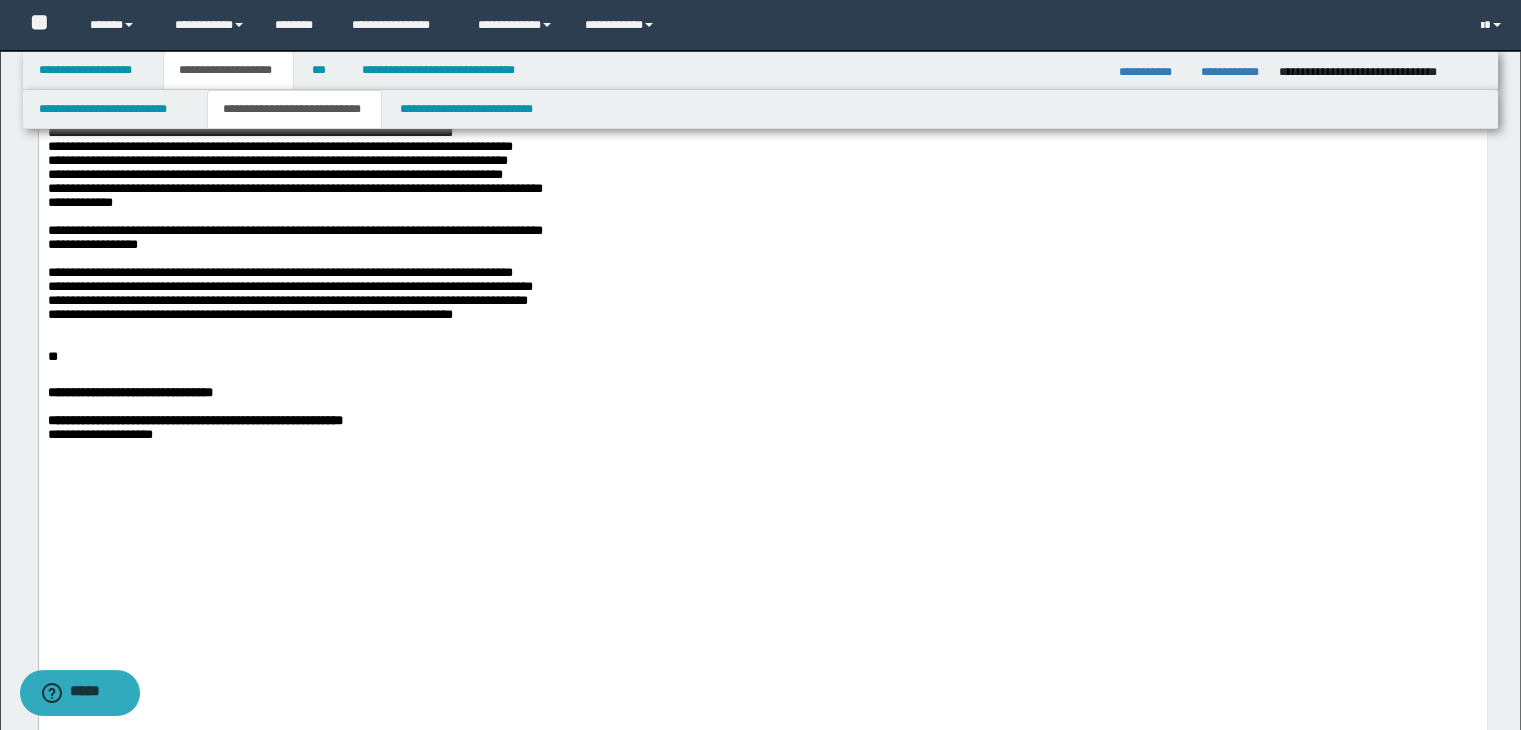 click on "**********" at bounding box center (294, -22) 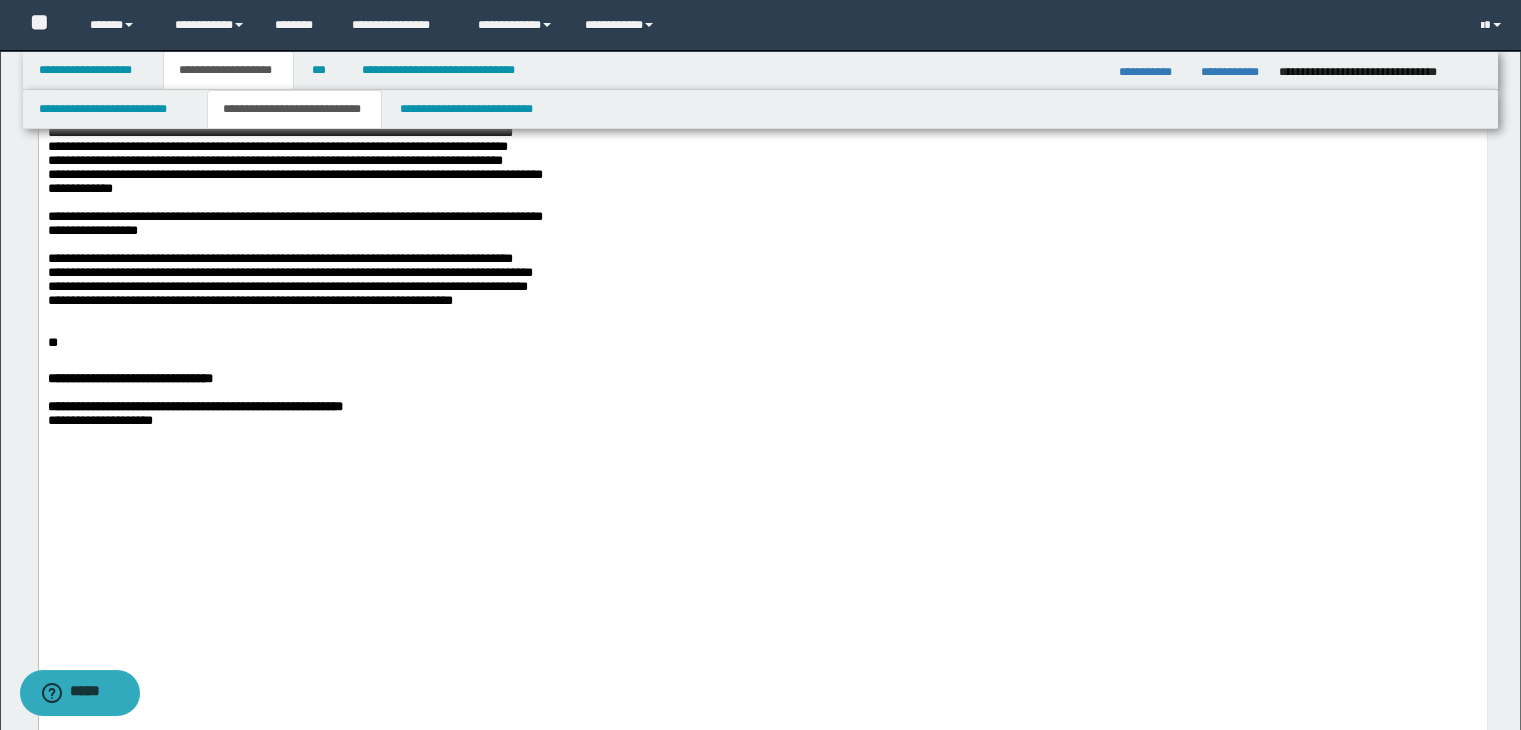 drag, startPoint x: 227, startPoint y: 337, endPoint x: 235, endPoint y: 330, distance: 10.630146 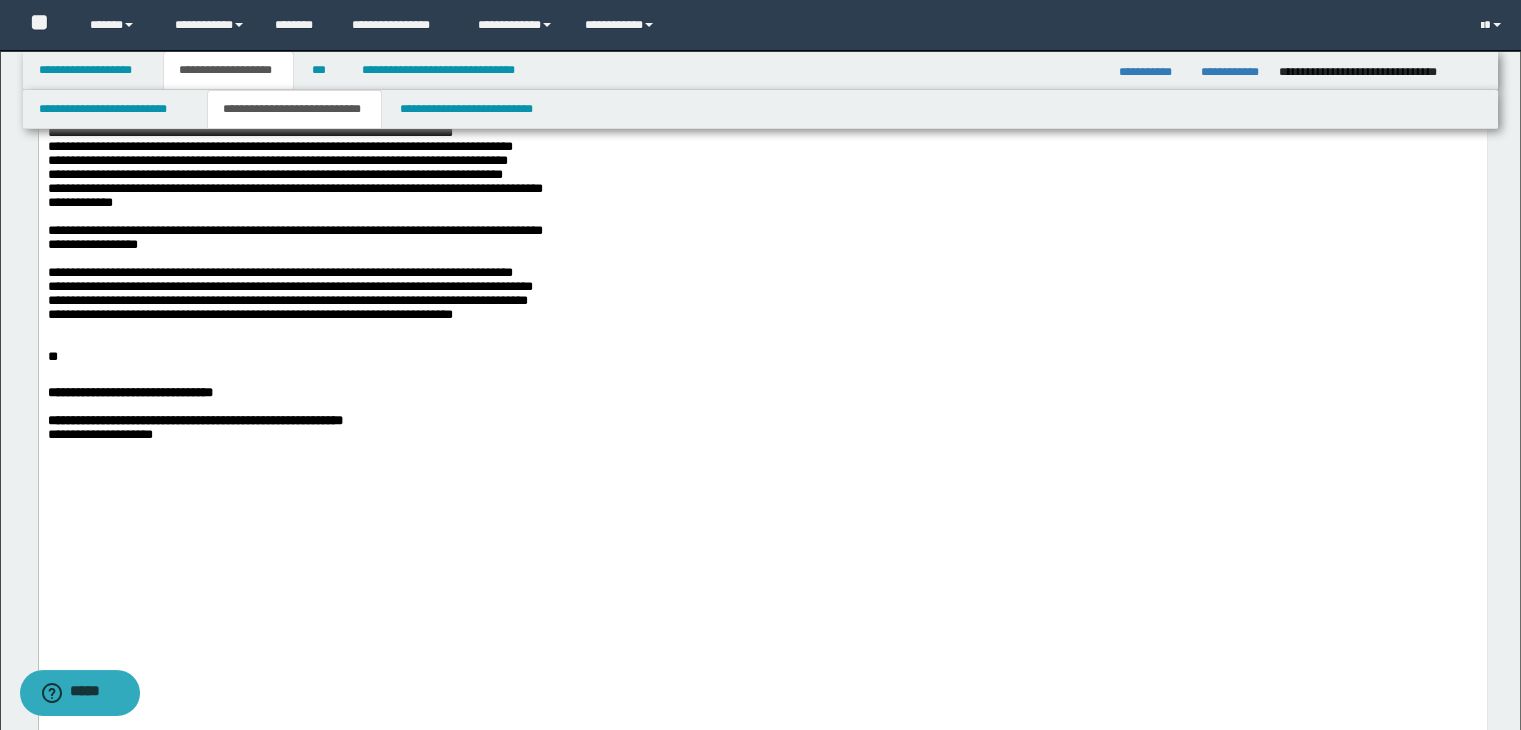 click on "**********" at bounding box center (762, -7) 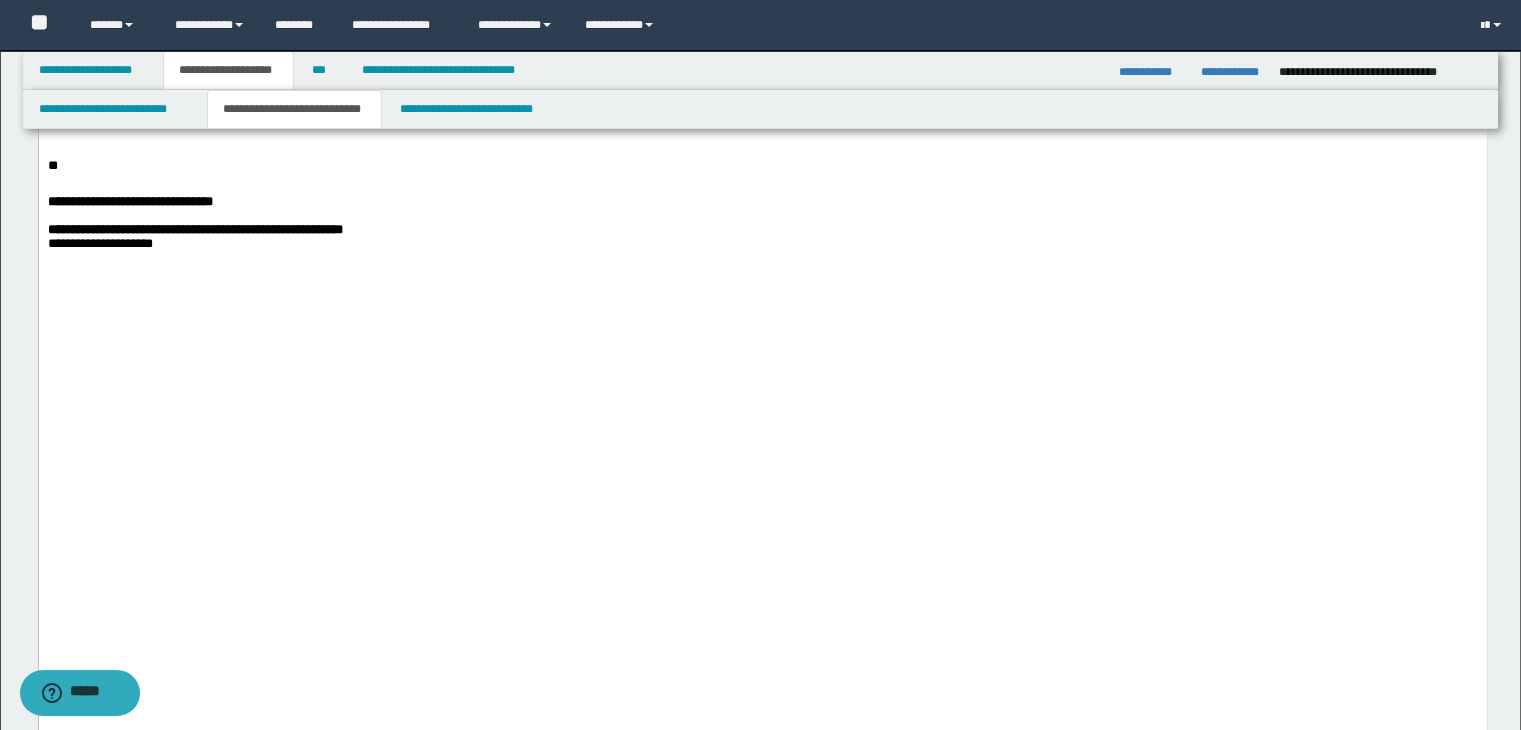 scroll, scrollTop: 2200, scrollLeft: 0, axis: vertical 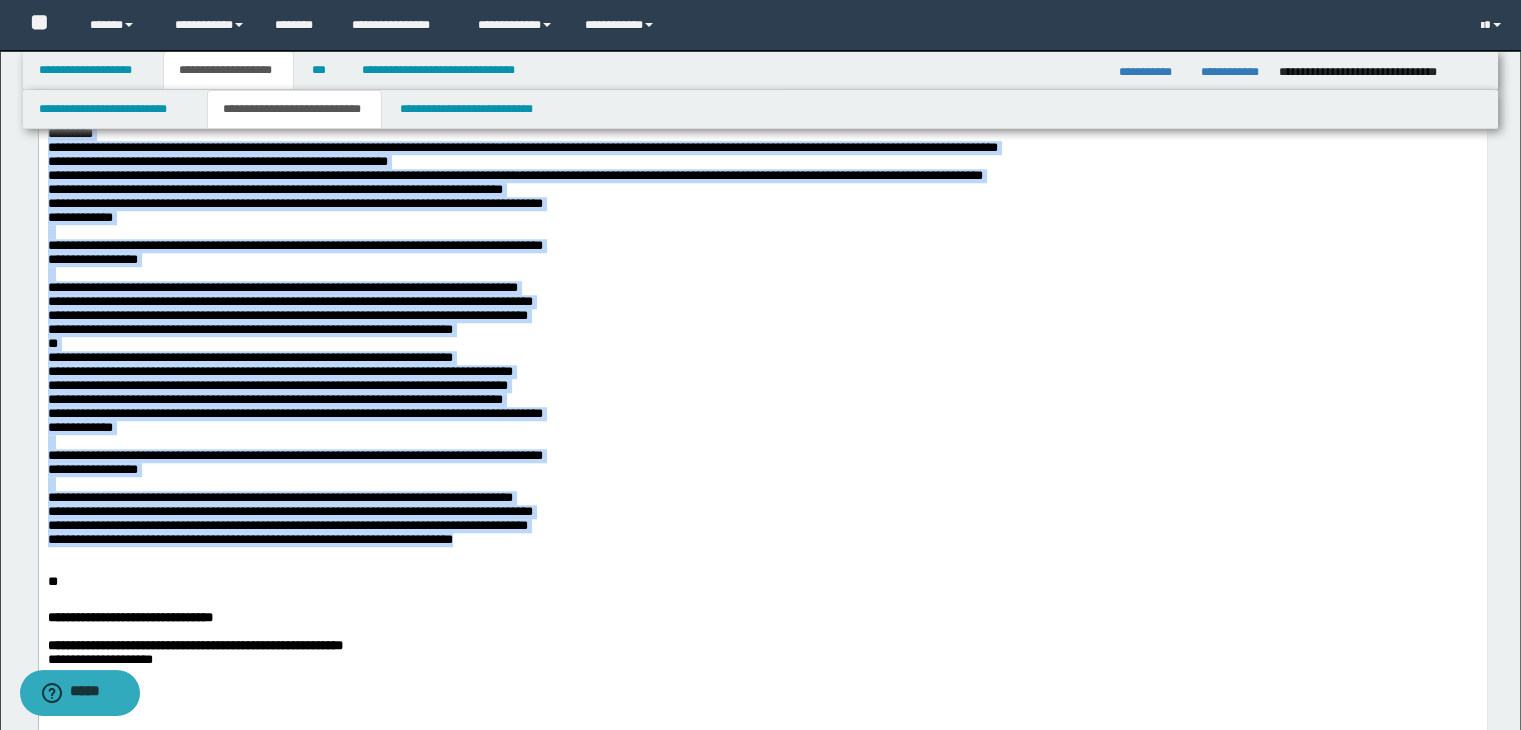 drag, startPoint x: 551, startPoint y: 922, endPoint x: 45, endPoint y: 404, distance: 724.1271 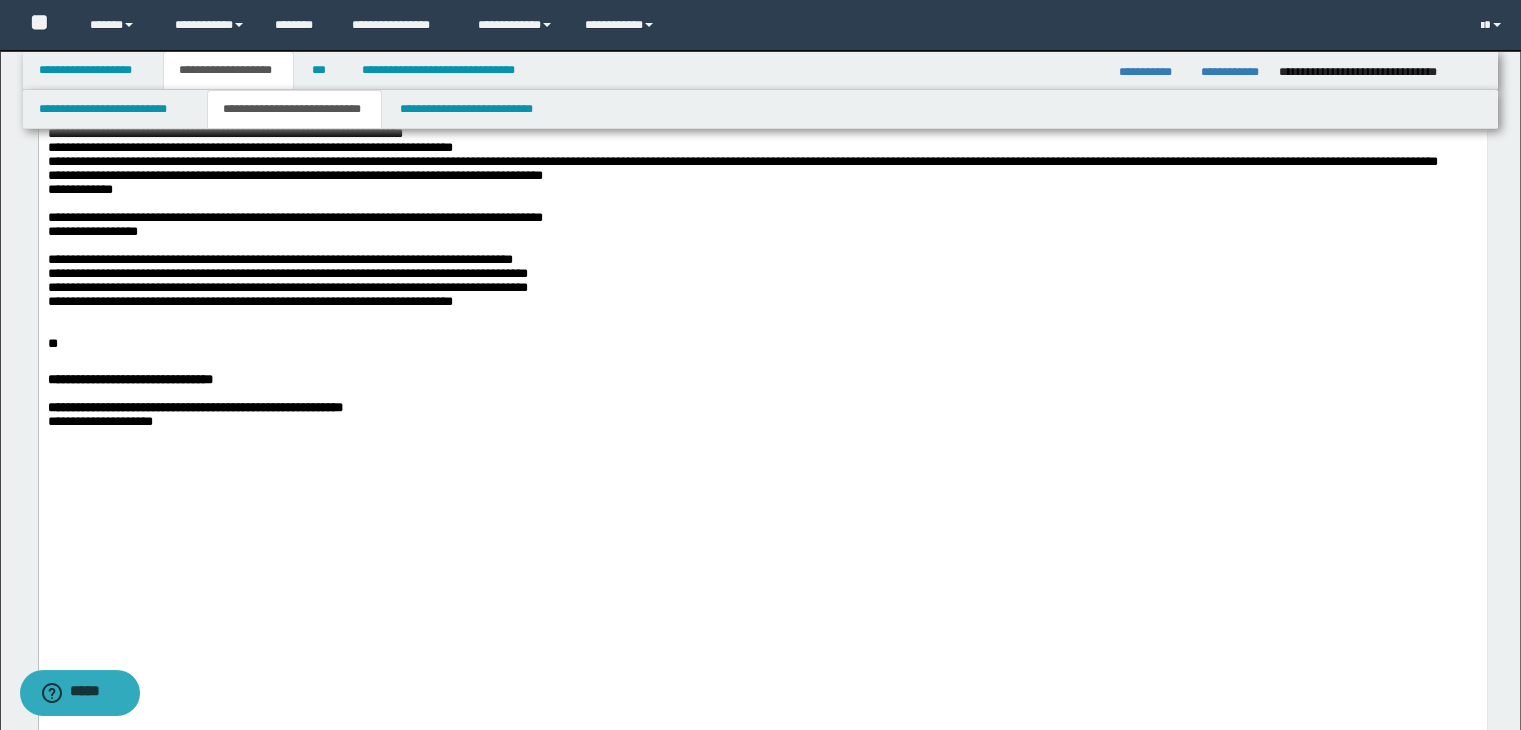 click on "**********" at bounding box center (294, 175) 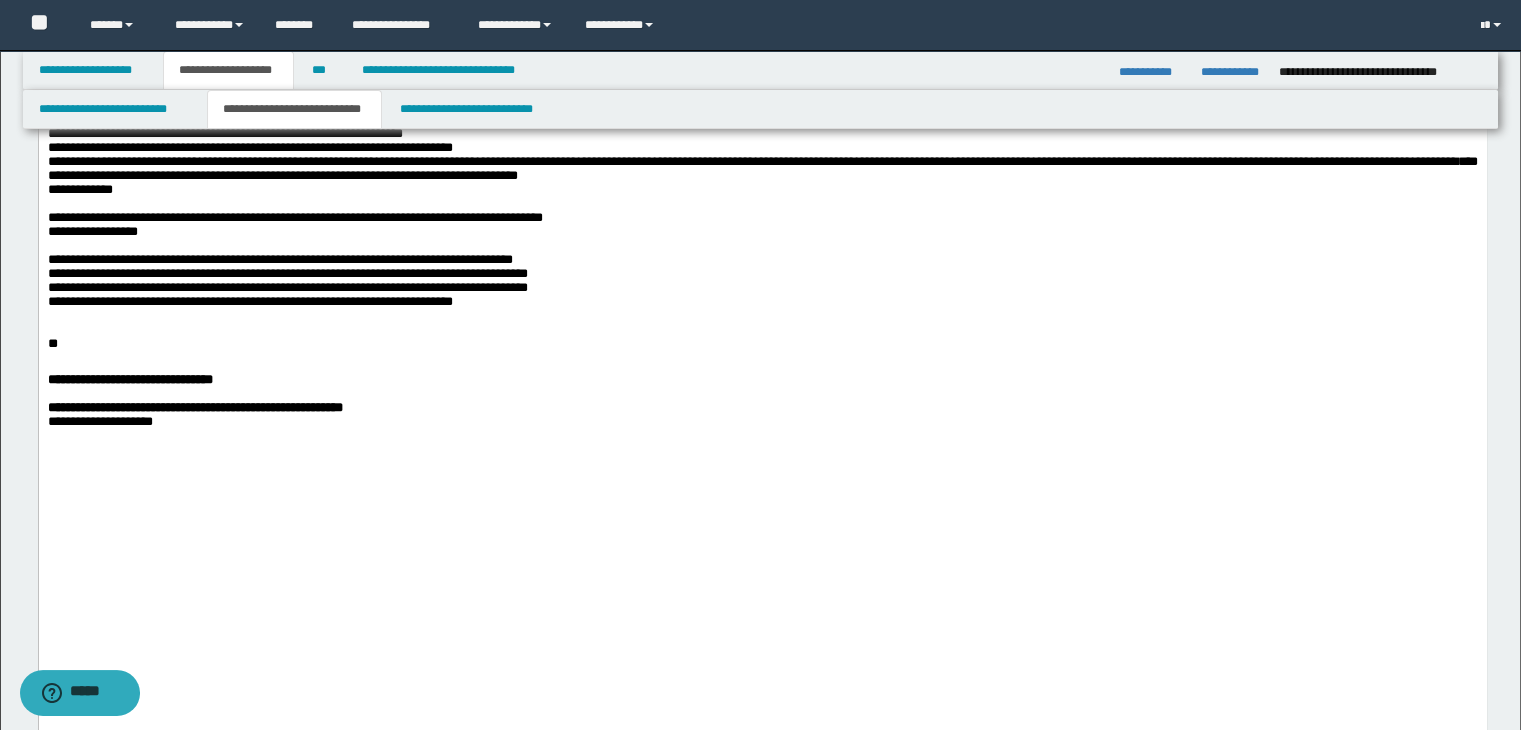 click on "**********" at bounding box center [79, 189] 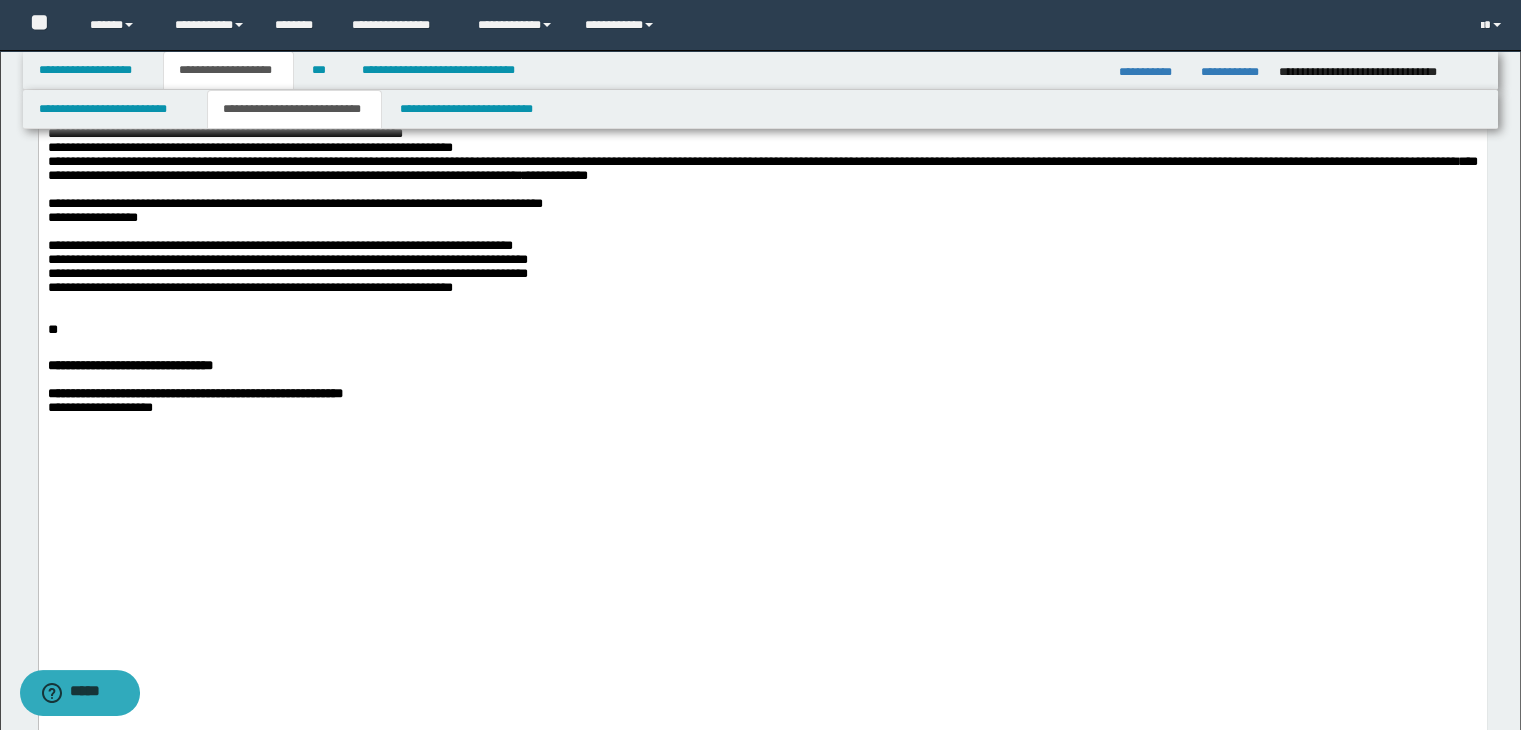 click on "**********" at bounding box center [294, 203] 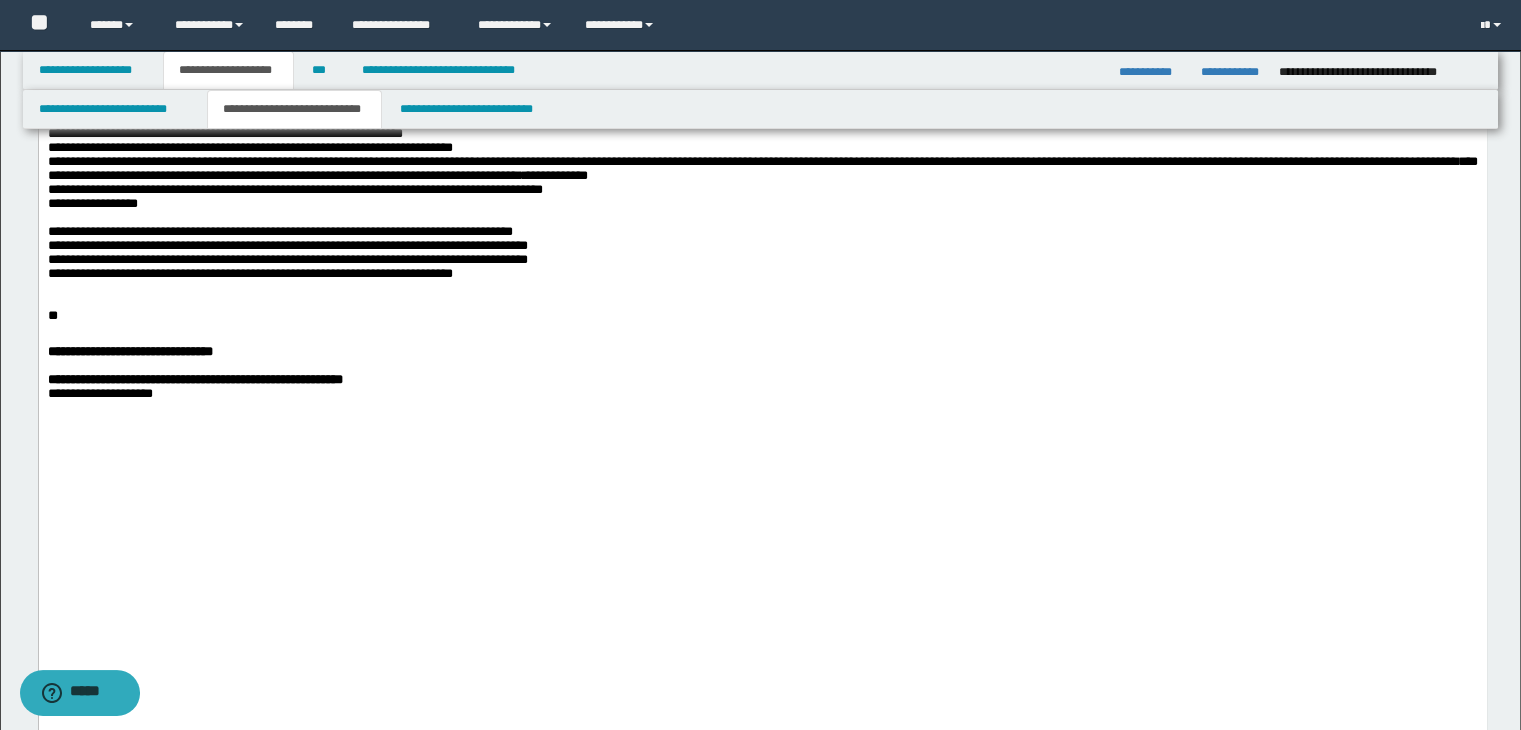 click on "**********" at bounding box center [762, -543] 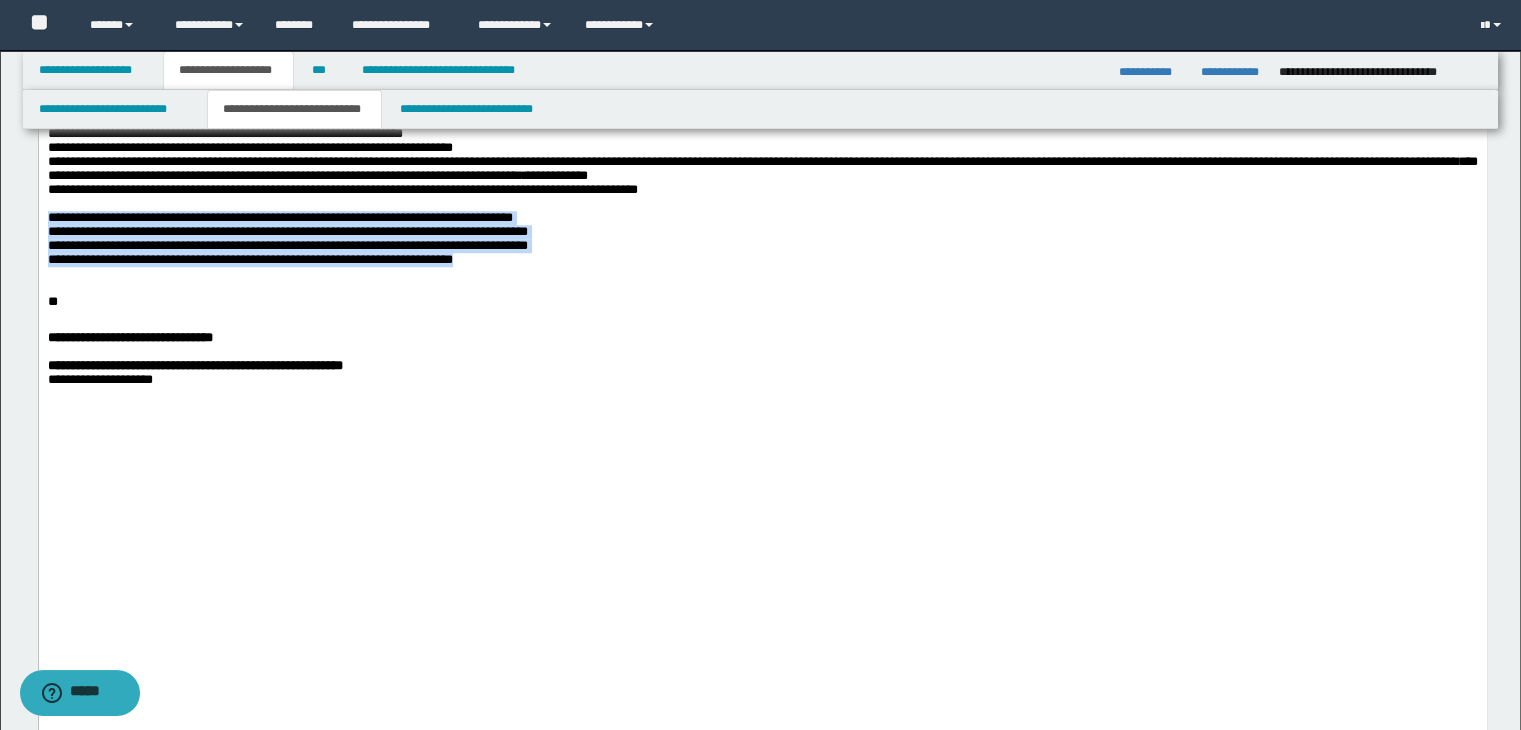 drag, startPoint x: 524, startPoint y: 607, endPoint x: 75, endPoint y: 541, distance: 453.82486 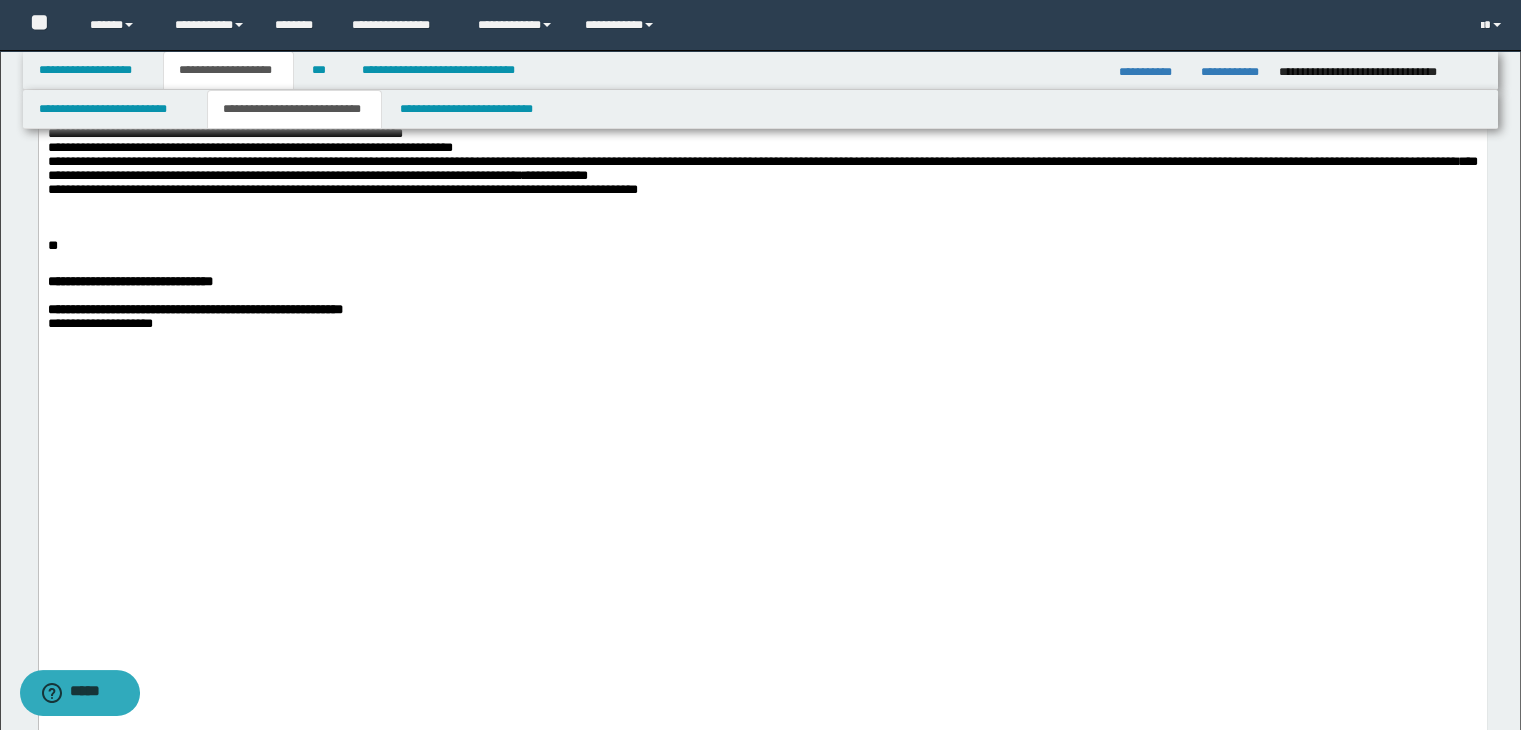 click at bounding box center [762, 218] 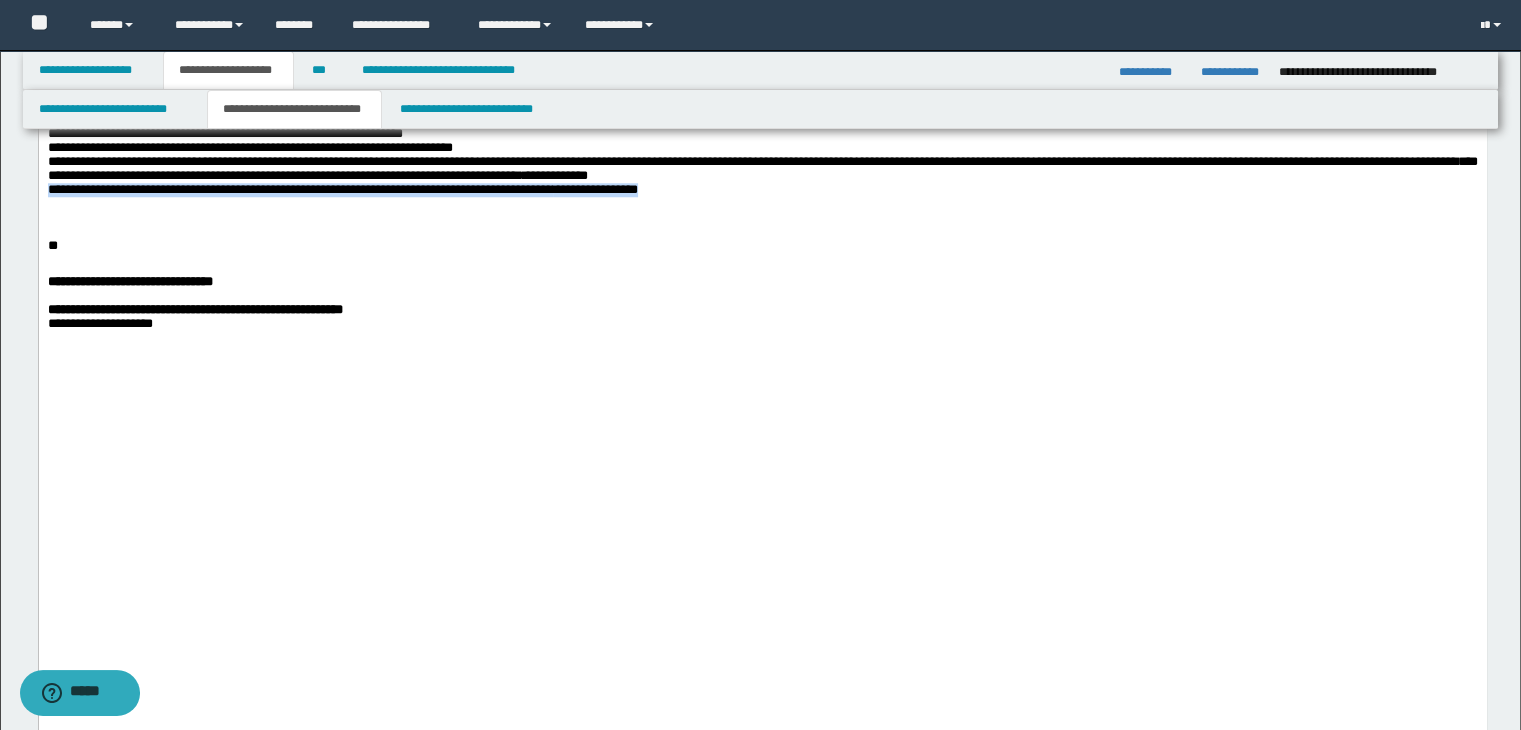 drag, startPoint x: 766, startPoint y: 527, endPoint x: 43, endPoint y: 519, distance: 723.04425 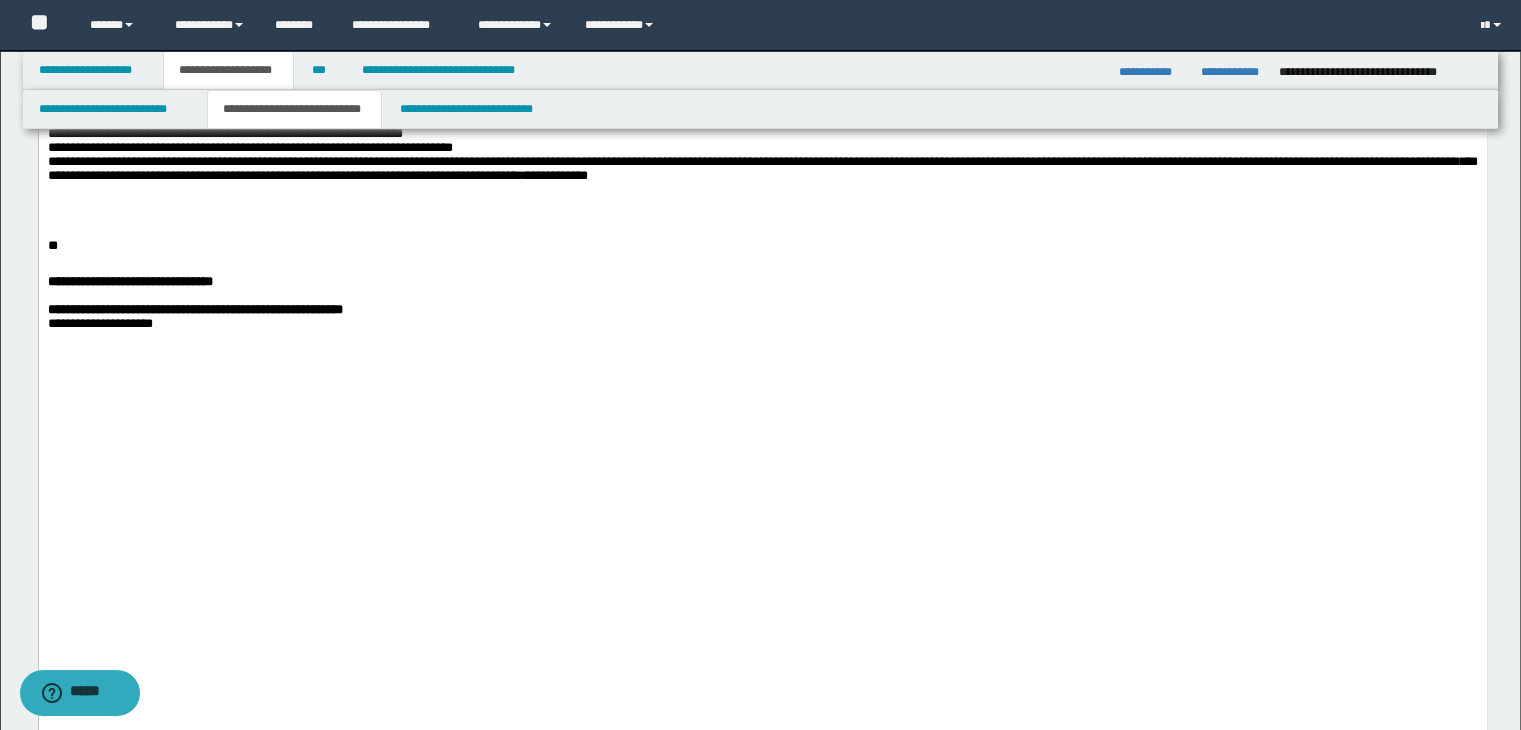 click at bounding box center [762, 92] 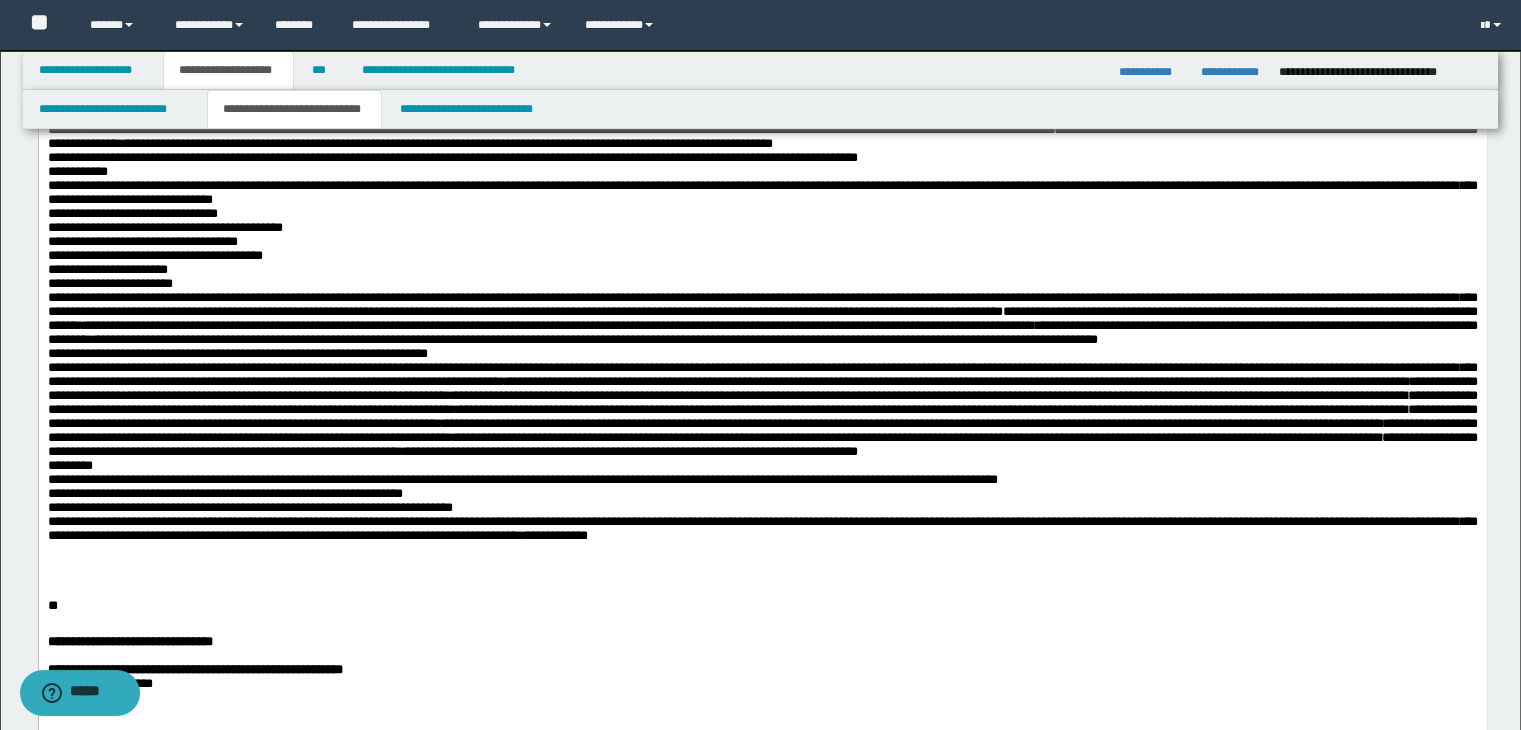 scroll, scrollTop: 1375, scrollLeft: 0, axis: vertical 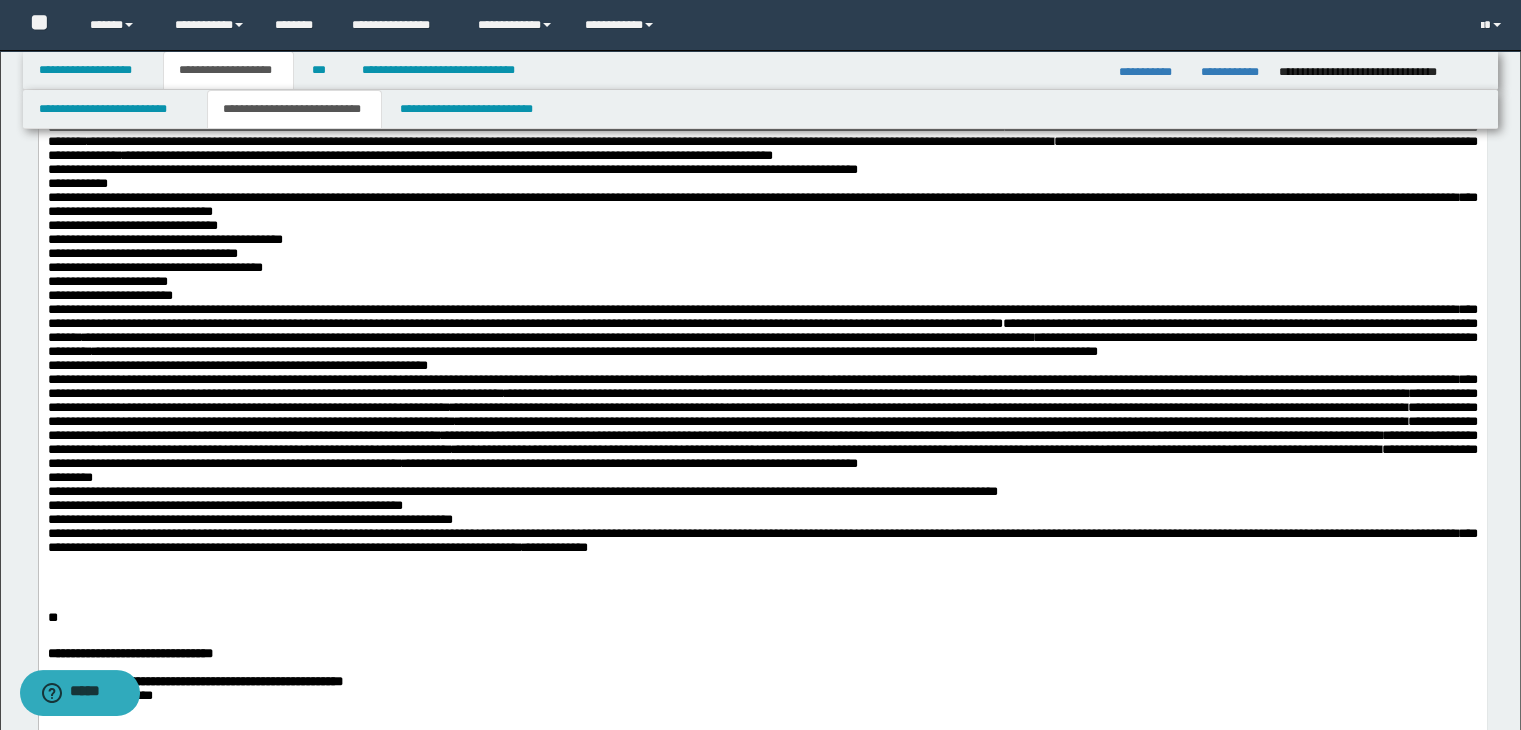 click on "**********" at bounding box center [294, 1] 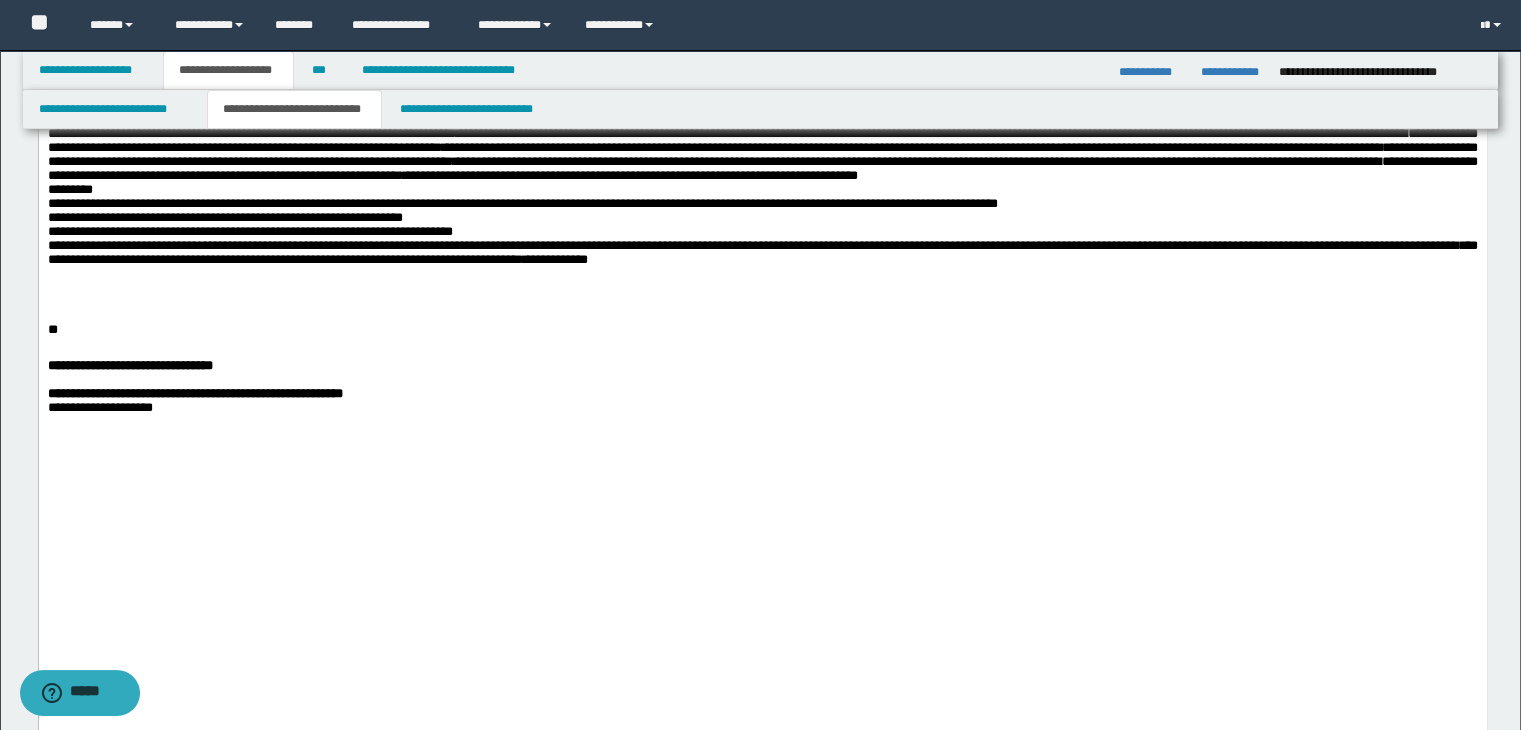 scroll, scrollTop: 1675, scrollLeft: 0, axis: vertical 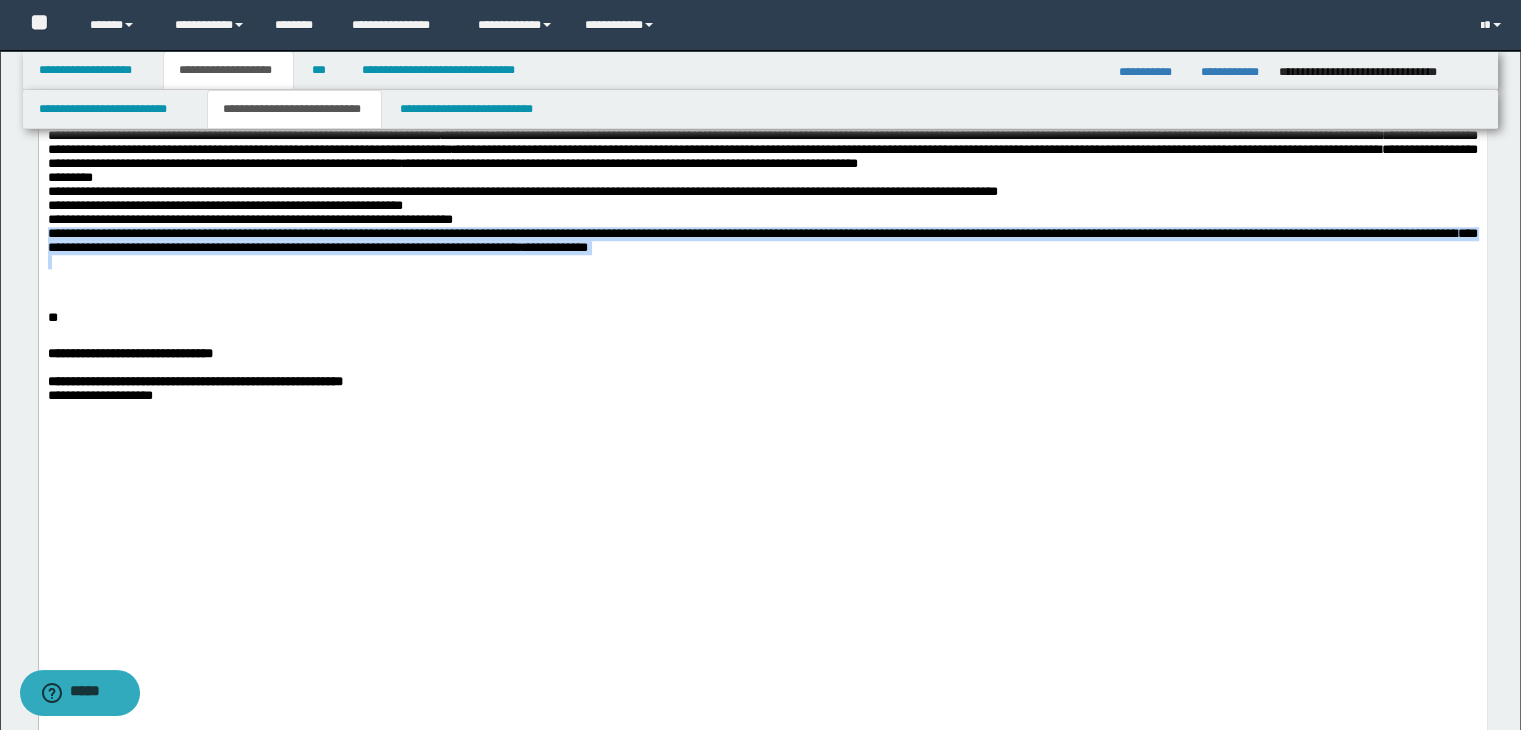 drag, startPoint x: 1067, startPoint y: 586, endPoint x: 801, endPoint y: 547, distance: 268.8438 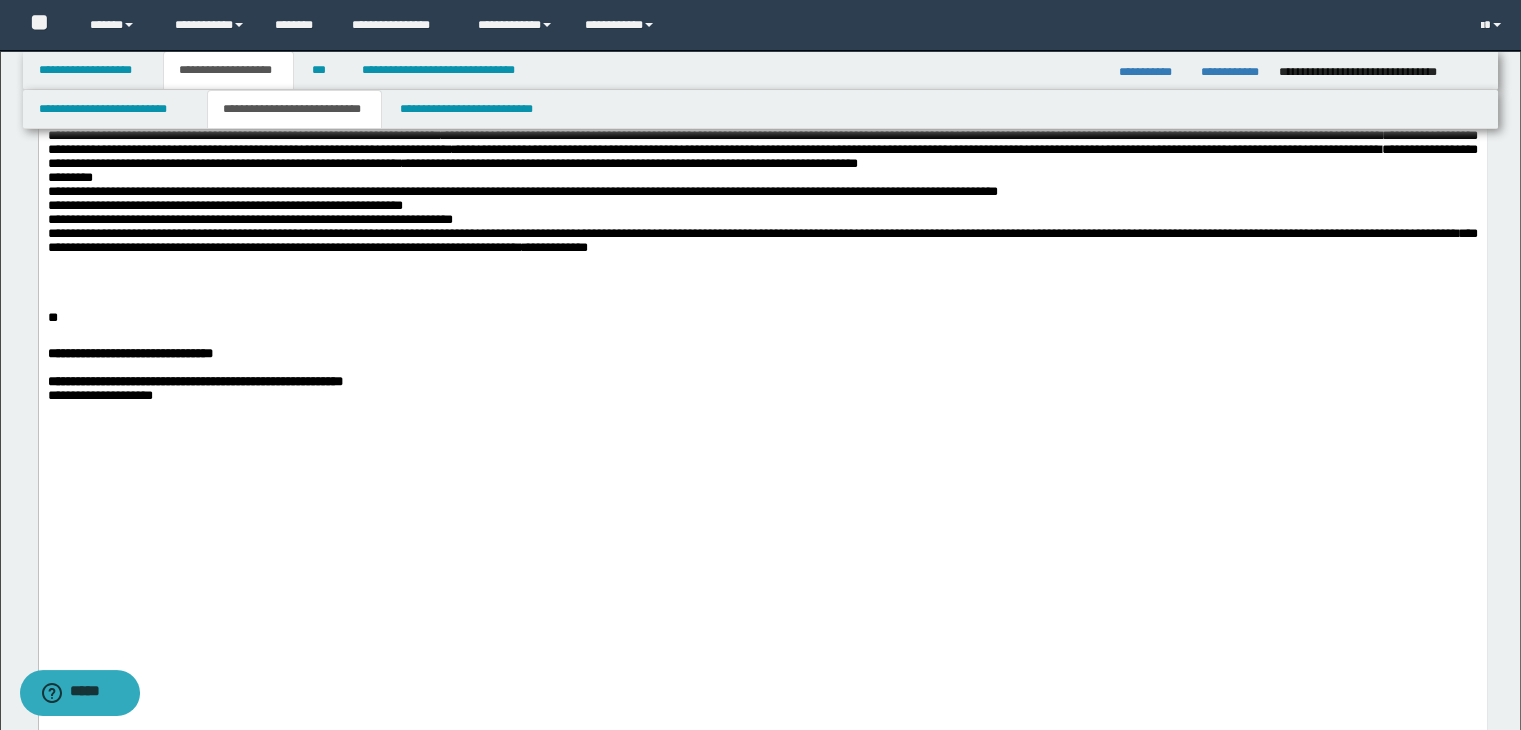 click at bounding box center [762, 304] 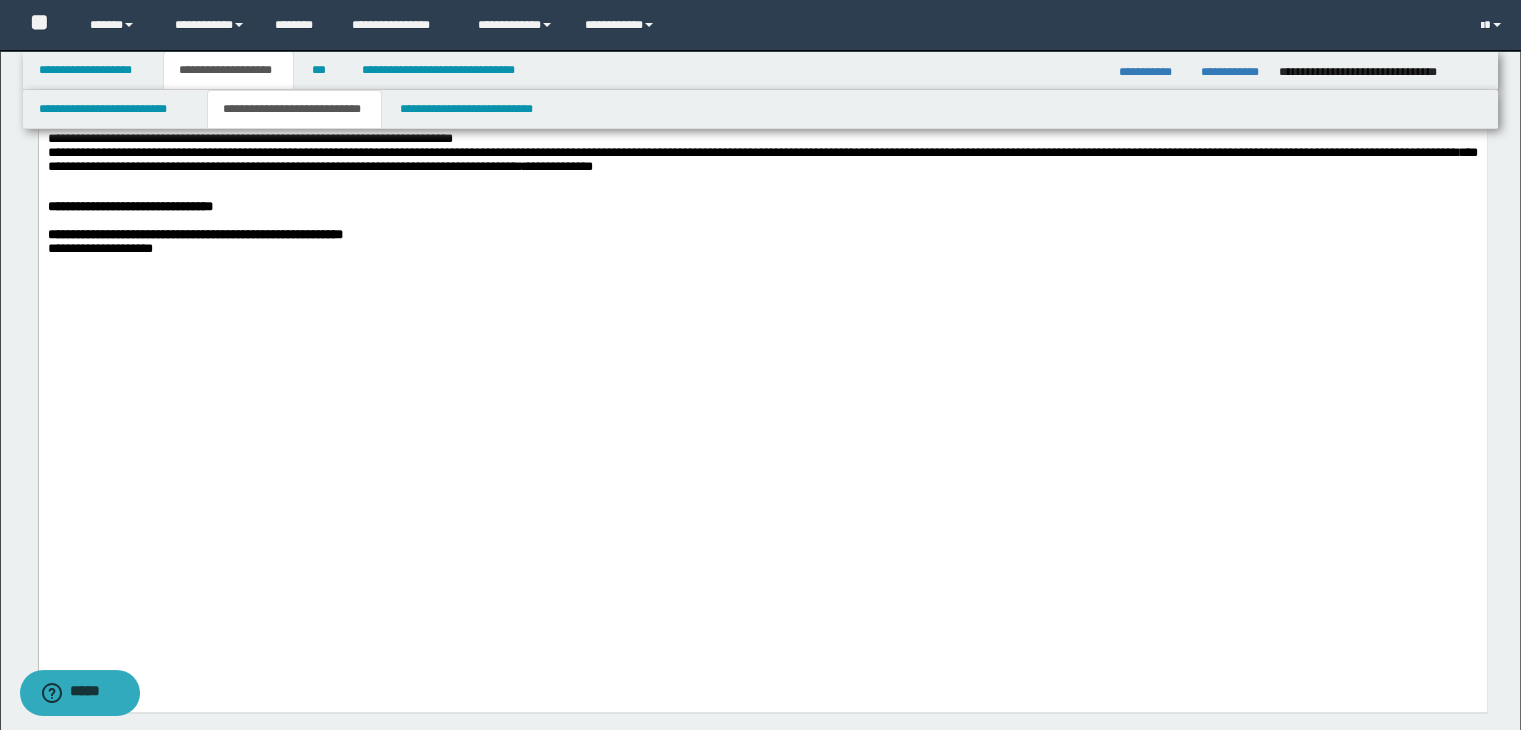 scroll, scrollTop: 1875, scrollLeft: 0, axis: vertical 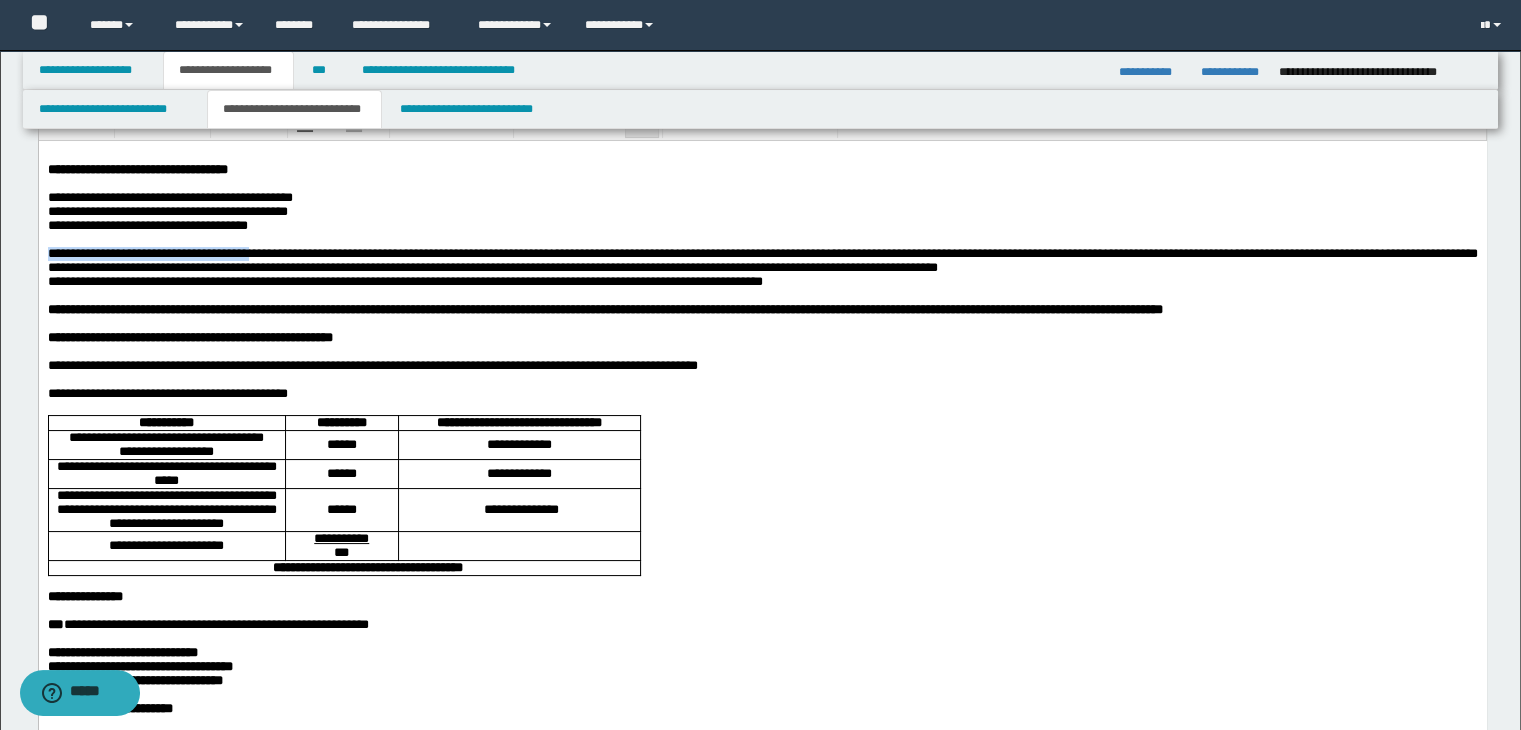 drag, startPoint x: 295, startPoint y: 270, endPoint x: 40, endPoint y: 262, distance: 255.12546 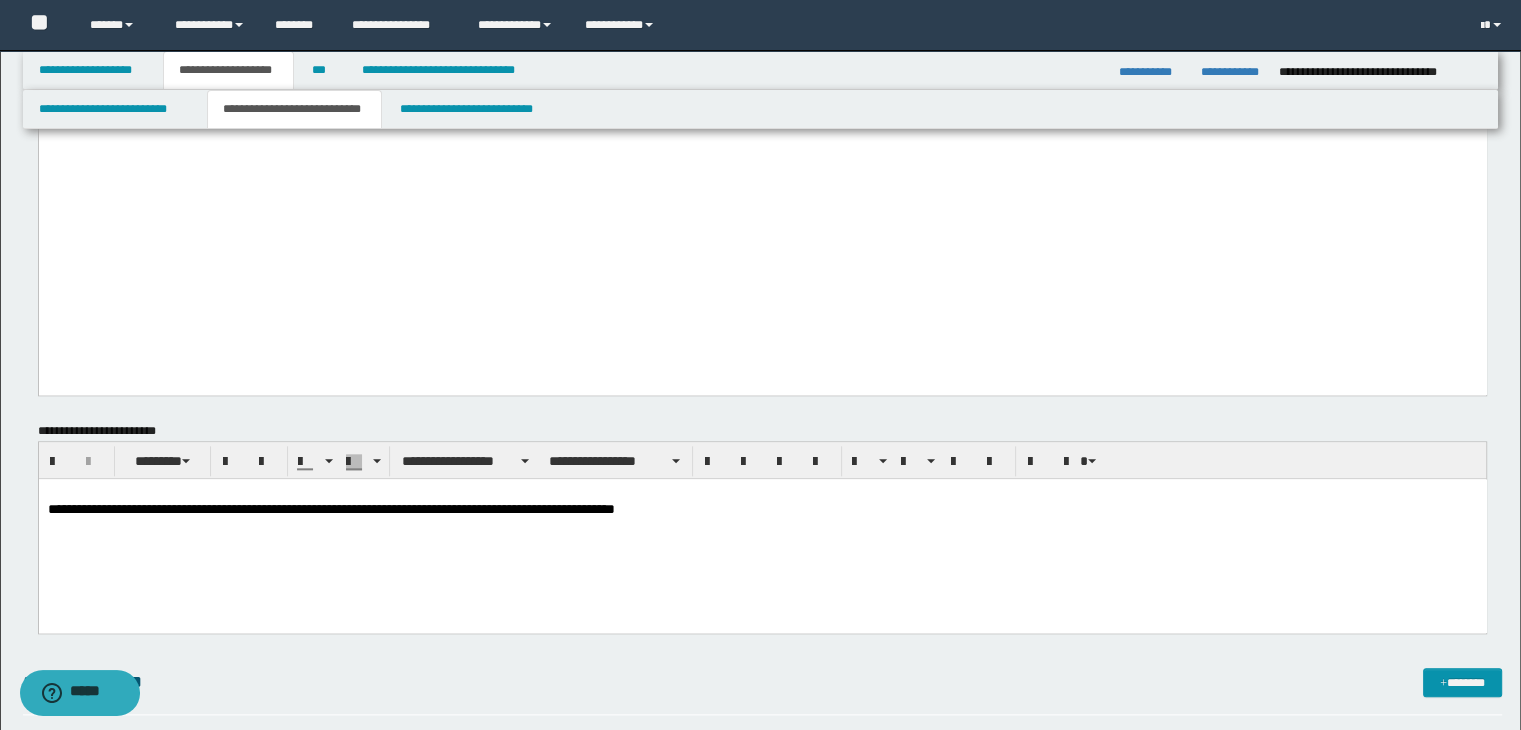 scroll, scrollTop: 1975, scrollLeft: 0, axis: vertical 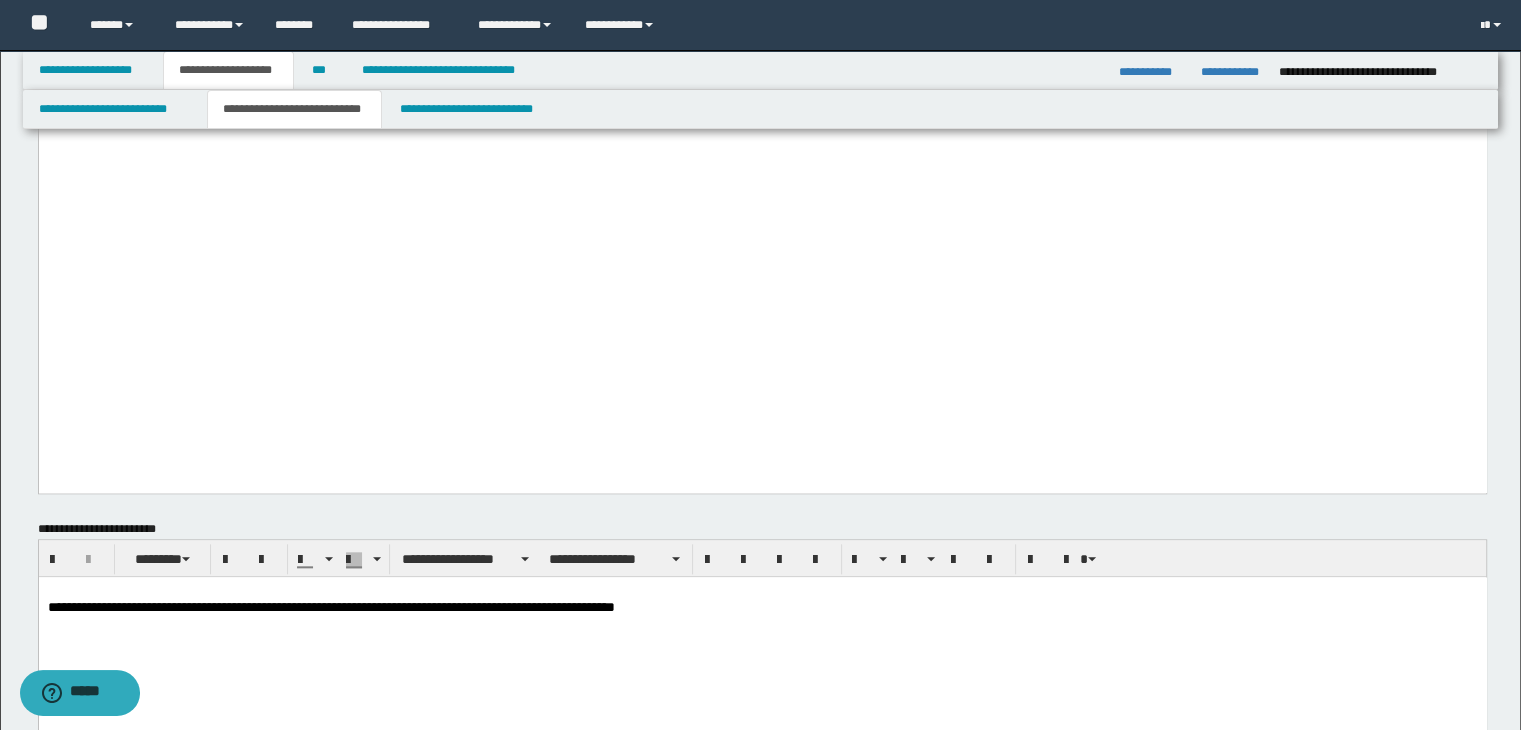 click on "**********" at bounding box center [194, 15] 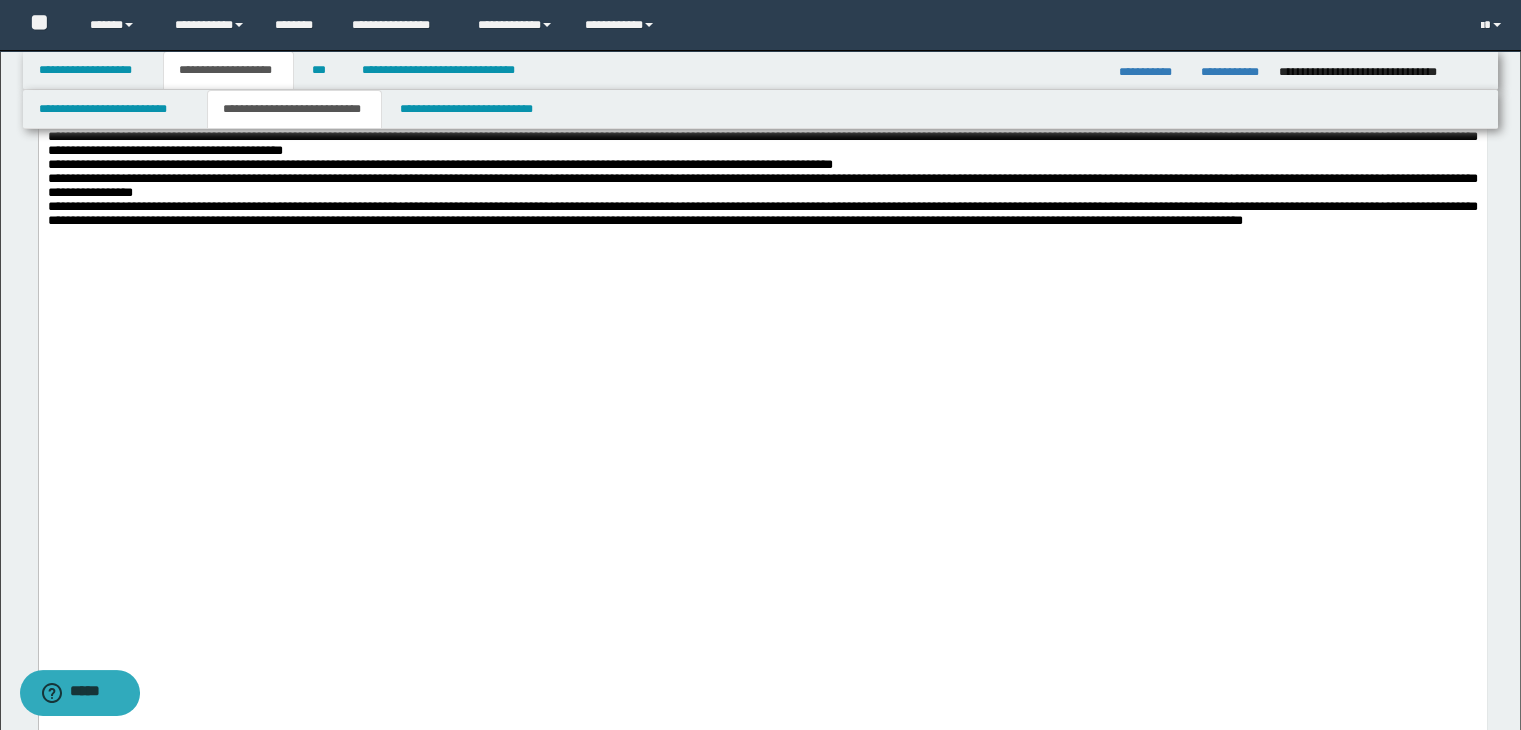 scroll, scrollTop: 1875, scrollLeft: 0, axis: vertical 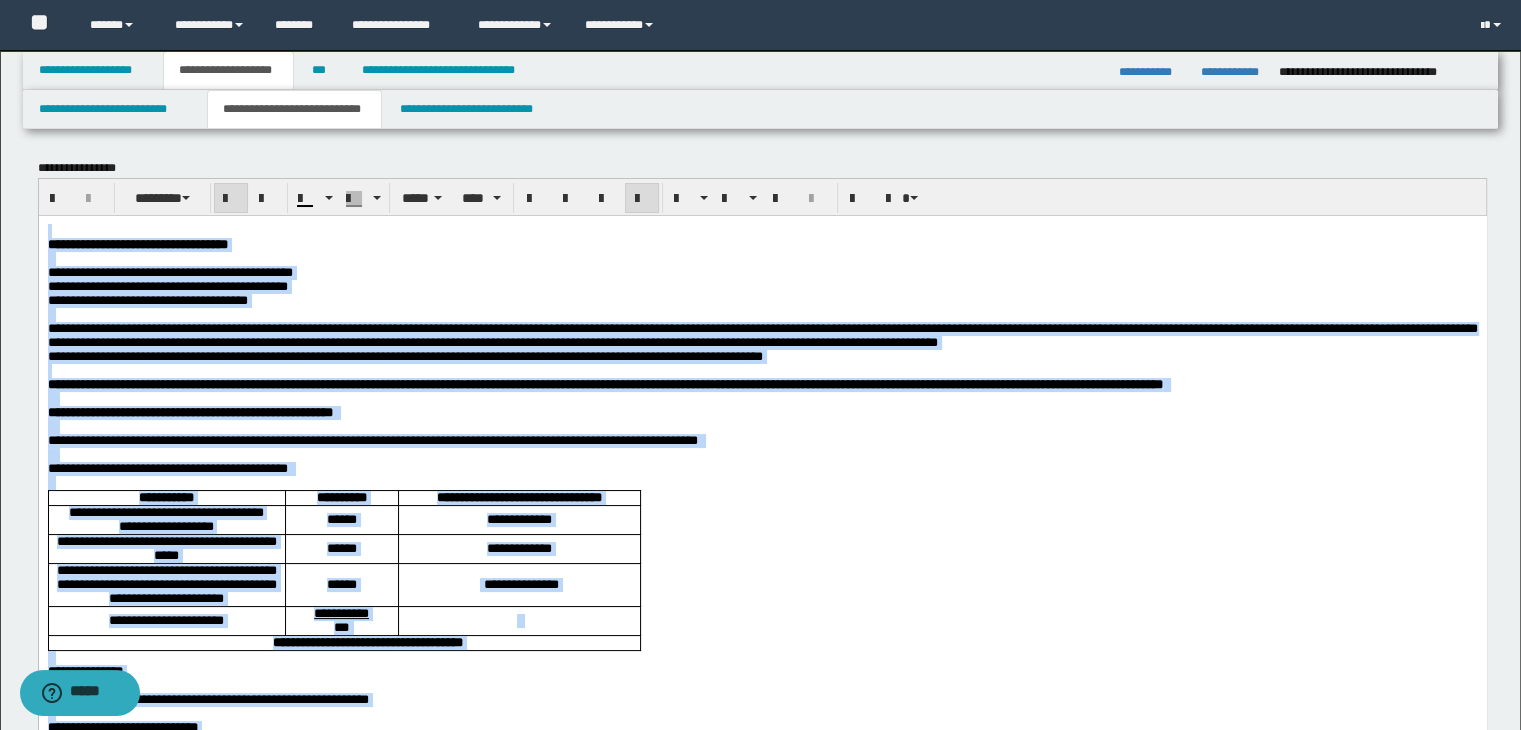 drag, startPoint x: 244, startPoint y: 2476, endPoint x: 49, endPoint y: 81, distance: 2402.9253 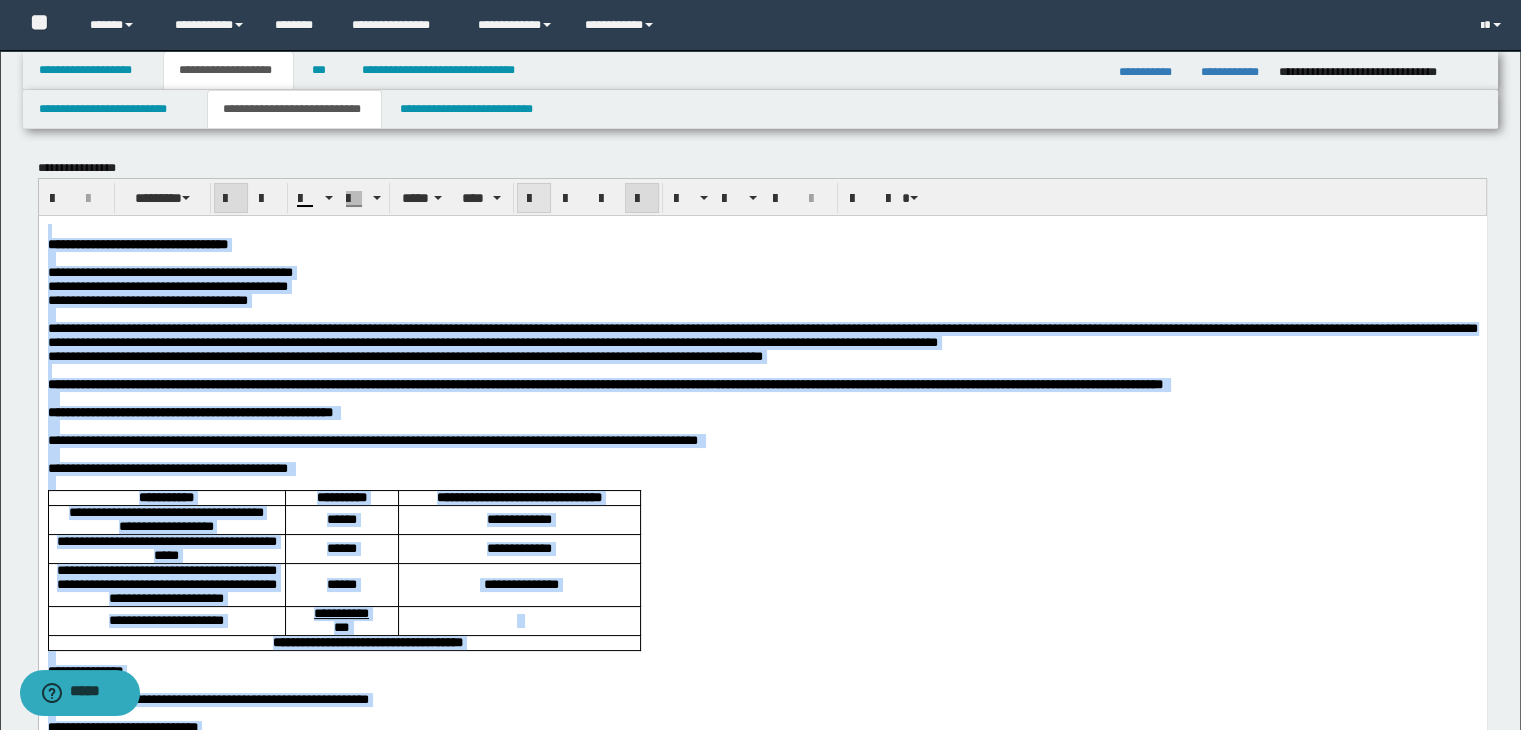 click at bounding box center (534, 199) 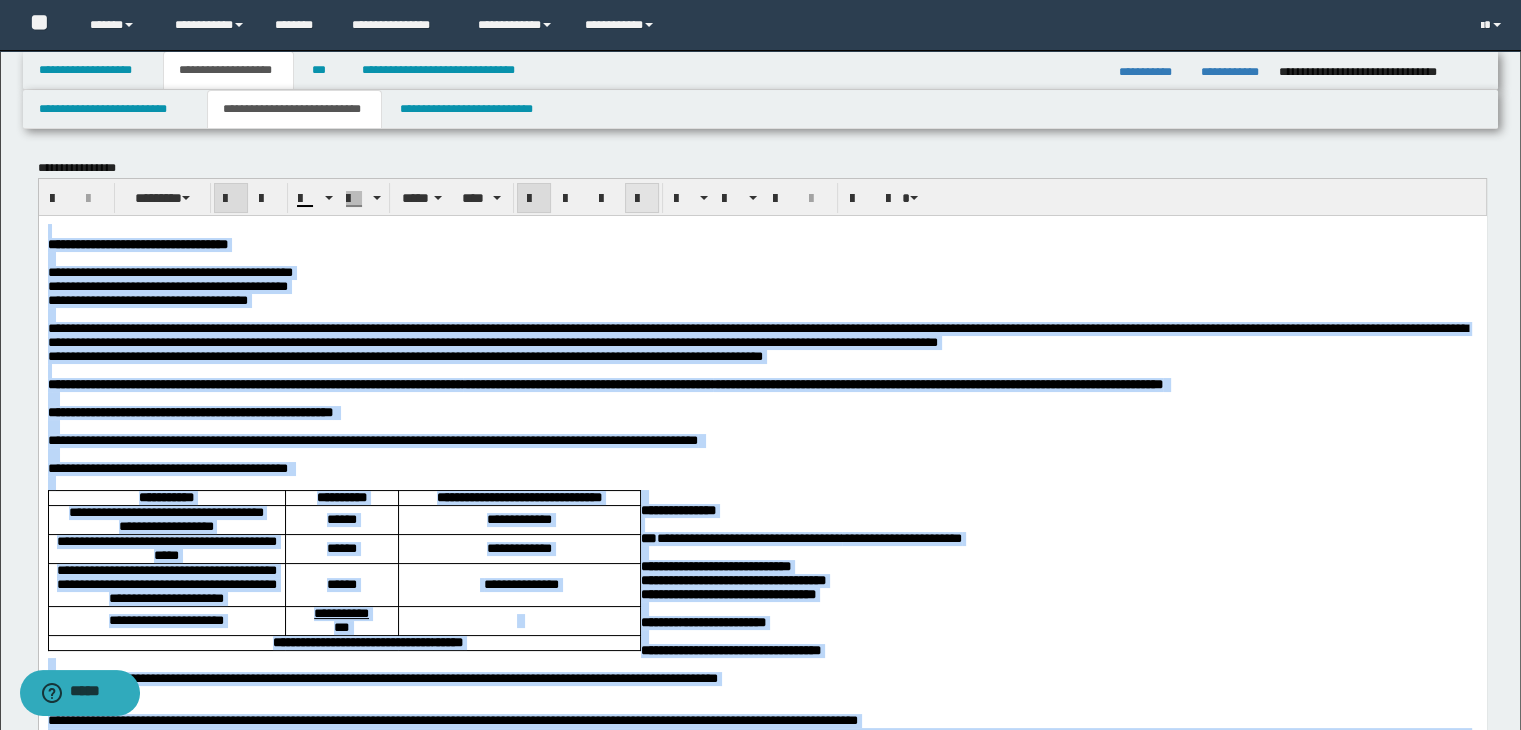 click at bounding box center [642, 199] 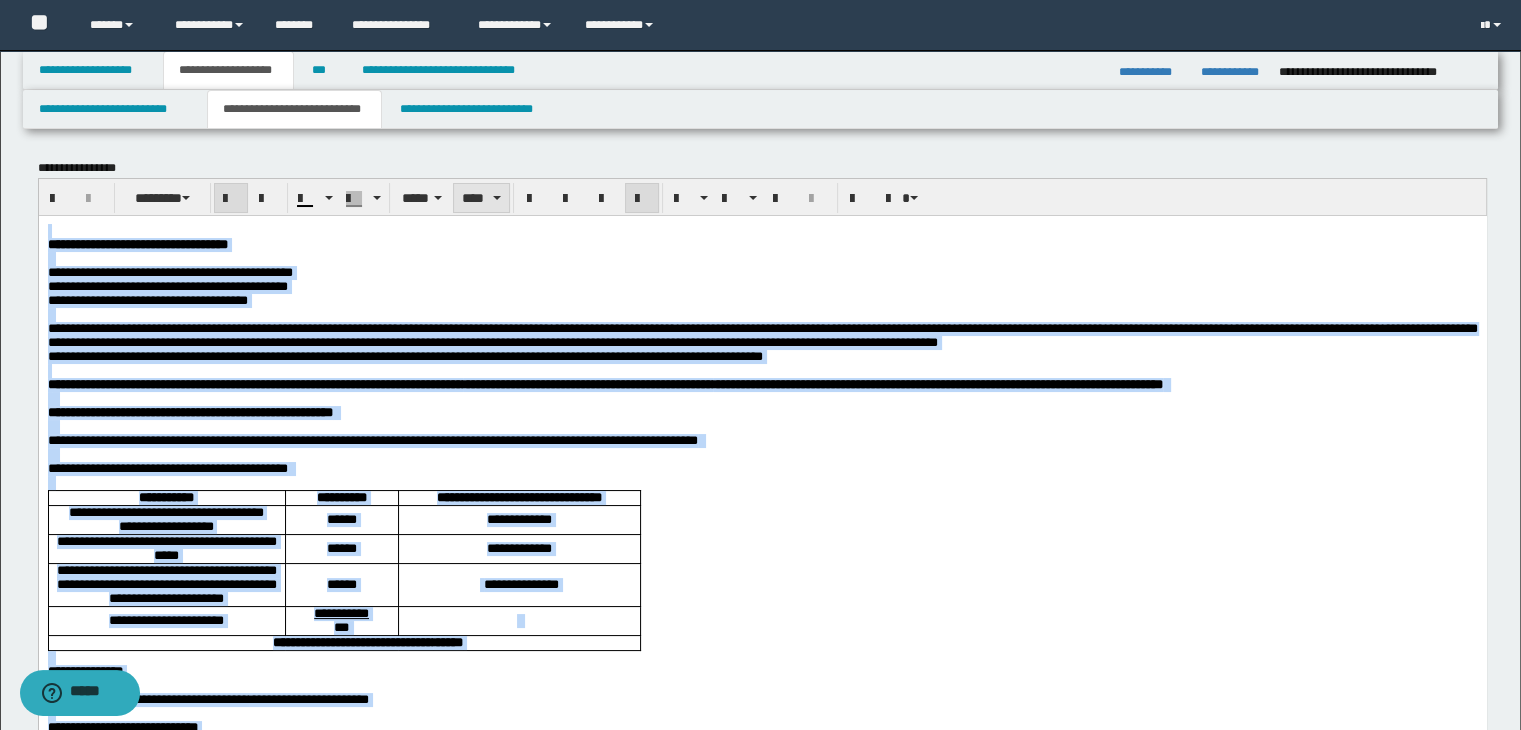 click on "****" at bounding box center (481, 198) 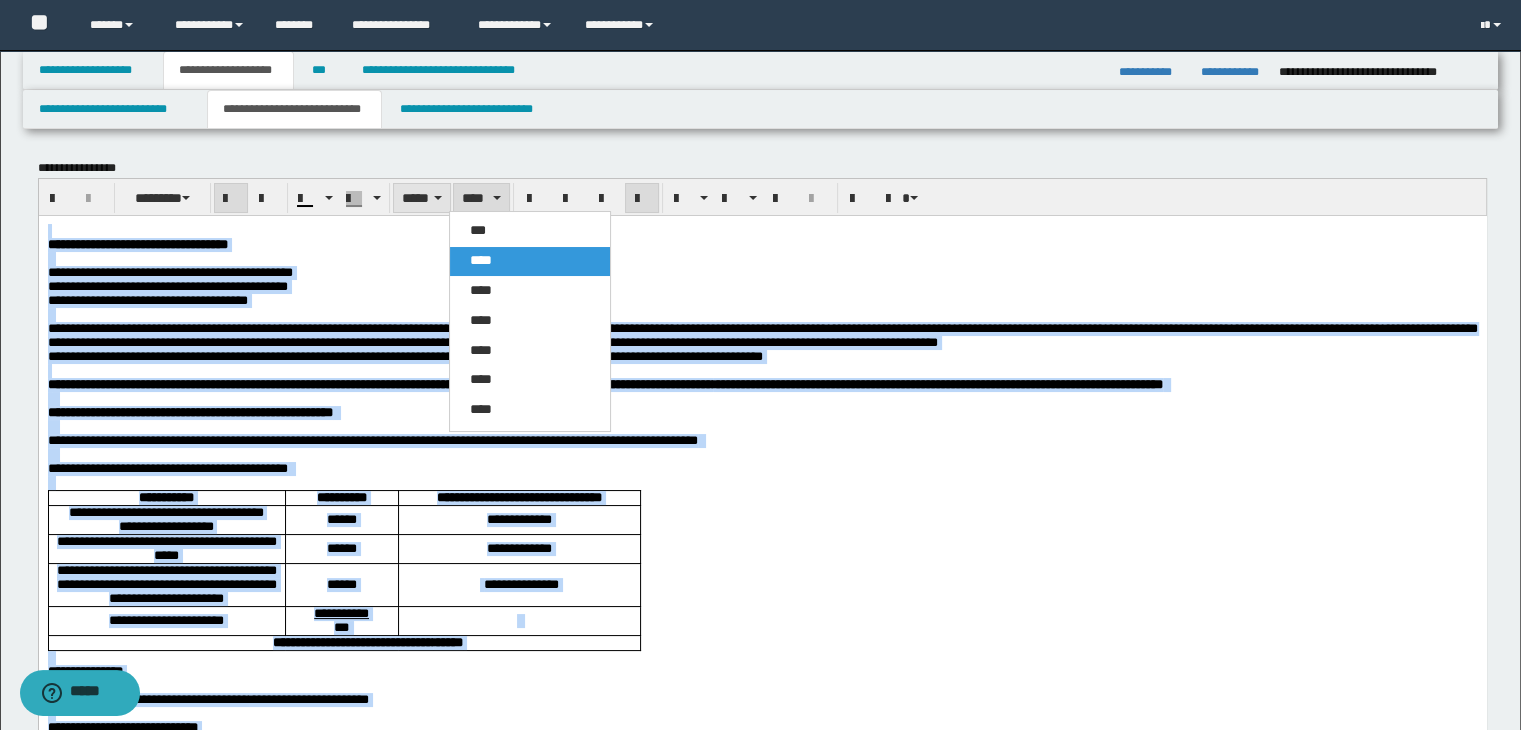 drag, startPoint x: 489, startPoint y: 305, endPoint x: 434, endPoint y: 206, distance: 113.25193 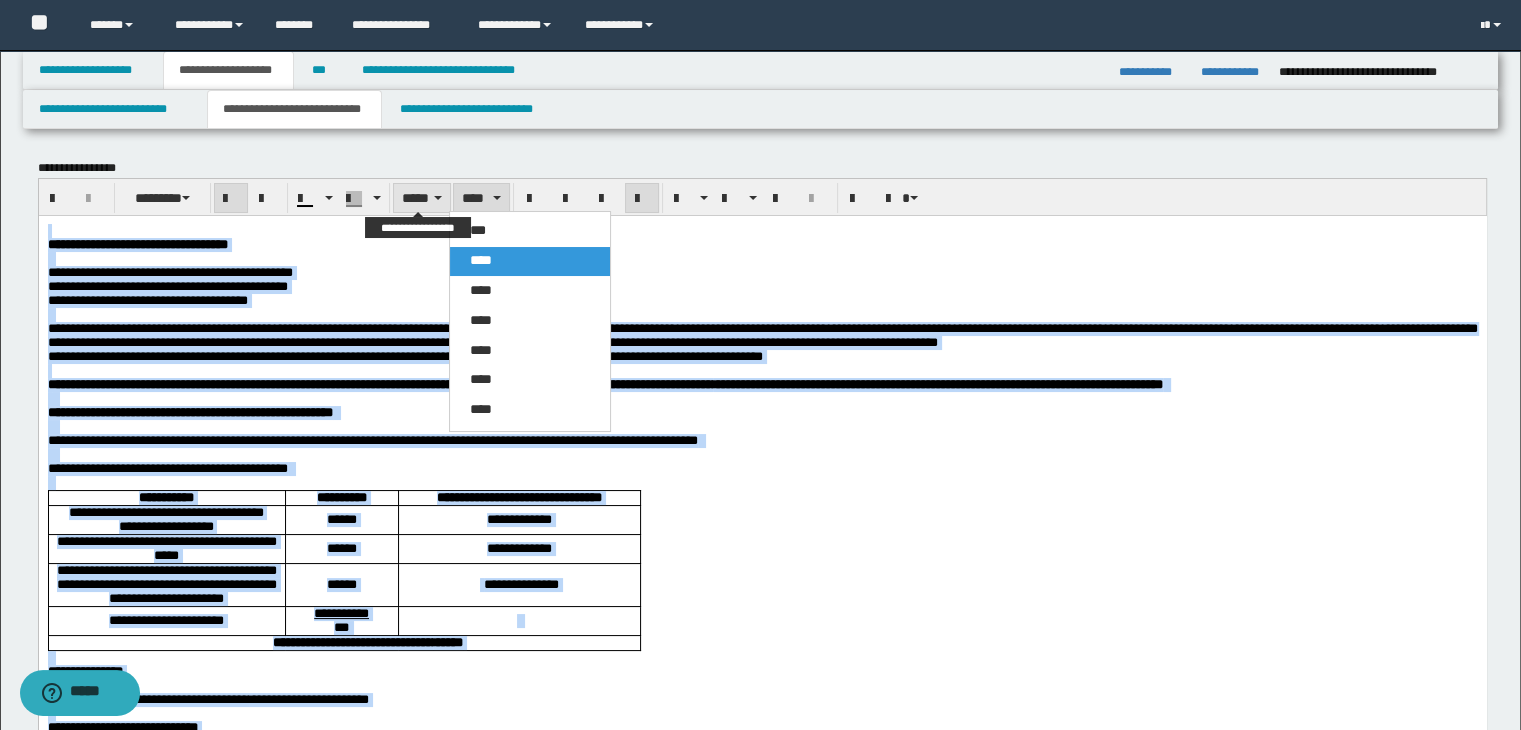 click on "*****" at bounding box center [422, 198] 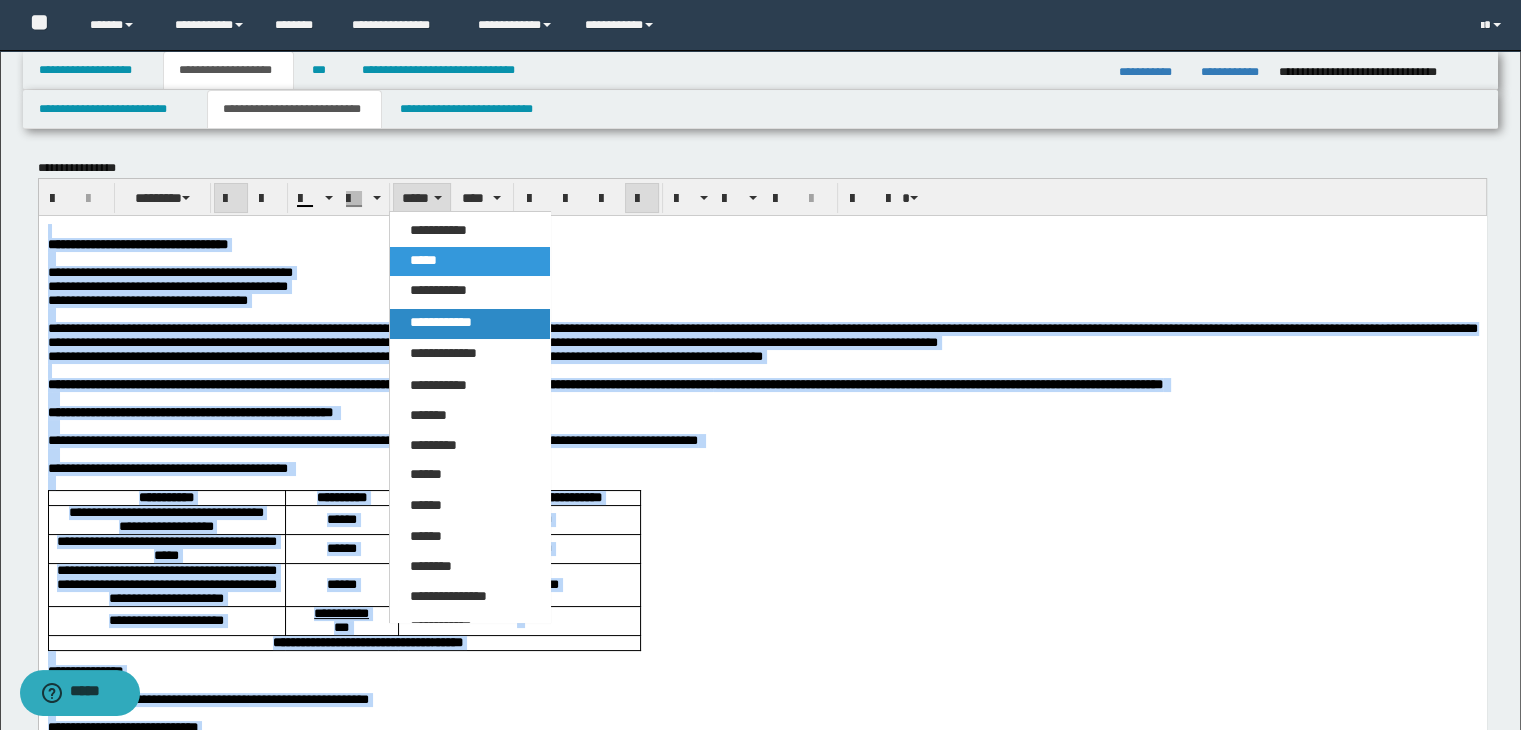 click on "**********" at bounding box center (441, 322) 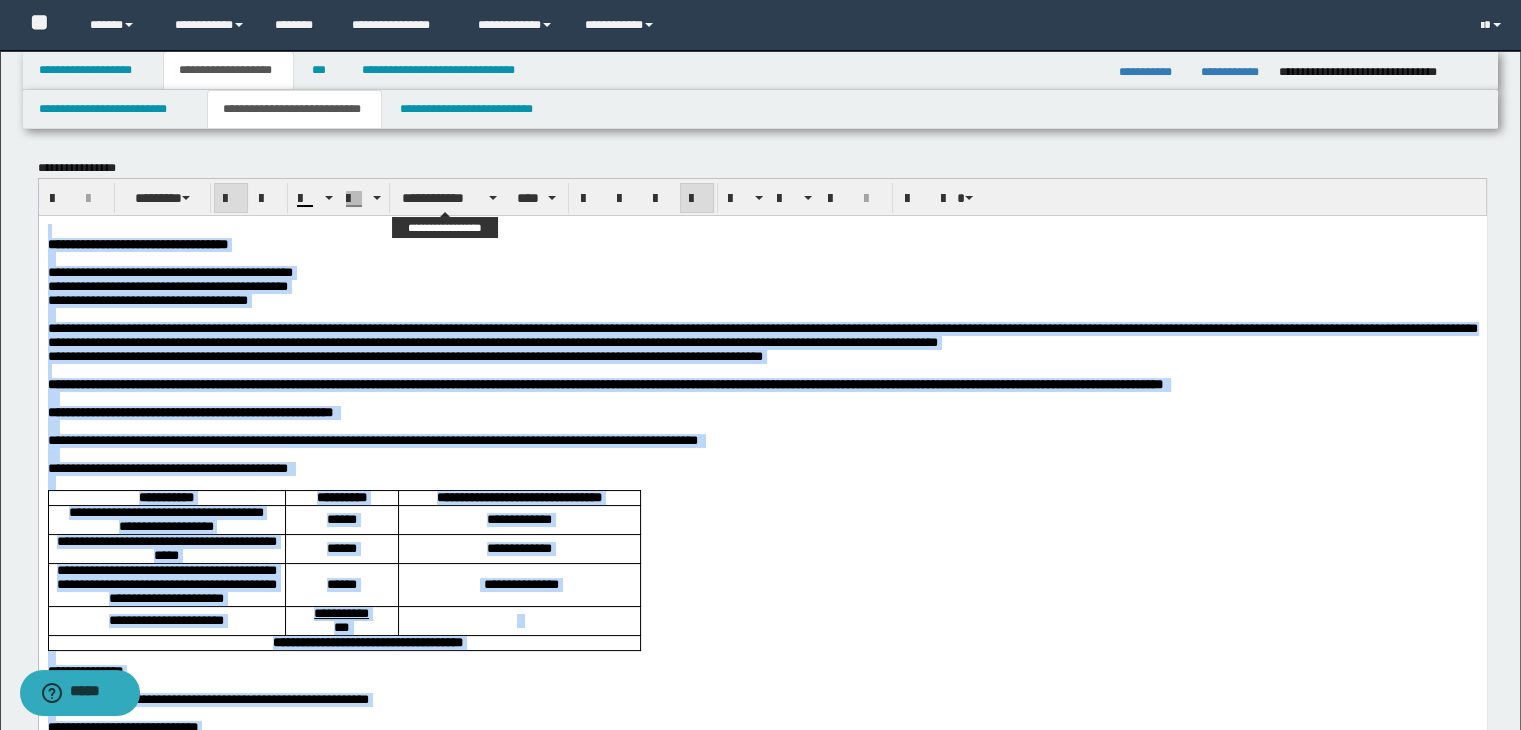 drag, startPoint x: 427, startPoint y: 201, endPoint x: 428, endPoint y: 221, distance: 20.024984 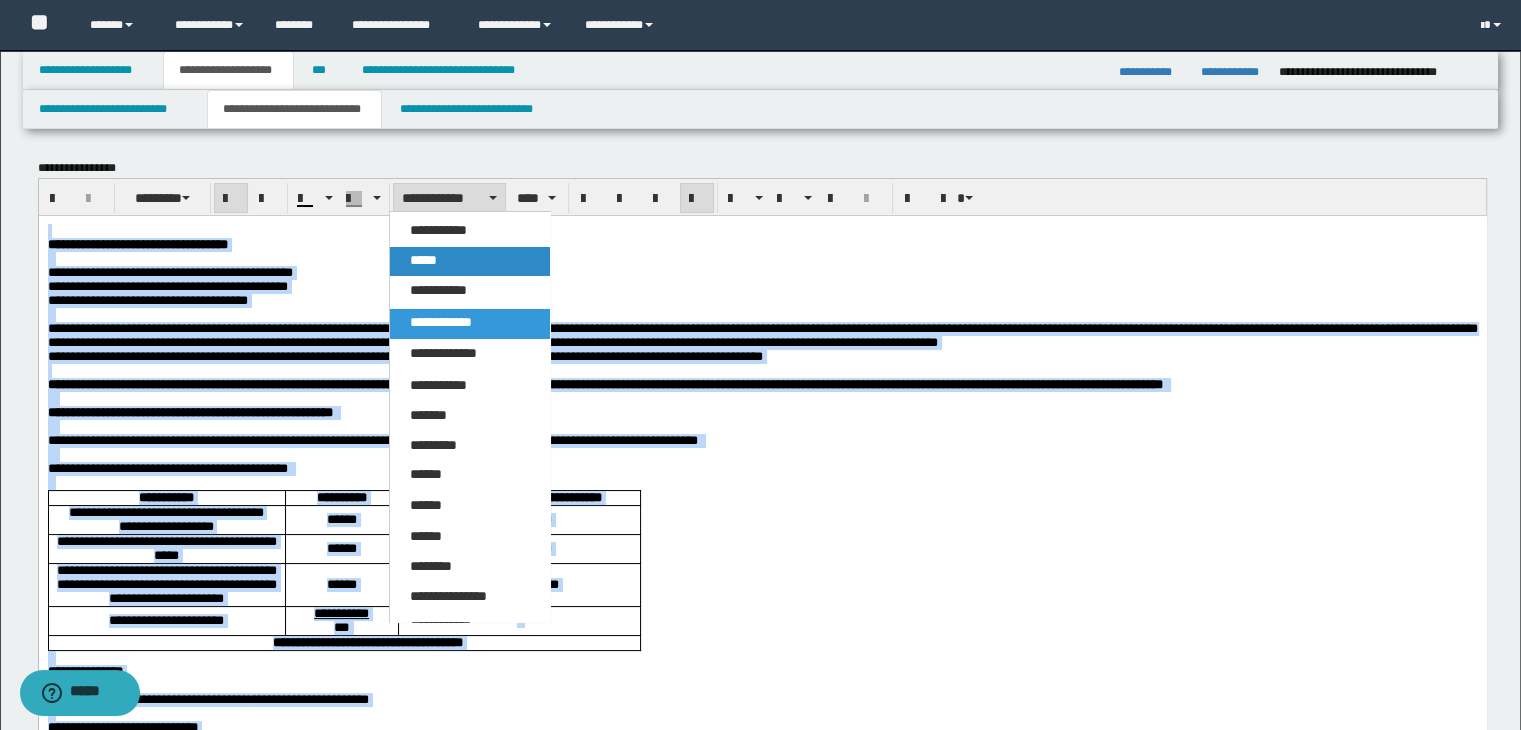 click on "*****" at bounding box center (470, 261) 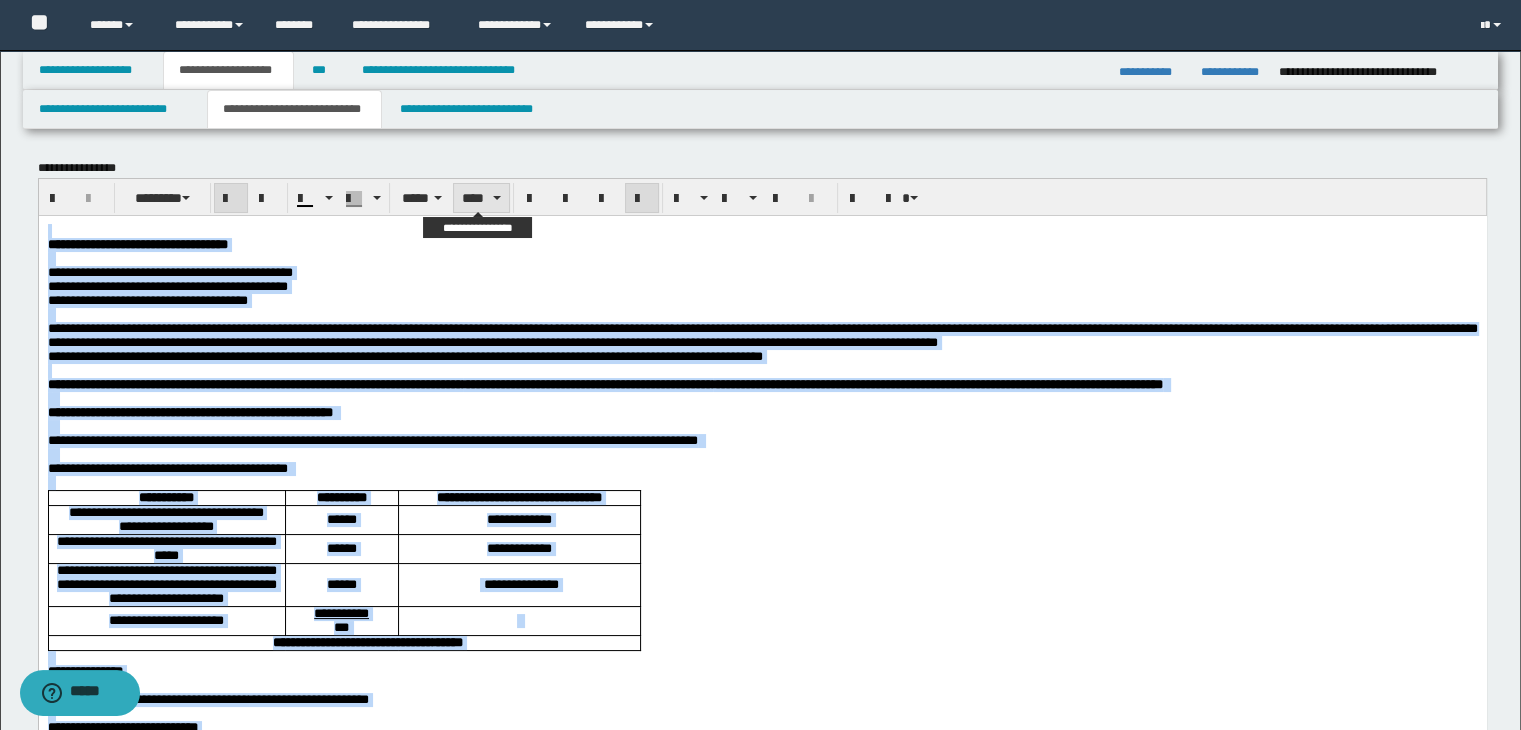 click on "****" at bounding box center [481, 198] 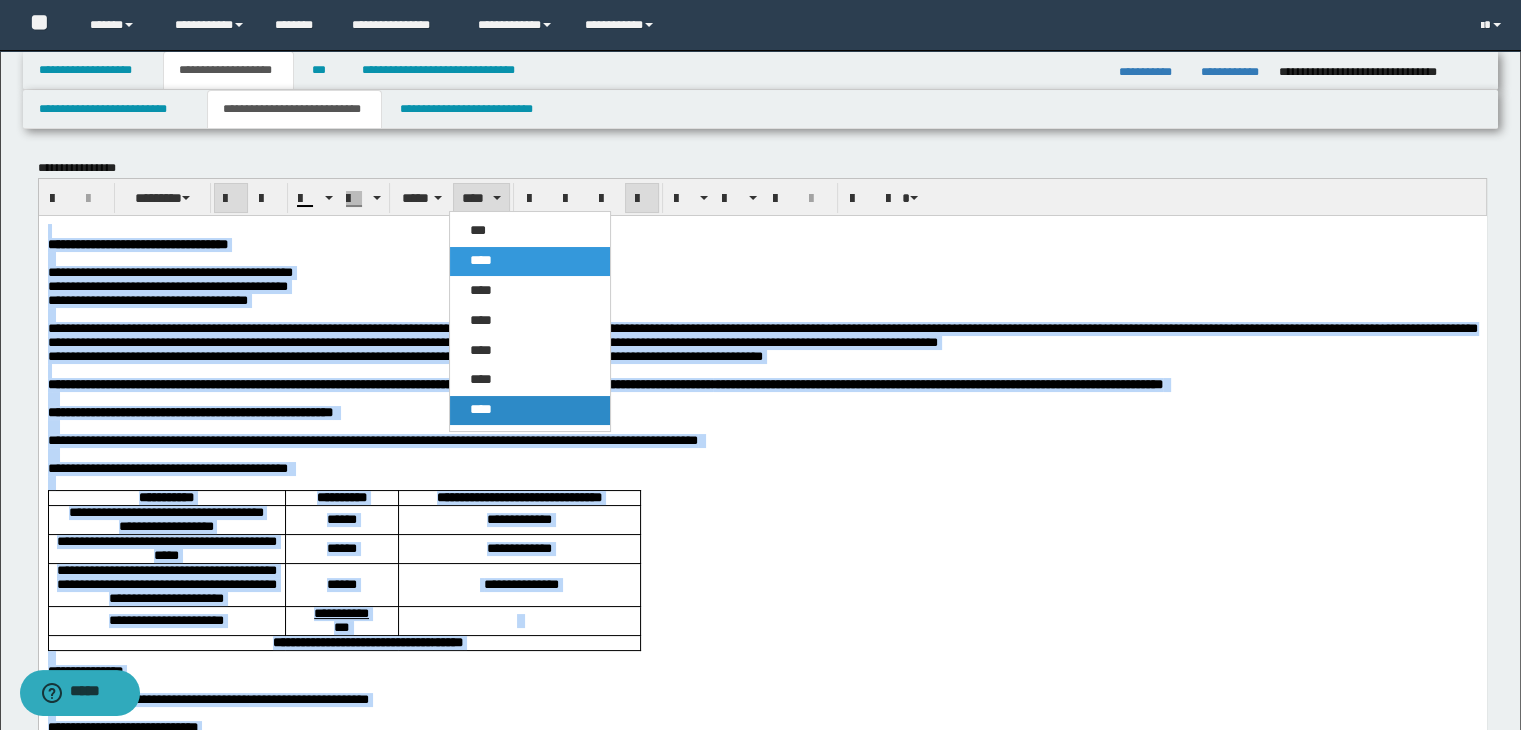 click on "****" at bounding box center (530, 410) 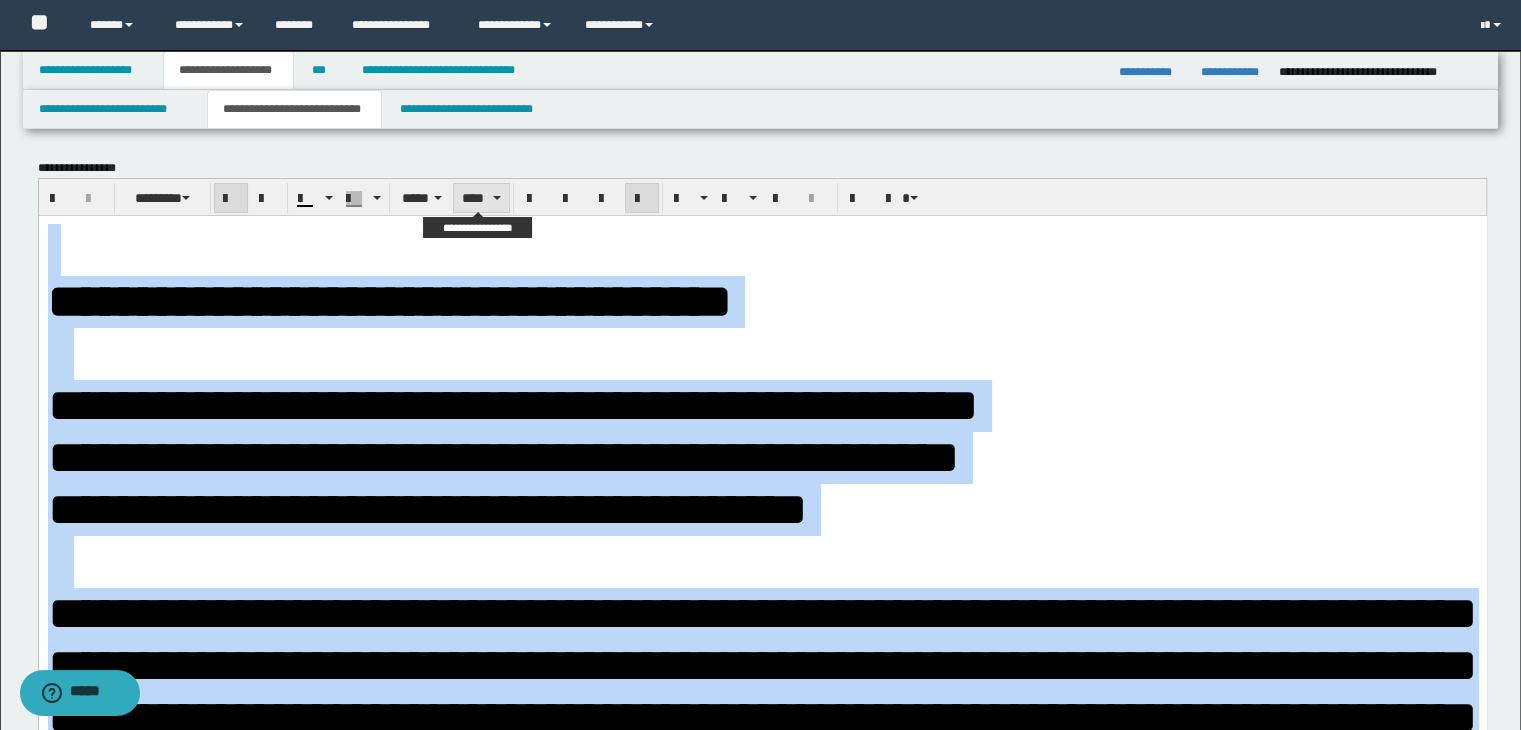 click on "****" at bounding box center (481, 198) 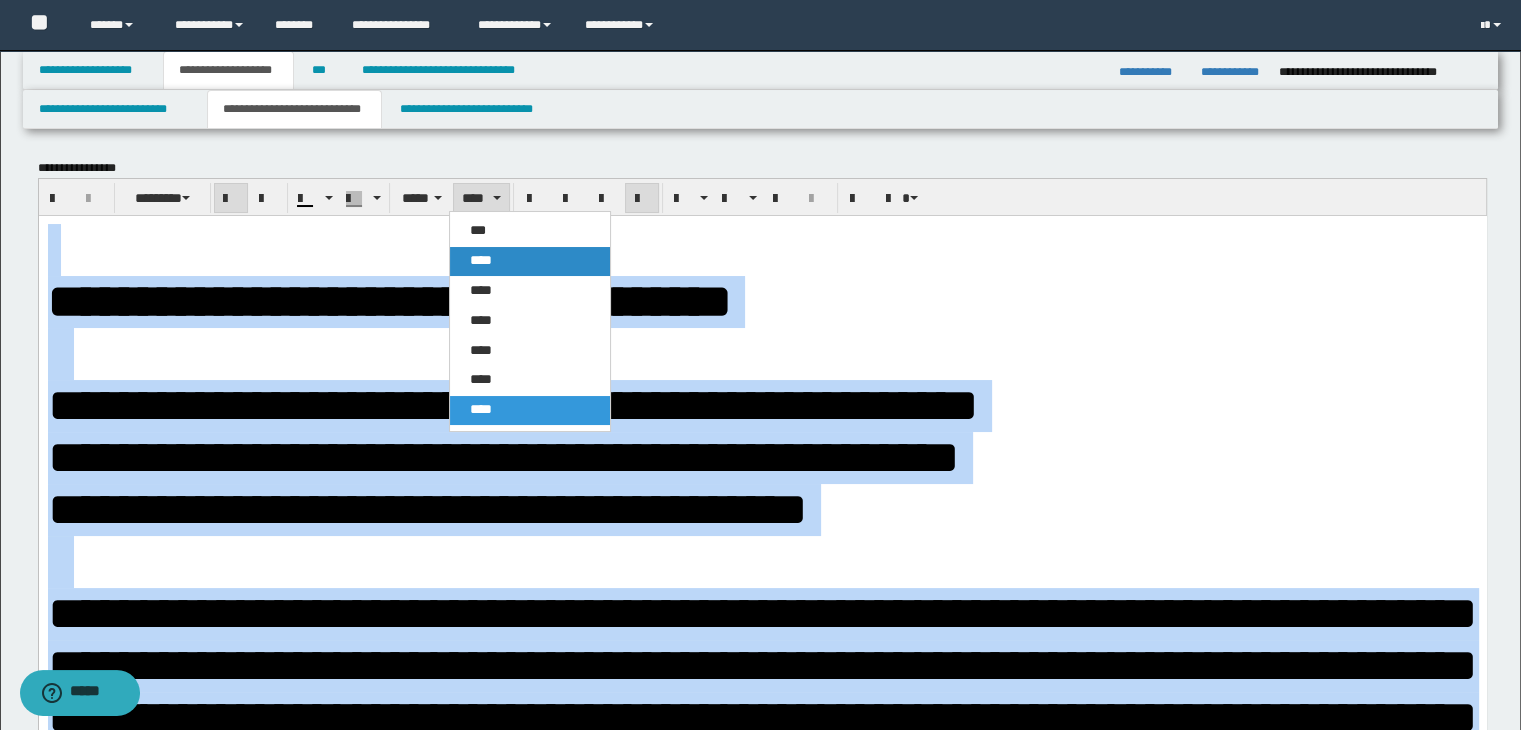 drag, startPoint x: 491, startPoint y: 261, endPoint x: 445, endPoint y: 34, distance: 231.6139 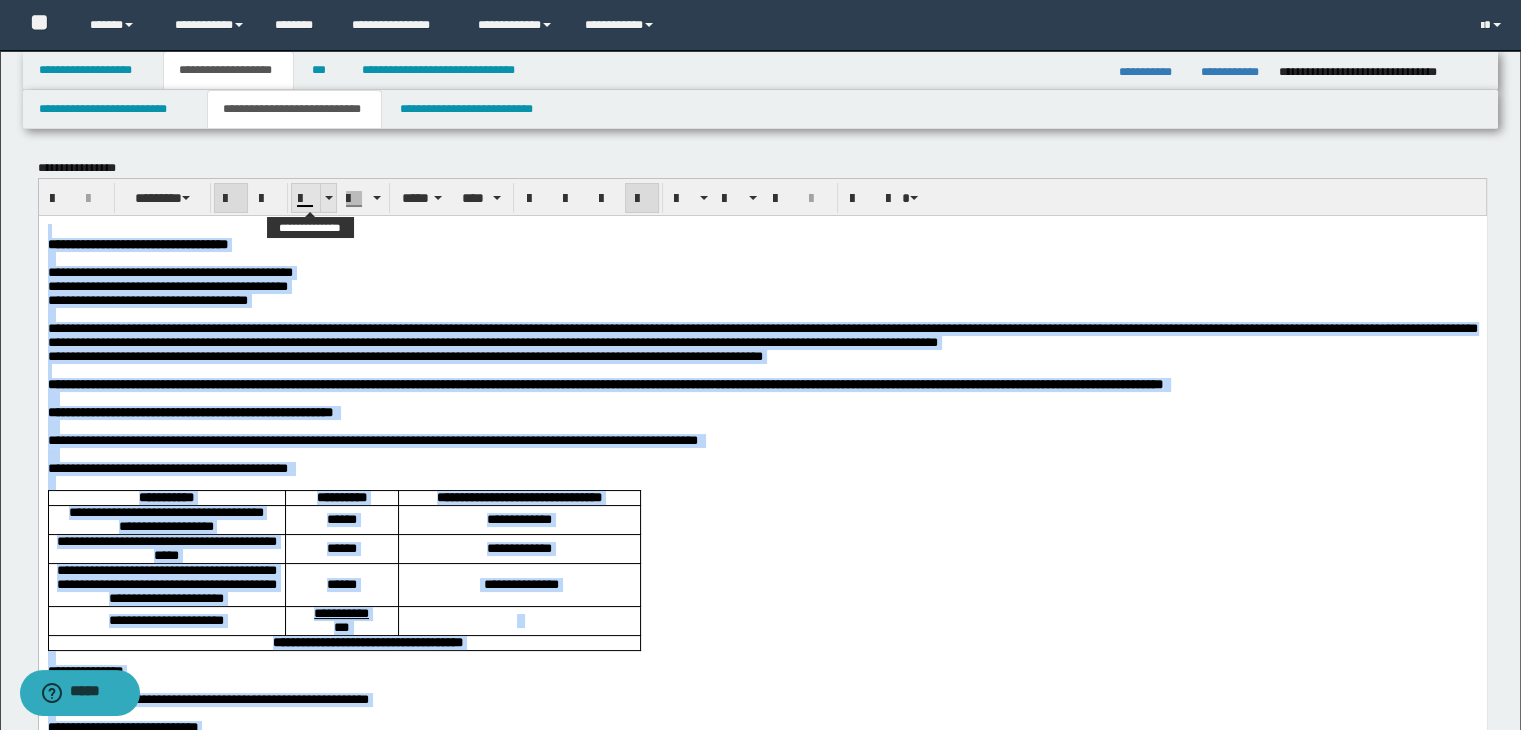 click at bounding box center (306, 198) 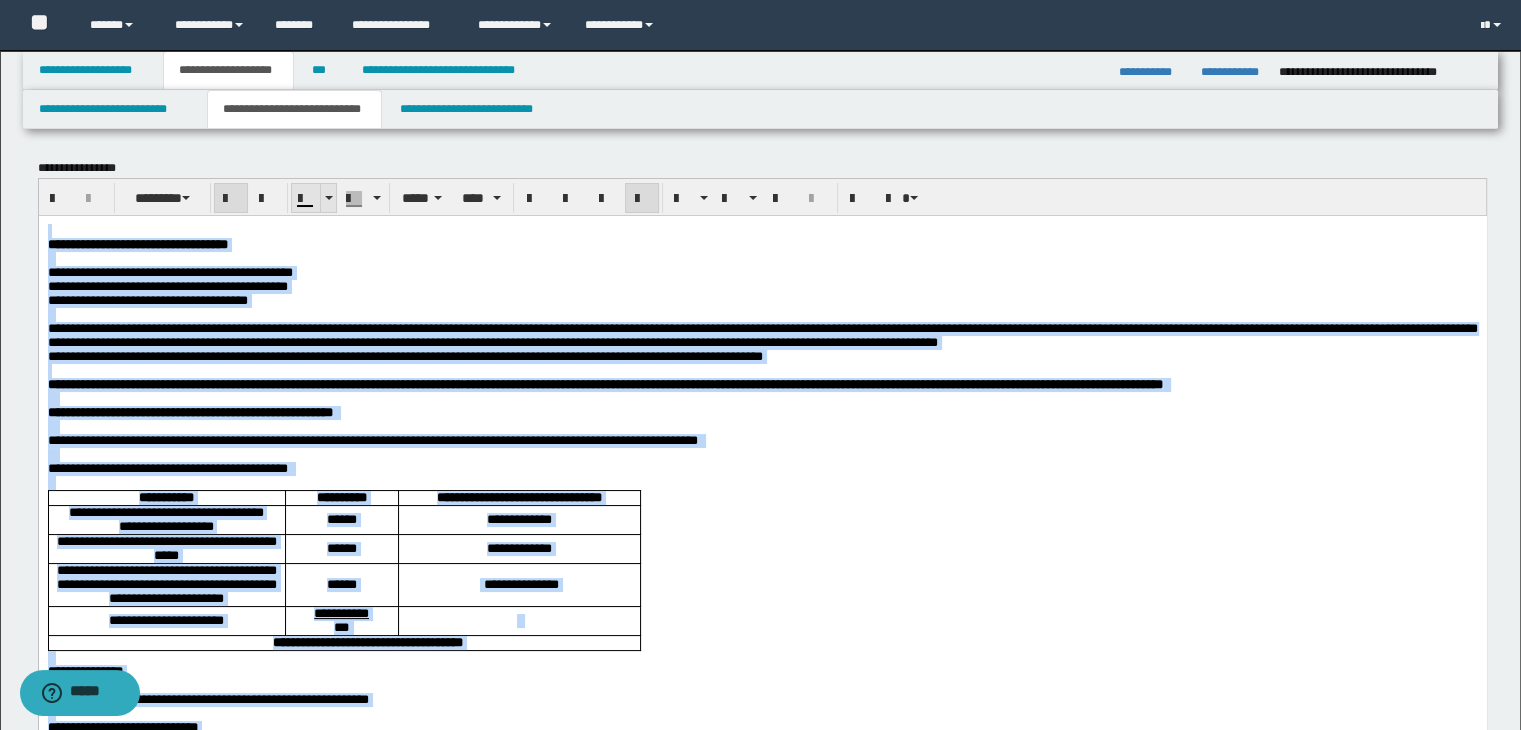 click at bounding box center [329, 198] 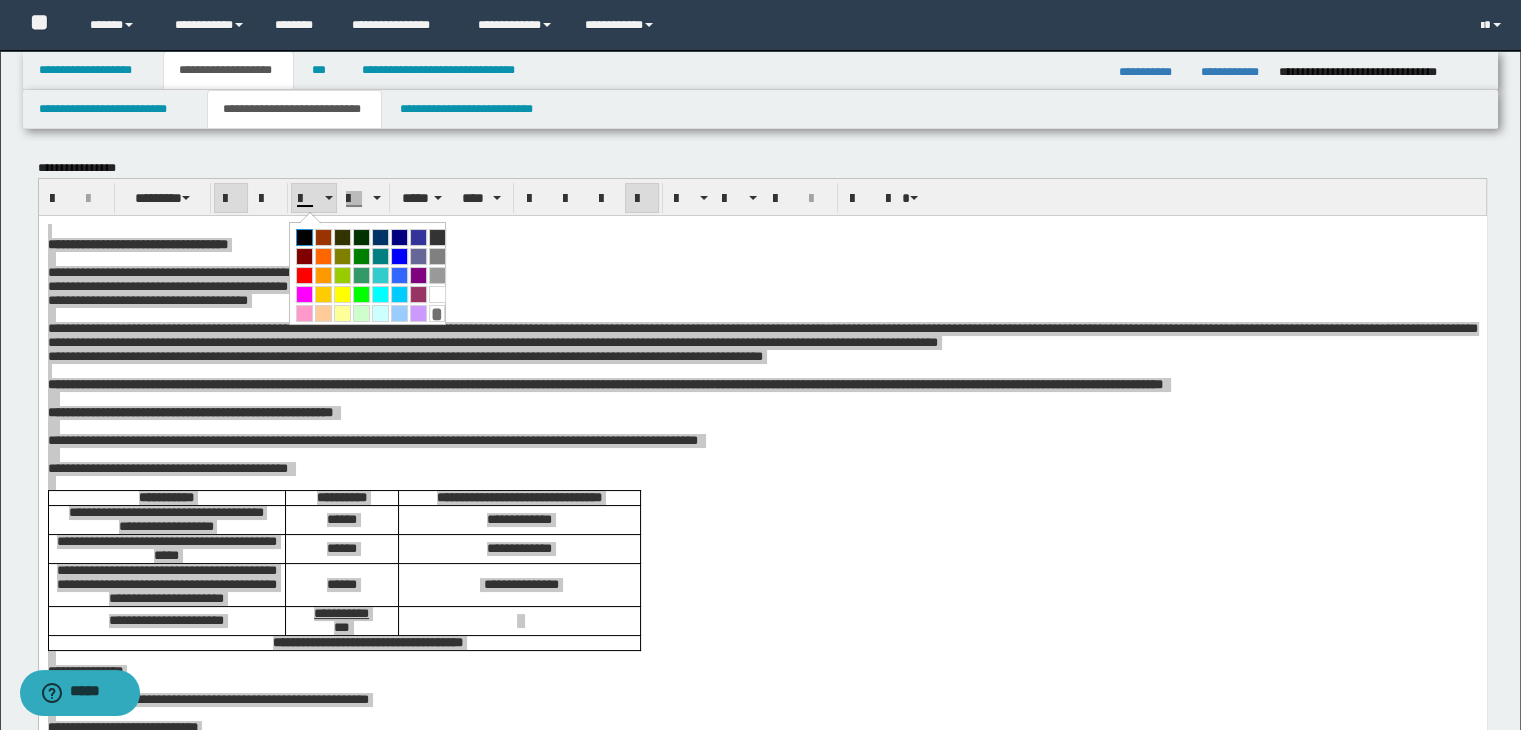 click at bounding box center [304, 237] 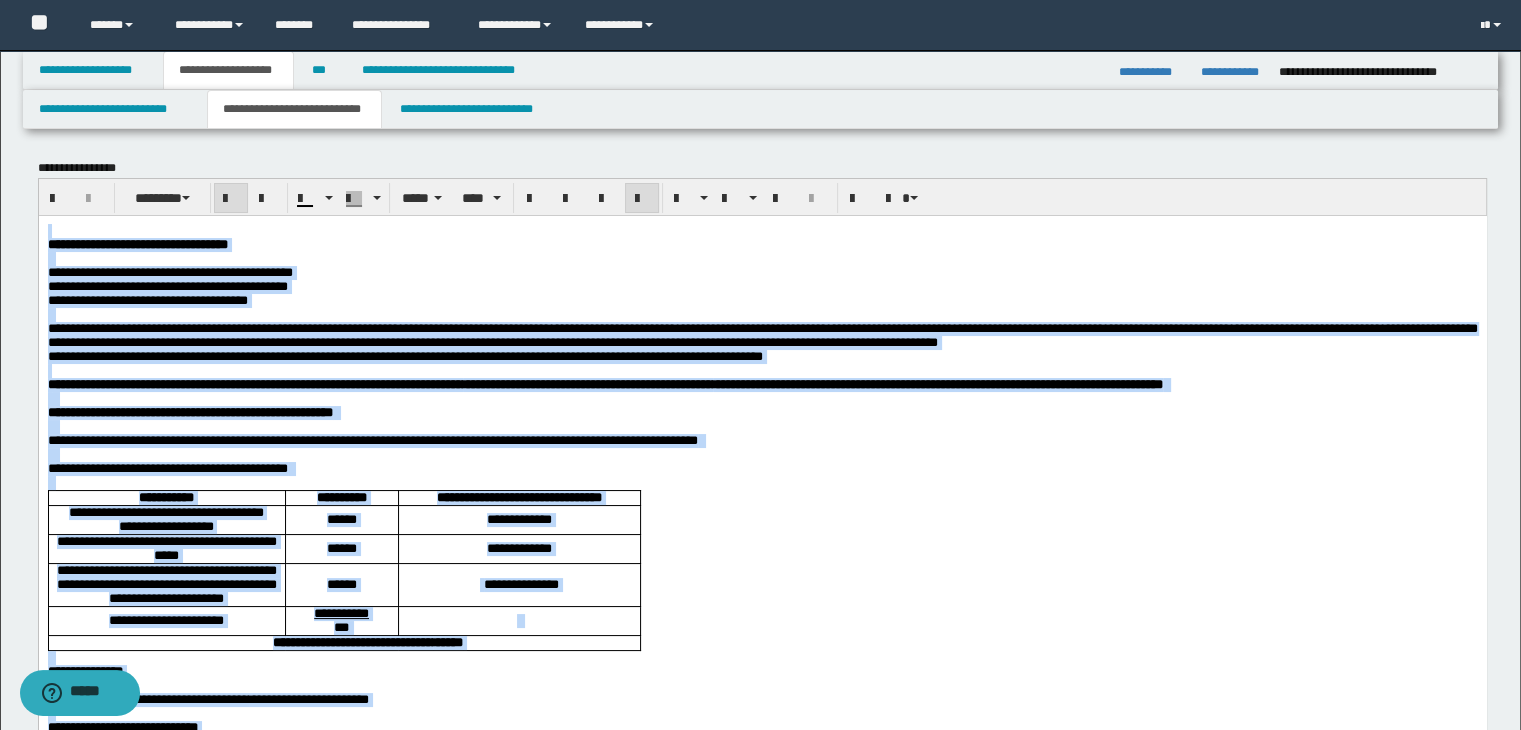 click at bounding box center (762, 258) 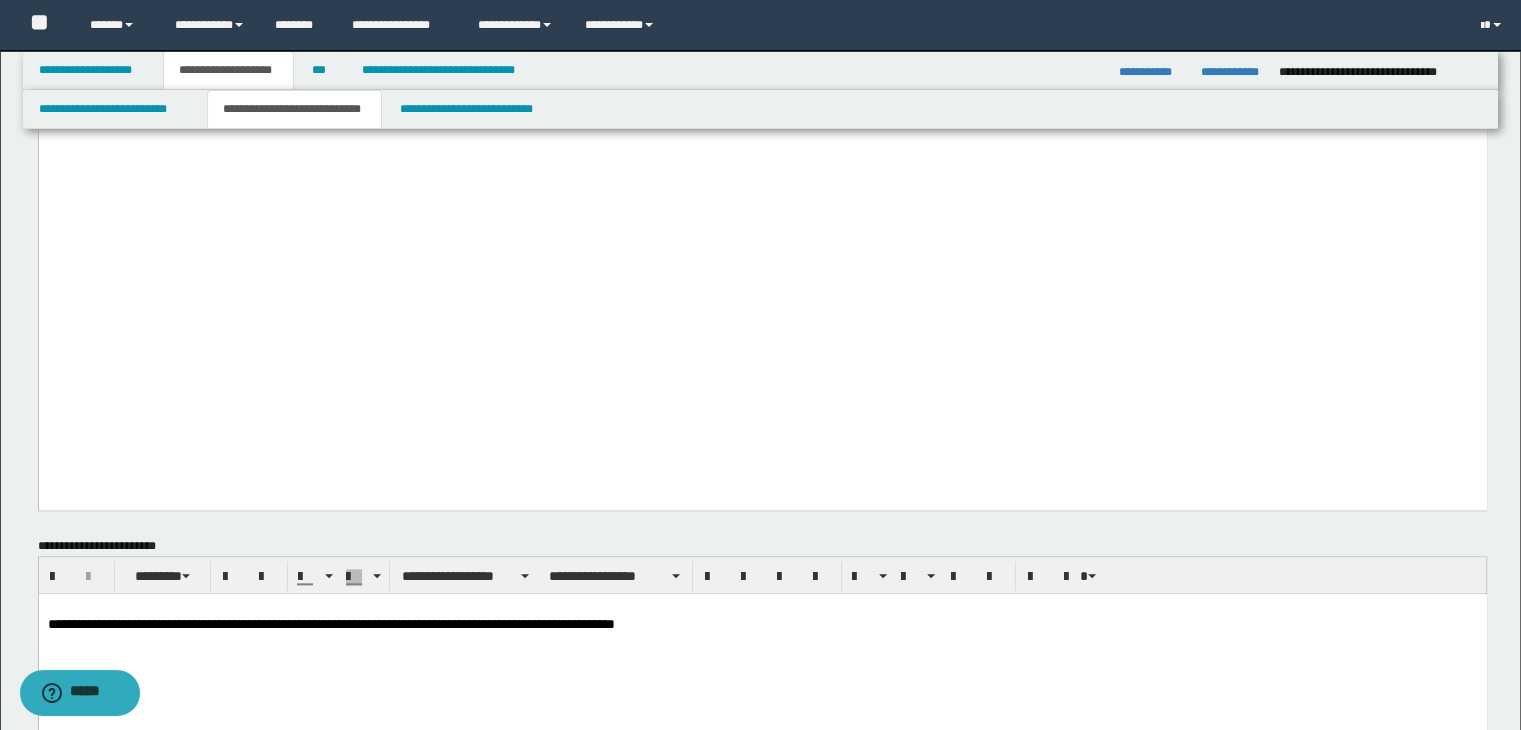 scroll, scrollTop: 2404, scrollLeft: 0, axis: vertical 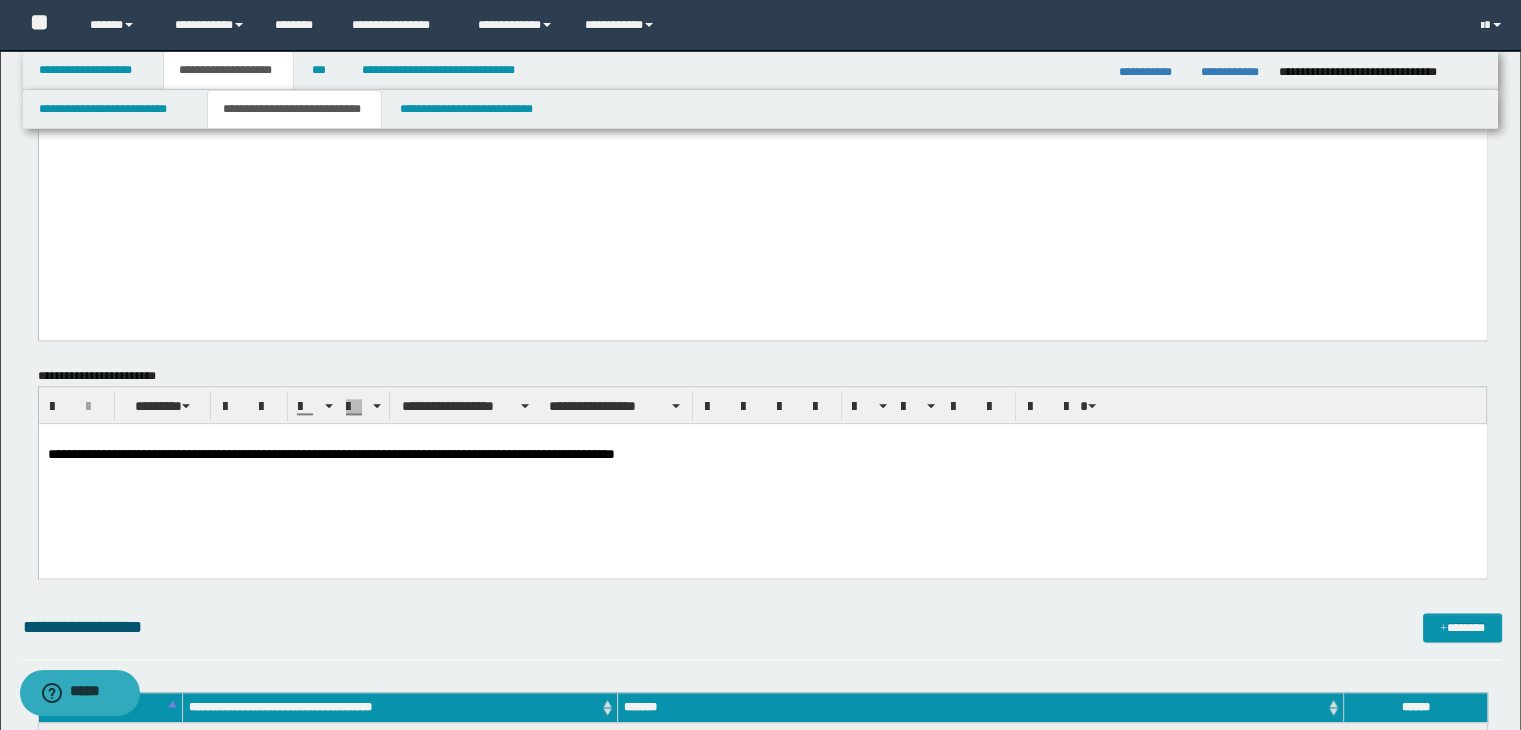 drag, startPoint x: 51, startPoint y: -2062, endPoint x: 518, endPoint y: -1741, distance: 566.68335 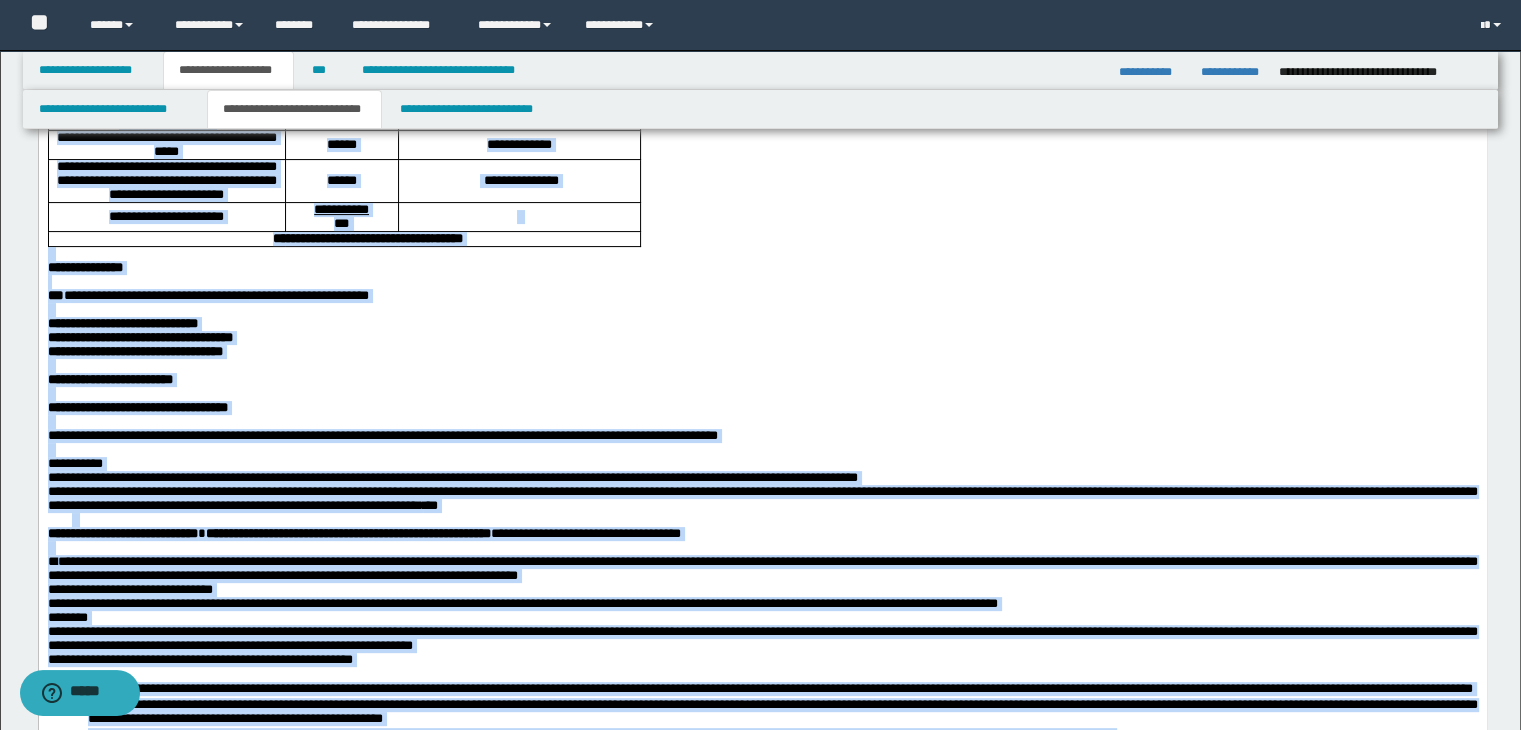scroll, scrollTop: 0, scrollLeft: 0, axis: both 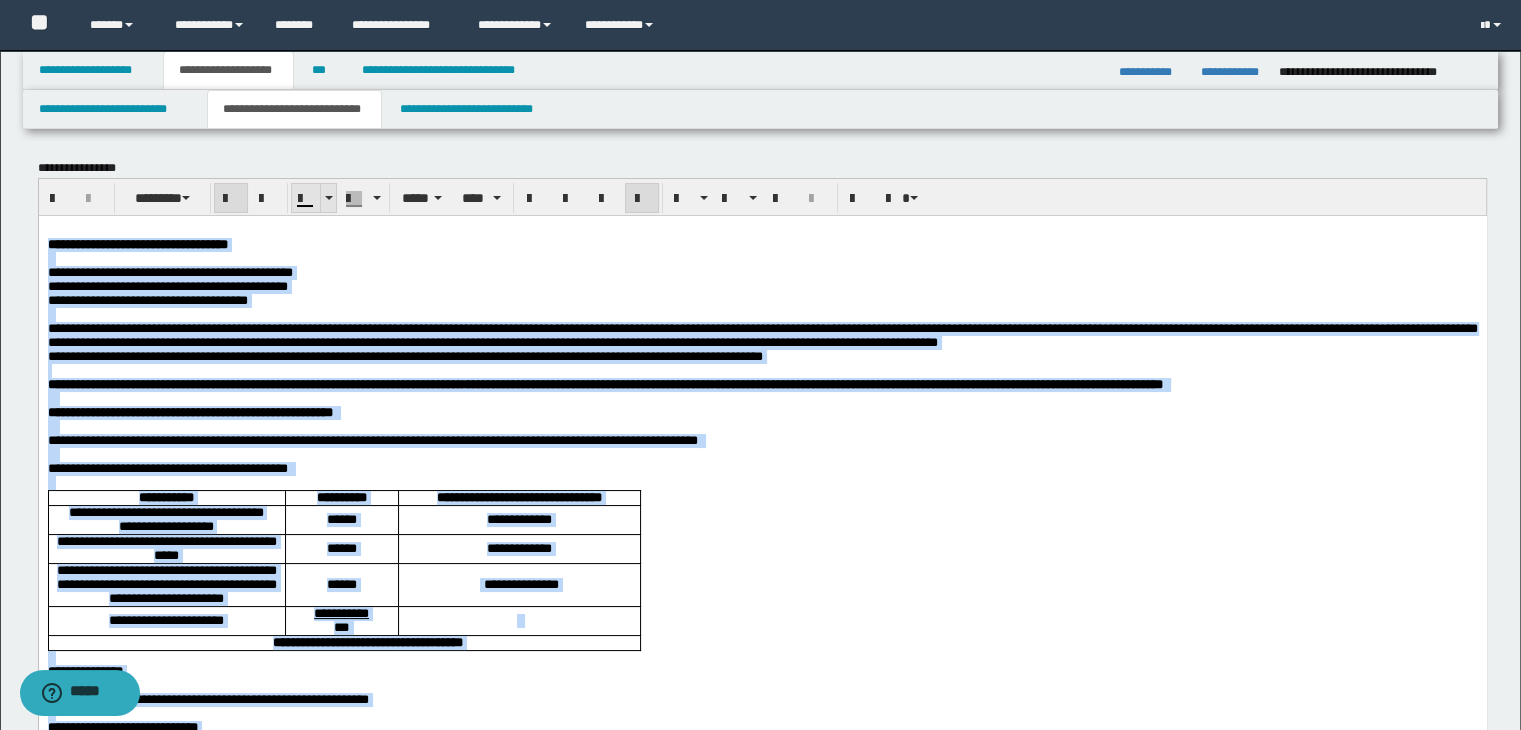 click at bounding box center [328, 198] 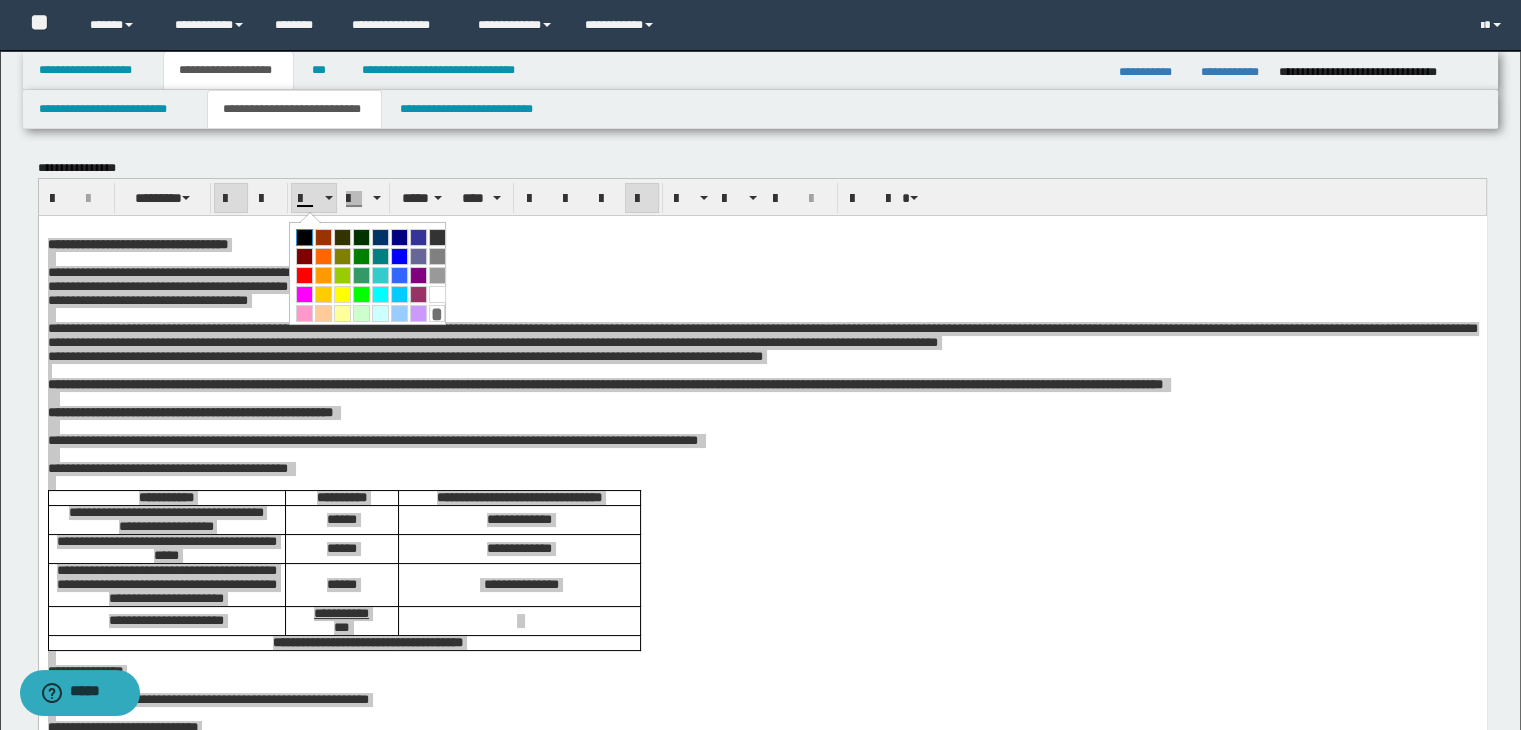 click at bounding box center (304, 237) 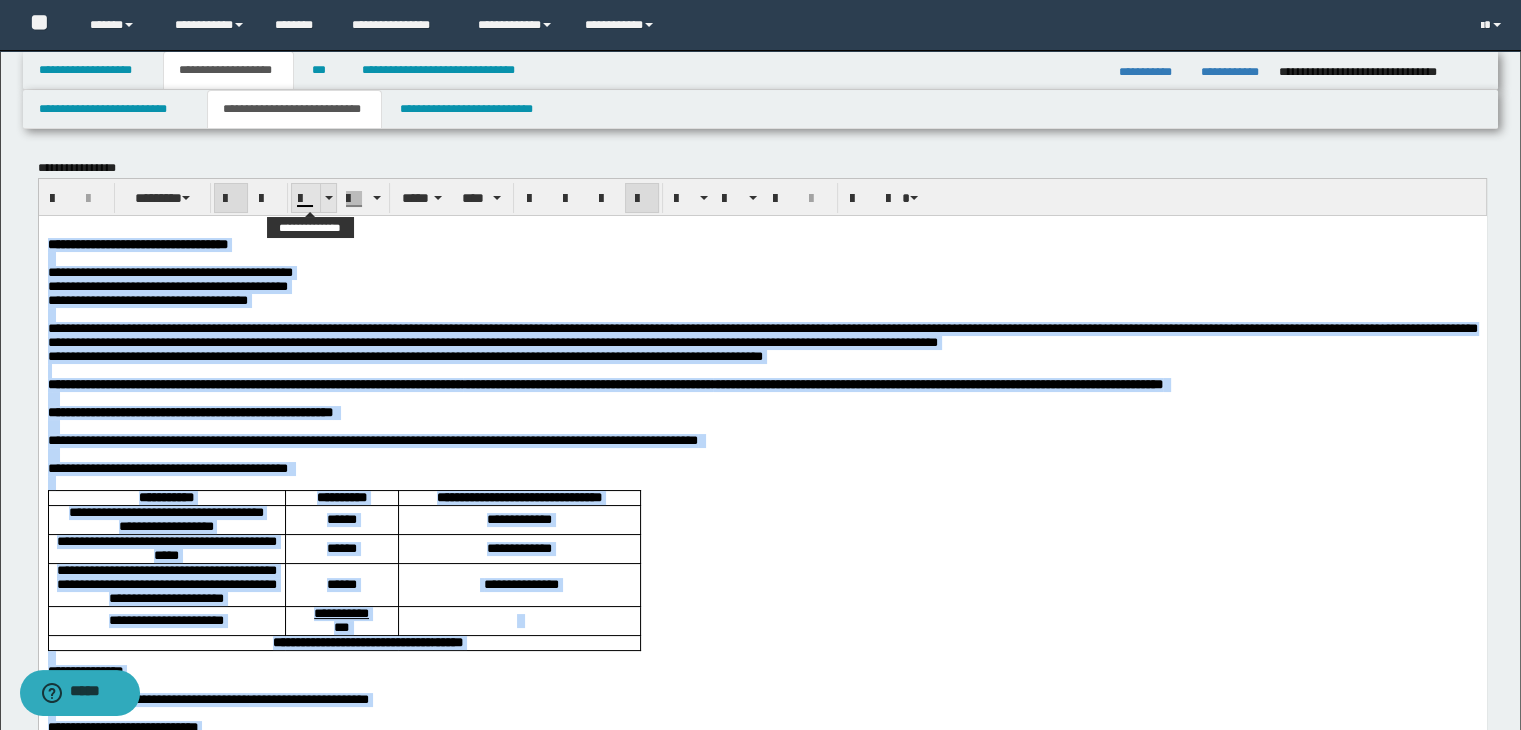 drag, startPoint x: 321, startPoint y: 195, endPoint x: 316, endPoint y: 205, distance: 11.18034 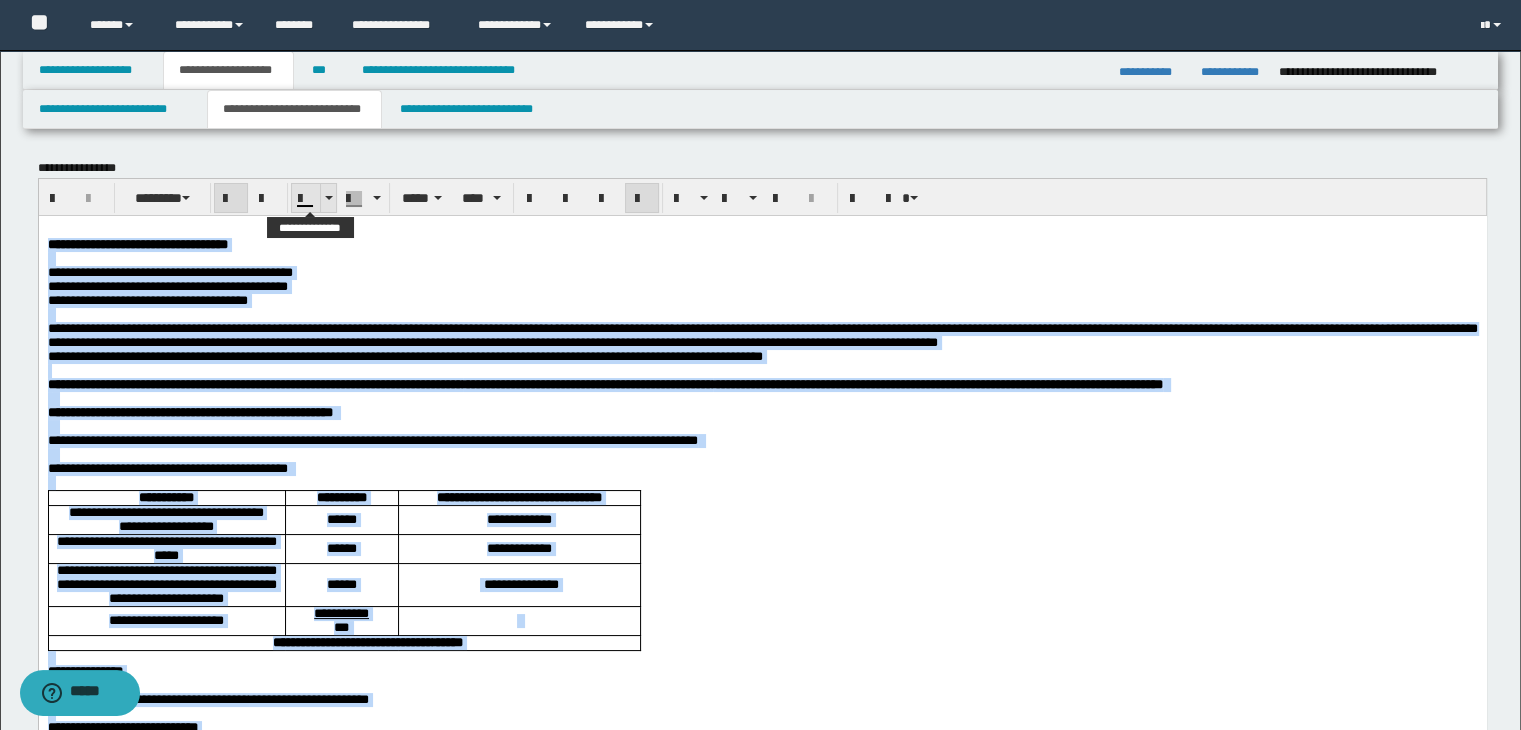 click at bounding box center (328, 198) 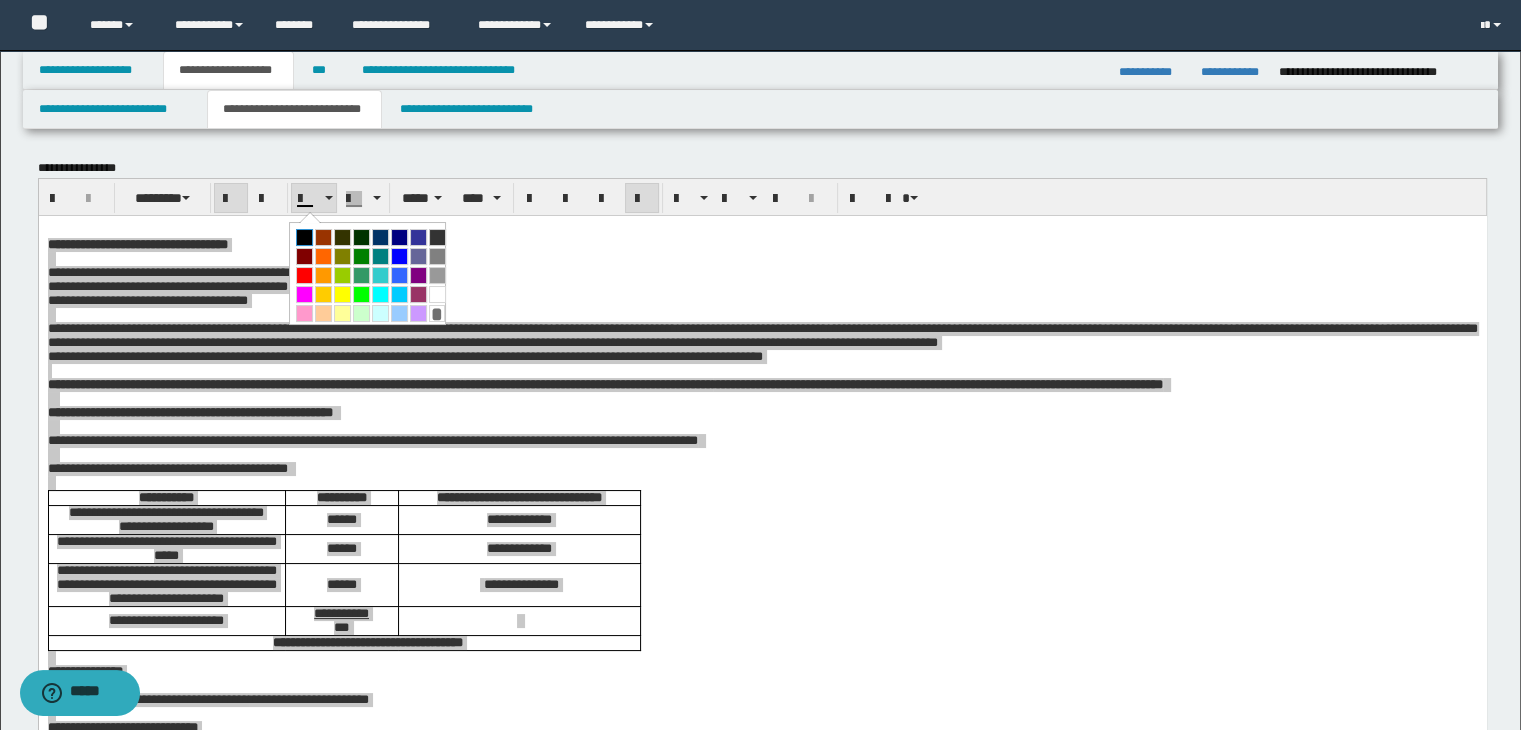 click at bounding box center [304, 237] 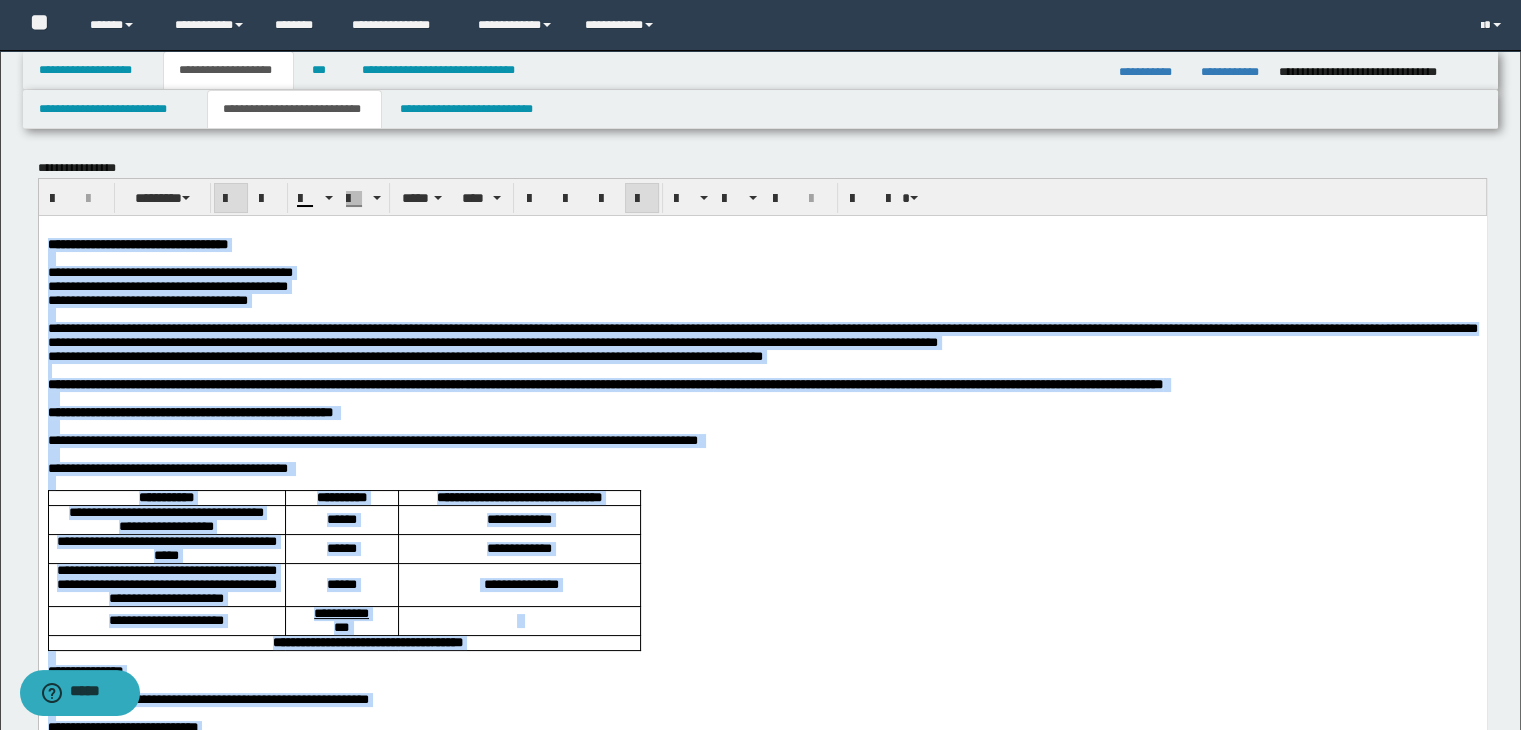 click on "**********" at bounding box center (762, 384) 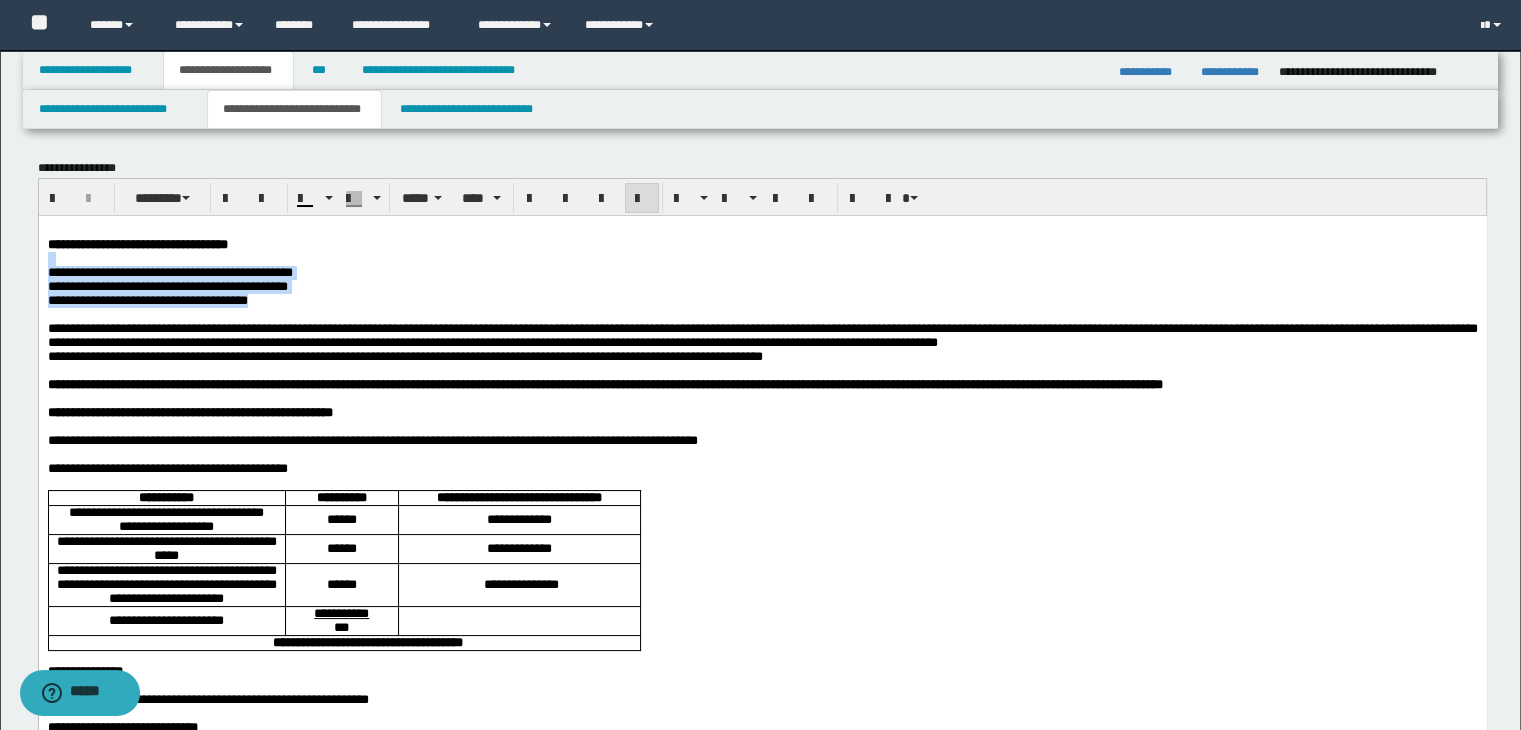 drag, startPoint x: 303, startPoint y: 312, endPoint x: 17, endPoint y: 269, distance: 289.21445 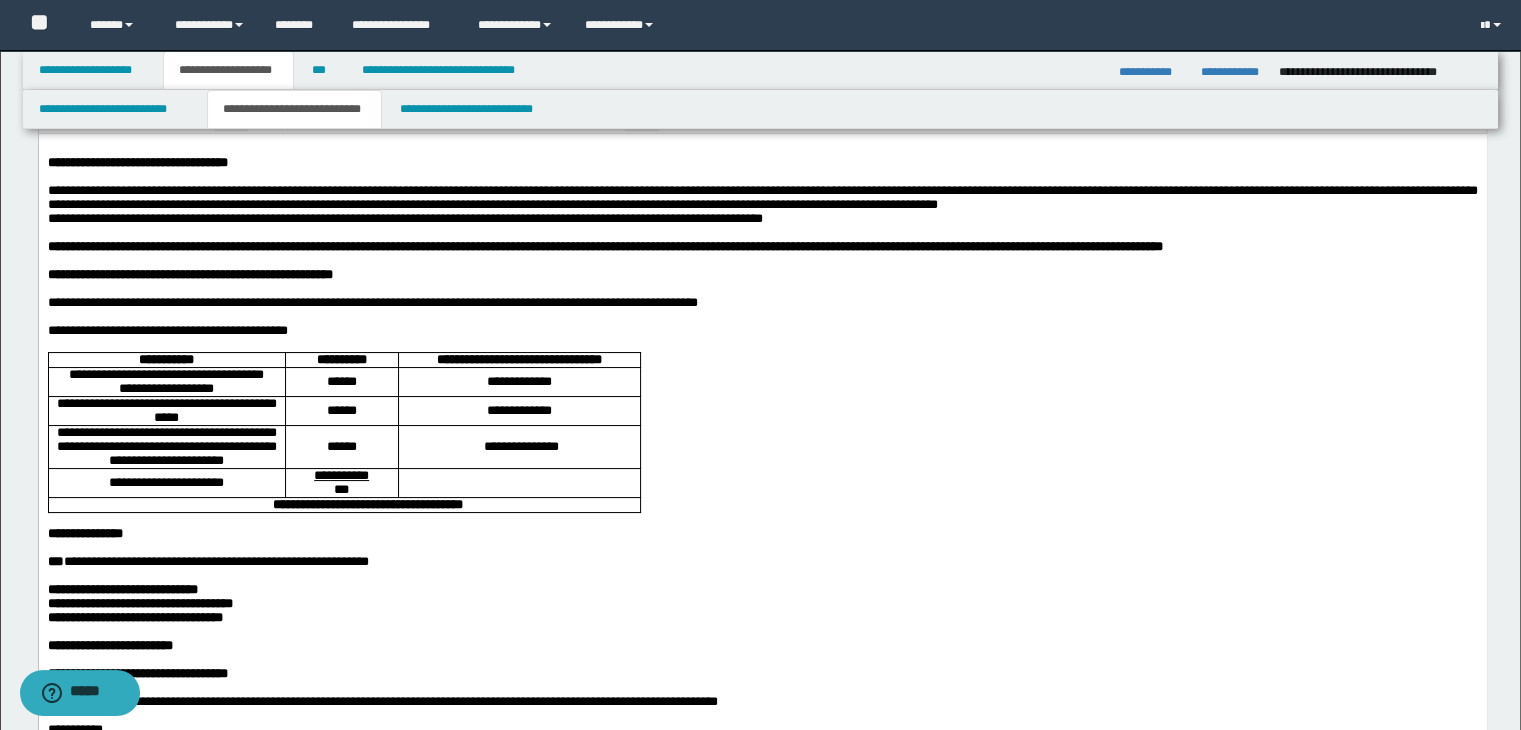 scroll, scrollTop: 400, scrollLeft: 0, axis: vertical 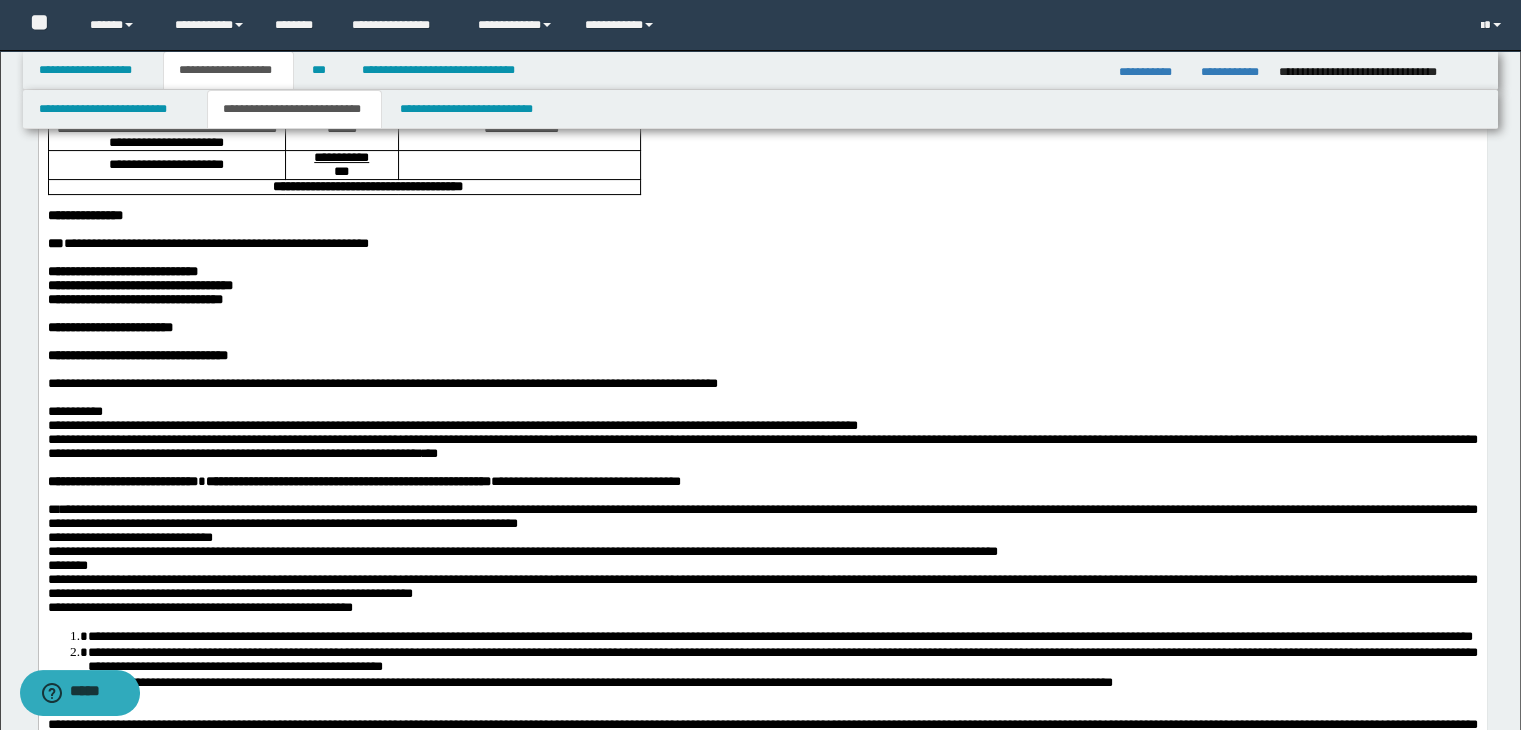 click on "**********" at bounding box center (134, 299) 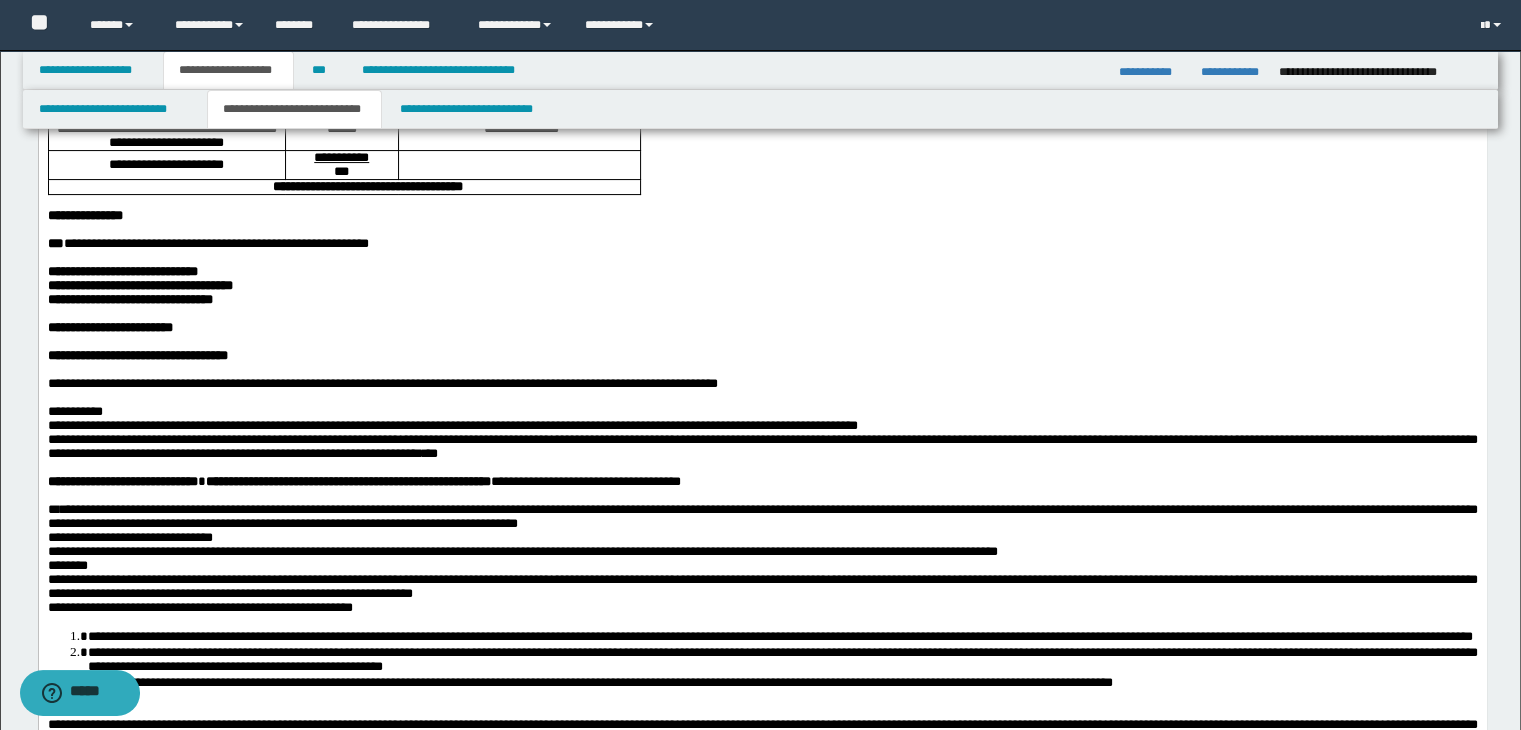 click on "**********" at bounding box center (139, 285) 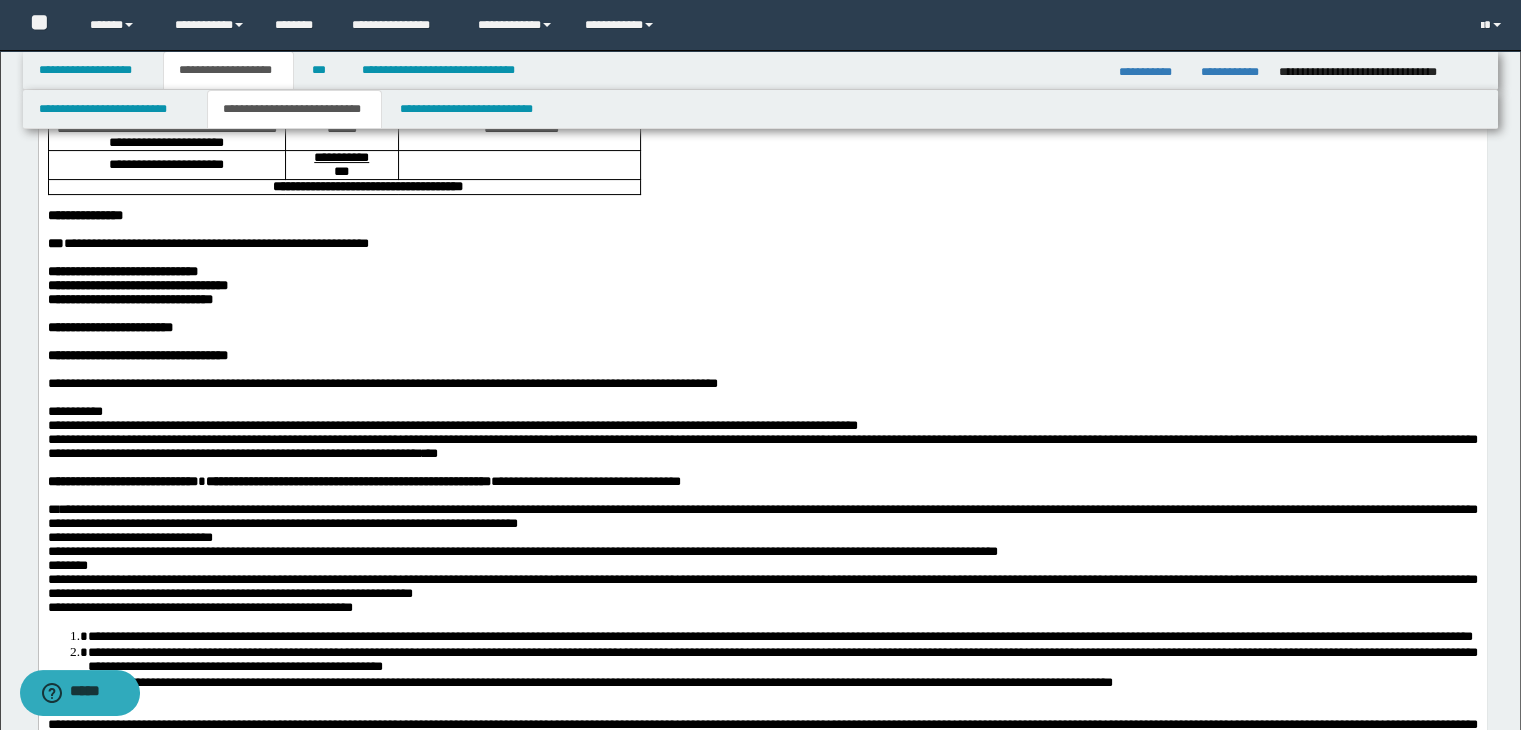 click on "**********" at bounding box center [129, 299] 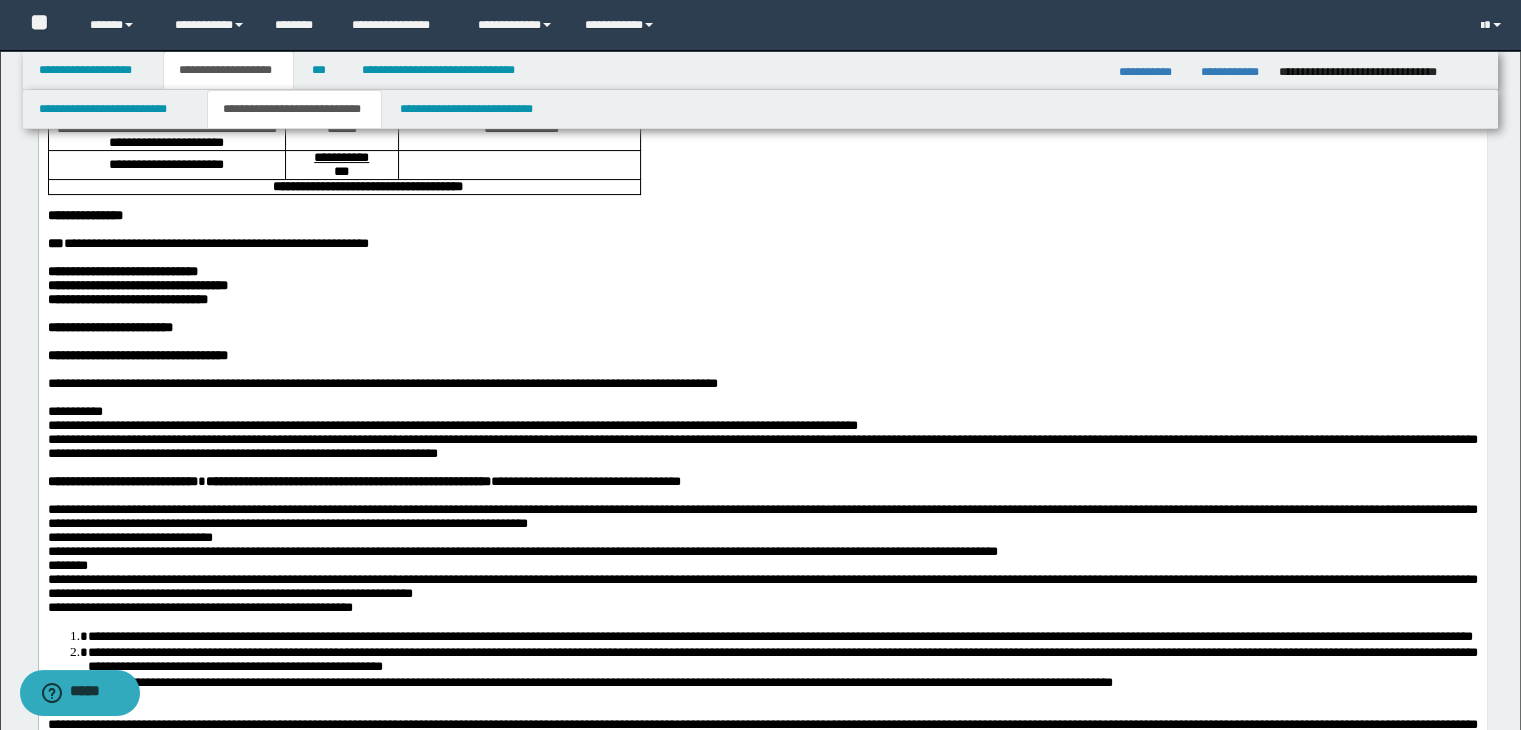 click at bounding box center [762, 314] 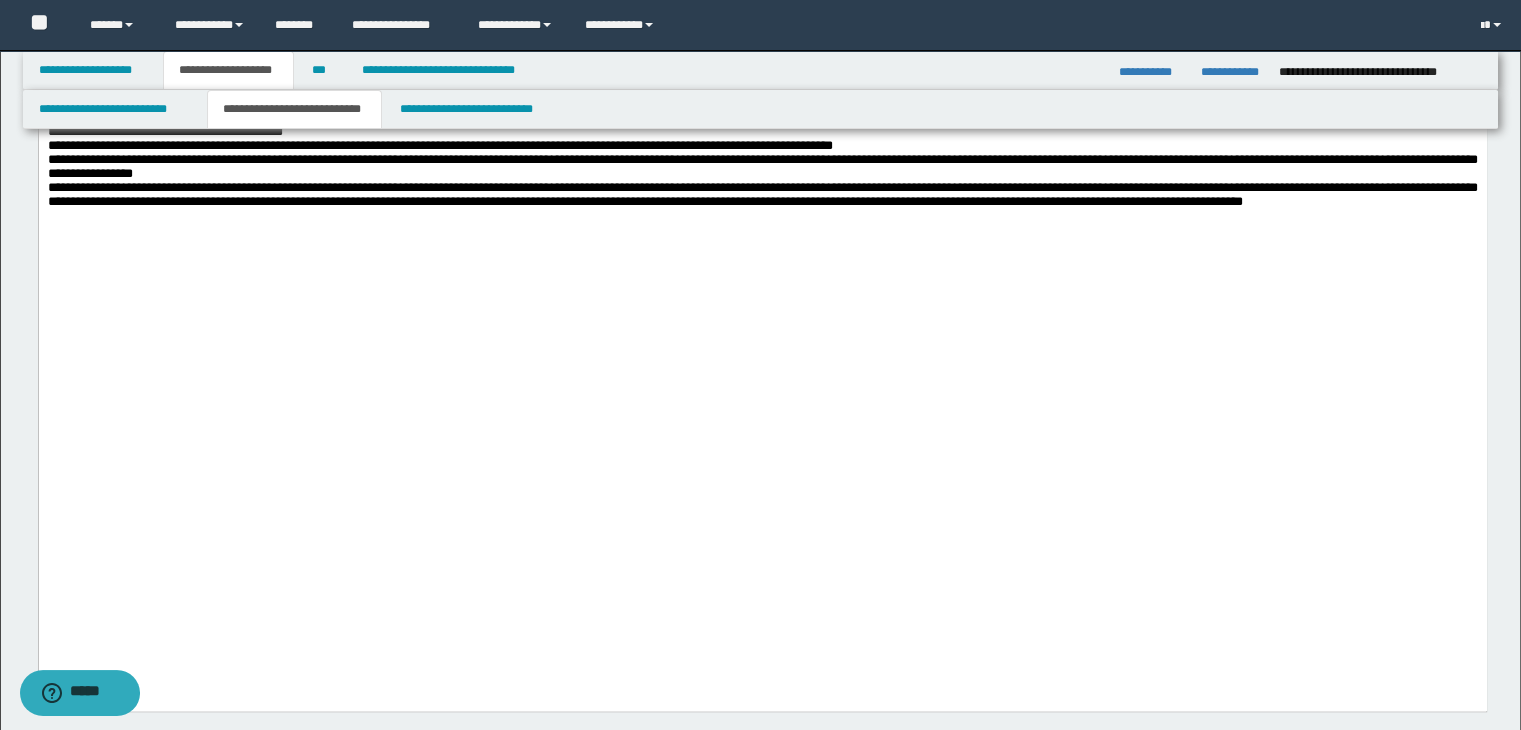 scroll, scrollTop: 1900, scrollLeft: 0, axis: vertical 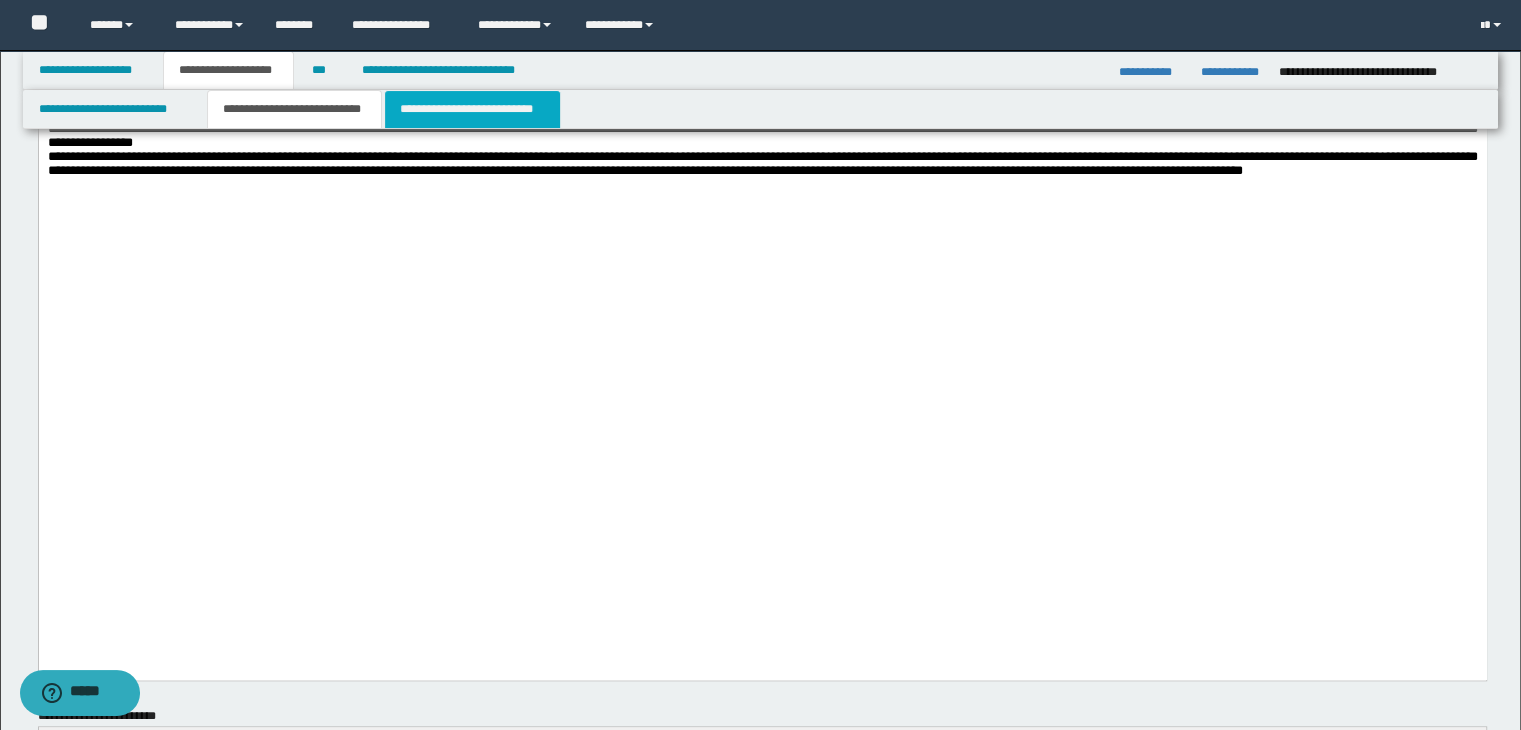 click on "**********" at bounding box center (472, 109) 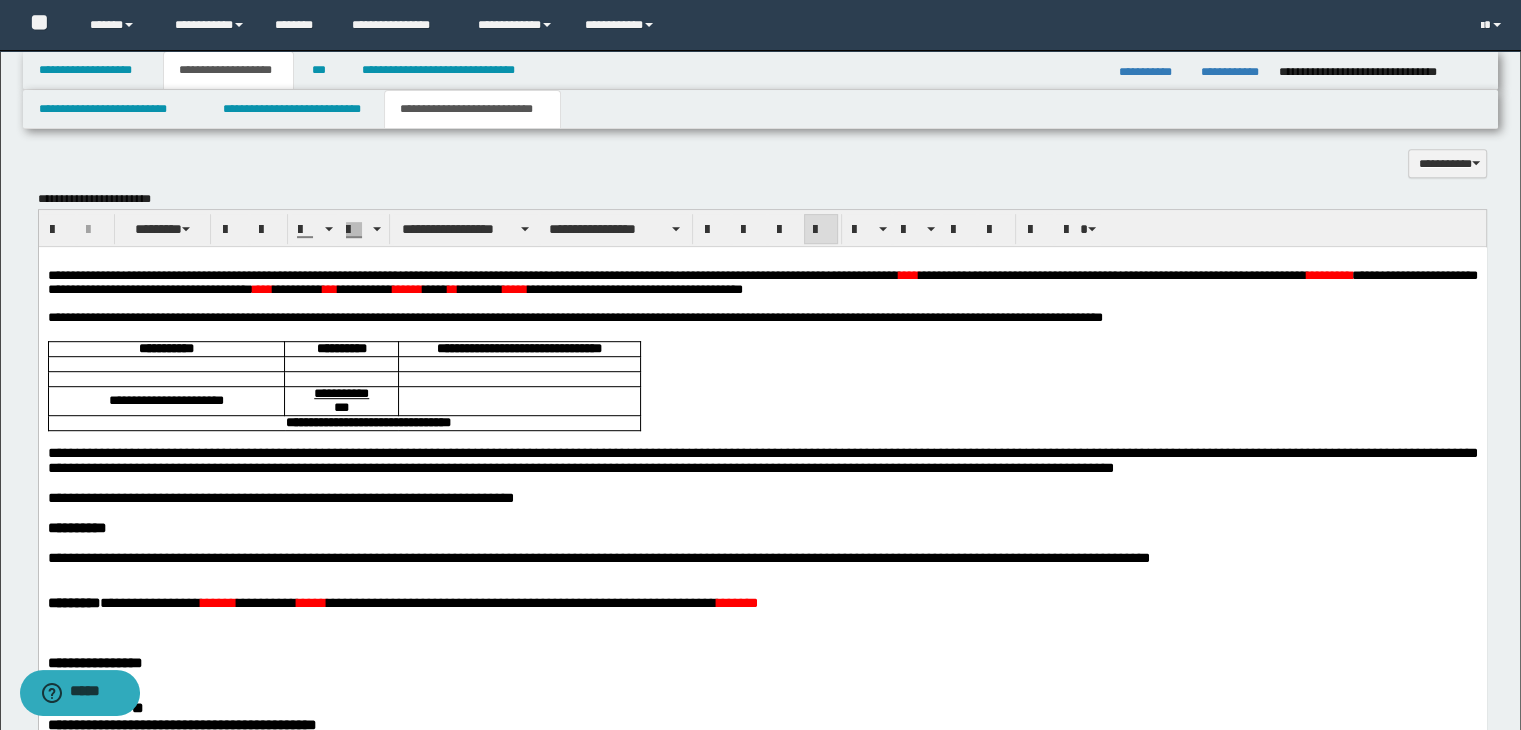 scroll, scrollTop: 1100, scrollLeft: 0, axis: vertical 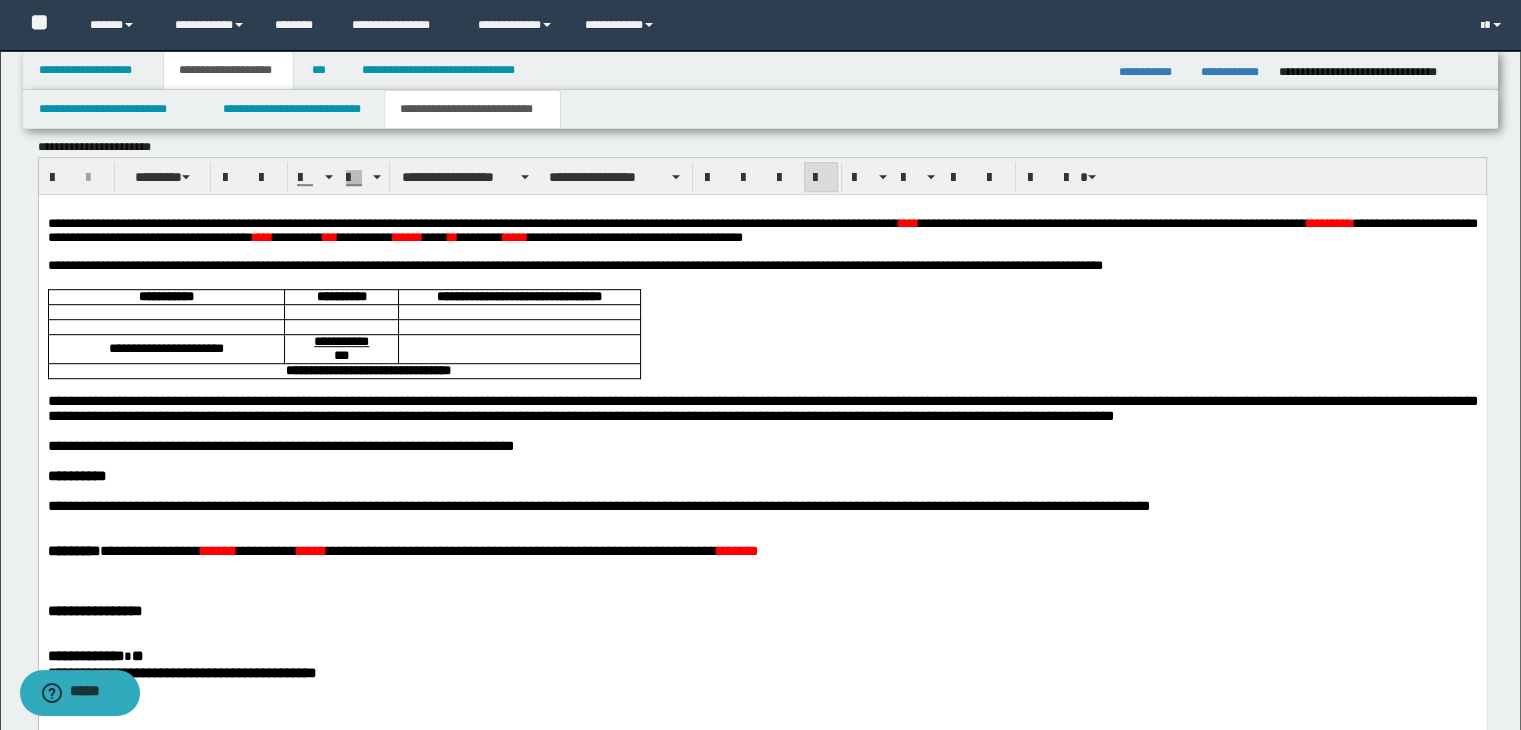 click on "****" at bounding box center (908, 223) 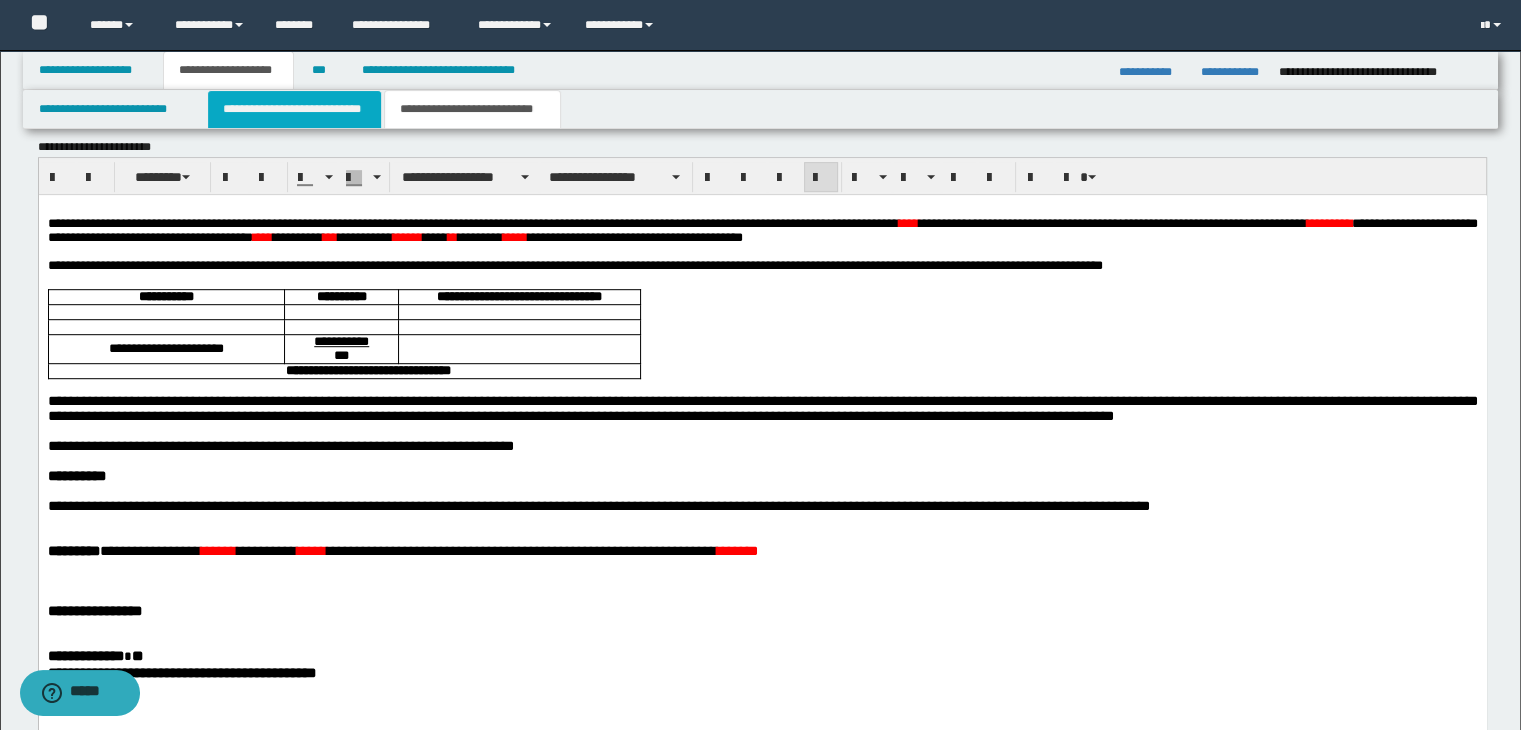 click on "**********" at bounding box center [294, 109] 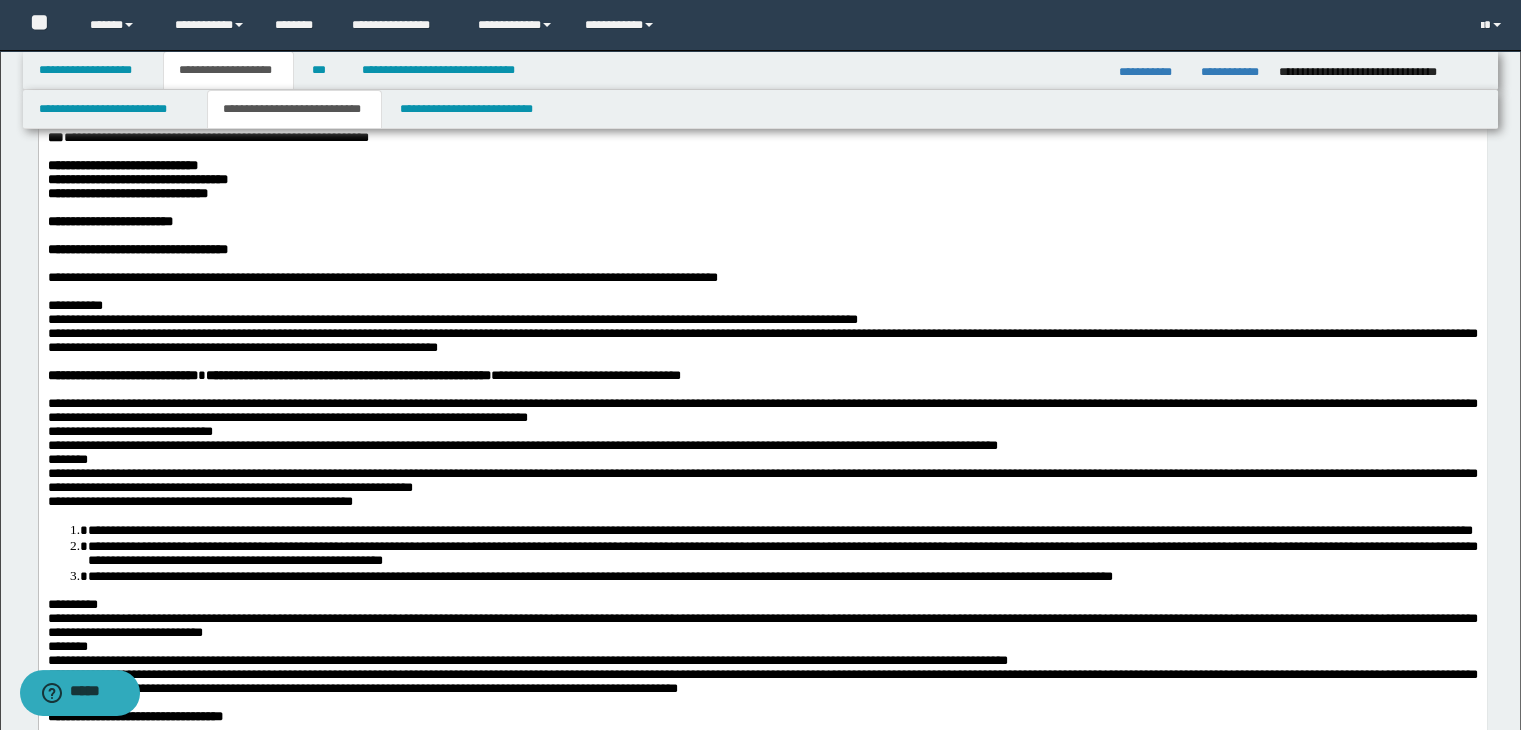 scroll, scrollTop: 500, scrollLeft: 0, axis: vertical 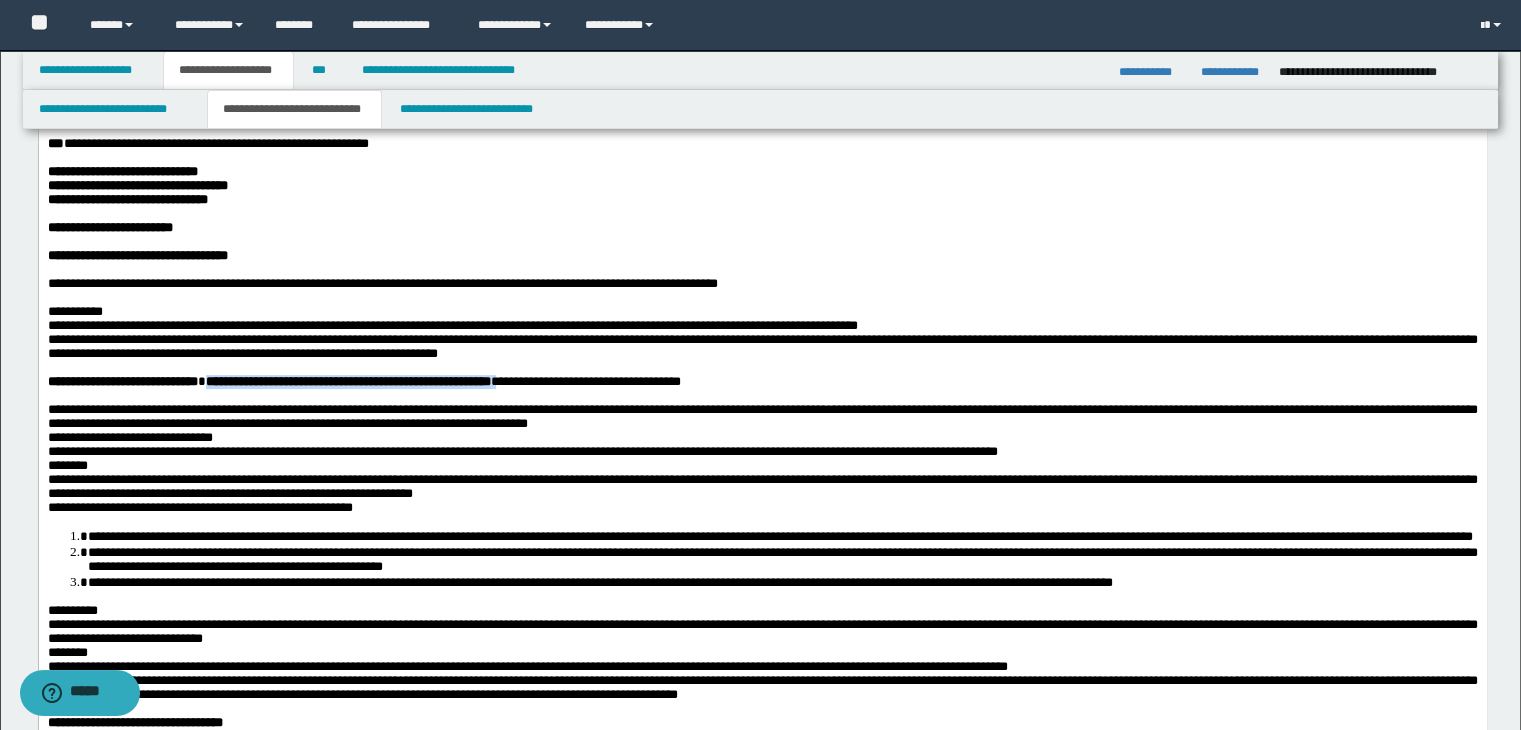 drag, startPoint x: 593, startPoint y: 508, endPoint x: 246, endPoint y: 510, distance: 347.00577 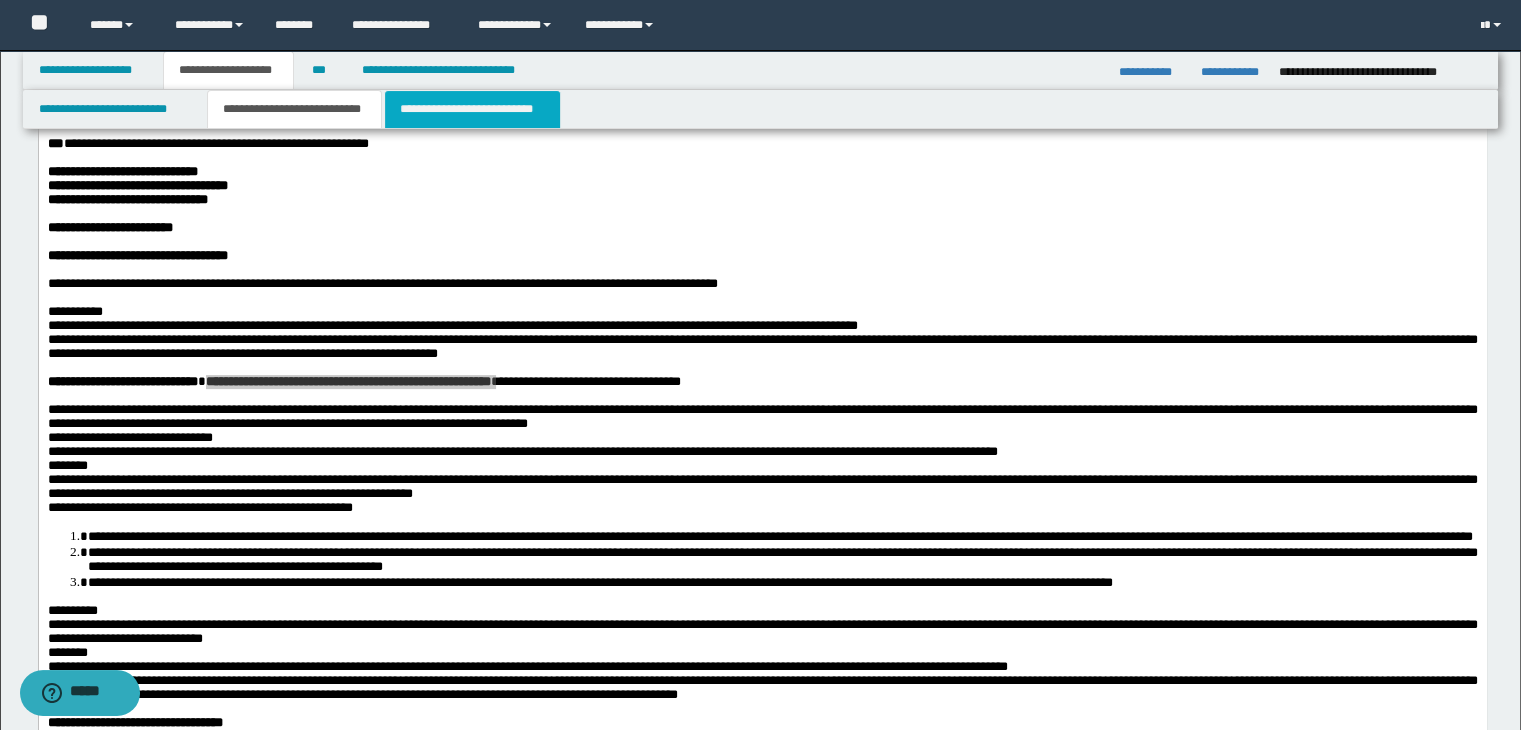 click on "**********" at bounding box center (472, 109) 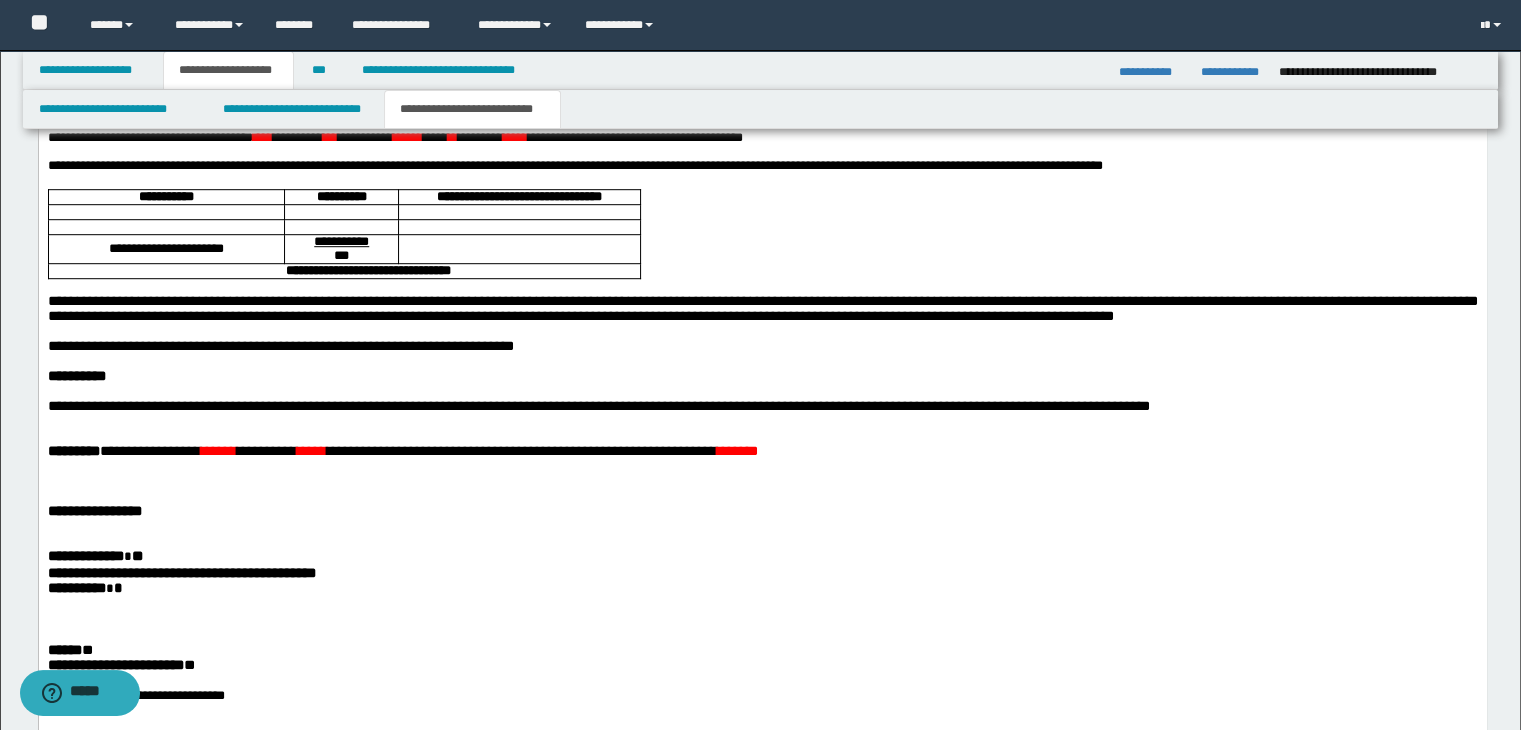 scroll, scrollTop: 1000, scrollLeft: 0, axis: vertical 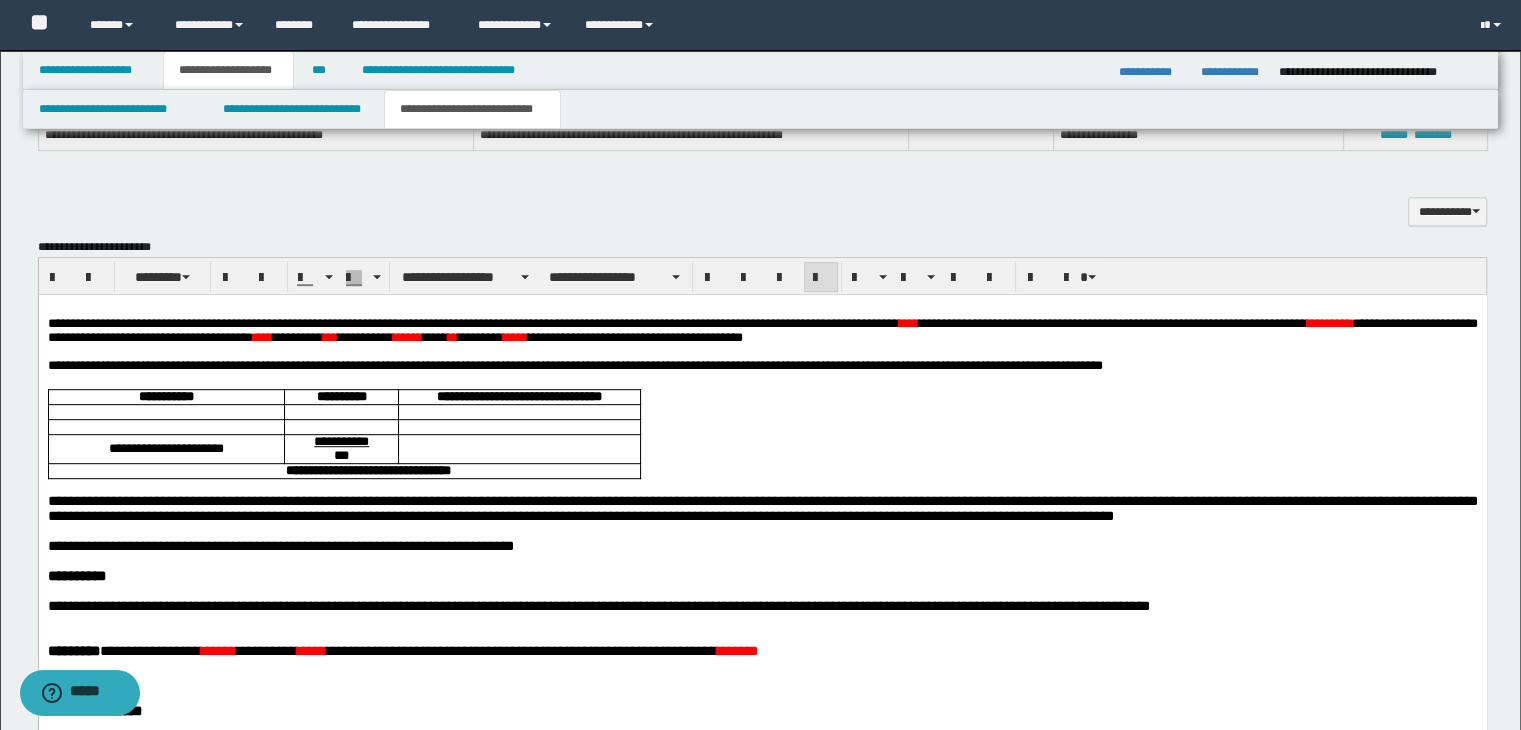 click on "**********" at bounding box center [762, 330] 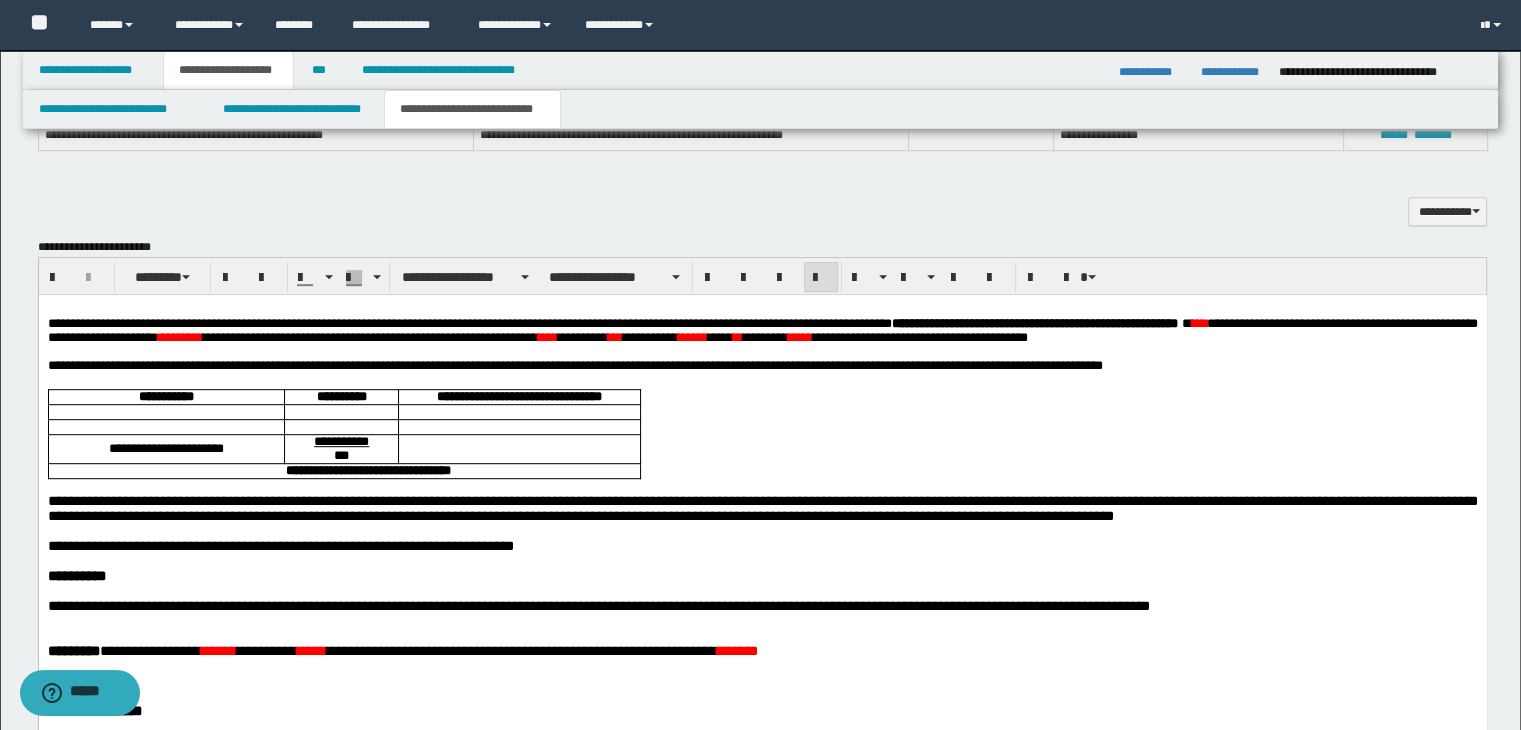 click on "**********" at bounding box center (762, 330) 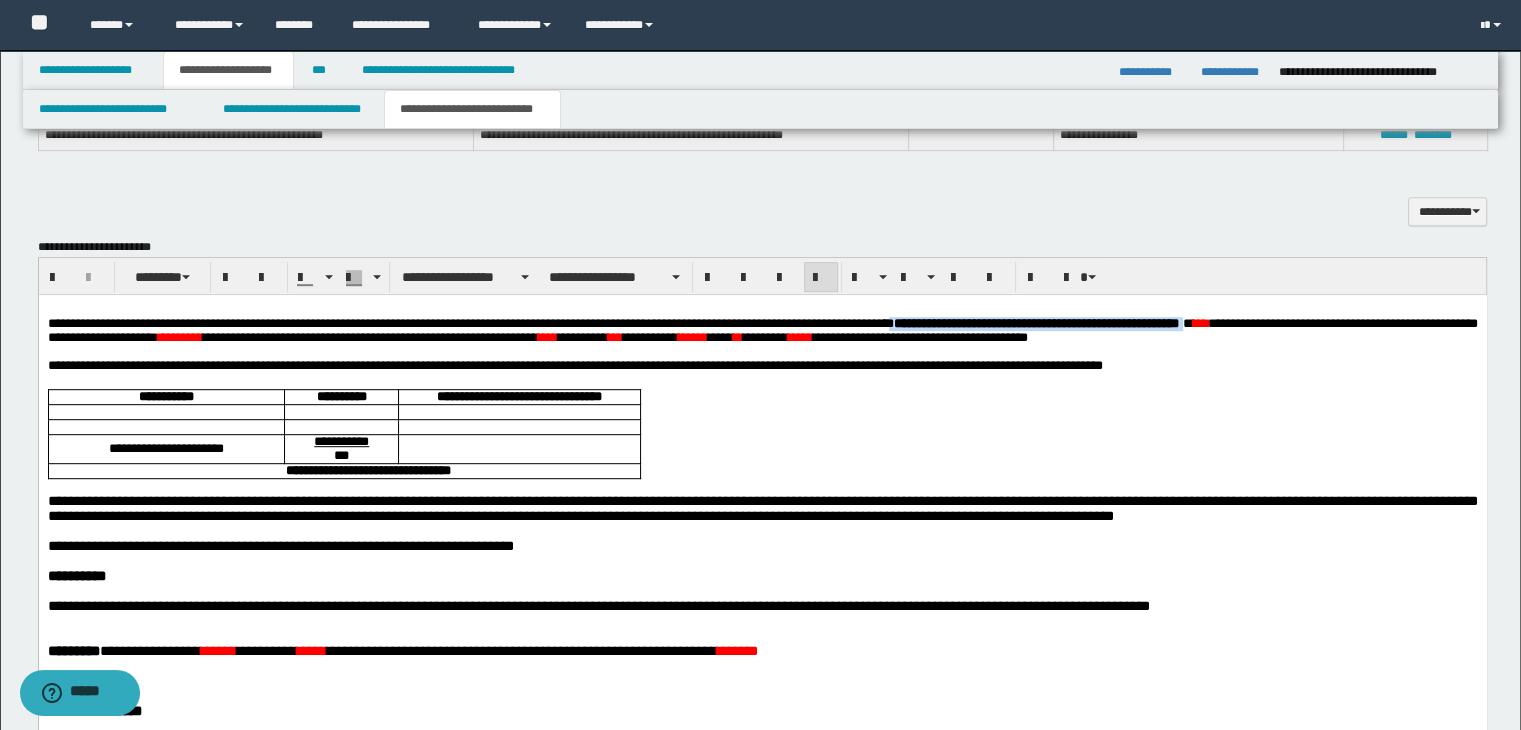 drag, startPoint x: 1057, startPoint y: 324, endPoint x: 1412, endPoint y: 326, distance: 355.00565 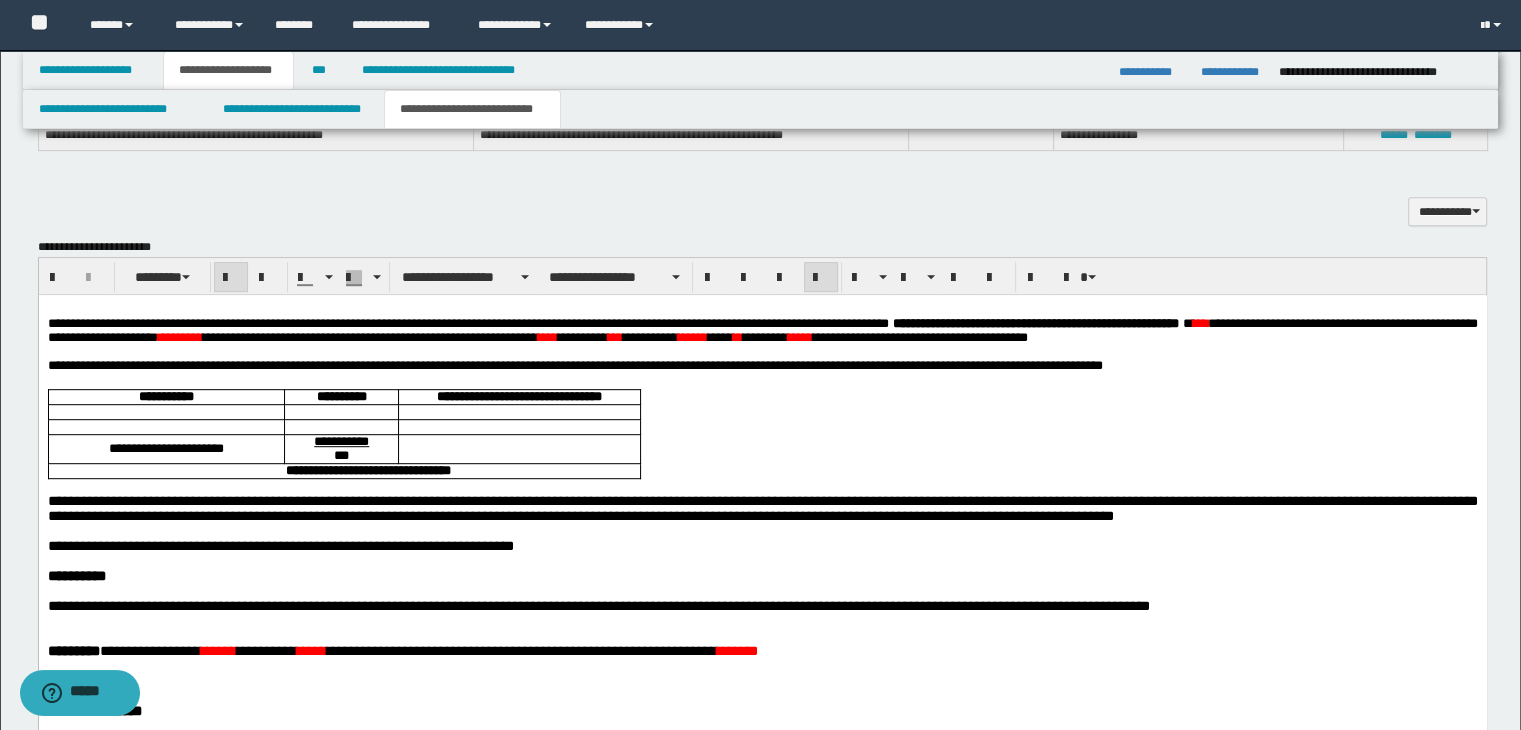 click at bounding box center [762, 381] 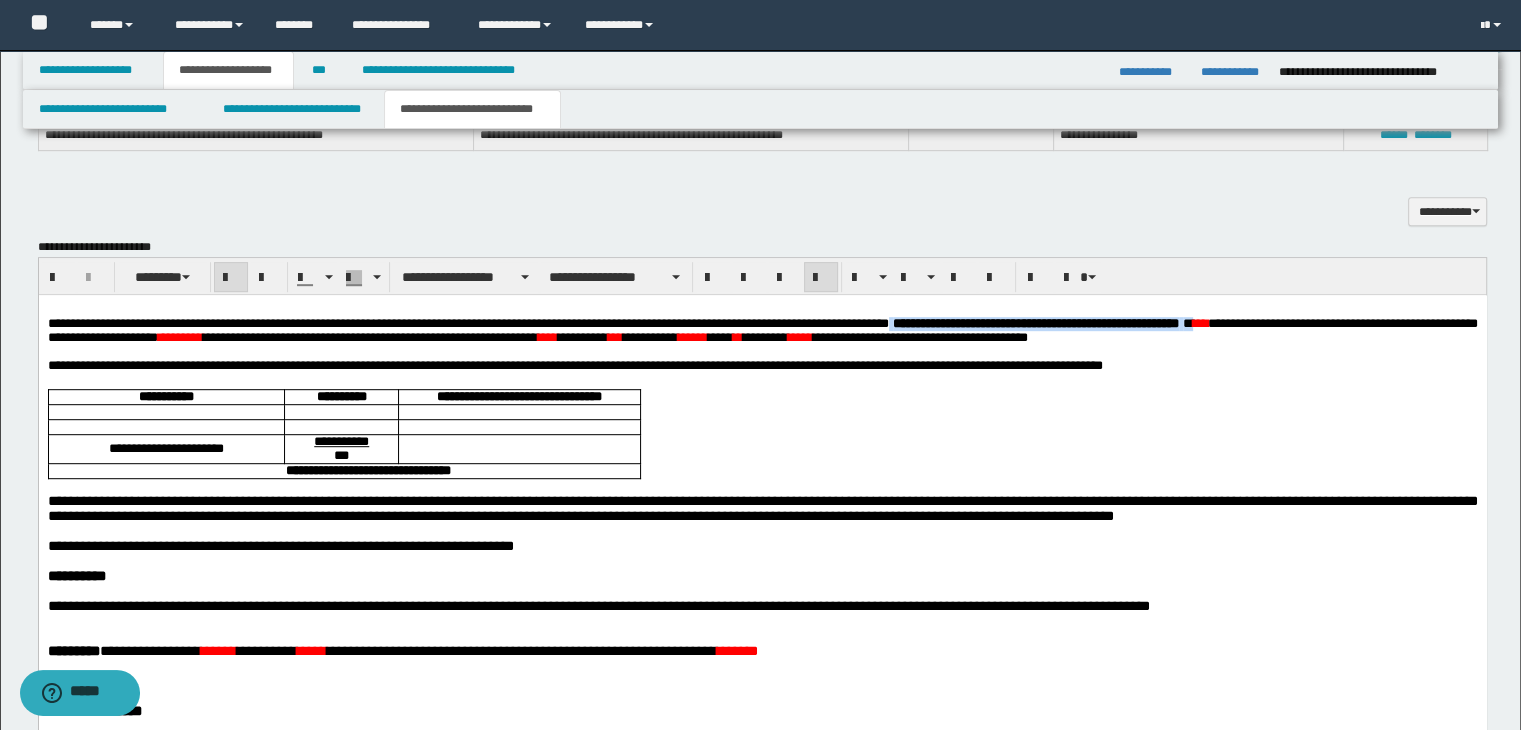 drag, startPoint x: 1435, startPoint y: 327, endPoint x: 1043, endPoint y: 322, distance: 392.0319 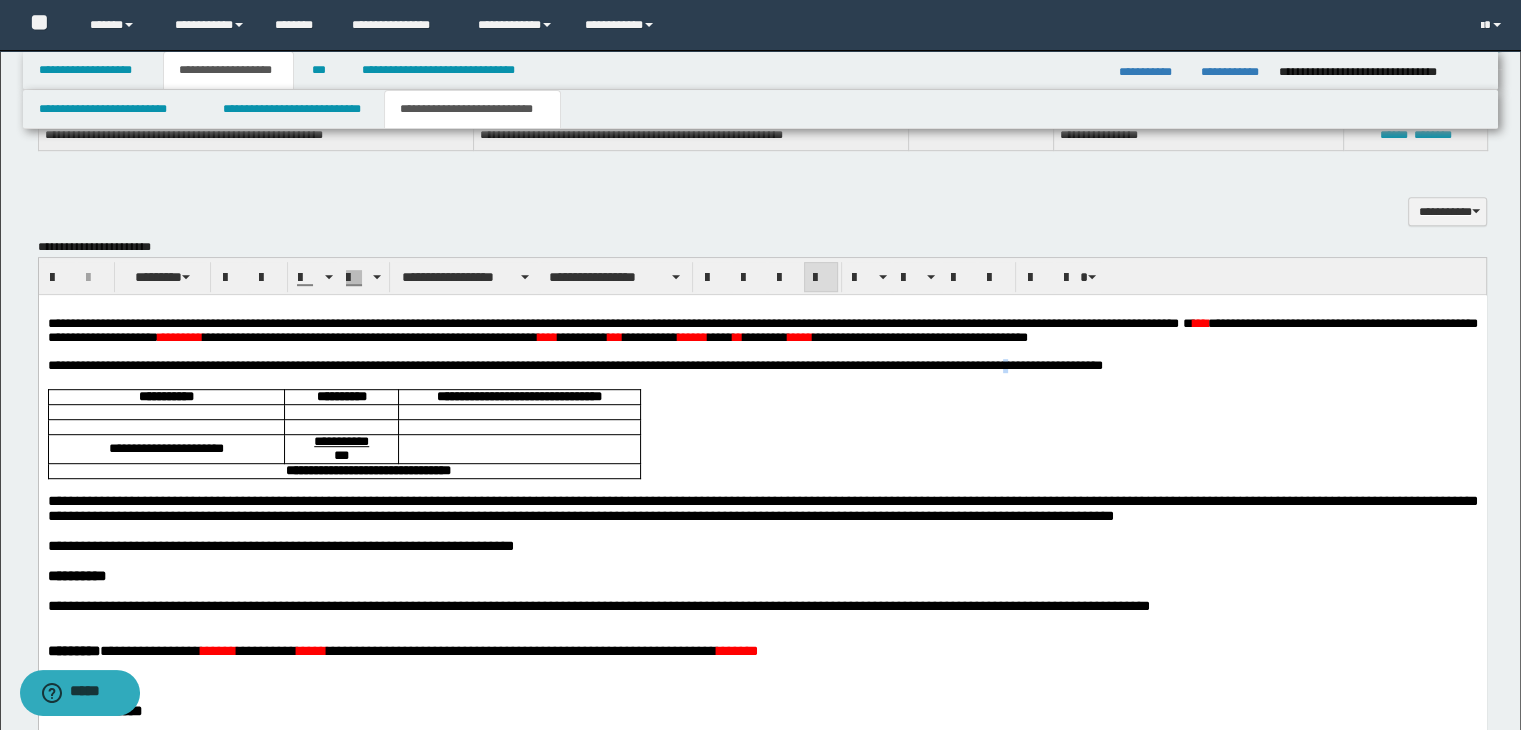 drag, startPoint x: 1170, startPoint y: 396, endPoint x: 1247, endPoint y: 352, distance: 88.68484 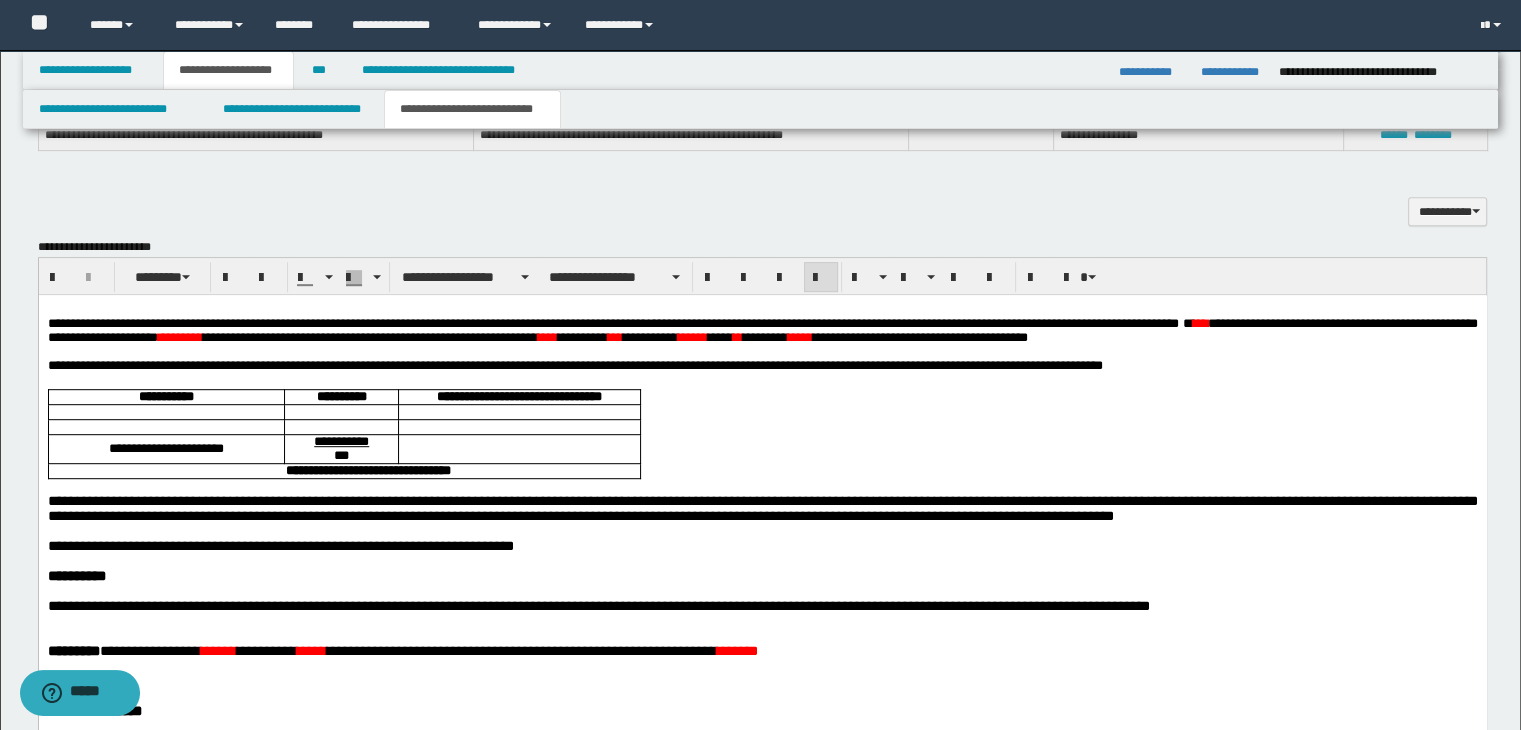 click on "**********" at bounding box center [762, 330] 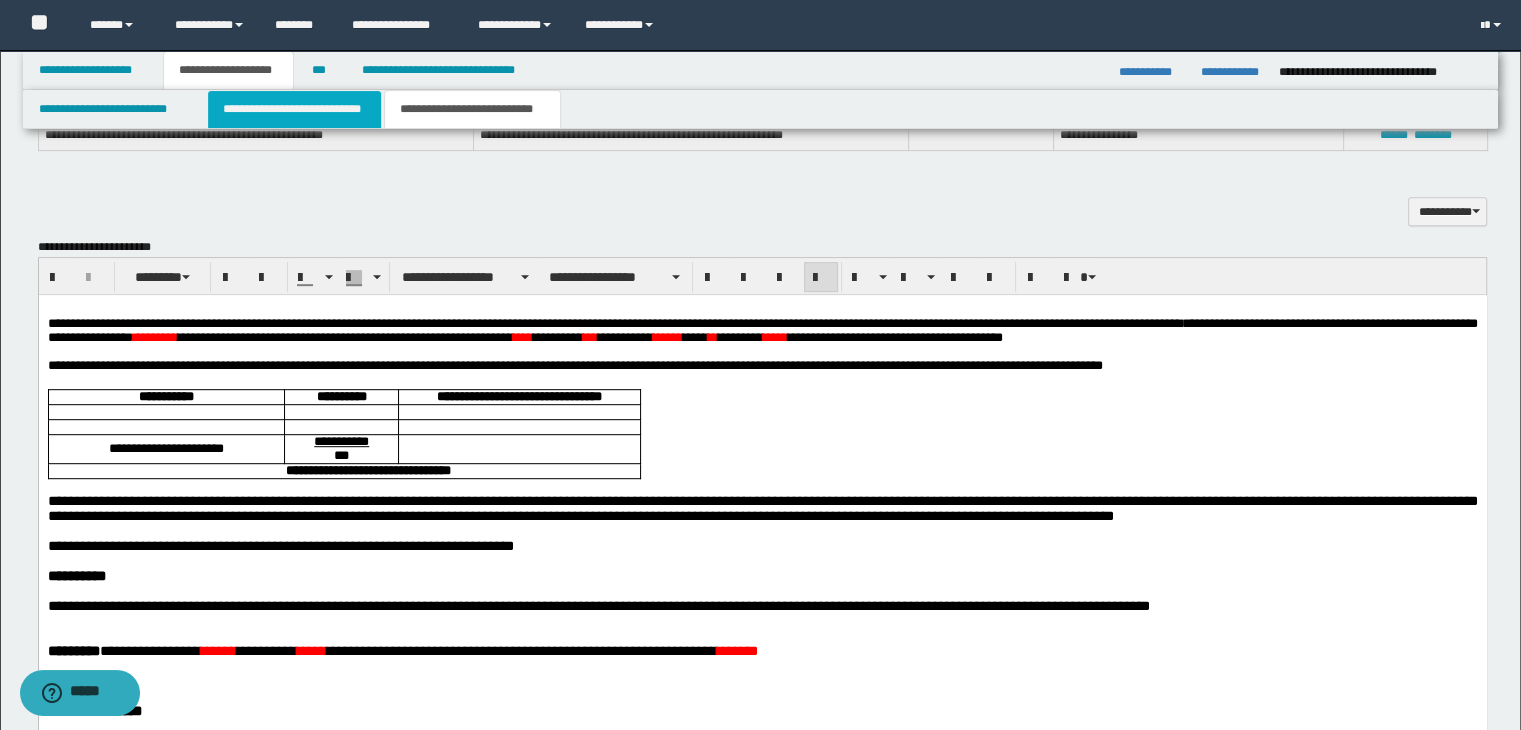 click on "**********" at bounding box center (294, 109) 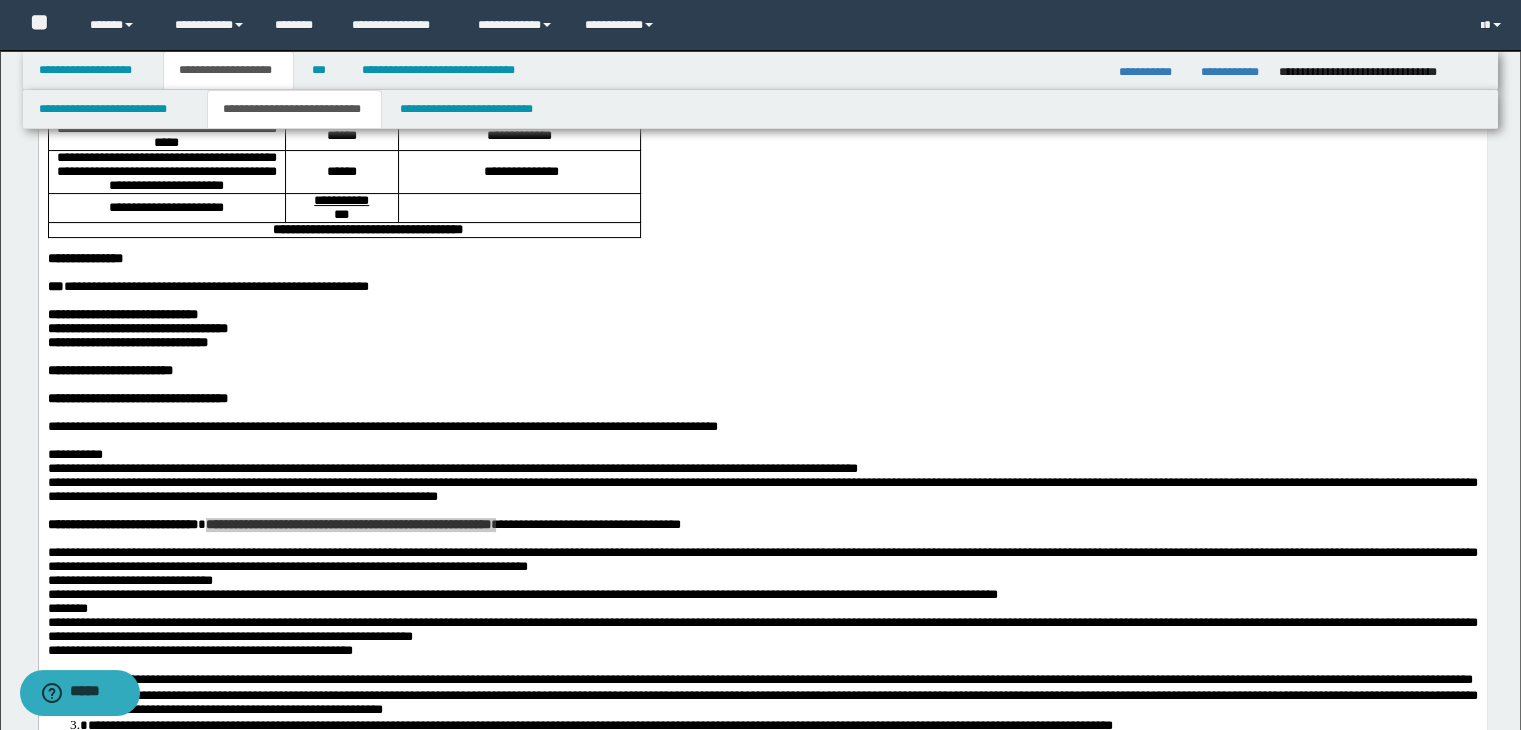 scroll, scrollTop: 300, scrollLeft: 0, axis: vertical 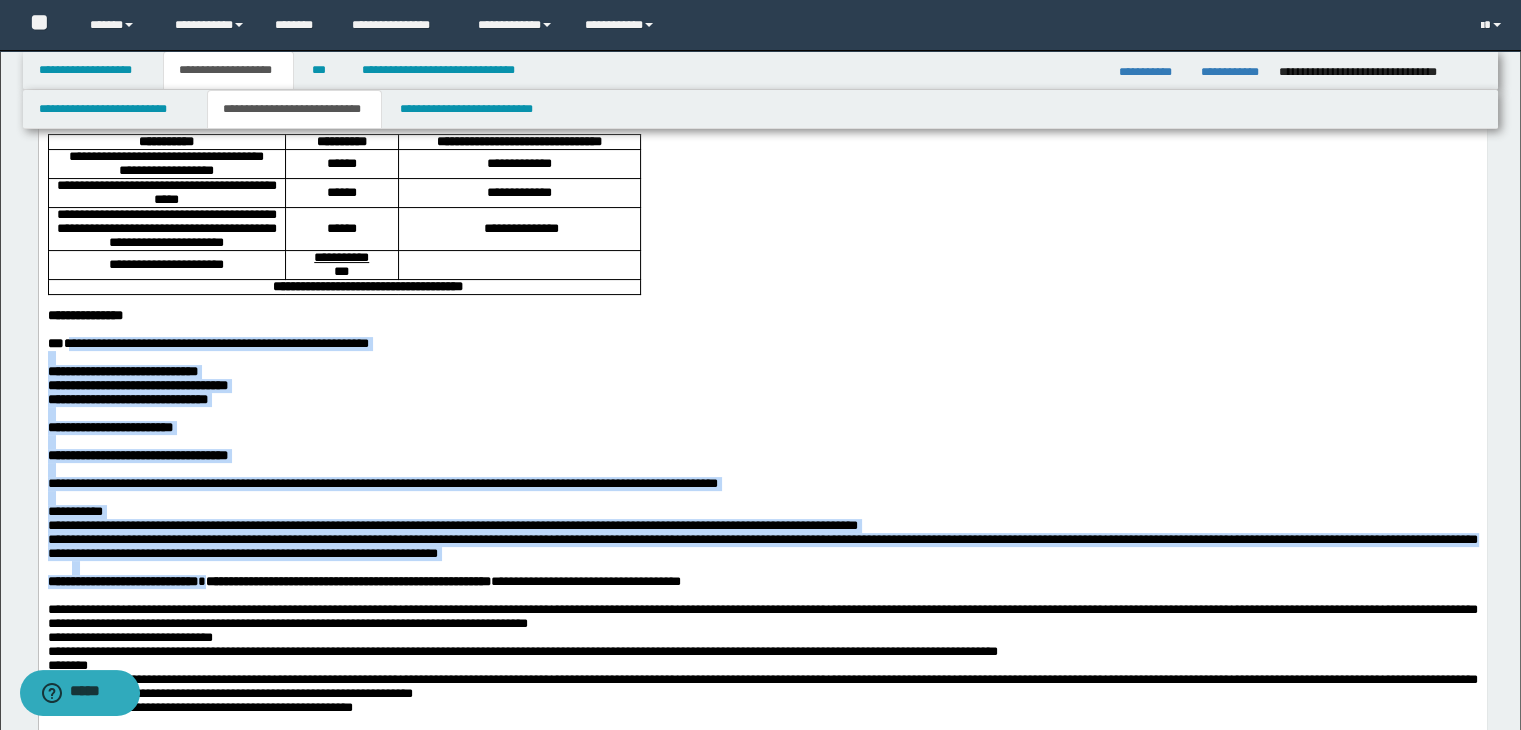 drag, startPoint x: 451, startPoint y: 434, endPoint x: 73, endPoint y: 434, distance: 378 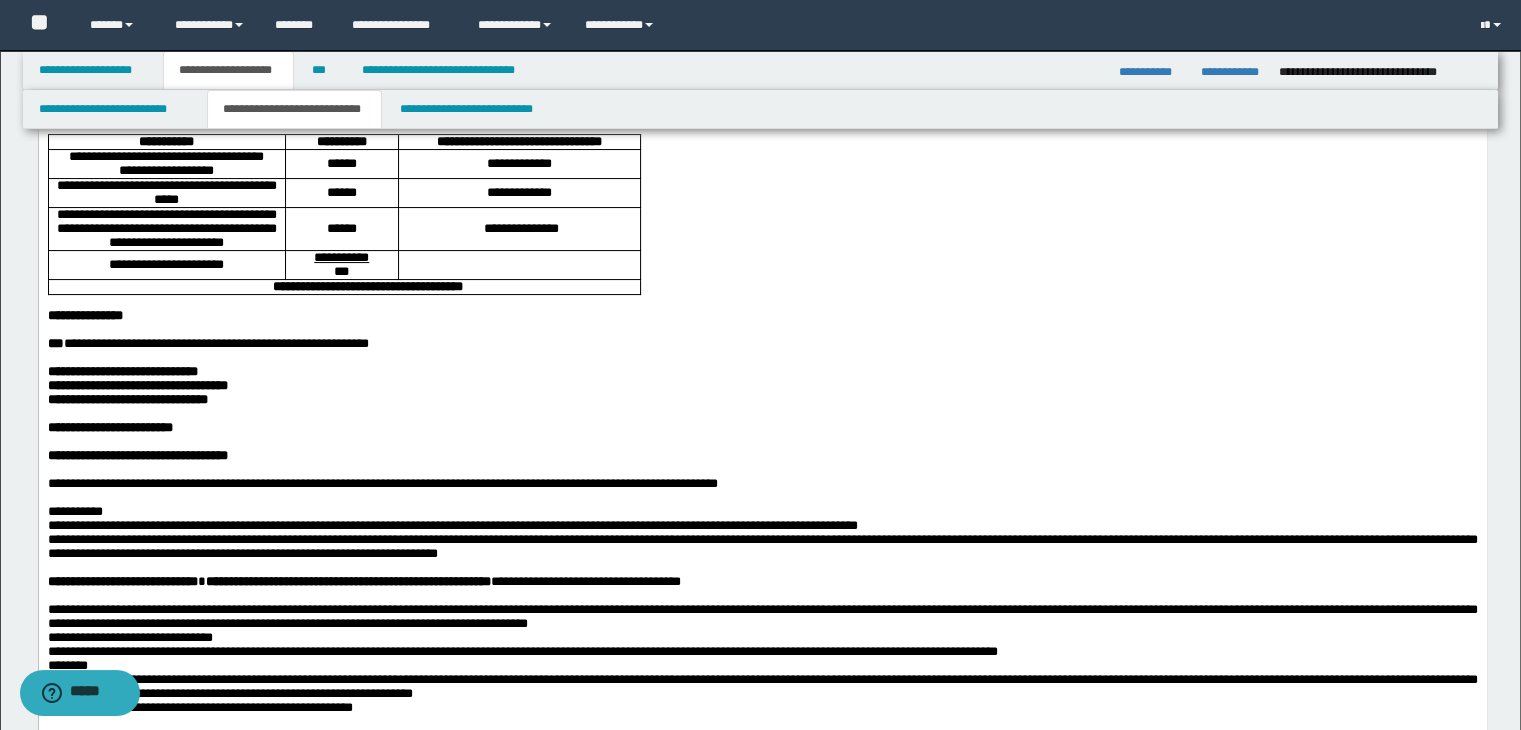 click on "**********" at bounding box center [207, 343] 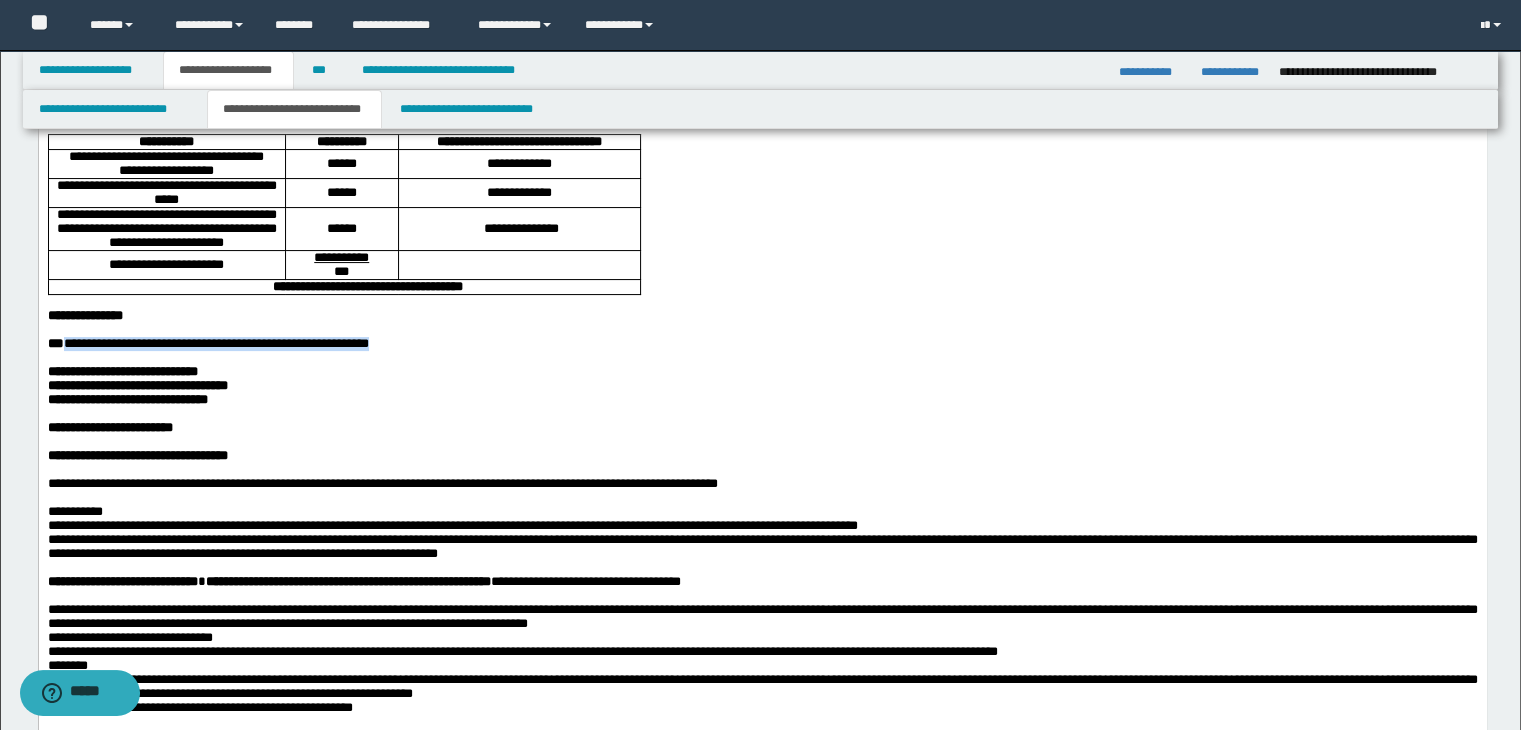 drag, startPoint x: 67, startPoint y: 428, endPoint x: 427, endPoint y: 430, distance: 360.00555 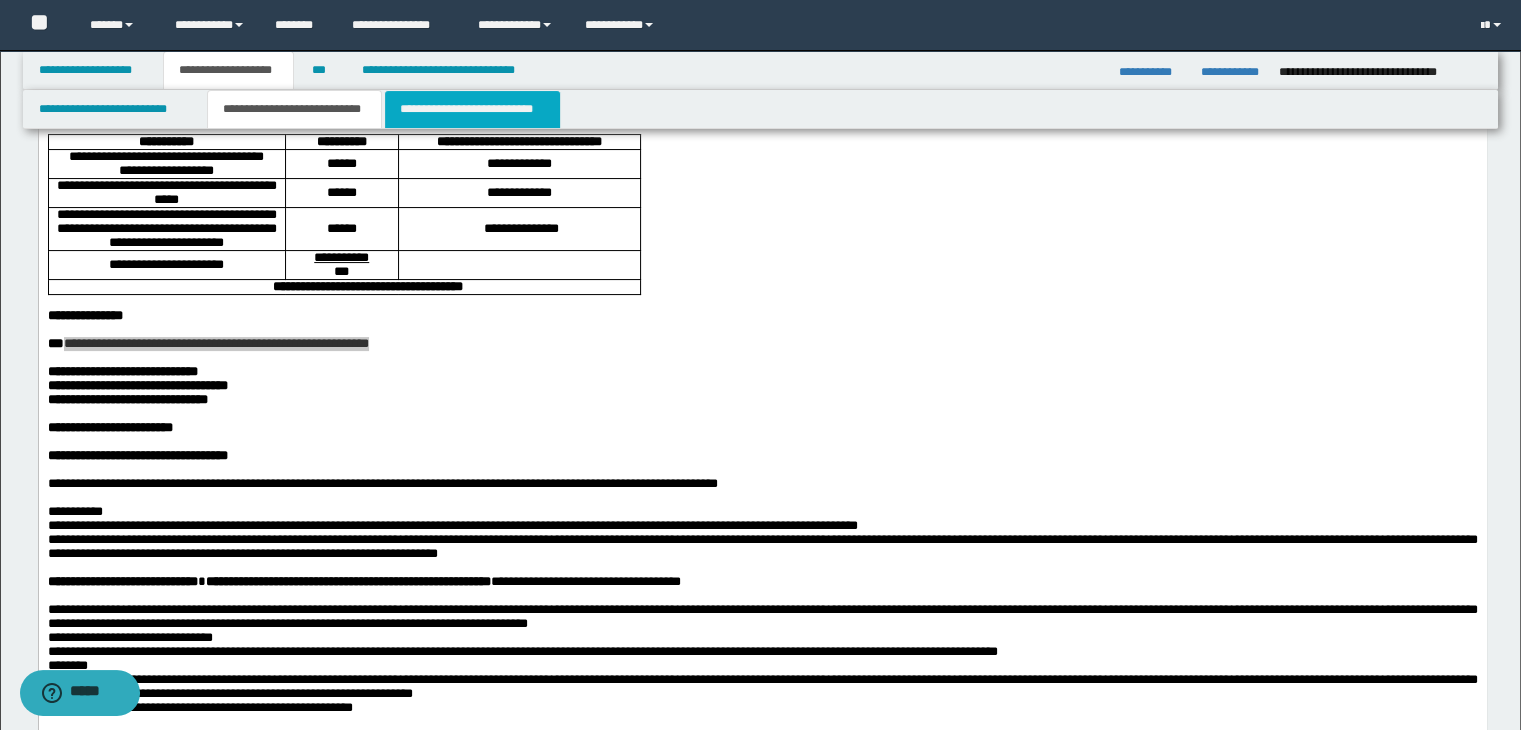 click on "**********" at bounding box center [472, 109] 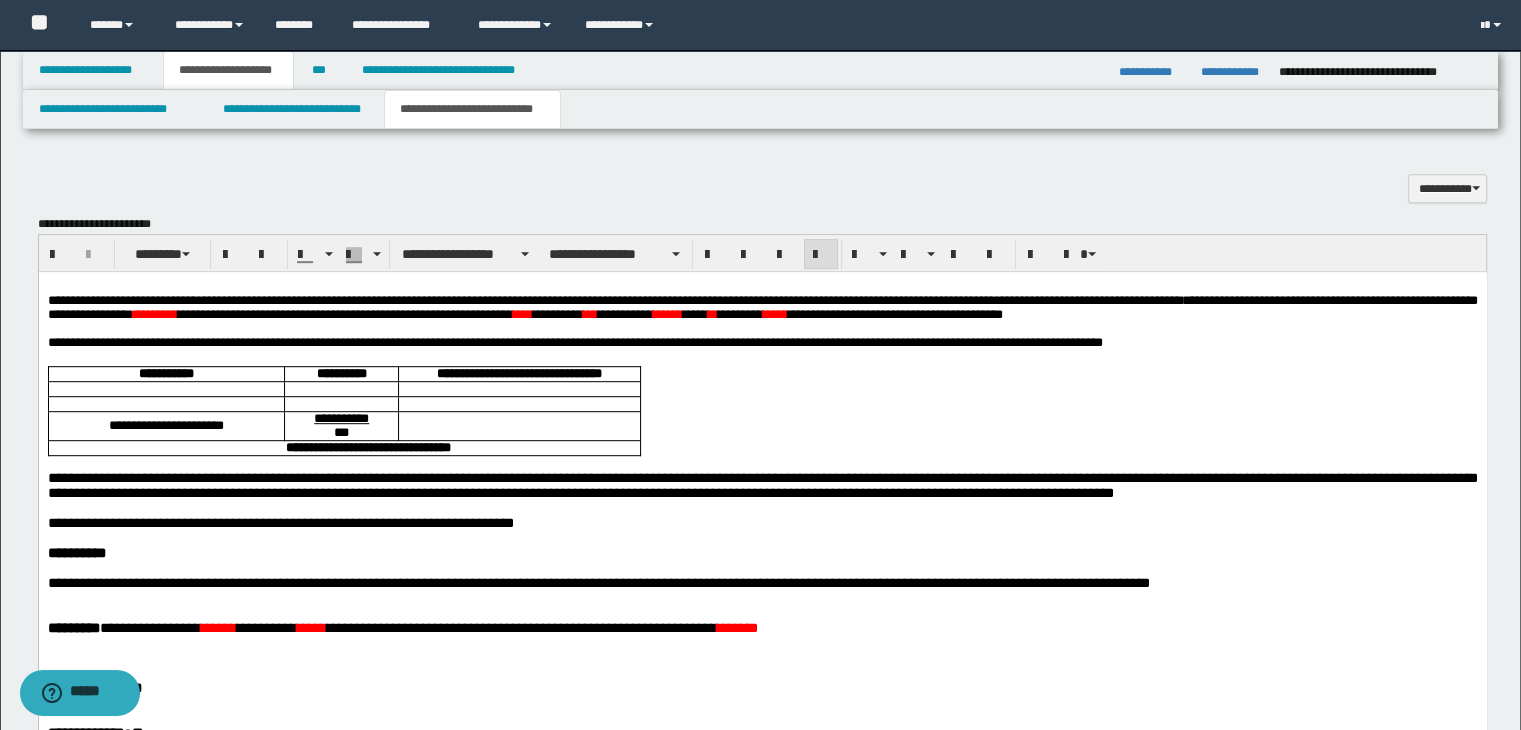 scroll, scrollTop: 900, scrollLeft: 0, axis: vertical 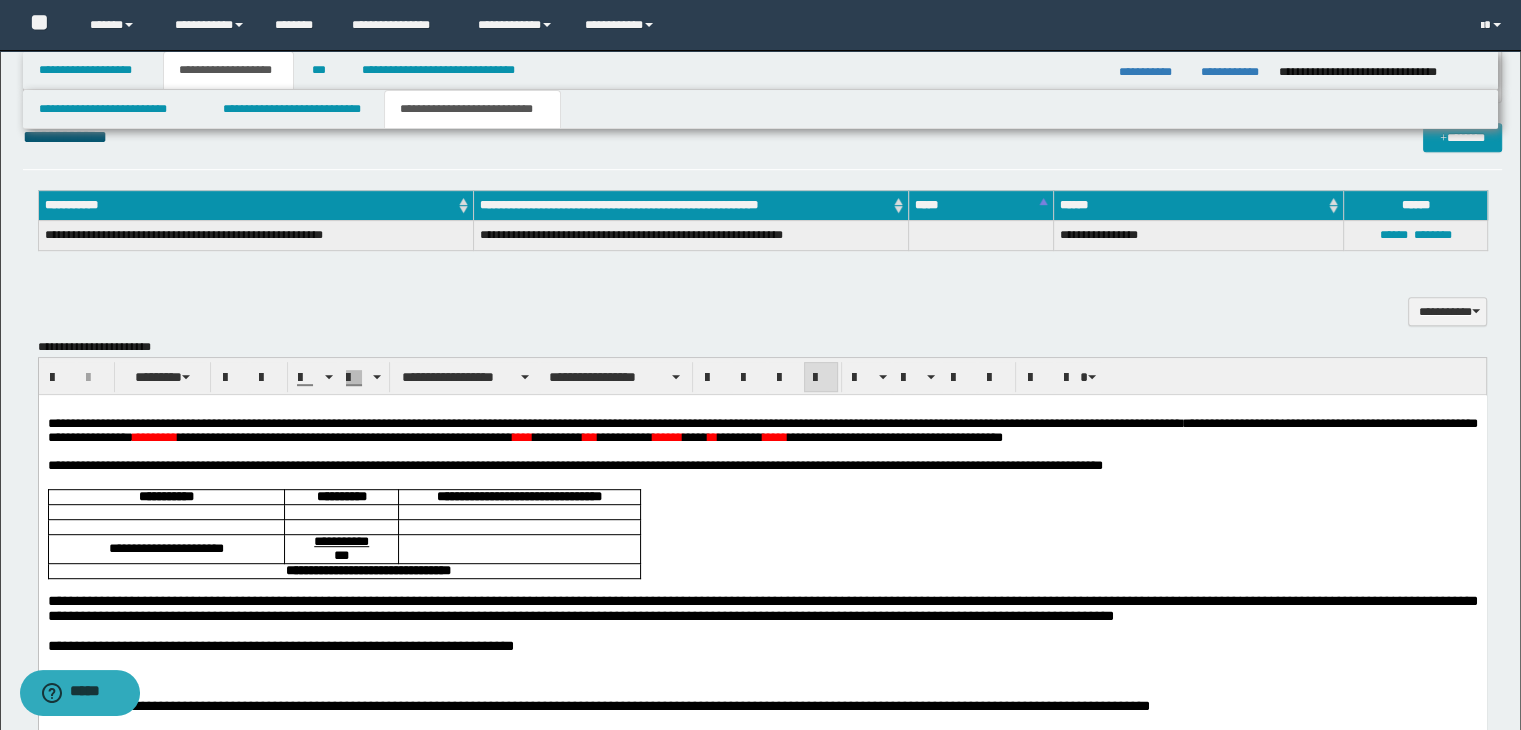 click on "**********" at bounding box center (762, 430) 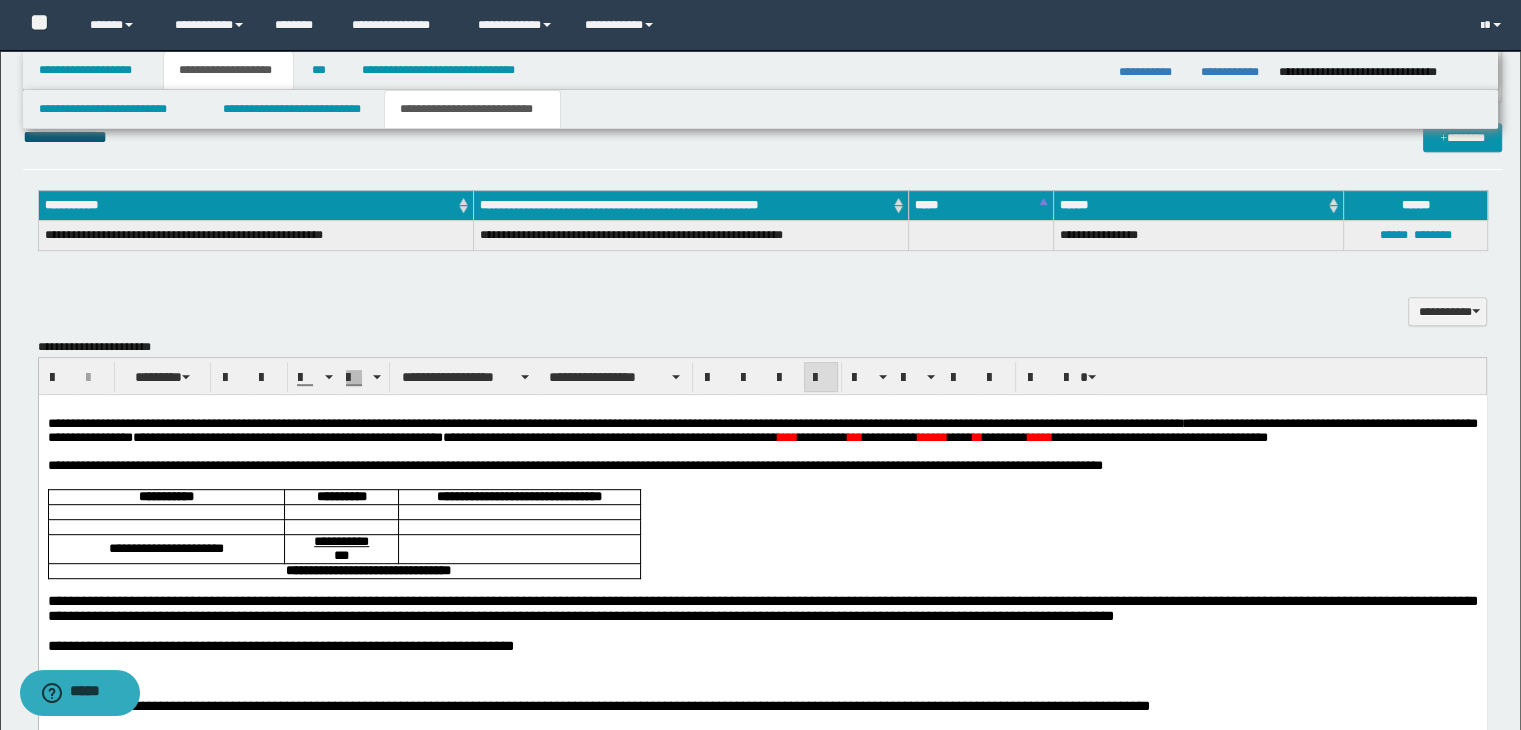 click on "**********" at bounding box center [762, 430] 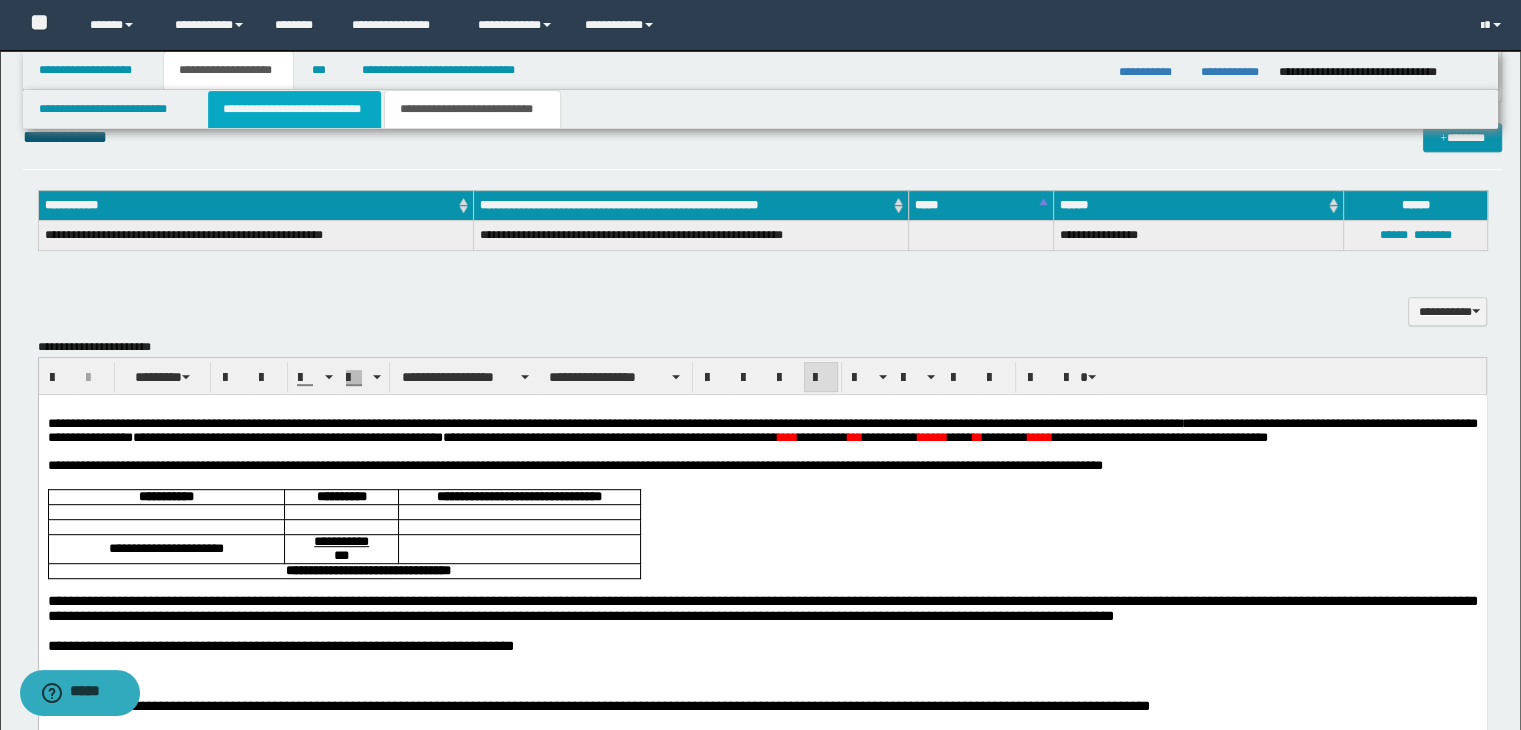 click on "**********" at bounding box center (294, 109) 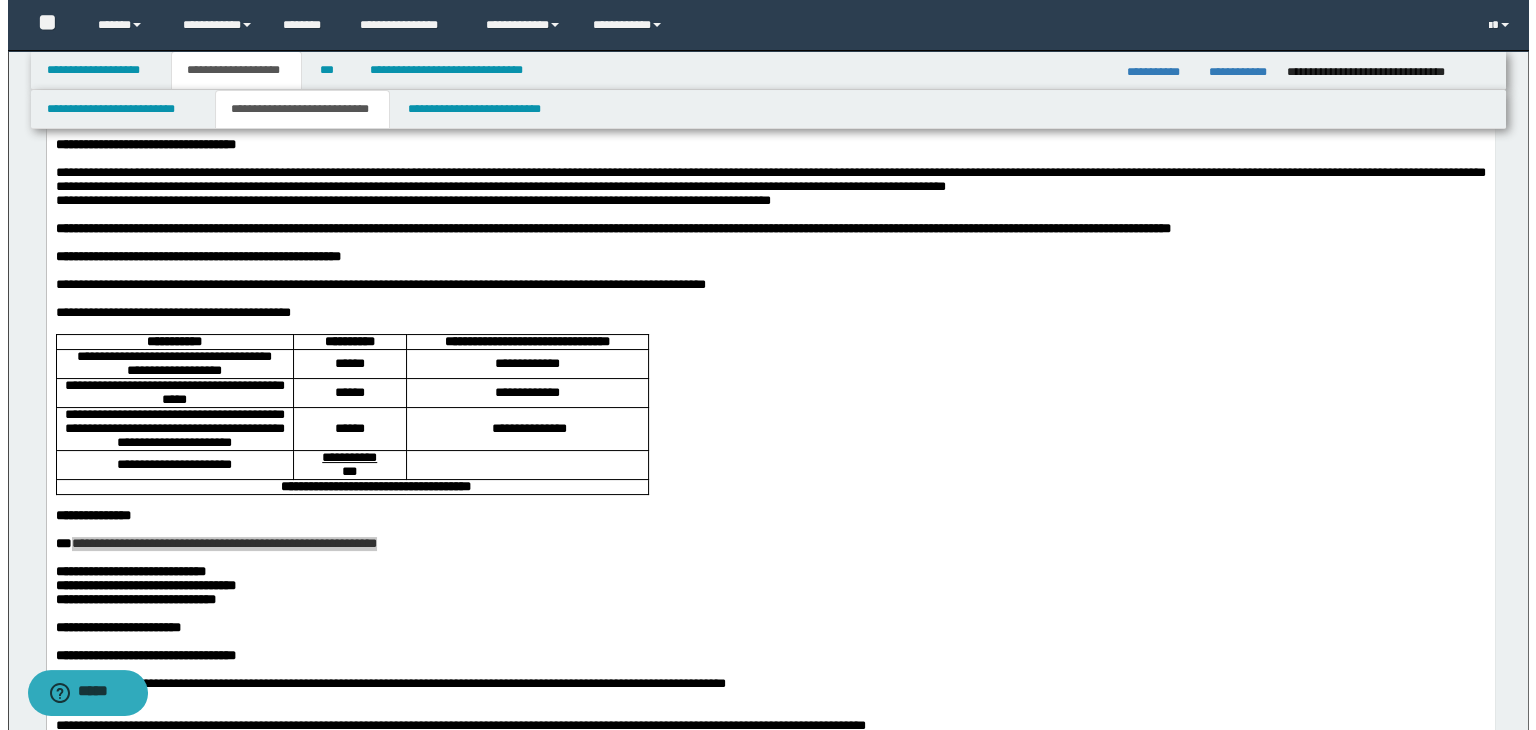 scroll, scrollTop: 0, scrollLeft: 0, axis: both 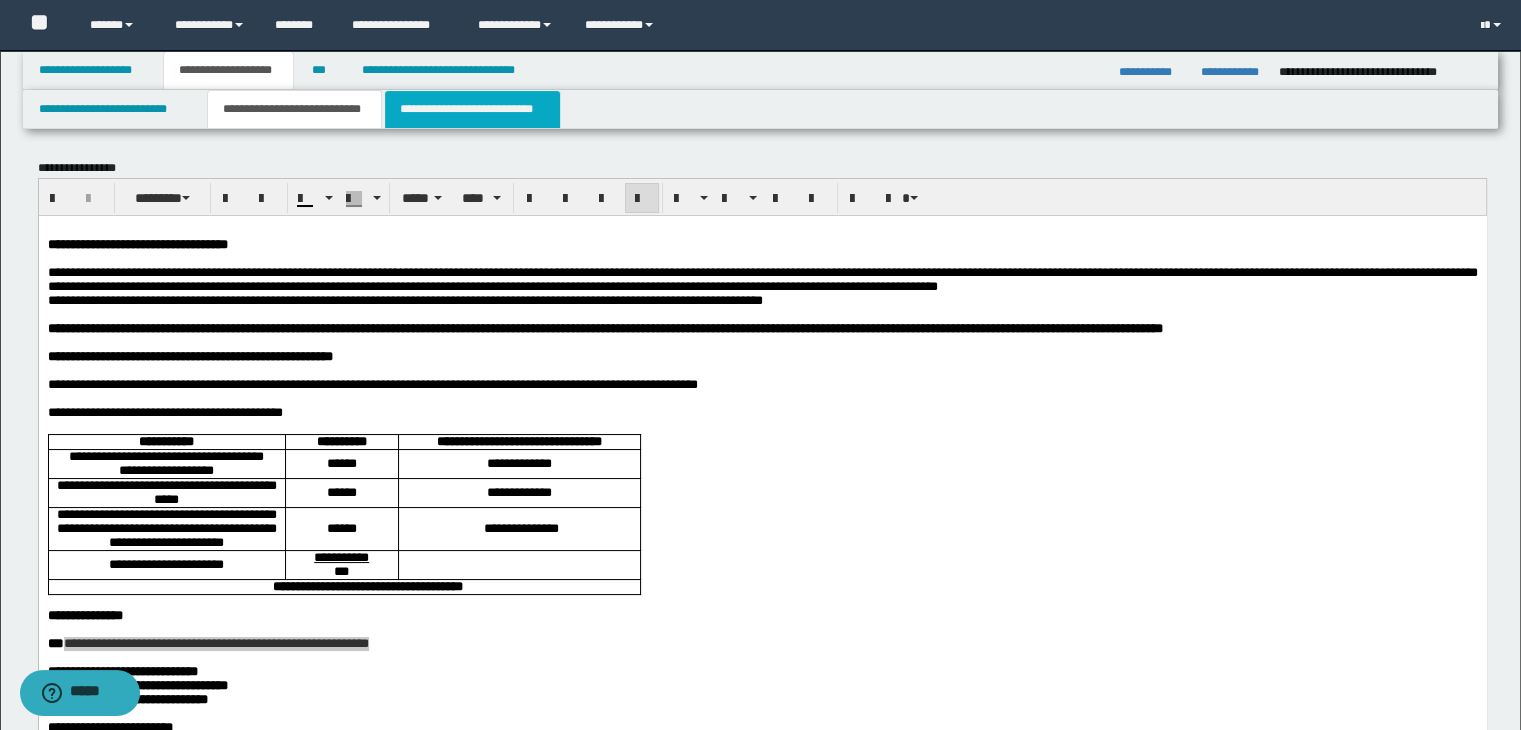 click on "**********" at bounding box center [472, 109] 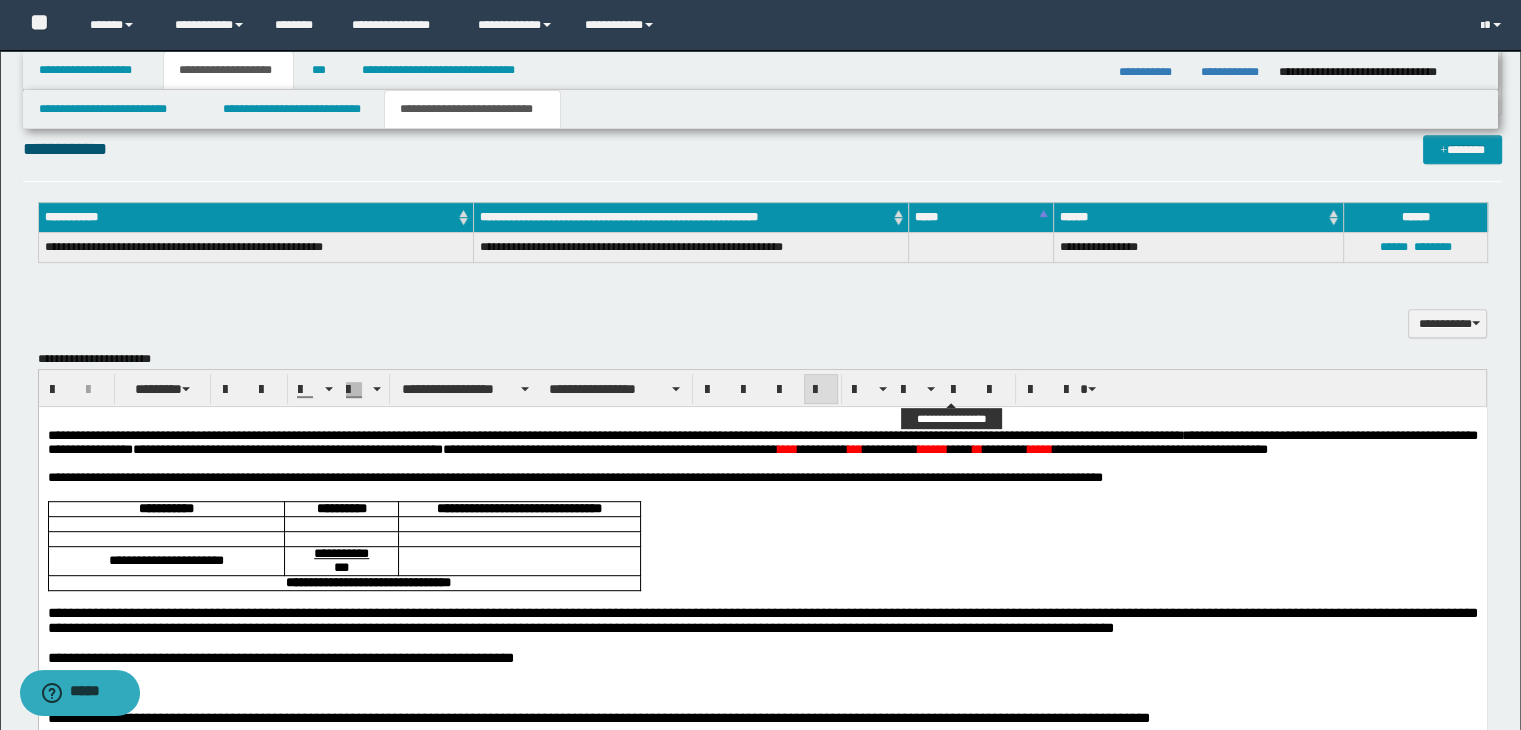 scroll, scrollTop: 1100, scrollLeft: 0, axis: vertical 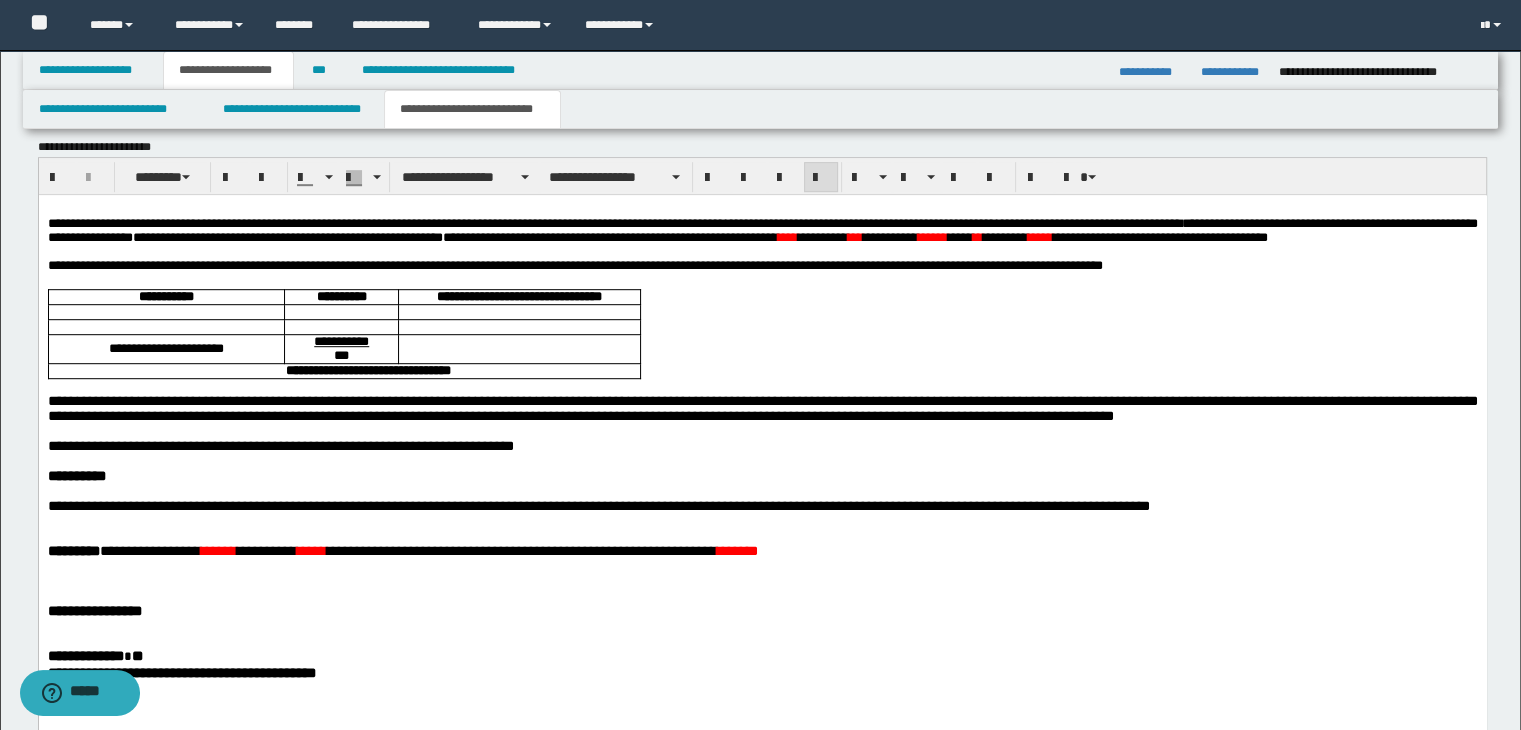 click on "**********" at bounding box center (762, 230) 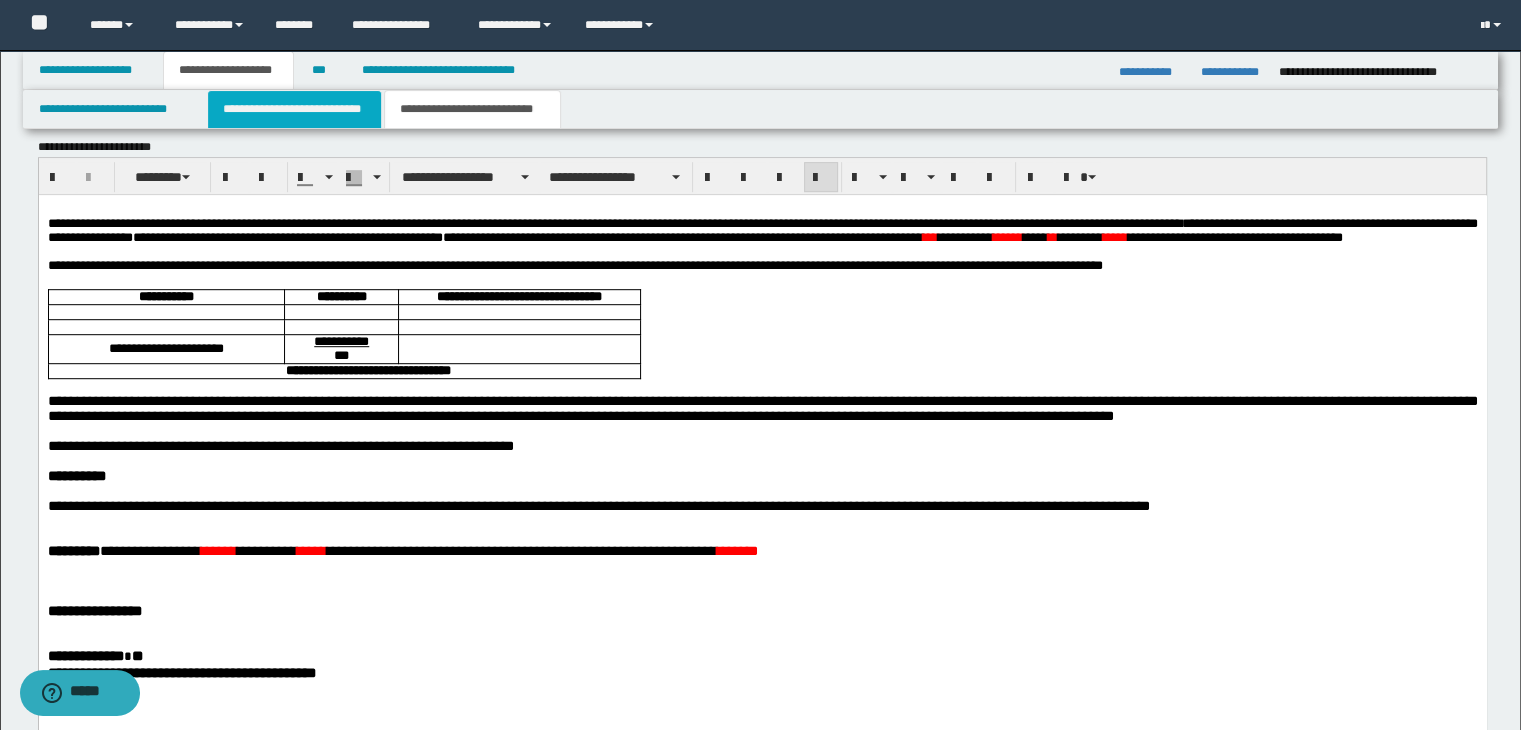click on "**********" at bounding box center [294, 109] 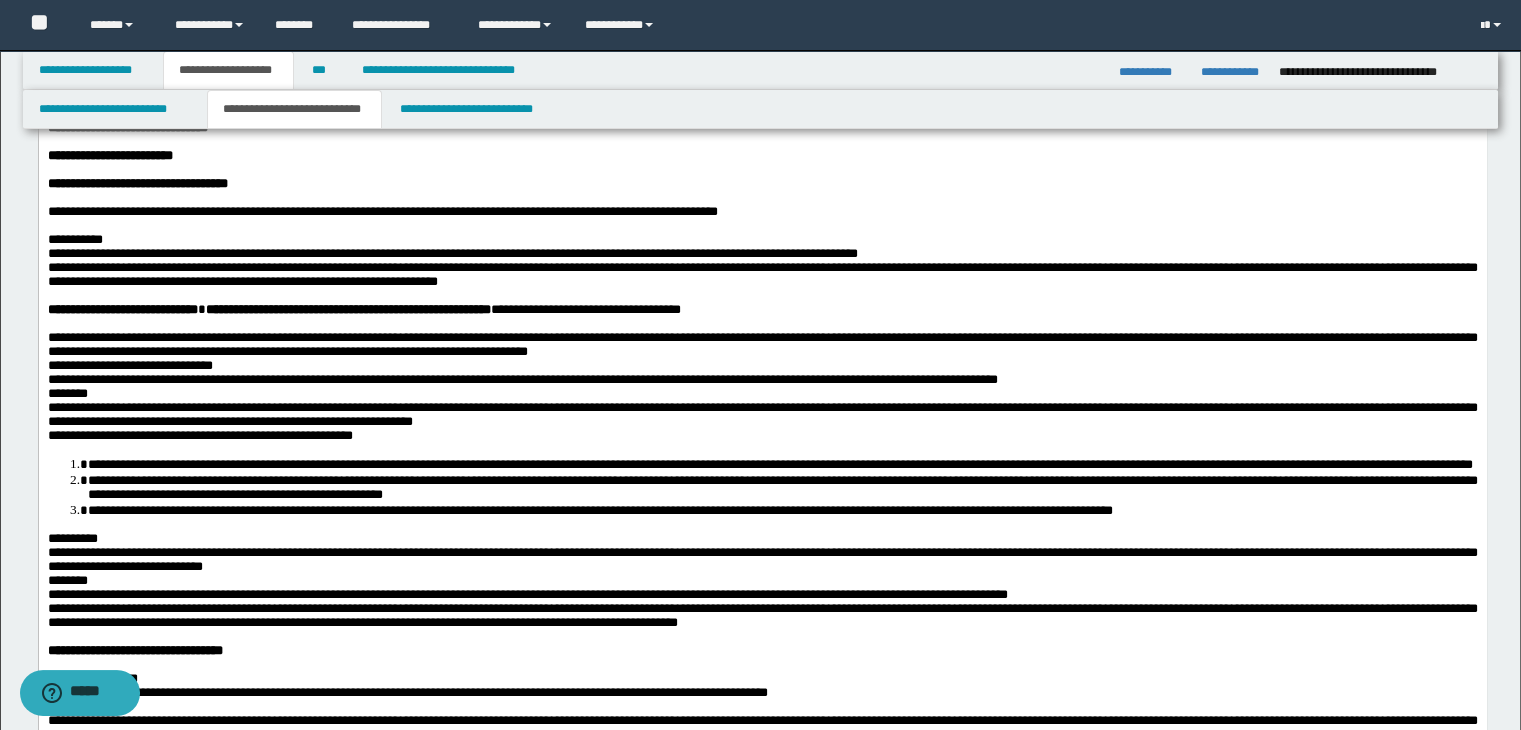 scroll, scrollTop: 300, scrollLeft: 0, axis: vertical 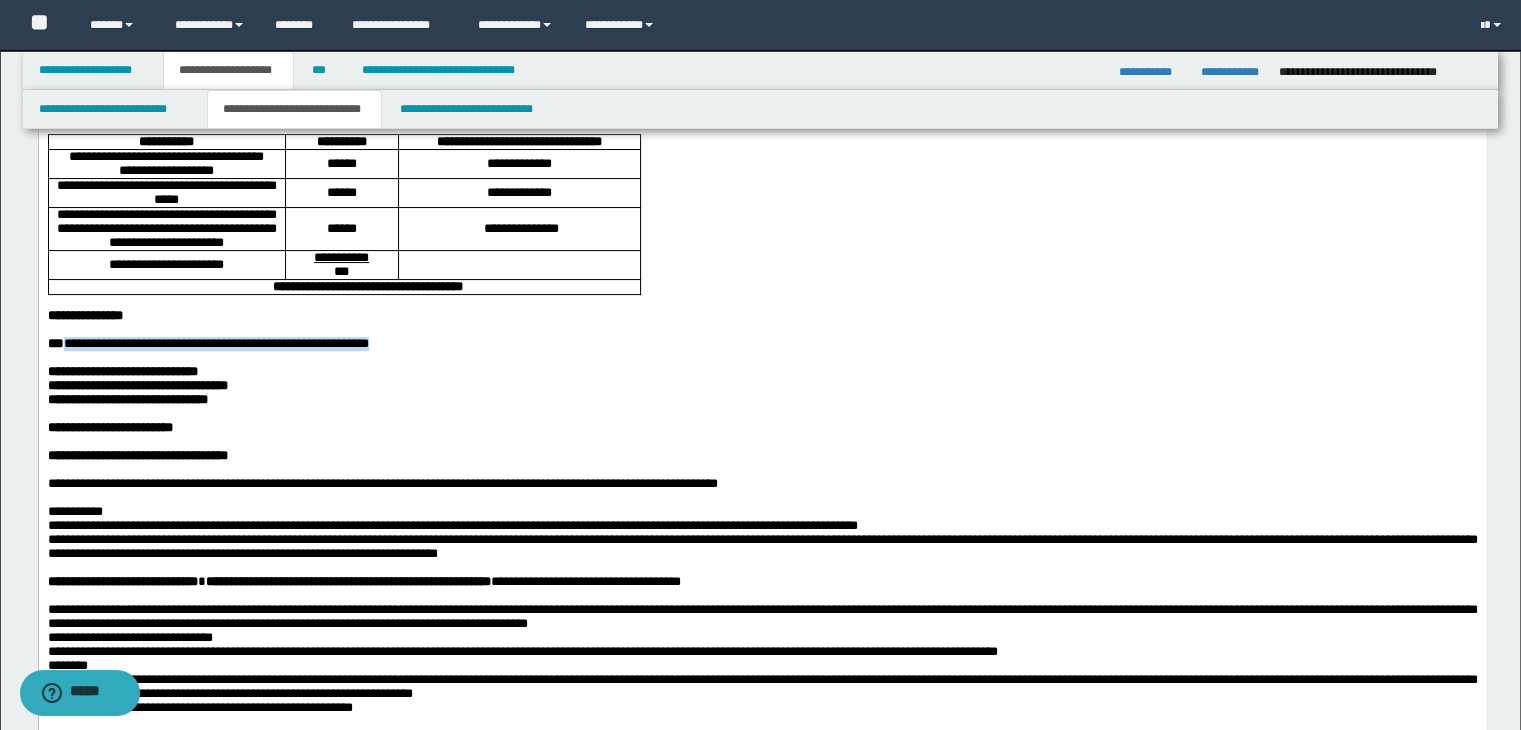 click at bounding box center [762, 414] 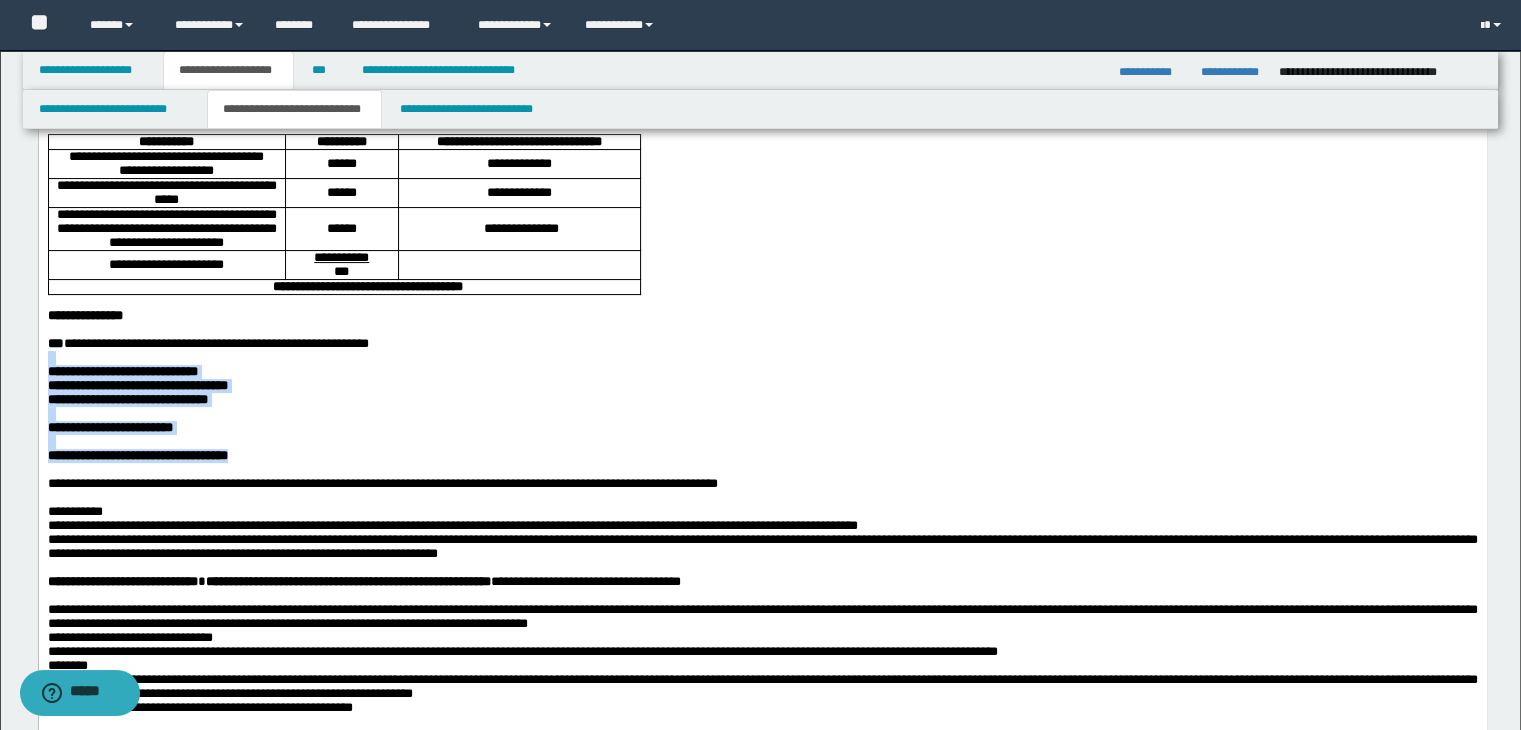 drag, startPoint x: 311, startPoint y: 566, endPoint x: 43, endPoint y: 447, distance: 293.232 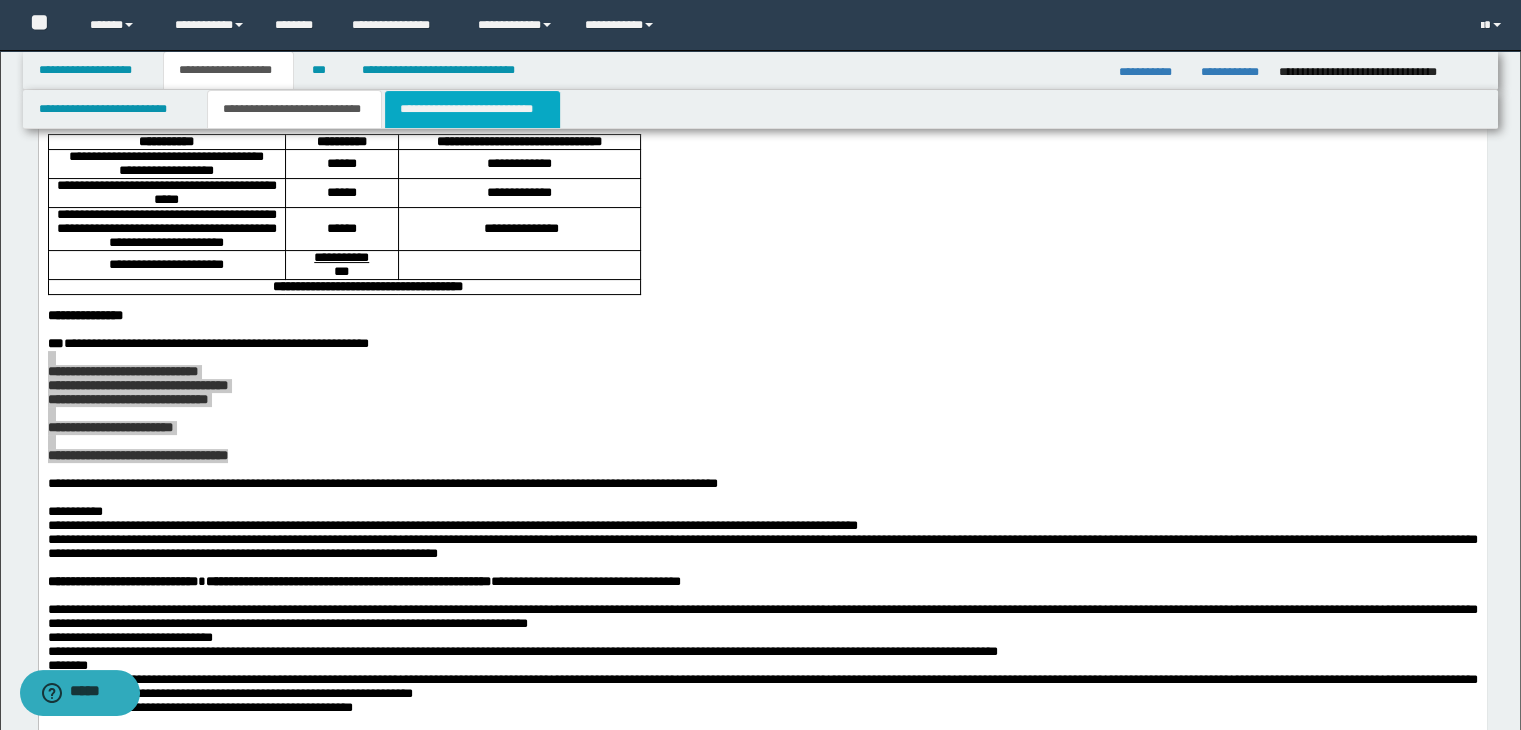 click on "**********" at bounding box center (472, 109) 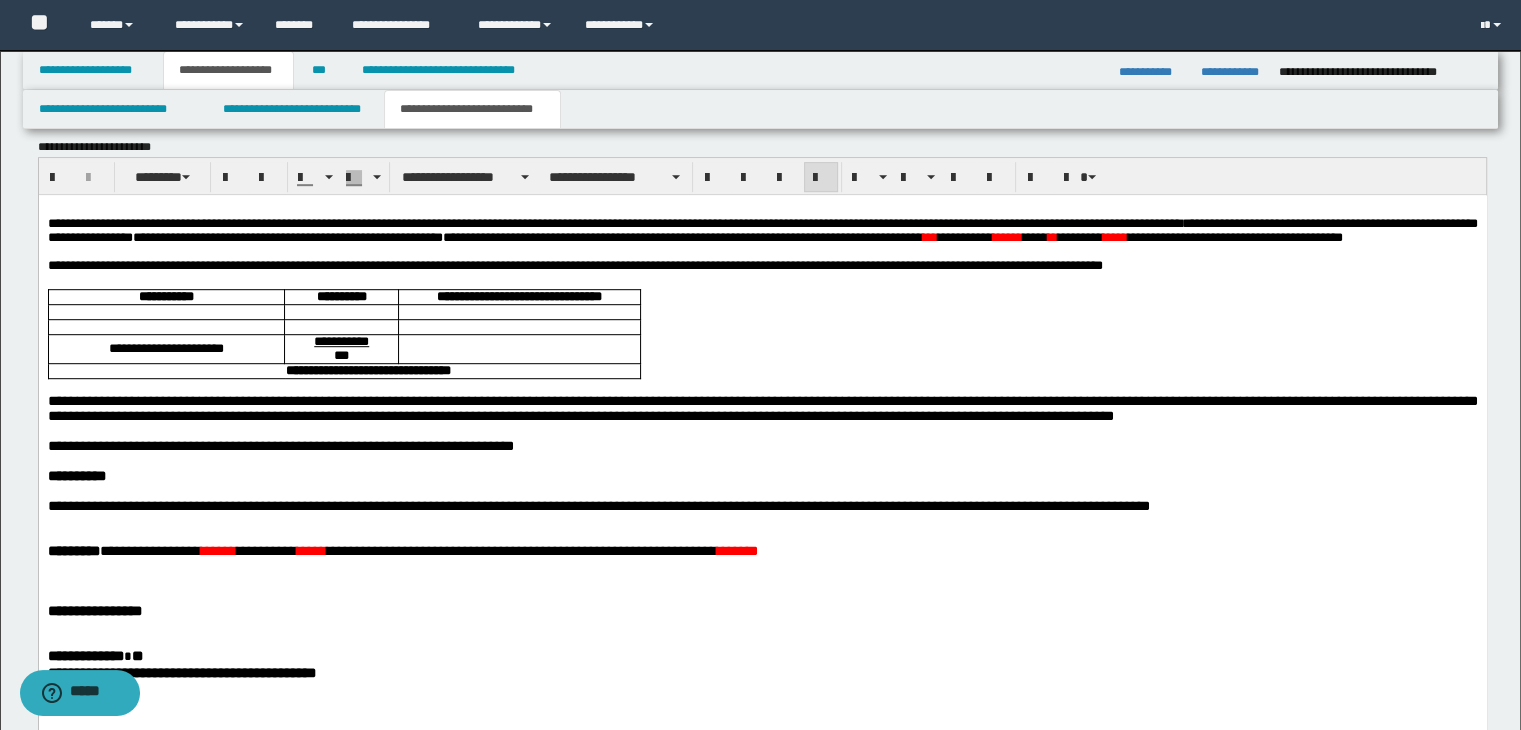 scroll, scrollTop: 1000, scrollLeft: 0, axis: vertical 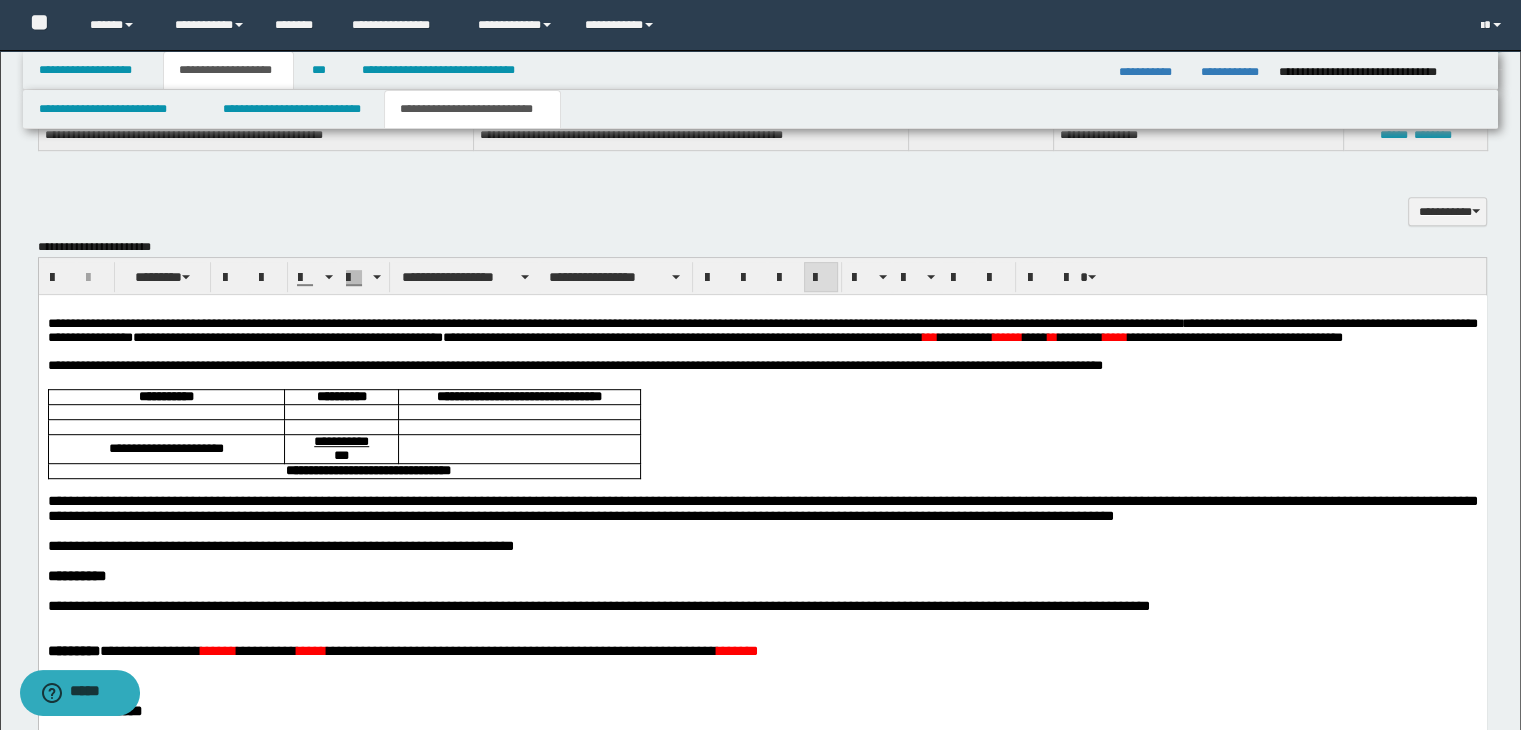 click at bounding box center [762, 352] 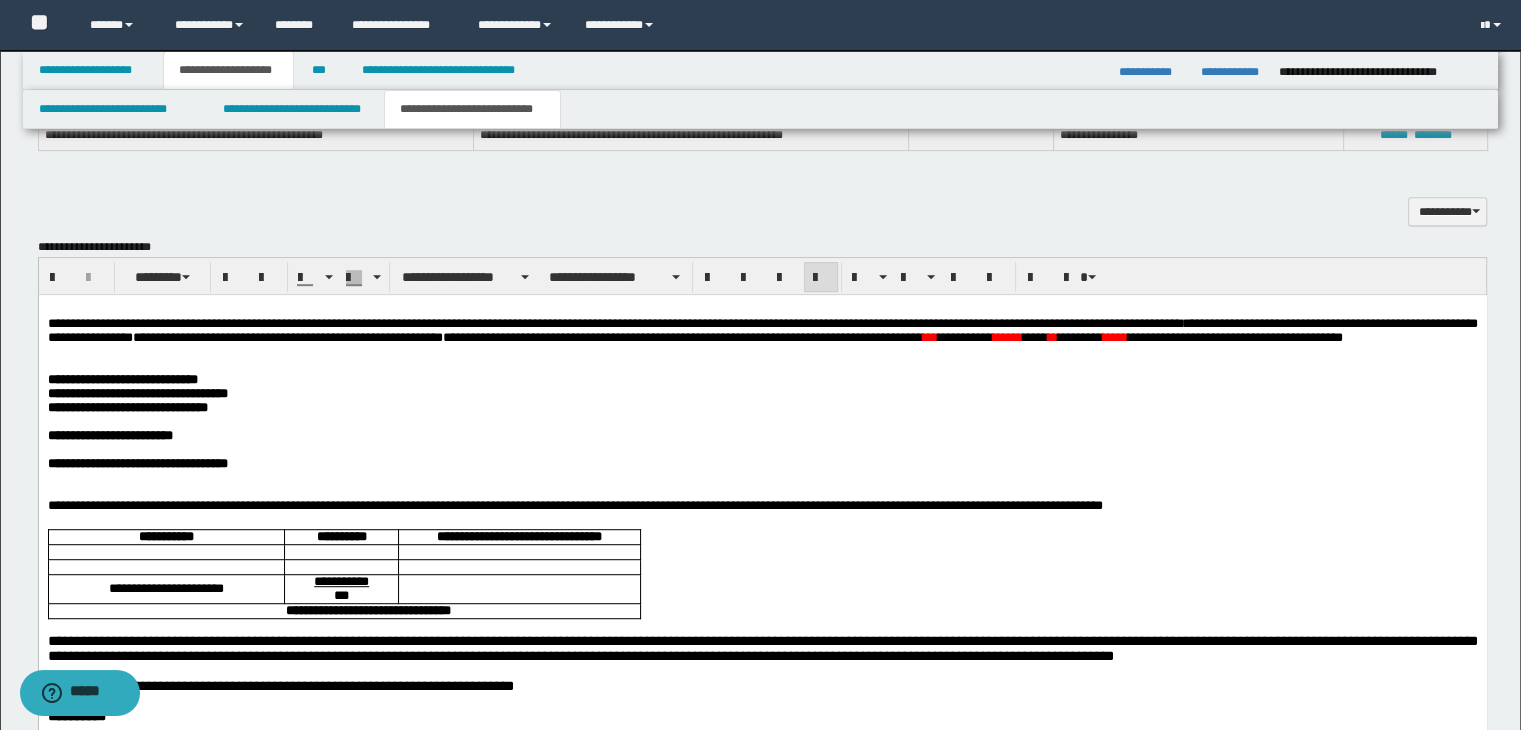 click on "**********" at bounding box center (762, 330) 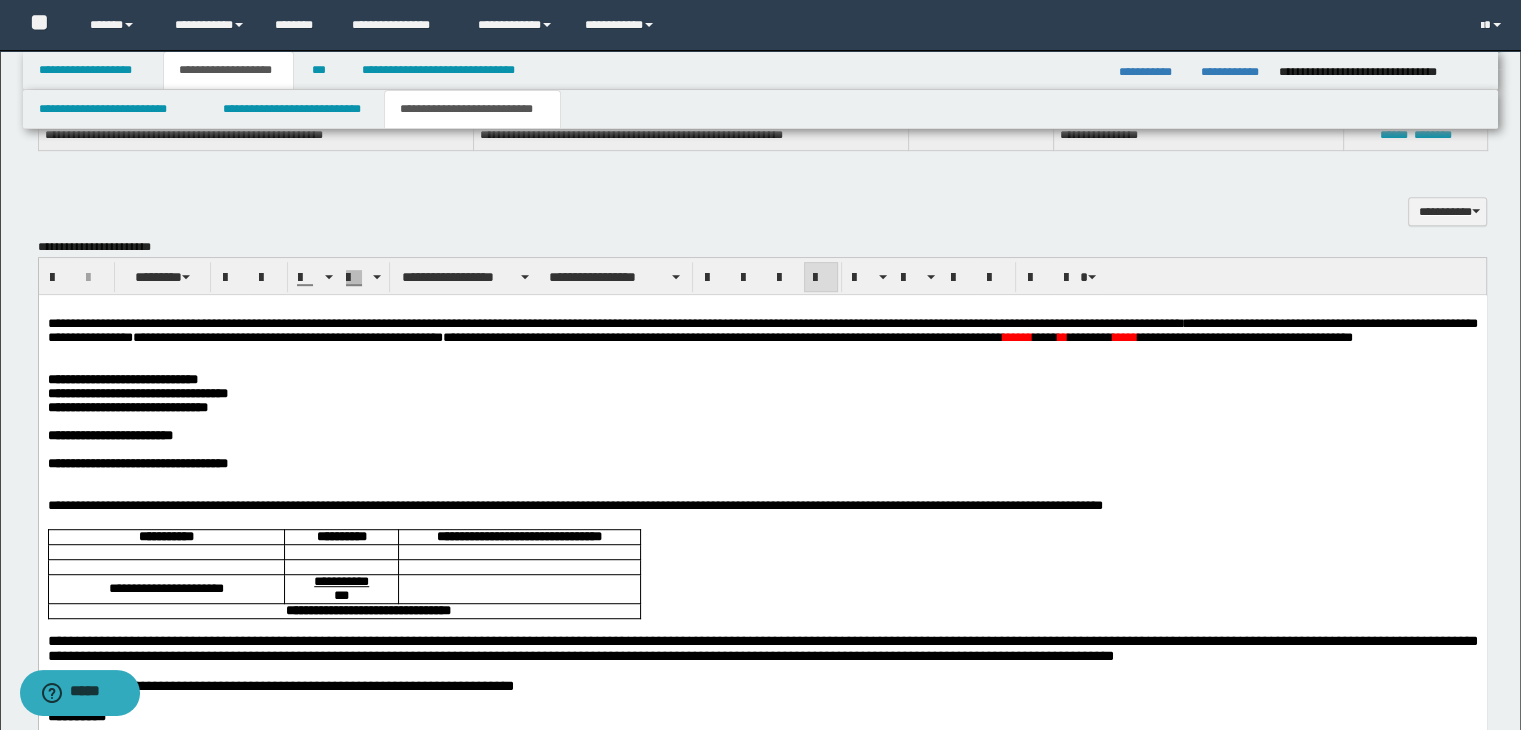 click on "**********" at bounding box center [762, 330] 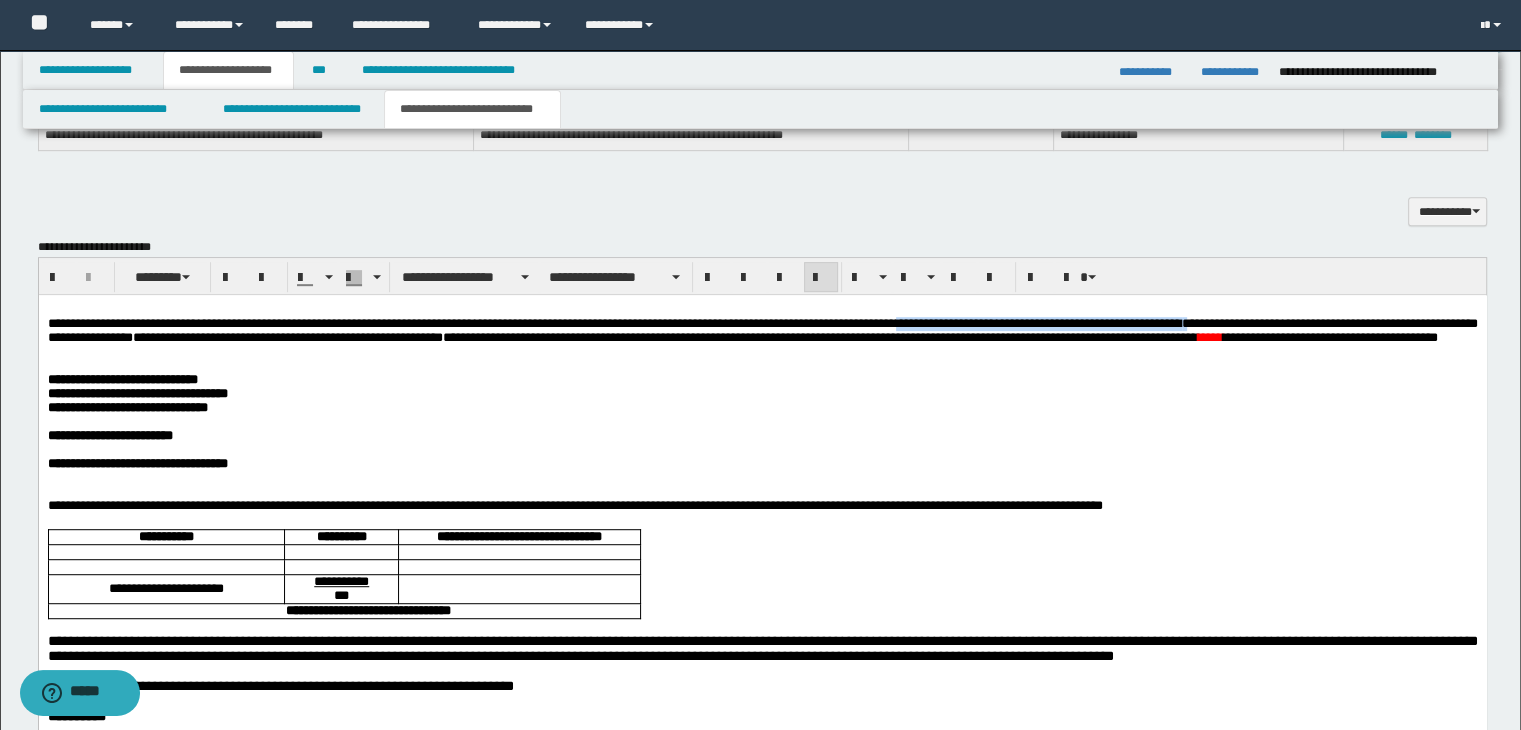 drag, startPoint x: 1456, startPoint y: 325, endPoint x: 1084, endPoint y: 324, distance: 372.00134 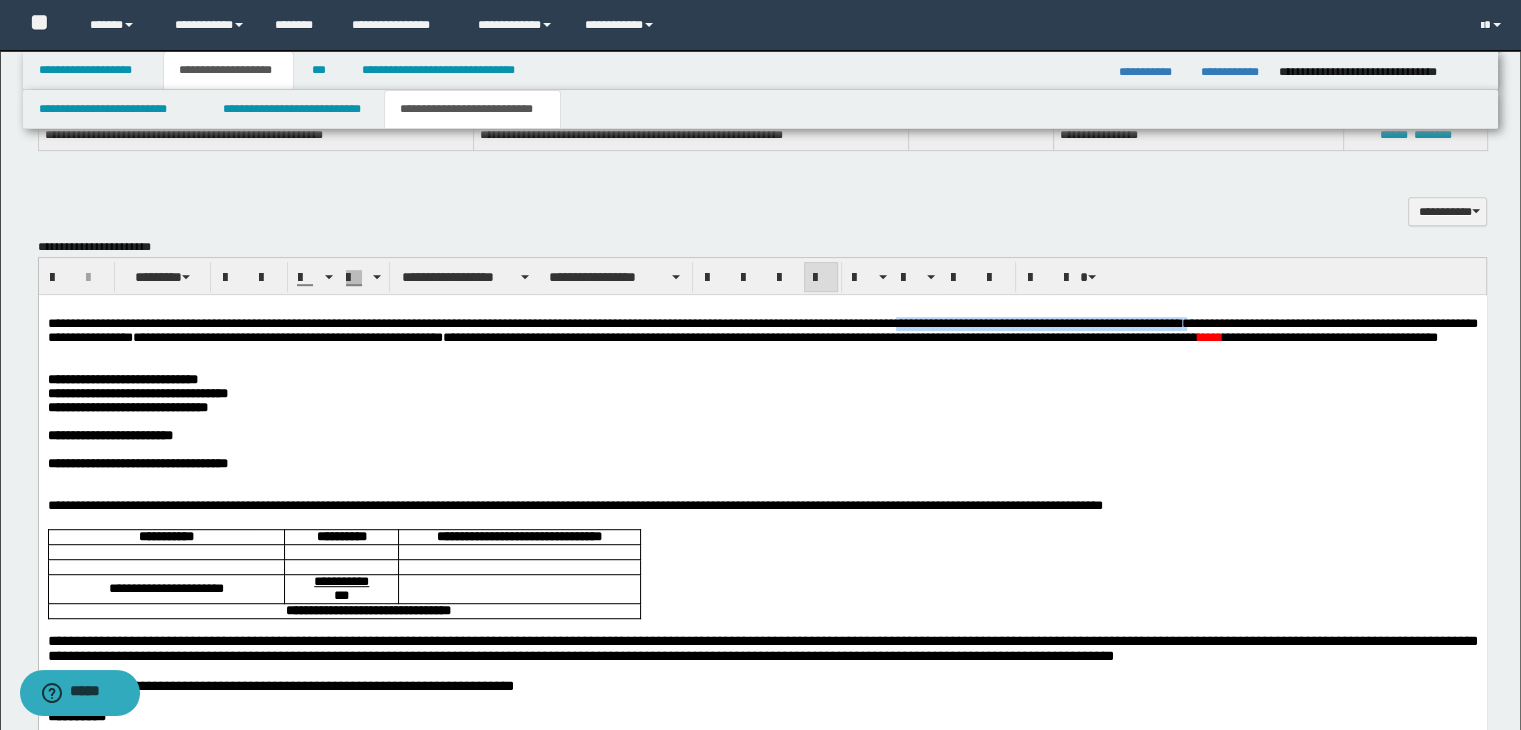 click on "**********" at bounding box center (762, 330) 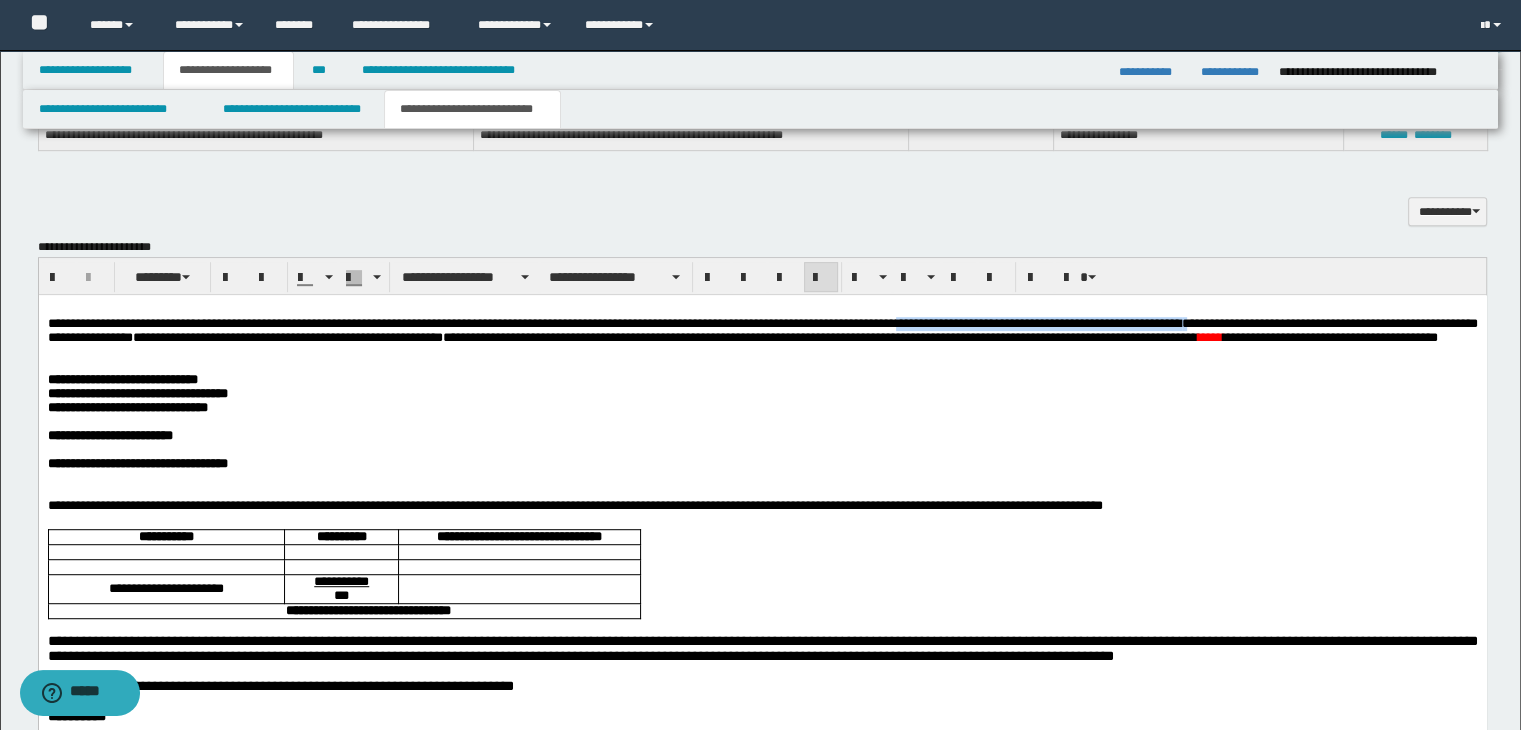 copy on "**********" 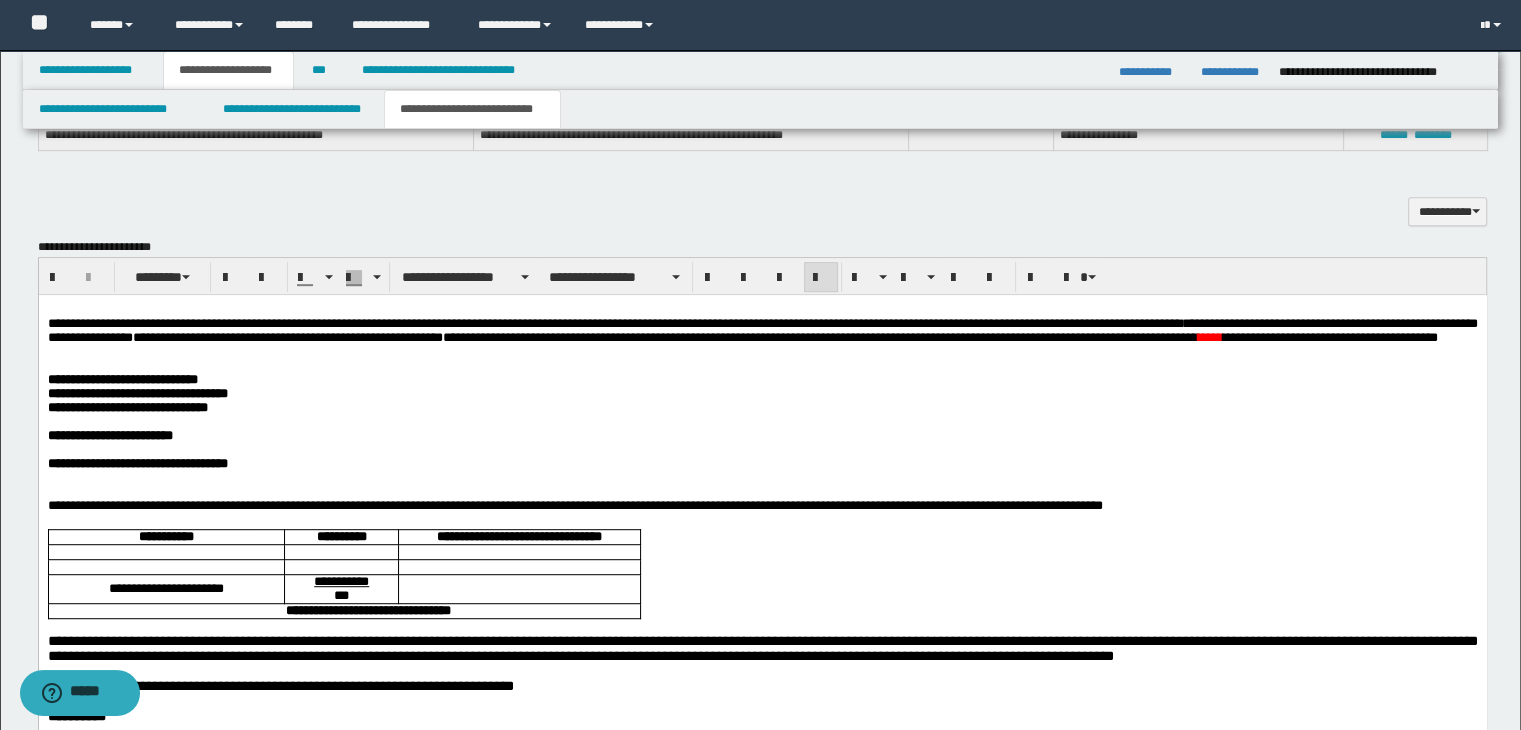 click on "**********" at bounding box center [762, 330] 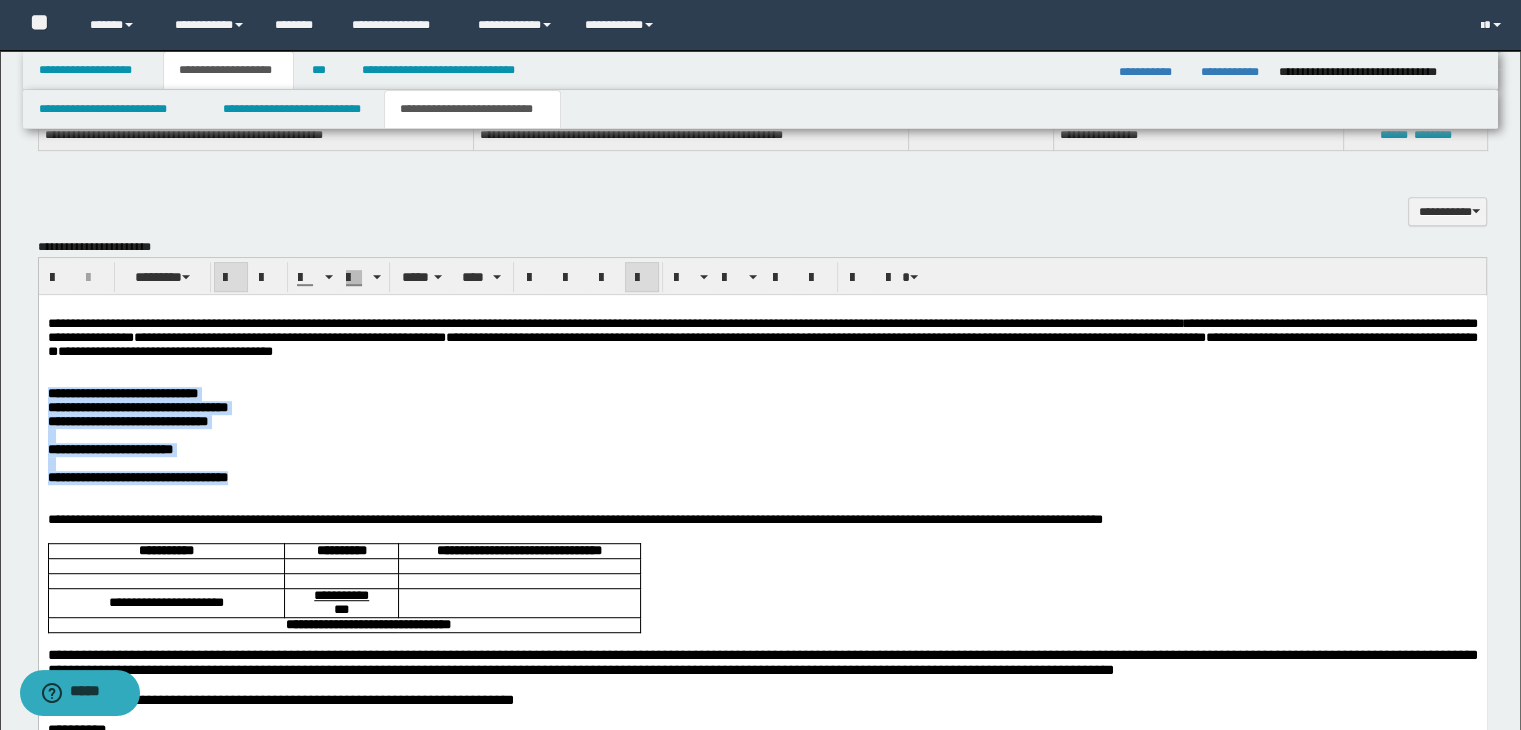 drag, startPoint x: 279, startPoint y: 505, endPoint x: -1, endPoint y: 414, distance: 294.41638 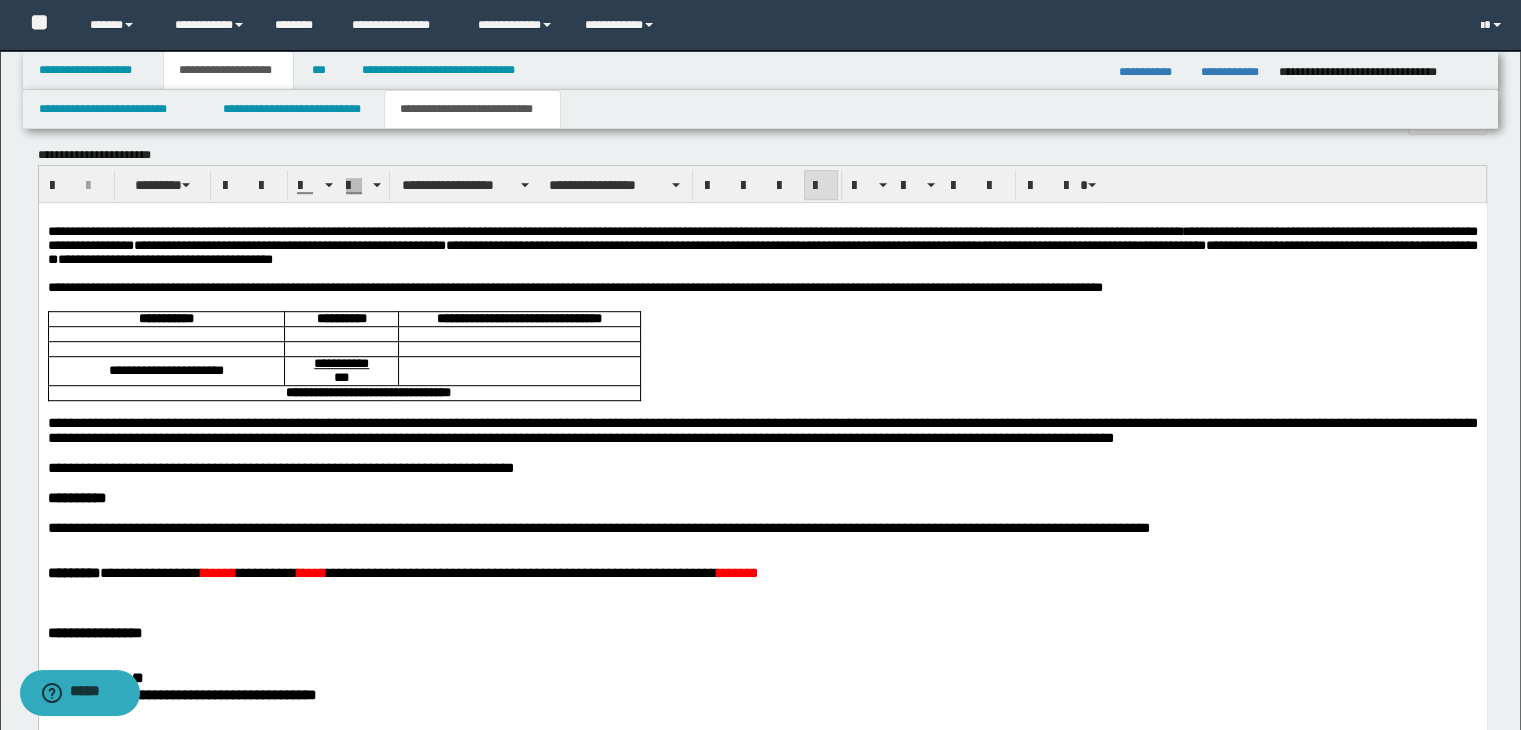 scroll, scrollTop: 1300, scrollLeft: 0, axis: vertical 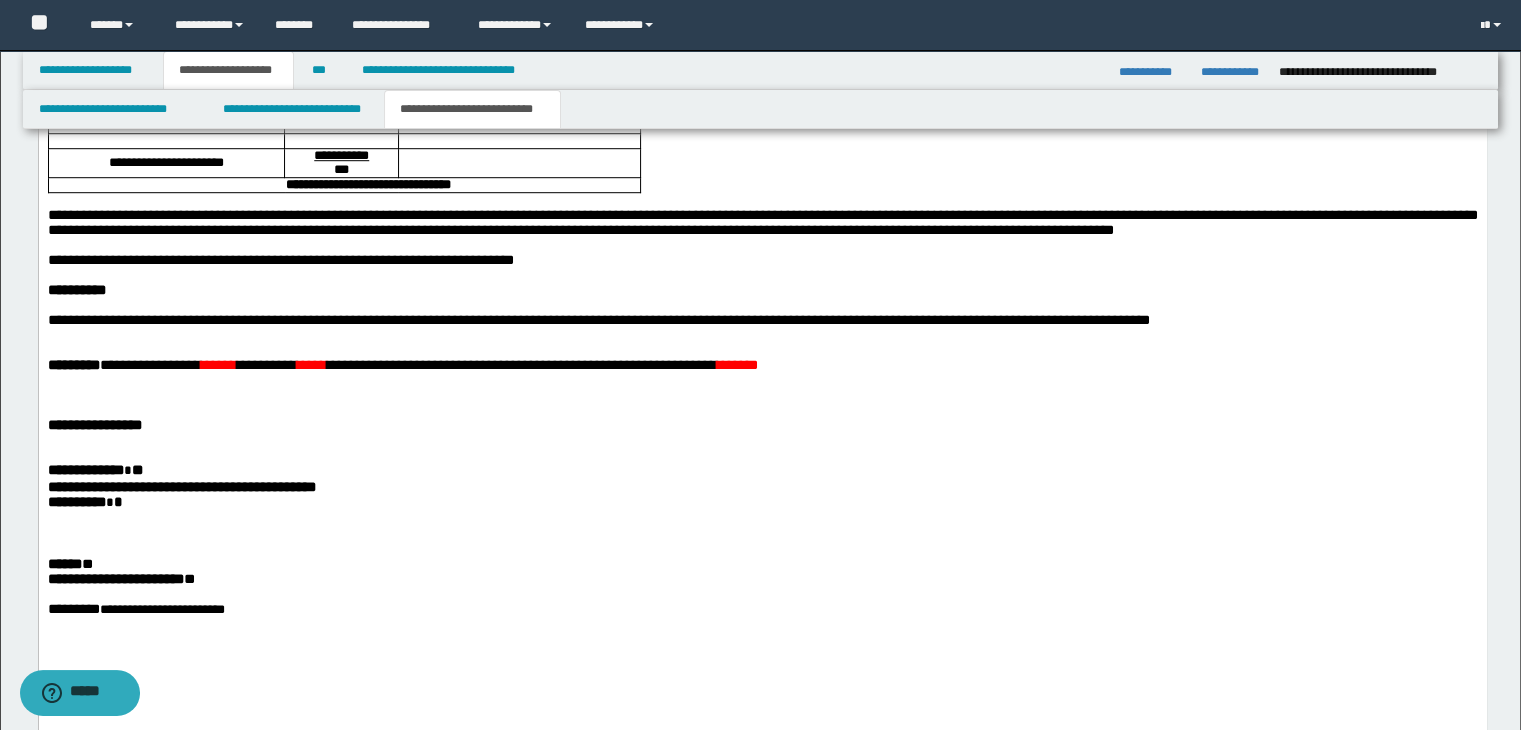 click on "**********" at bounding box center [428, 366] 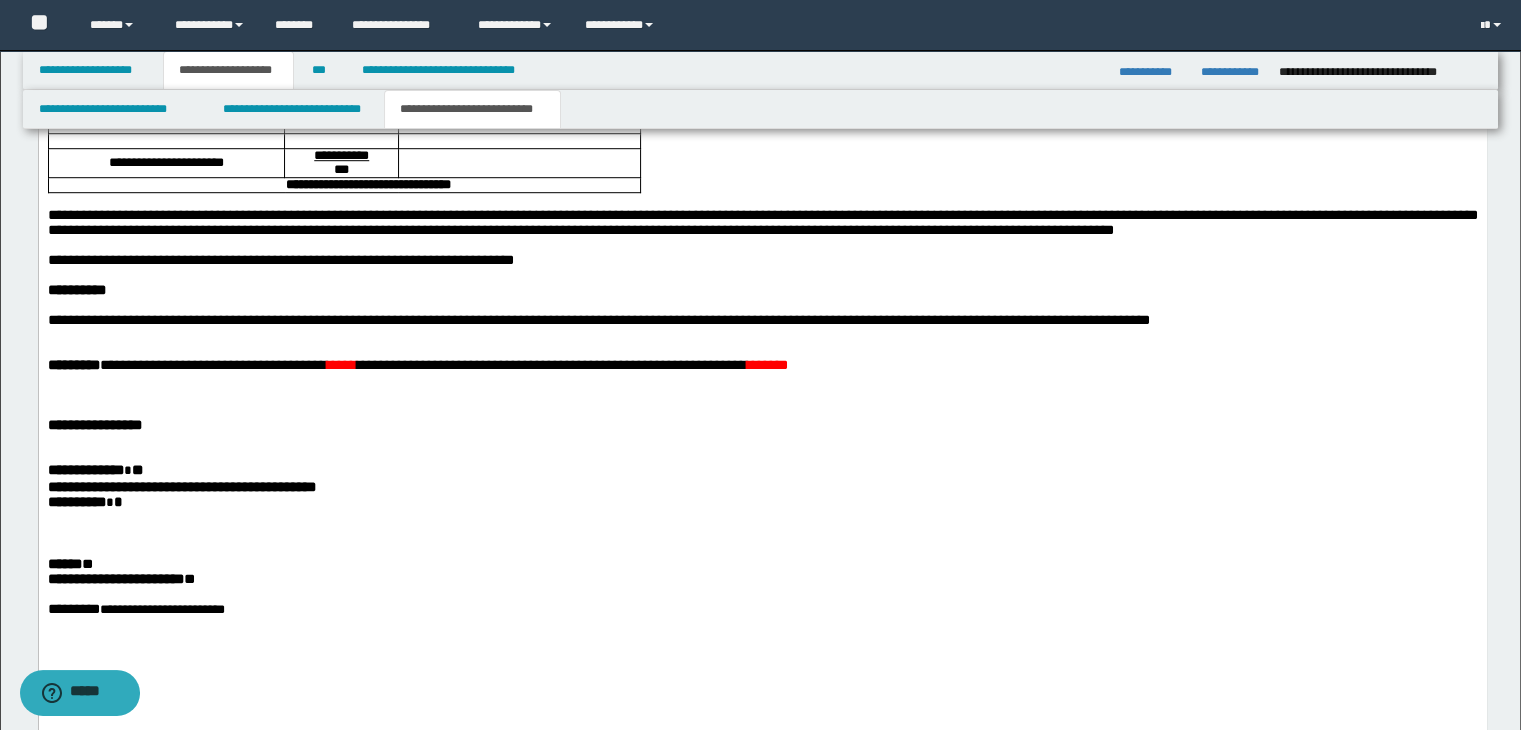 click on "**********" at bounding box center [762, 378] 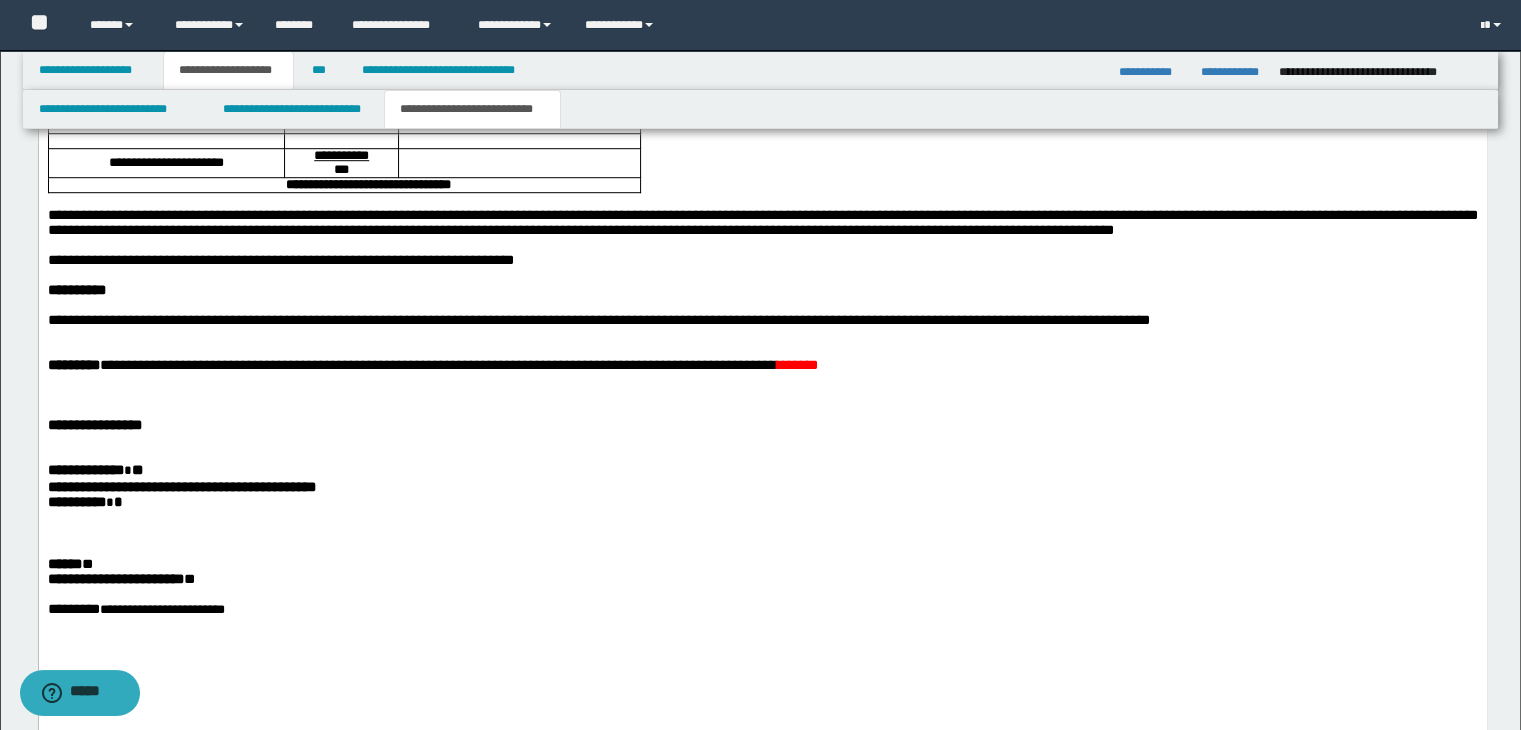 click on "**********" at bounding box center (458, 366) 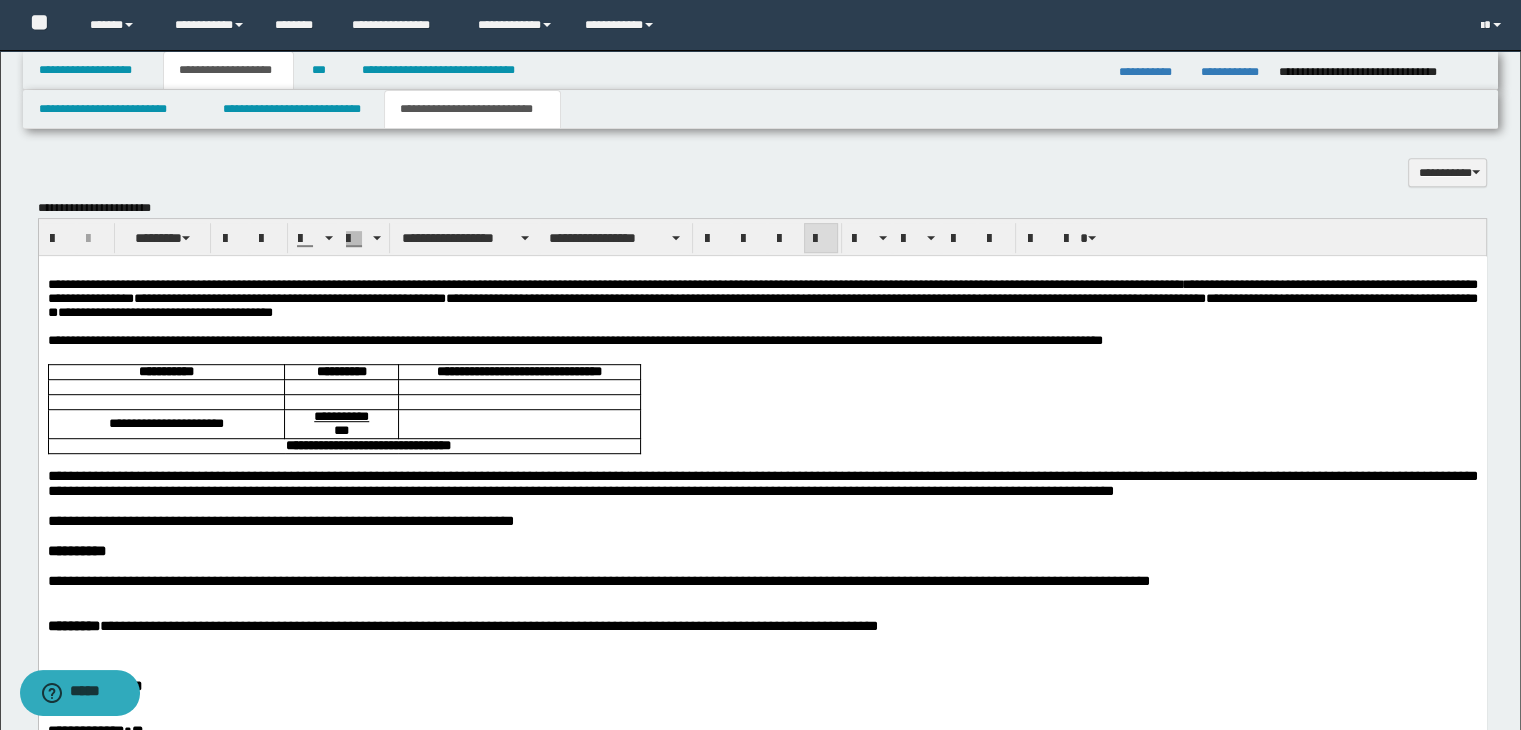 scroll, scrollTop: 1000, scrollLeft: 0, axis: vertical 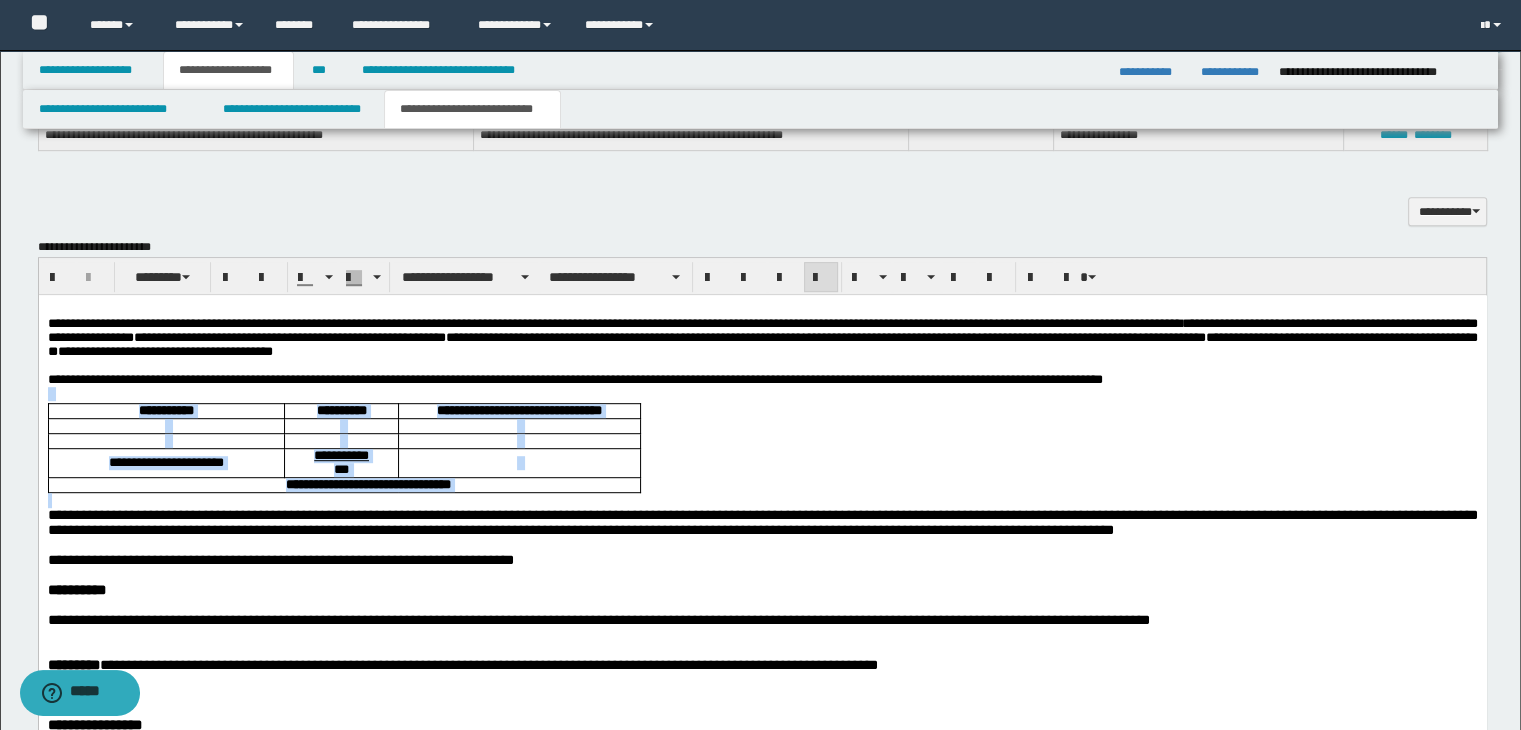 drag, startPoint x: 695, startPoint y: 540, endPoint x: 26, endPoint y: 404, distance: 682.68365 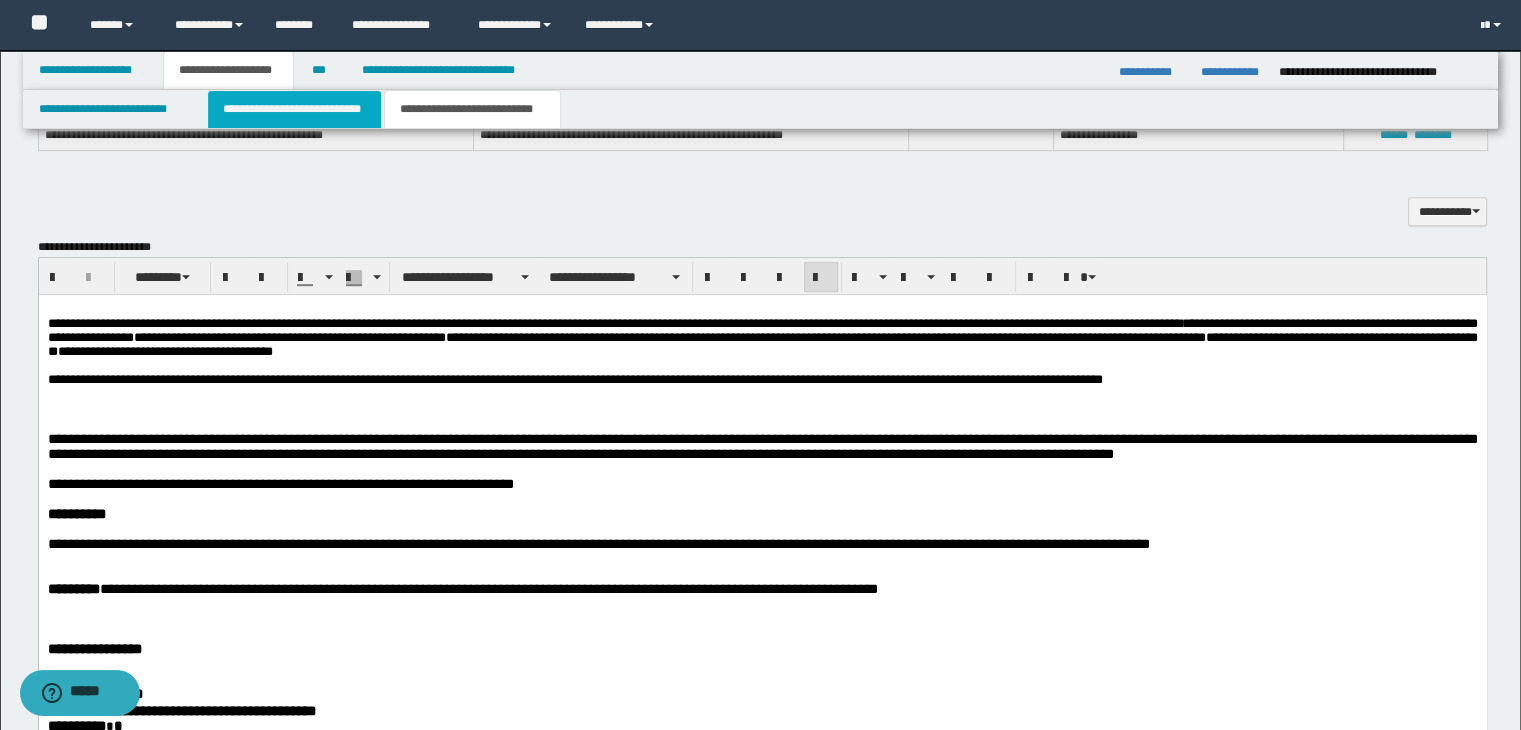 click on "**********" at bounding box center [294, 109] 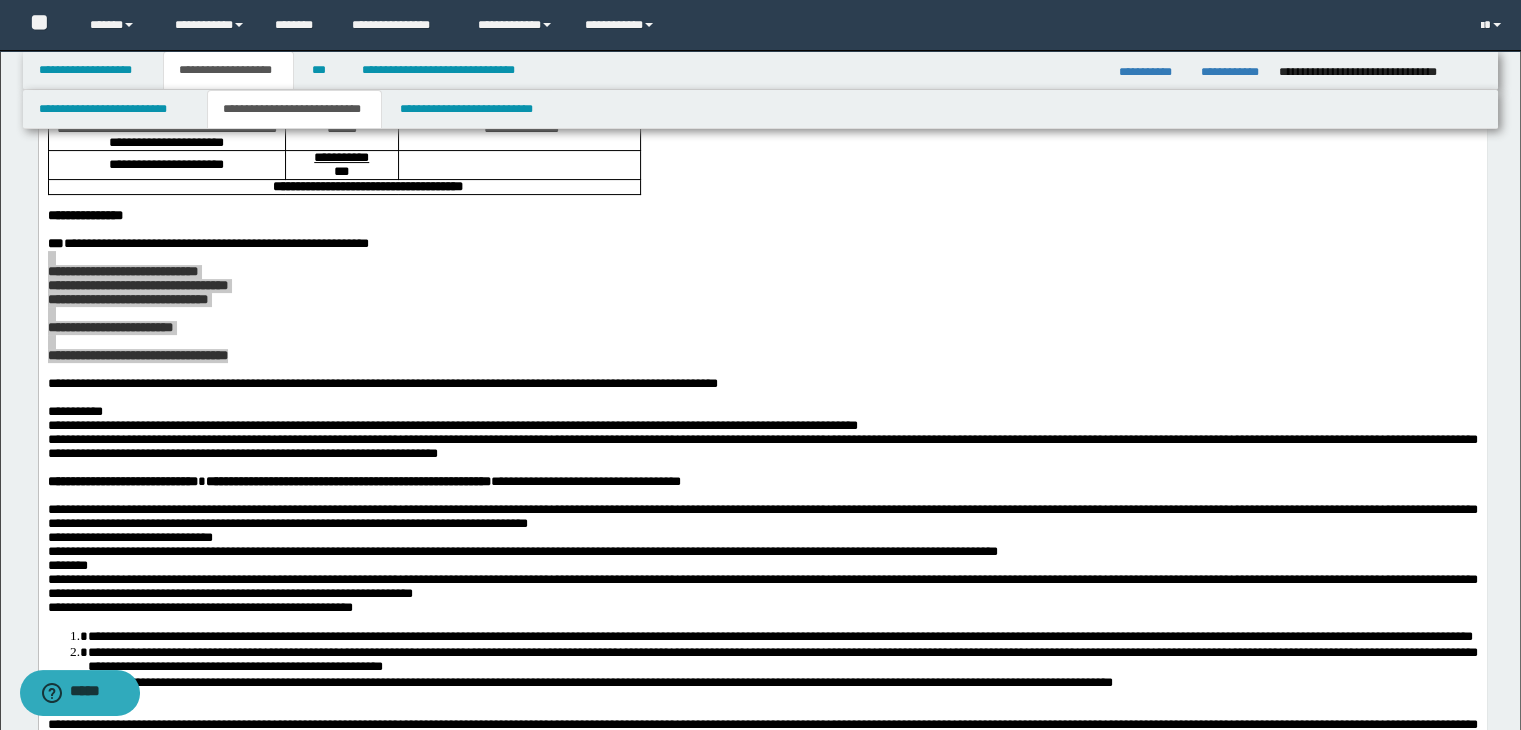 scroll, scrollTop: 200, scrollLeft: 0, axis: vertical 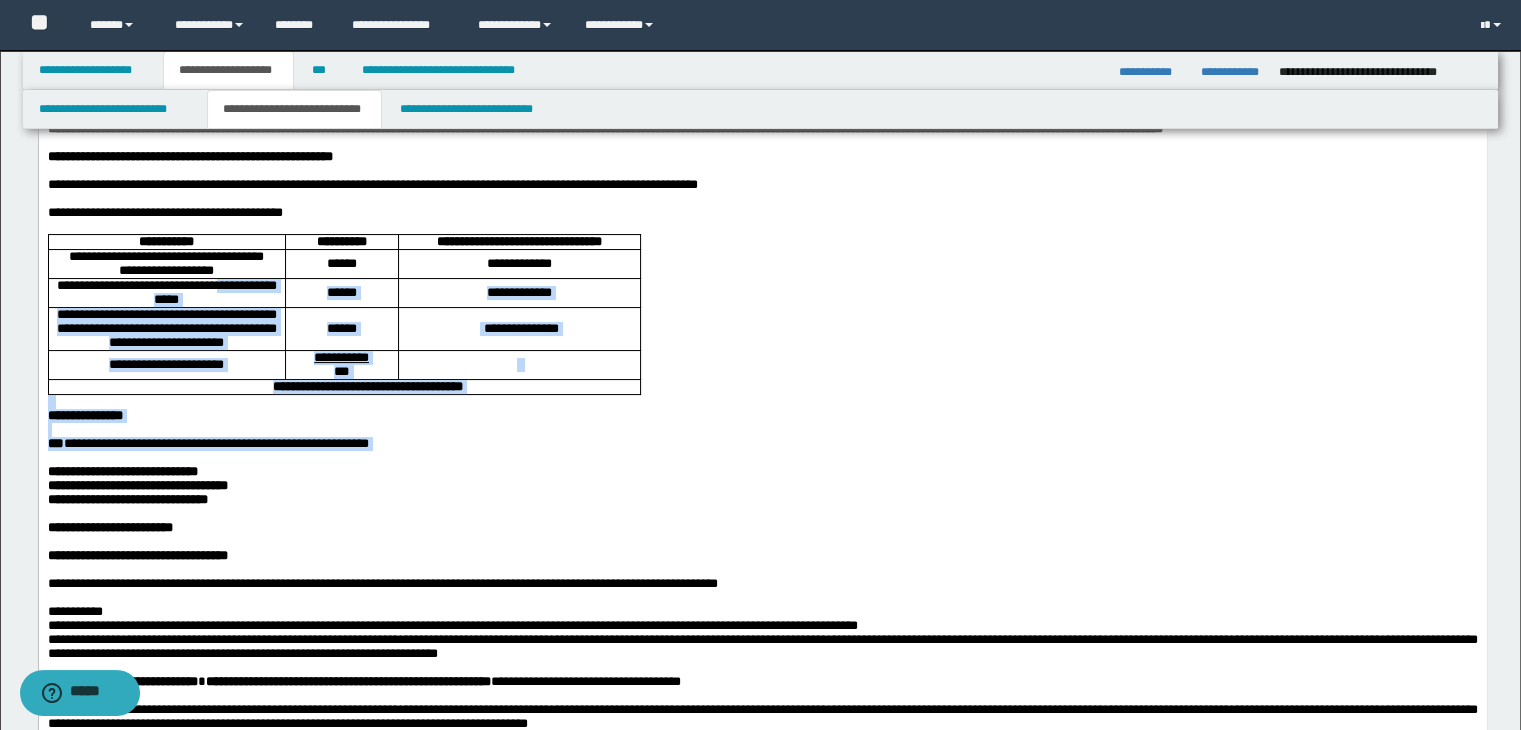 drag, startPoint x: 656, startPoint y: 486, endPoint x: 95, endPoint y: 350, distance: 577.2495 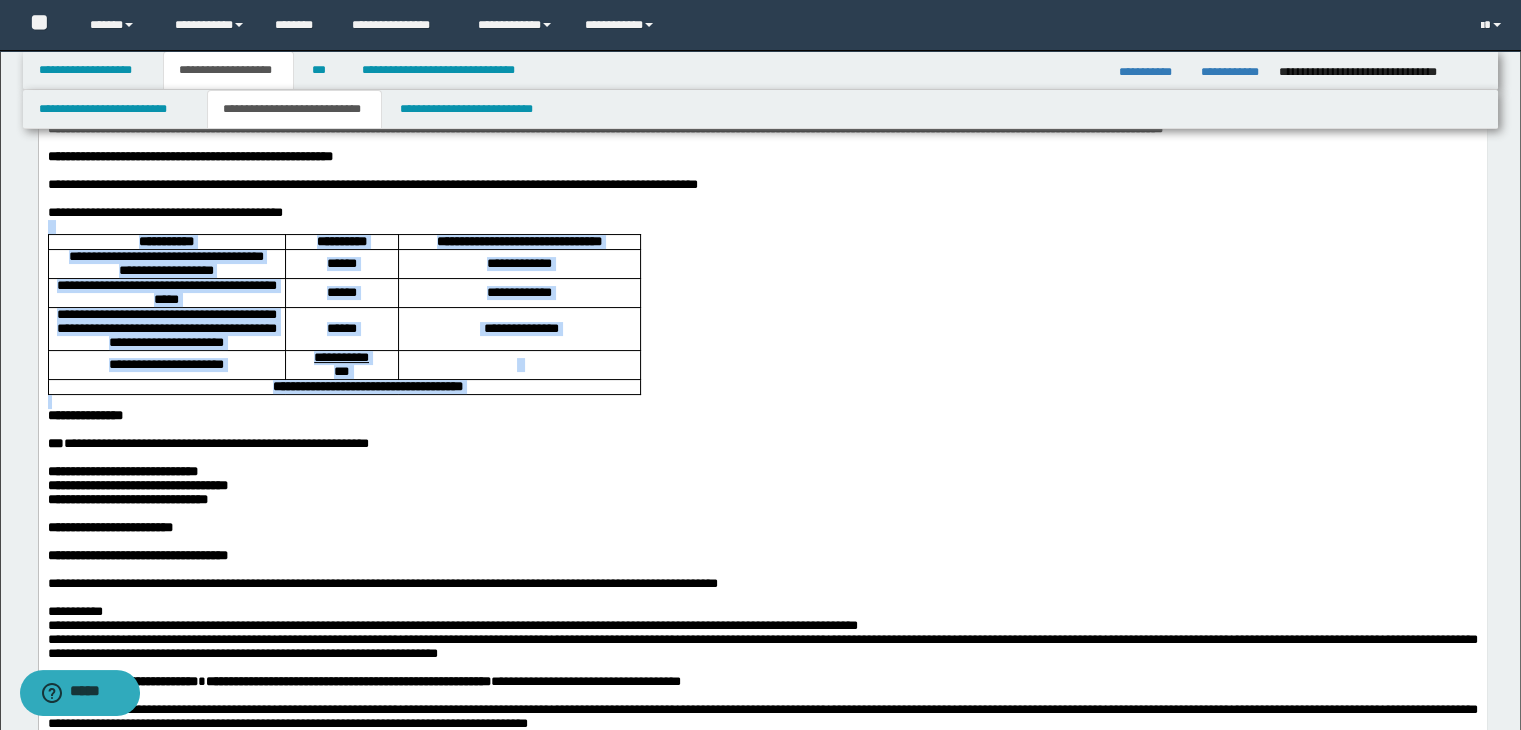 drag, startPoint x: 675, startPoint y: 477, endPoint x: 42, endPoint y: 273, distance: 665.0601 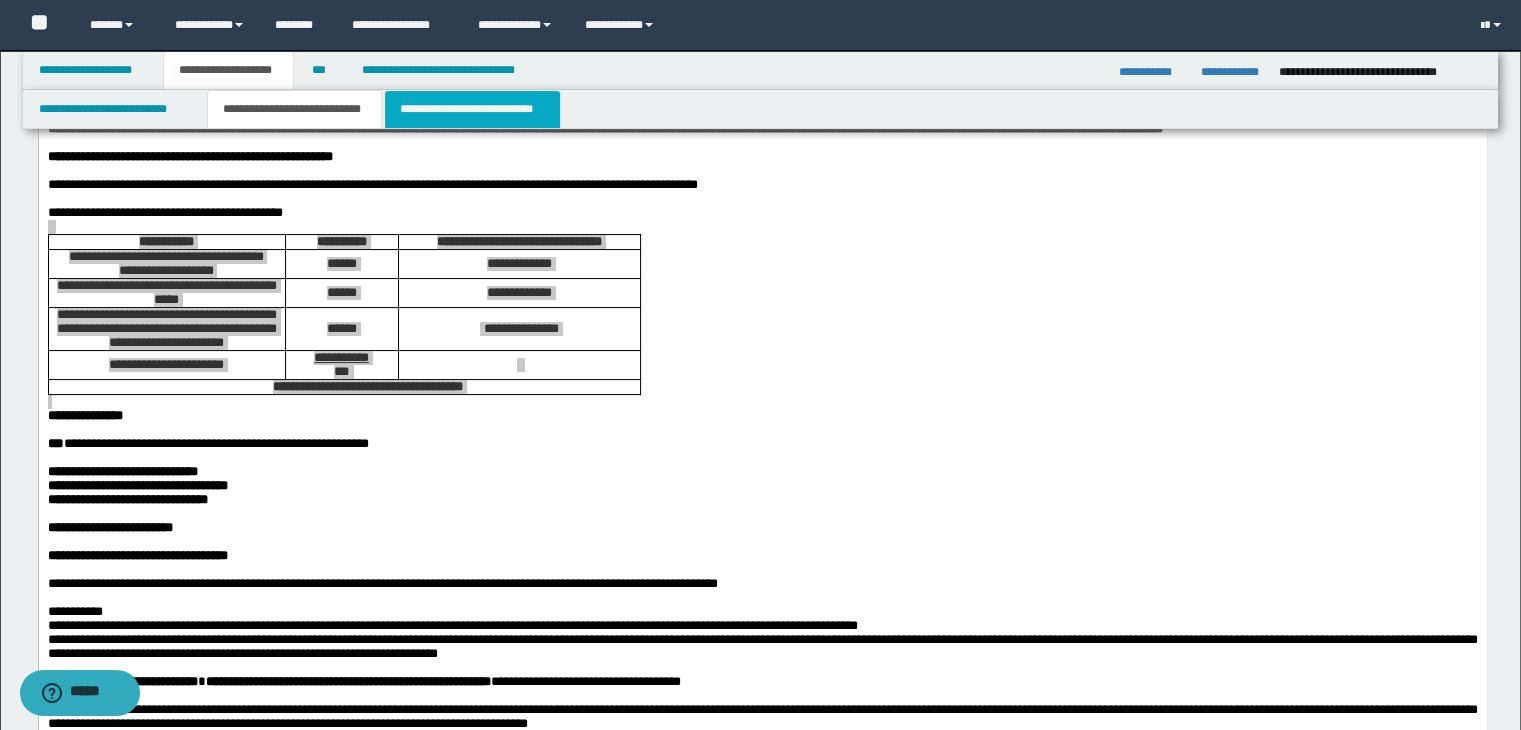 click on "**********" at bounding box center [472, 109] 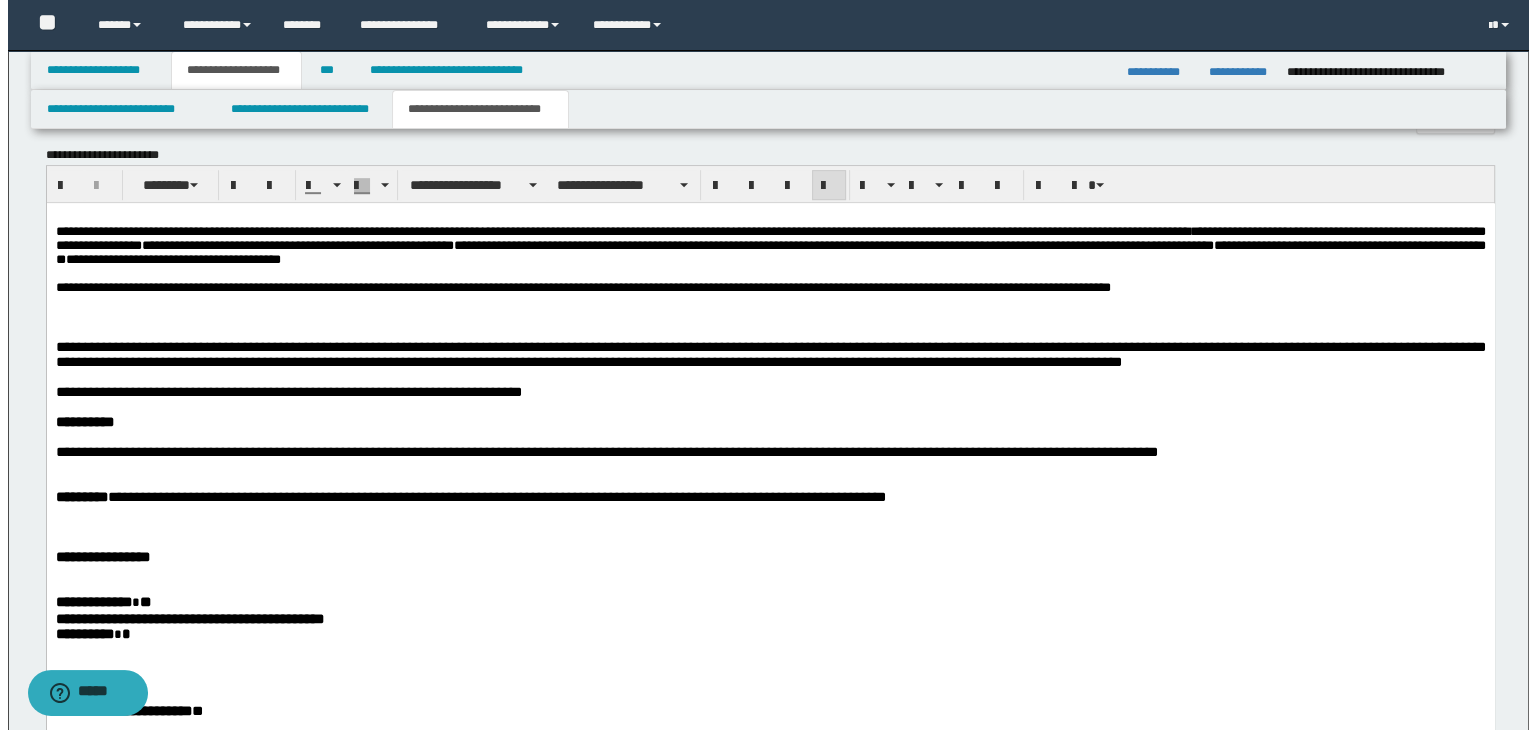 scroll, scrollTop: 1200, scrollLeft: 0, axis: vertical 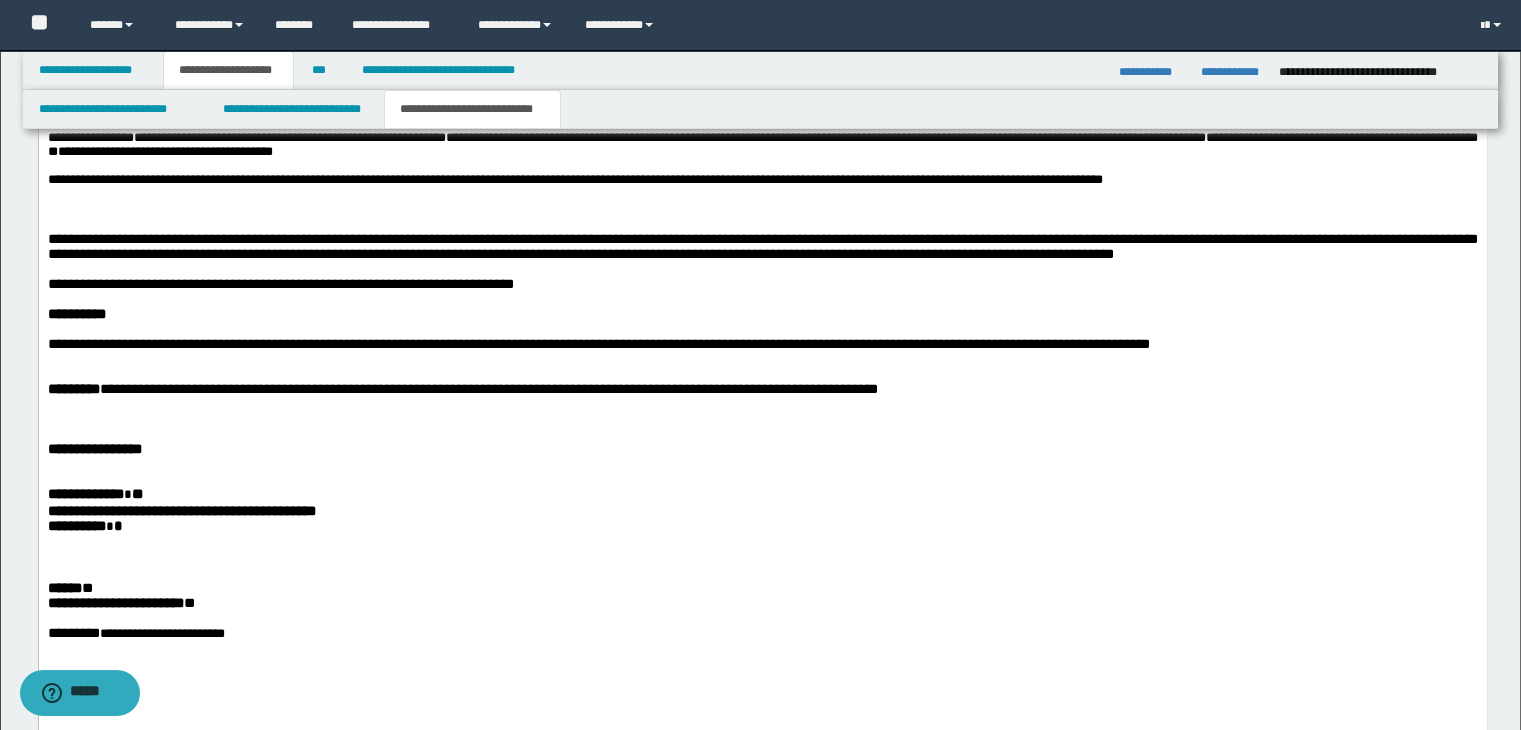 click at bounding box center [762, 194] 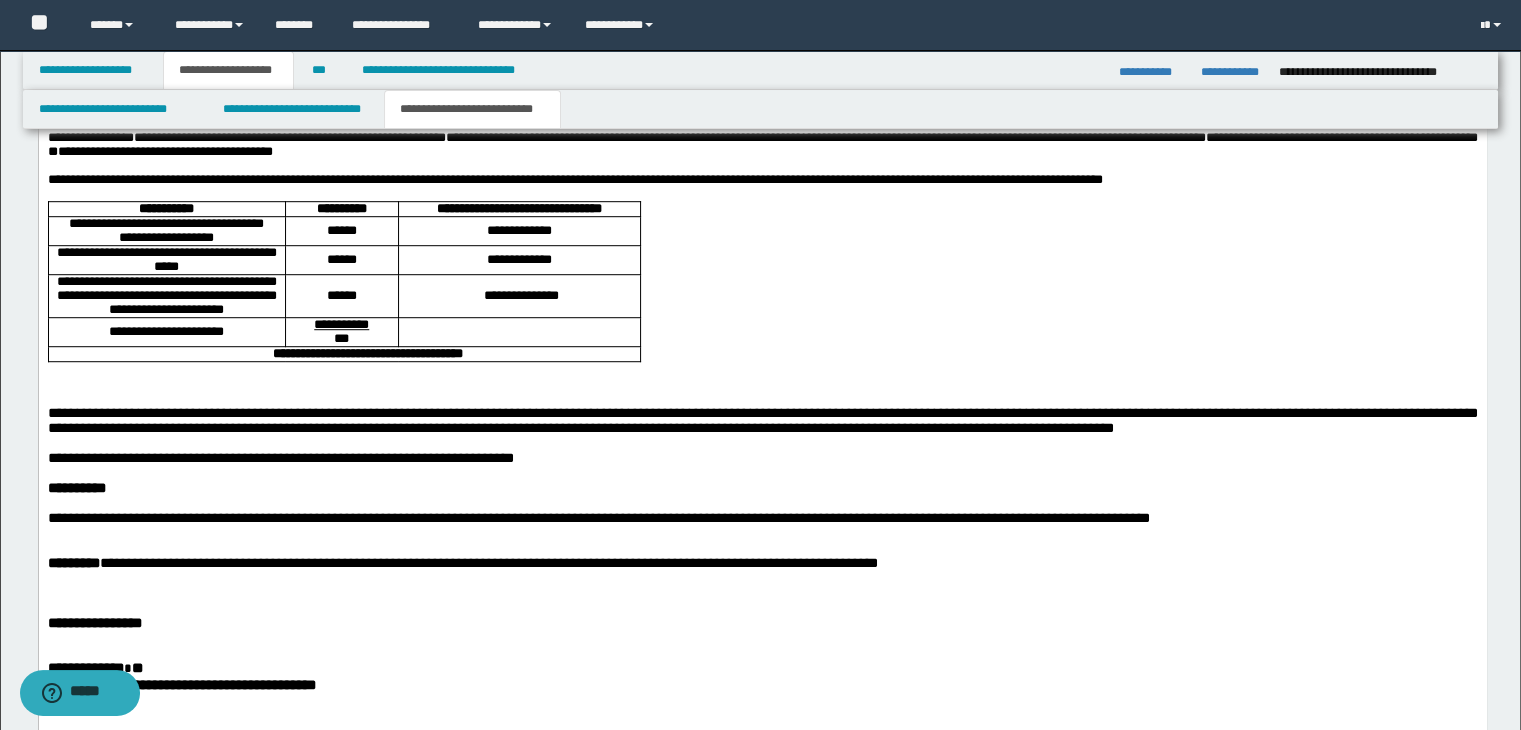 click at bounding box center (762, 398) 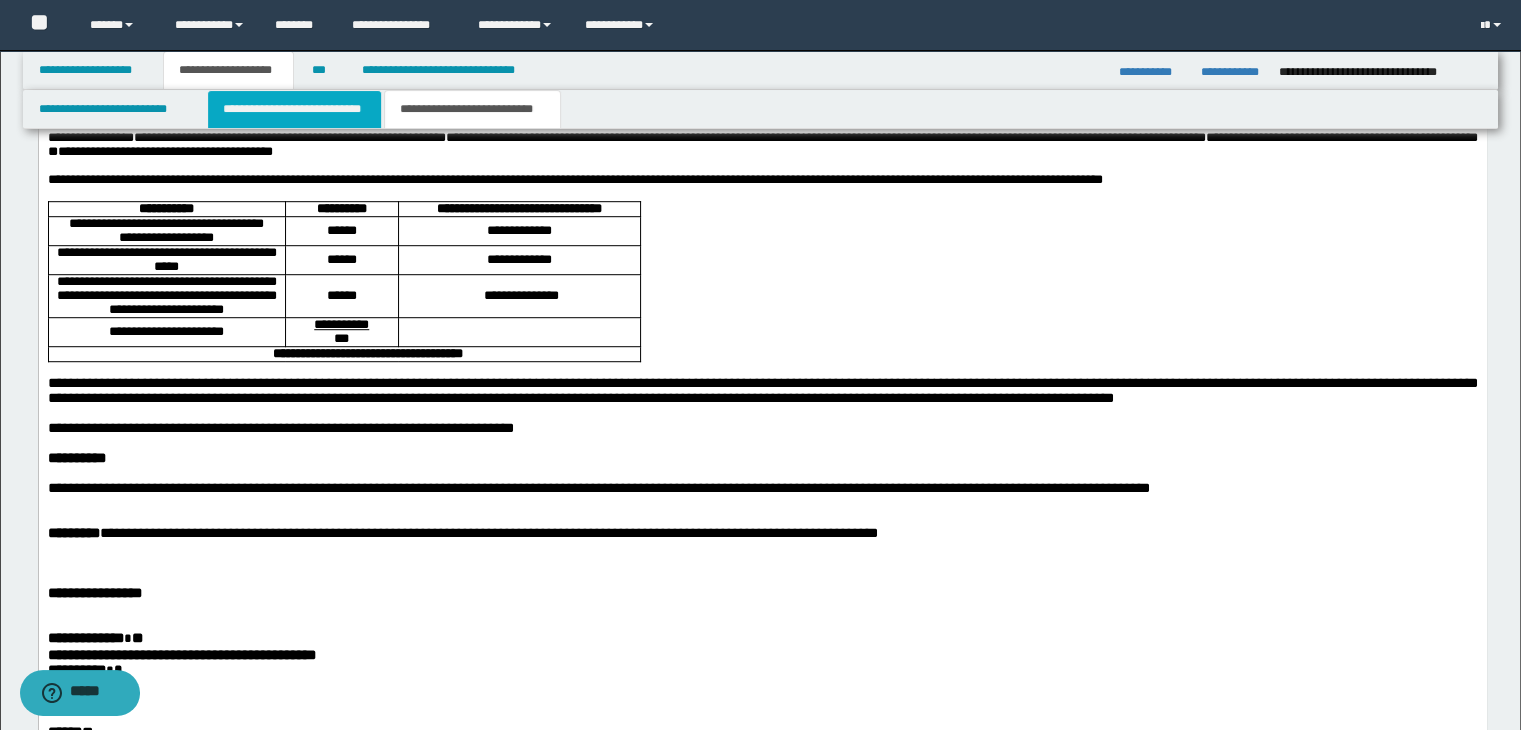 click on "**********" at bounding box center (294, 109) 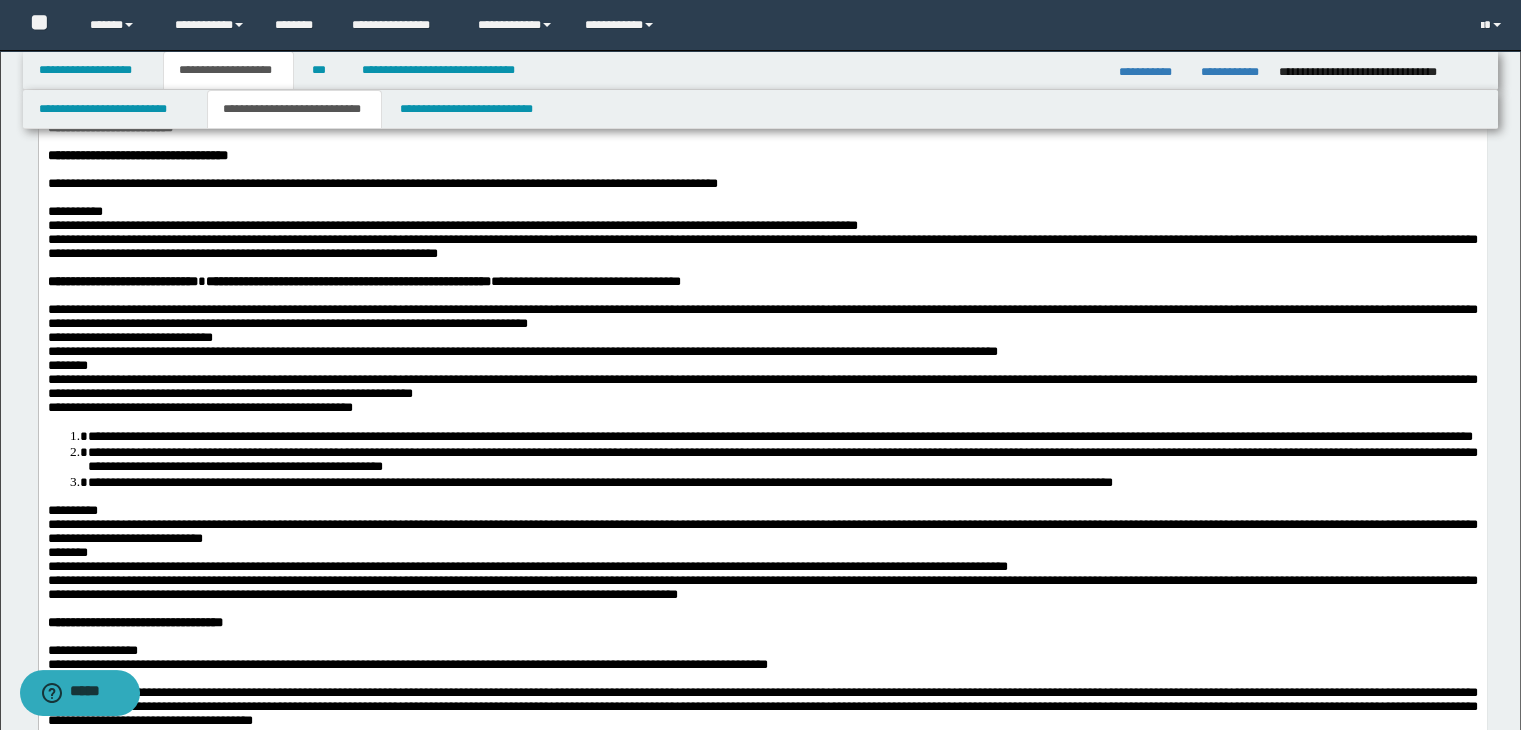 scroll, scrollTop: 300, scrollLeft: 0, axis: vertical 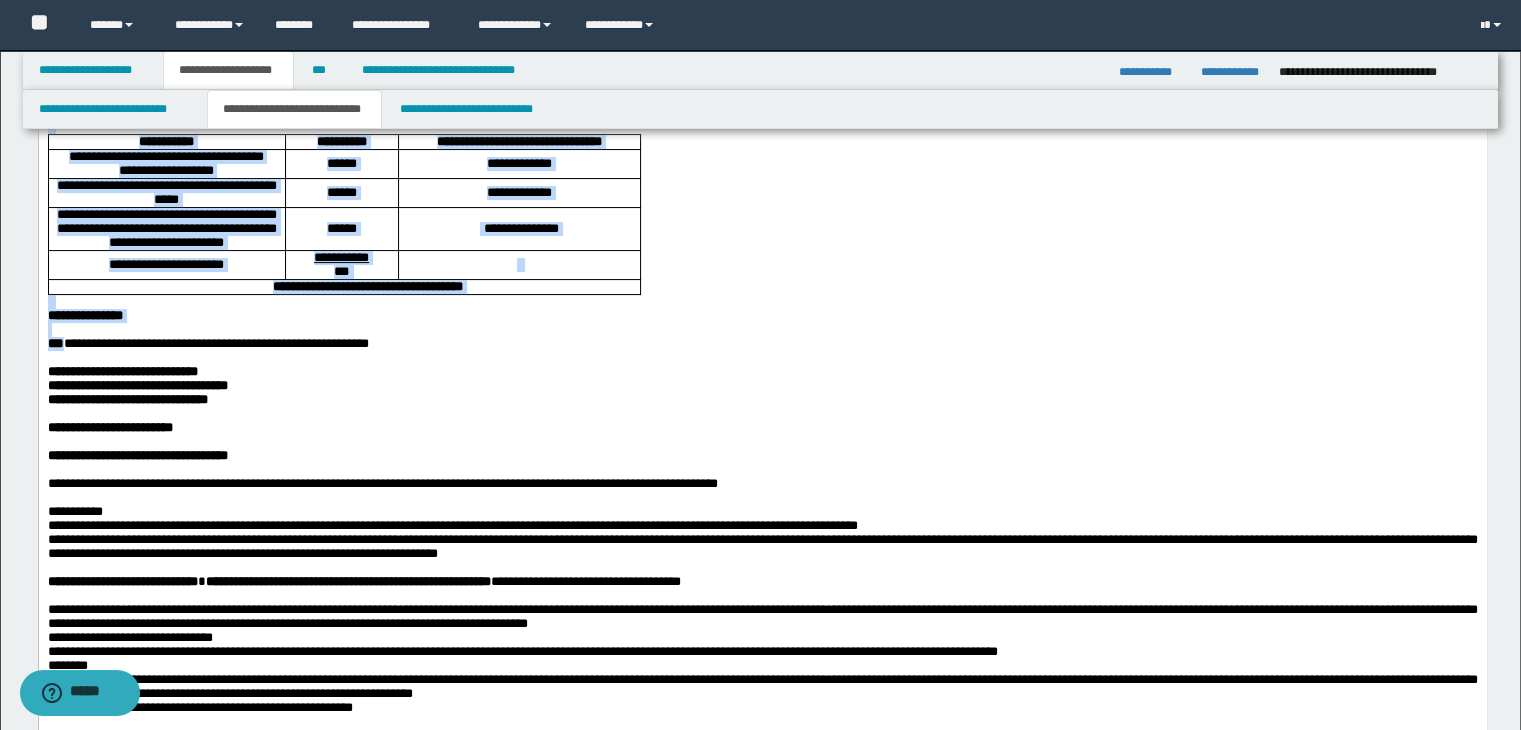 drag, startPoint x: 286, startPoint y: 559, endPoint x: 67, endPoint y: 437, distance: 250.68906 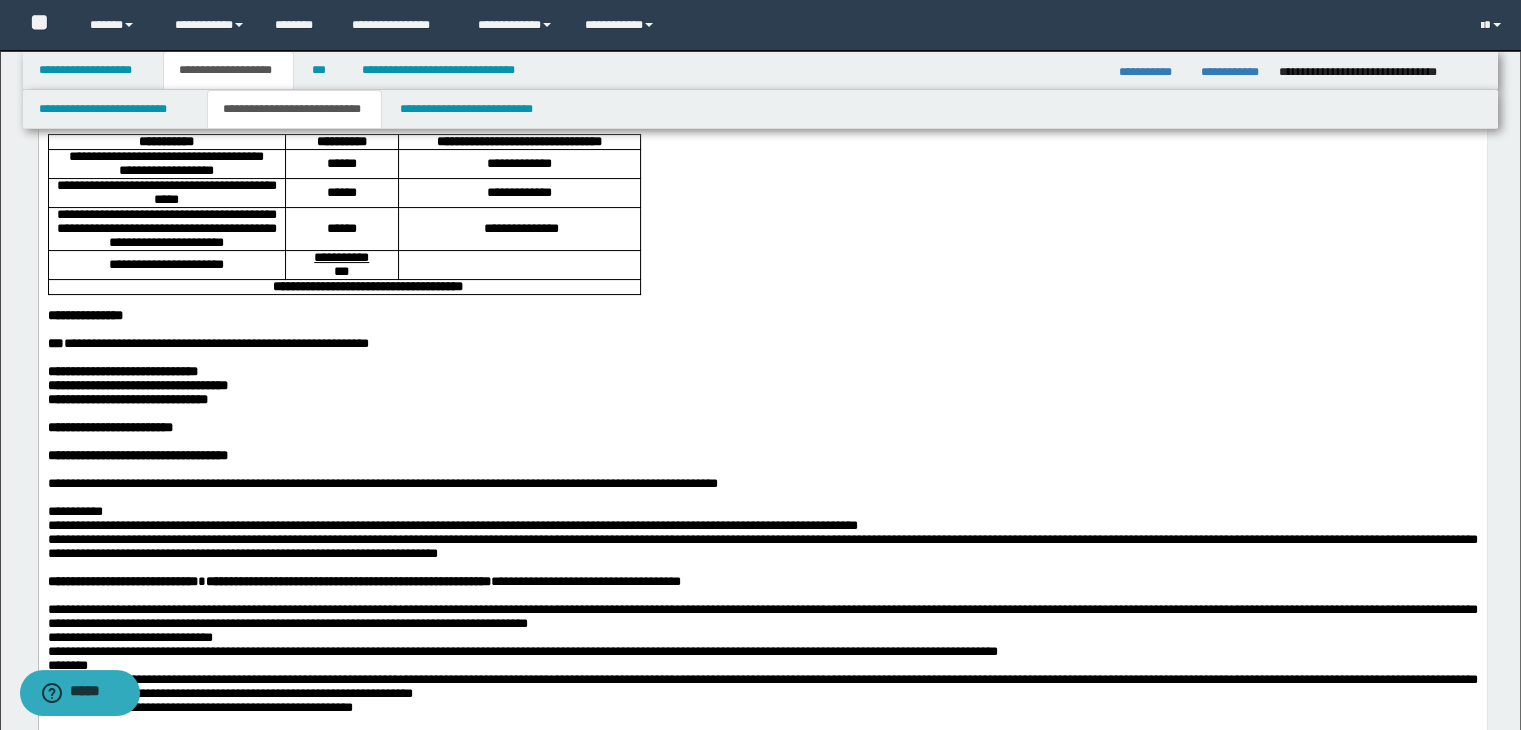 click on "**********" at bounding box center (762, 456) 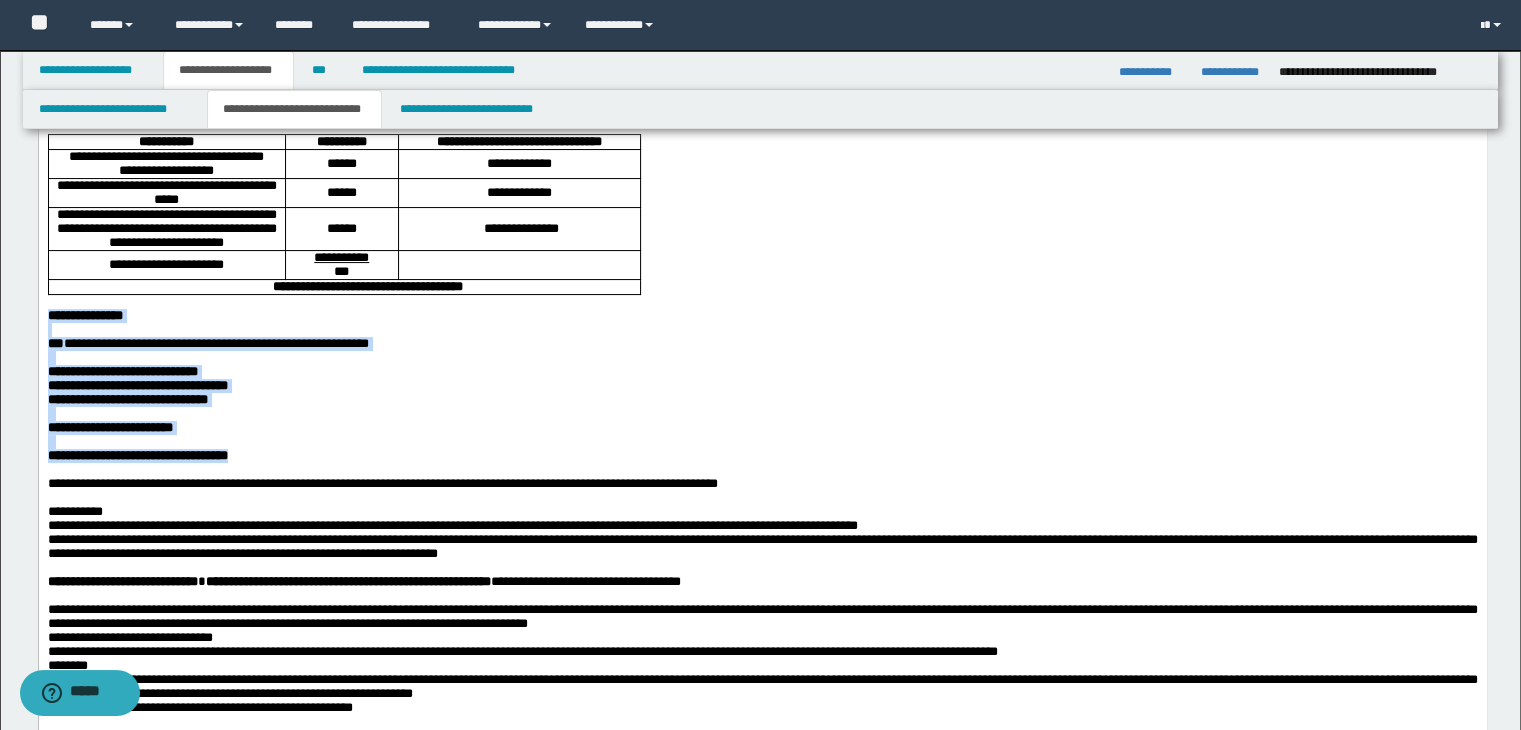 drag, startPoint x: 305, startPoint y: 565, endPoint x: 40, endPoint y: 403, distance: 310.5946 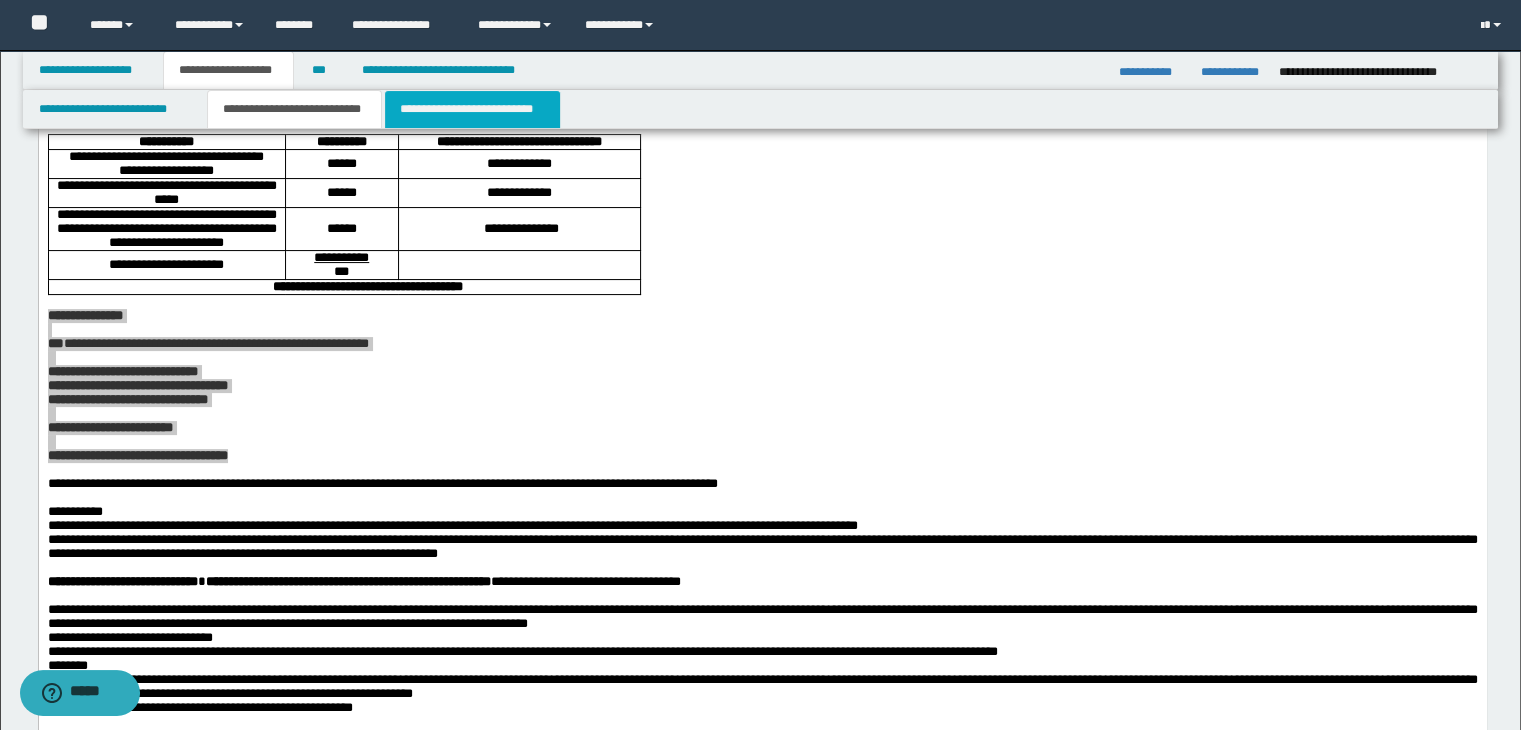 click on "**********" at bounding box center [472, 109] 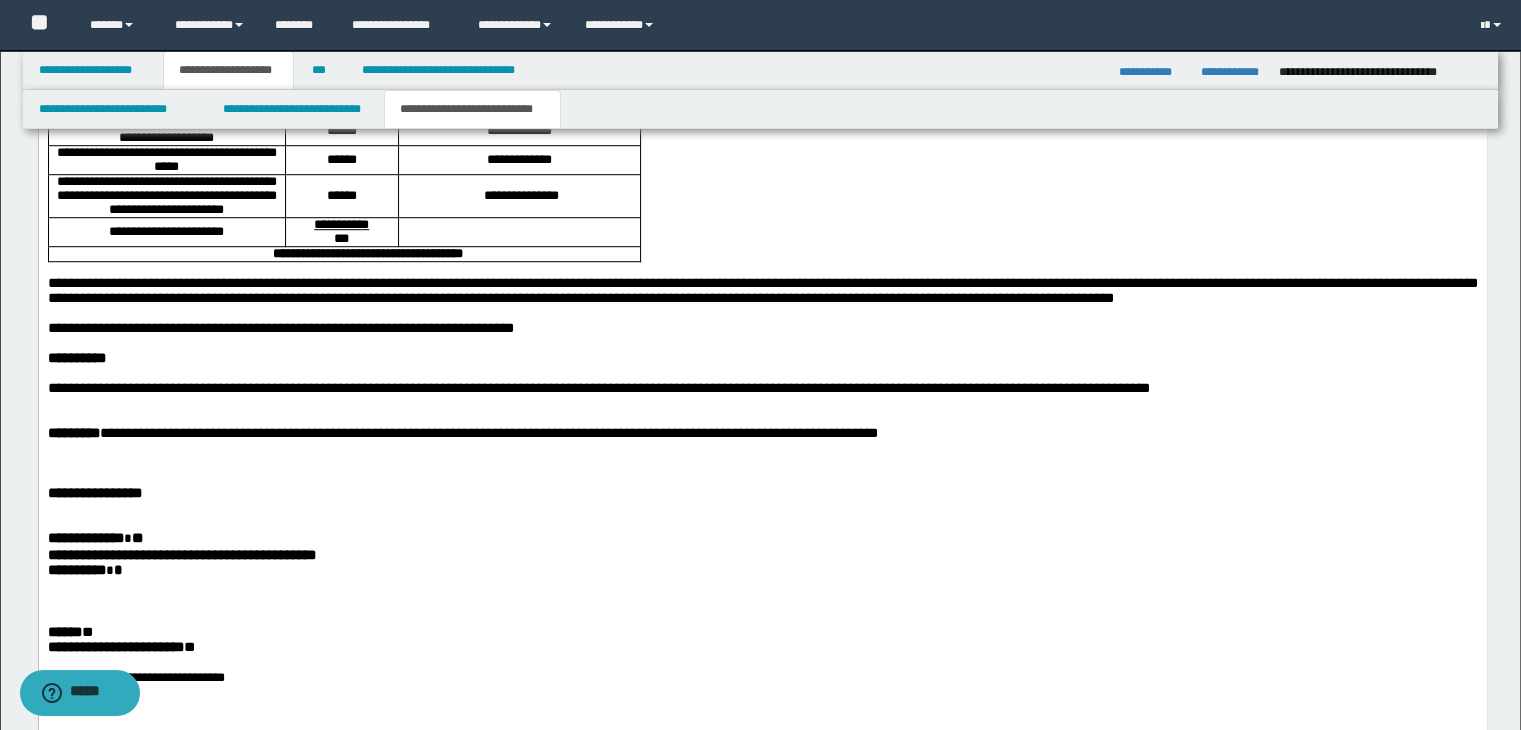 scroll, scrollTop: 1400, scrollLeft: 0, axis: vertical 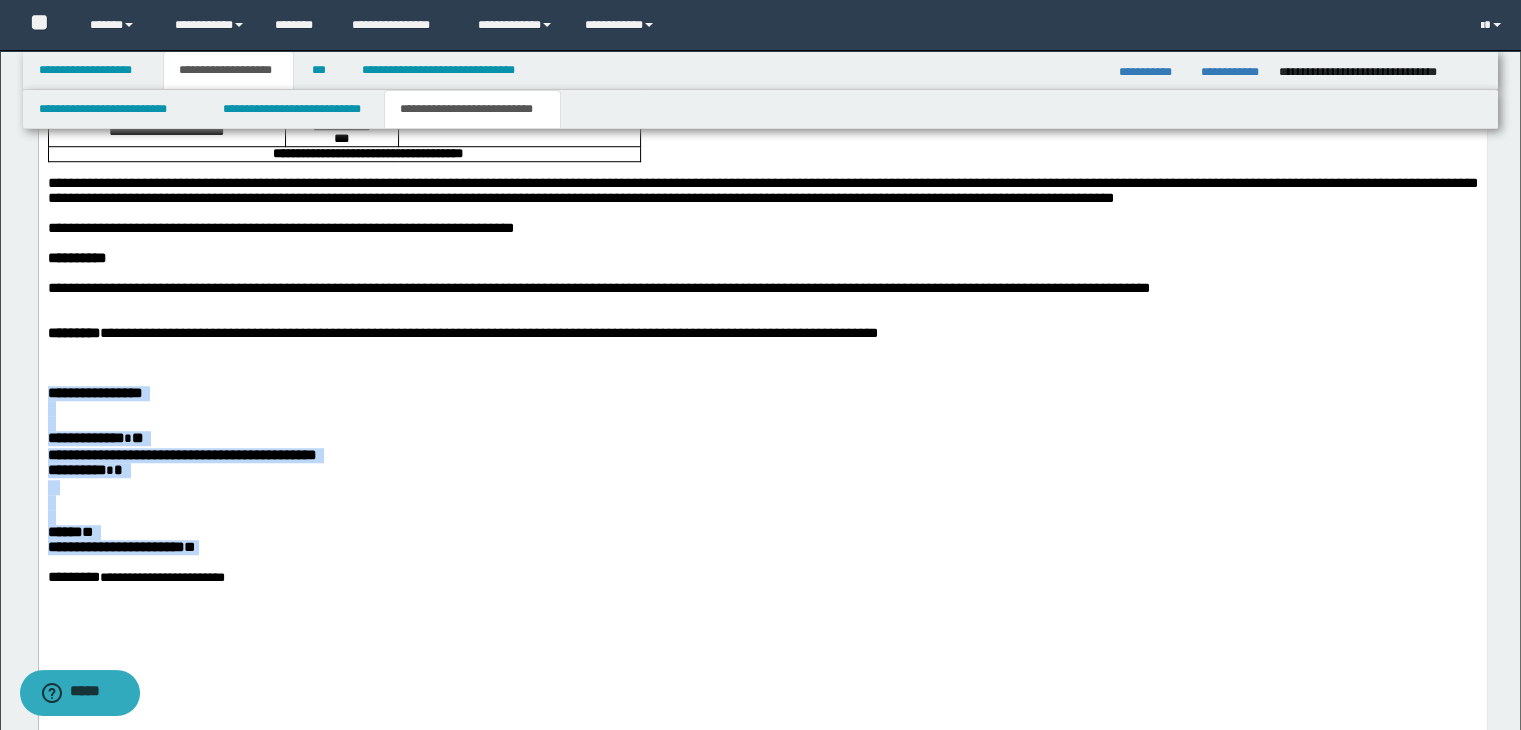 drag, startPoint x: 218, startPoint y: 643, endPoint x: 65, endPoint y: 457, distance: 240.84227 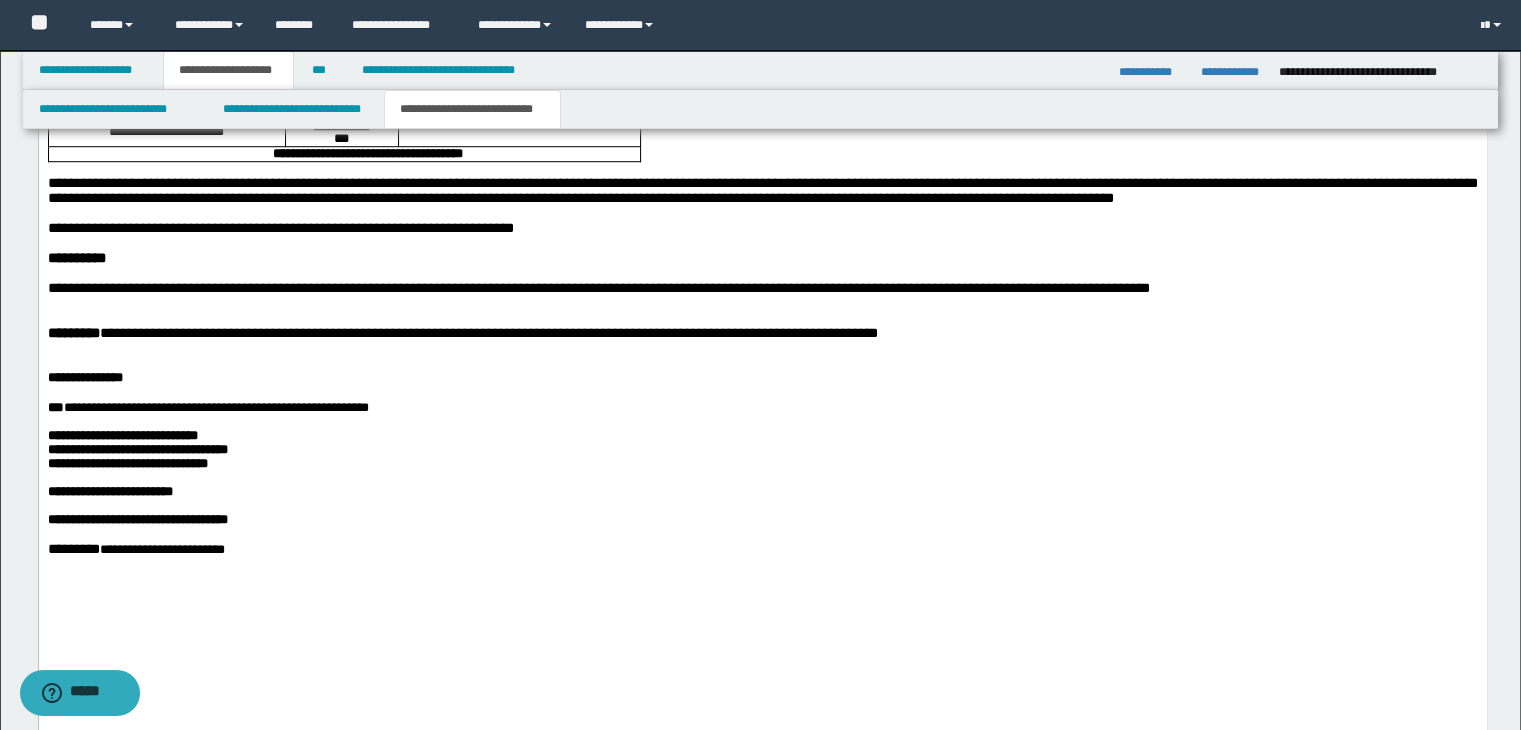 click at bounding box center [762, 364] 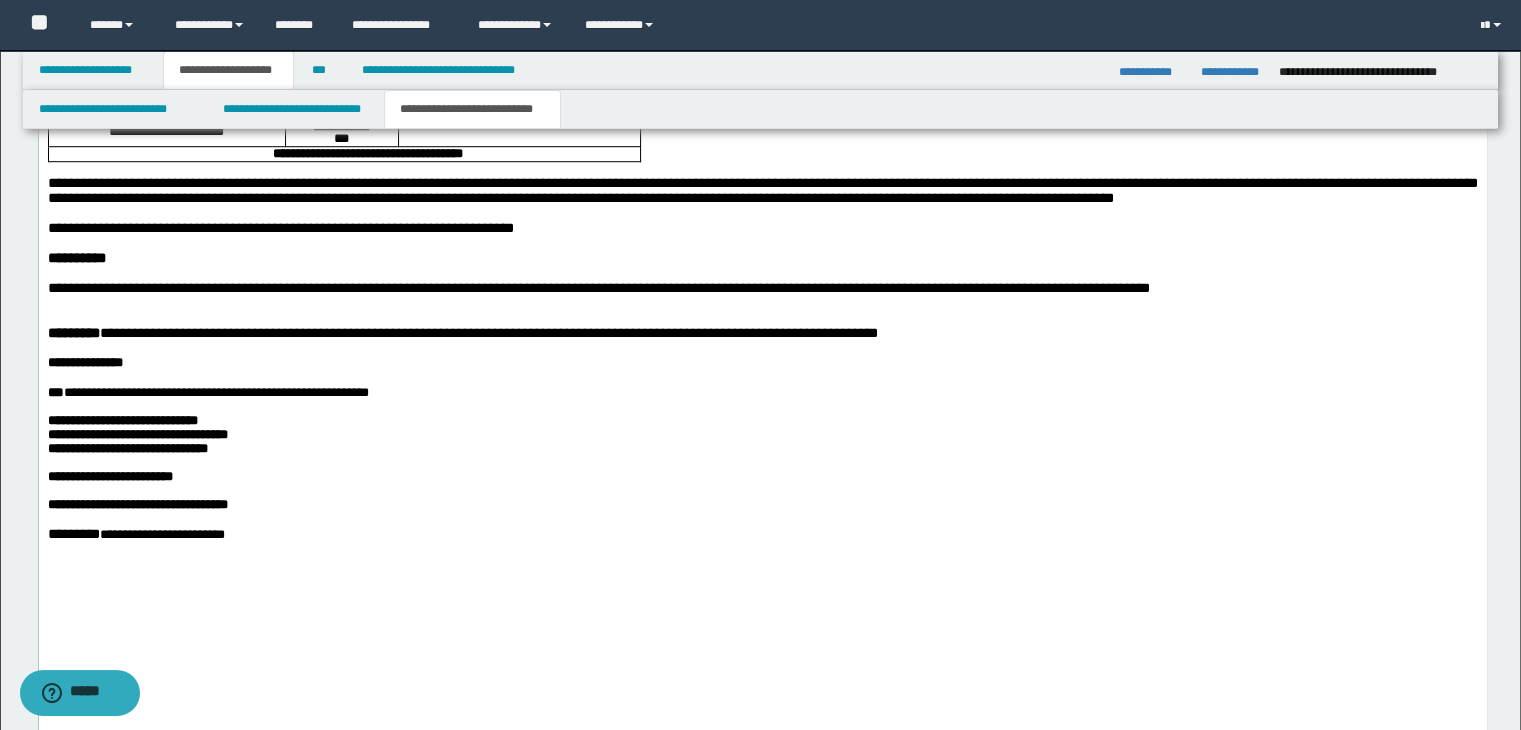 click at bounding box center [762, 319] 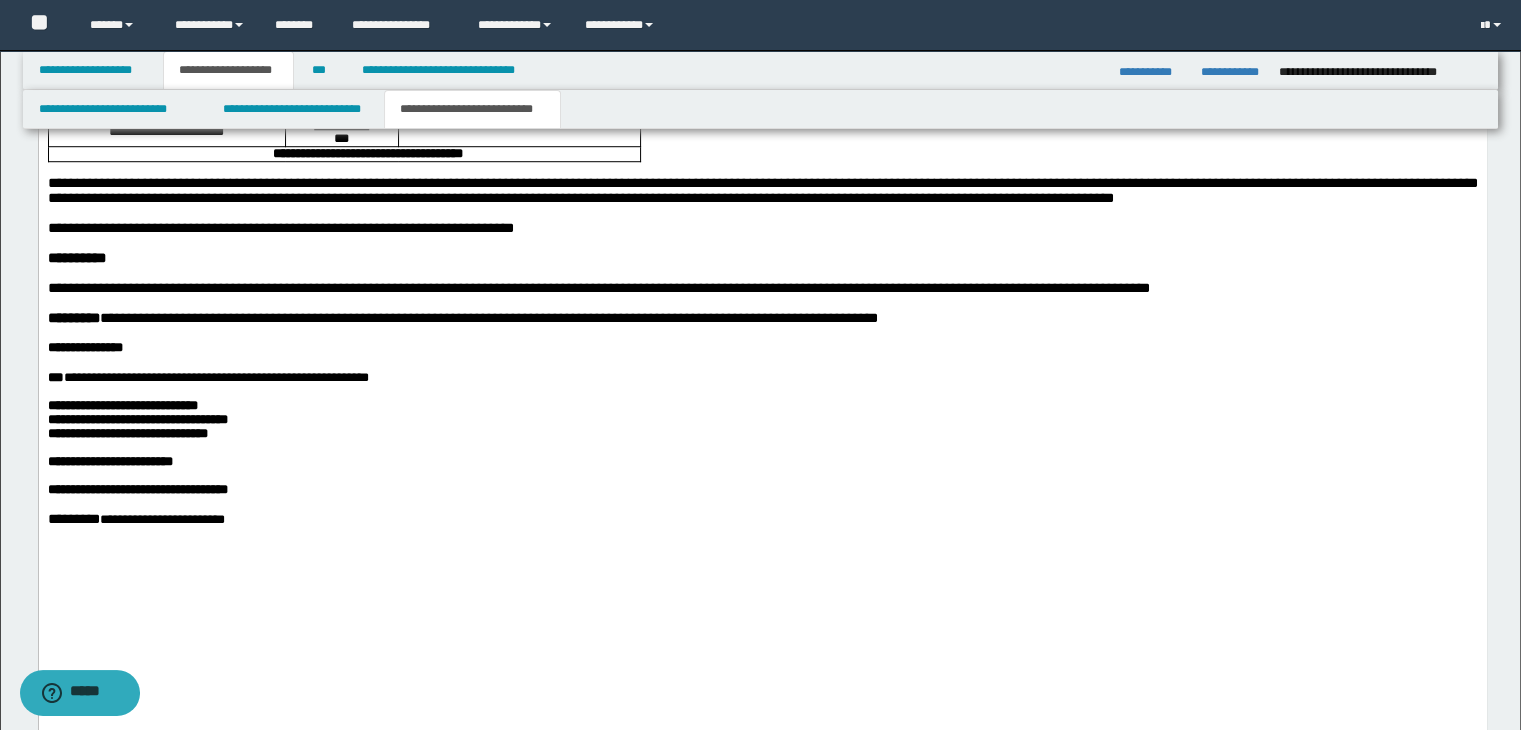 click at bounding box center [762, 274] 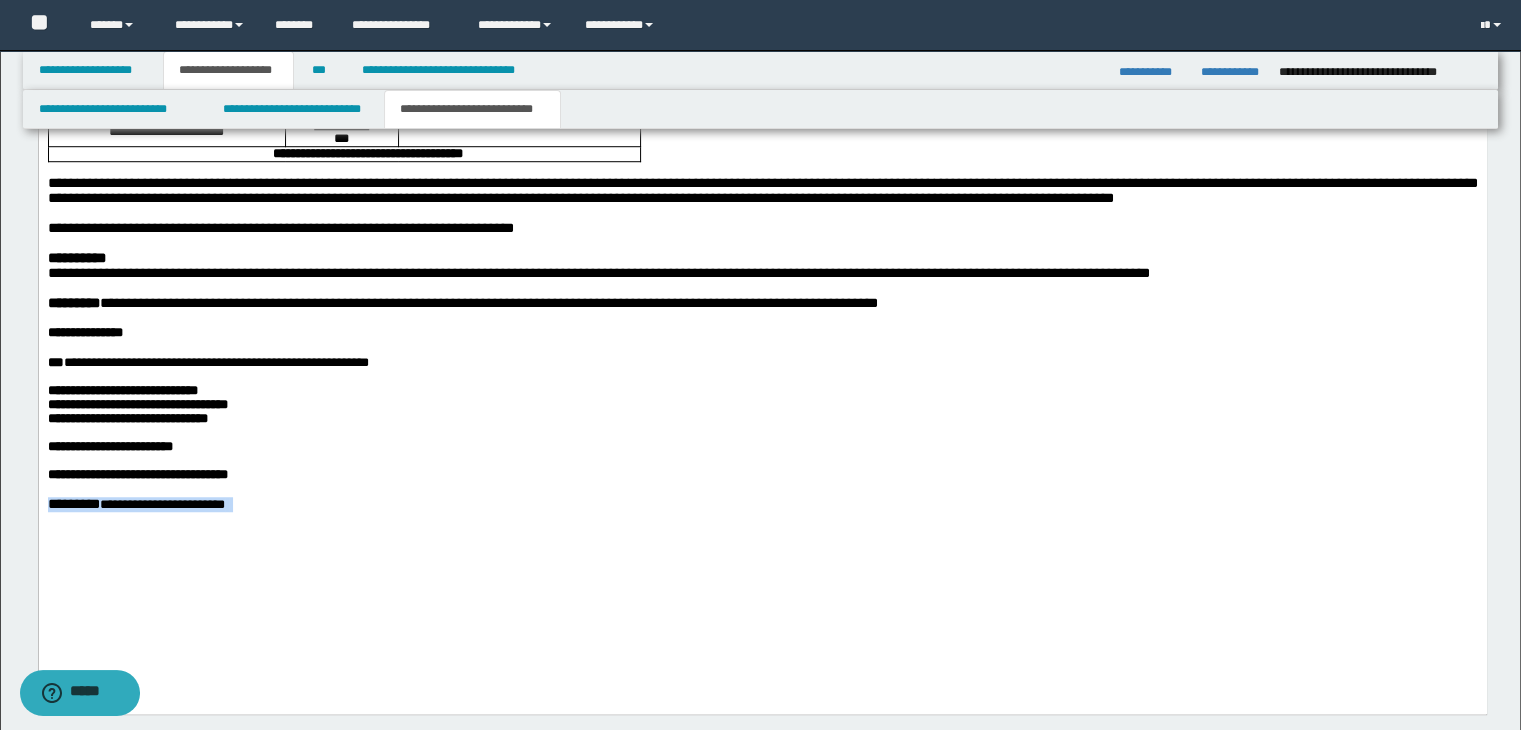 drag, startPoint x: 242, startPoint y: 595, endPoint x: -1, endPoint y: 590, distance: 243.05144 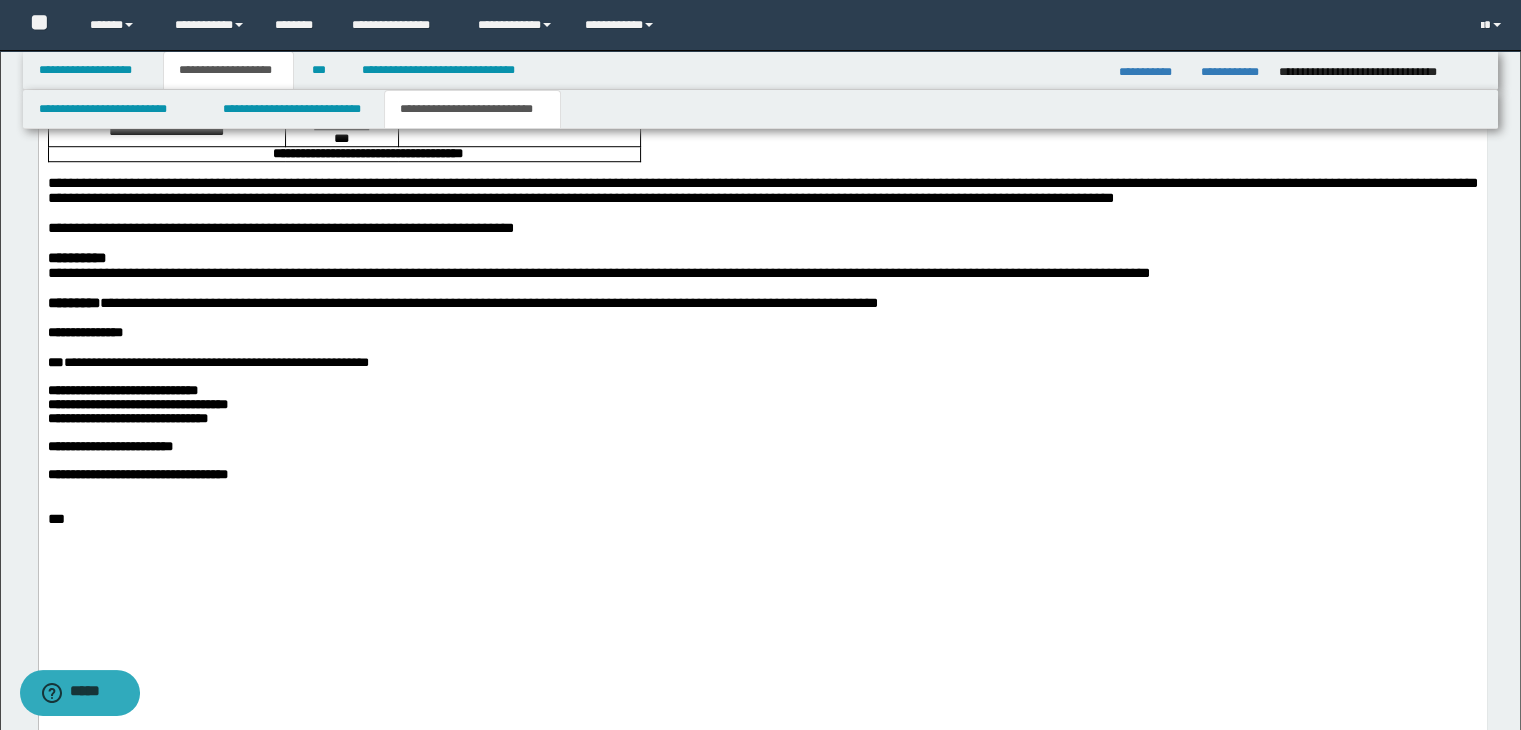 click at bounding box center [762, 505] 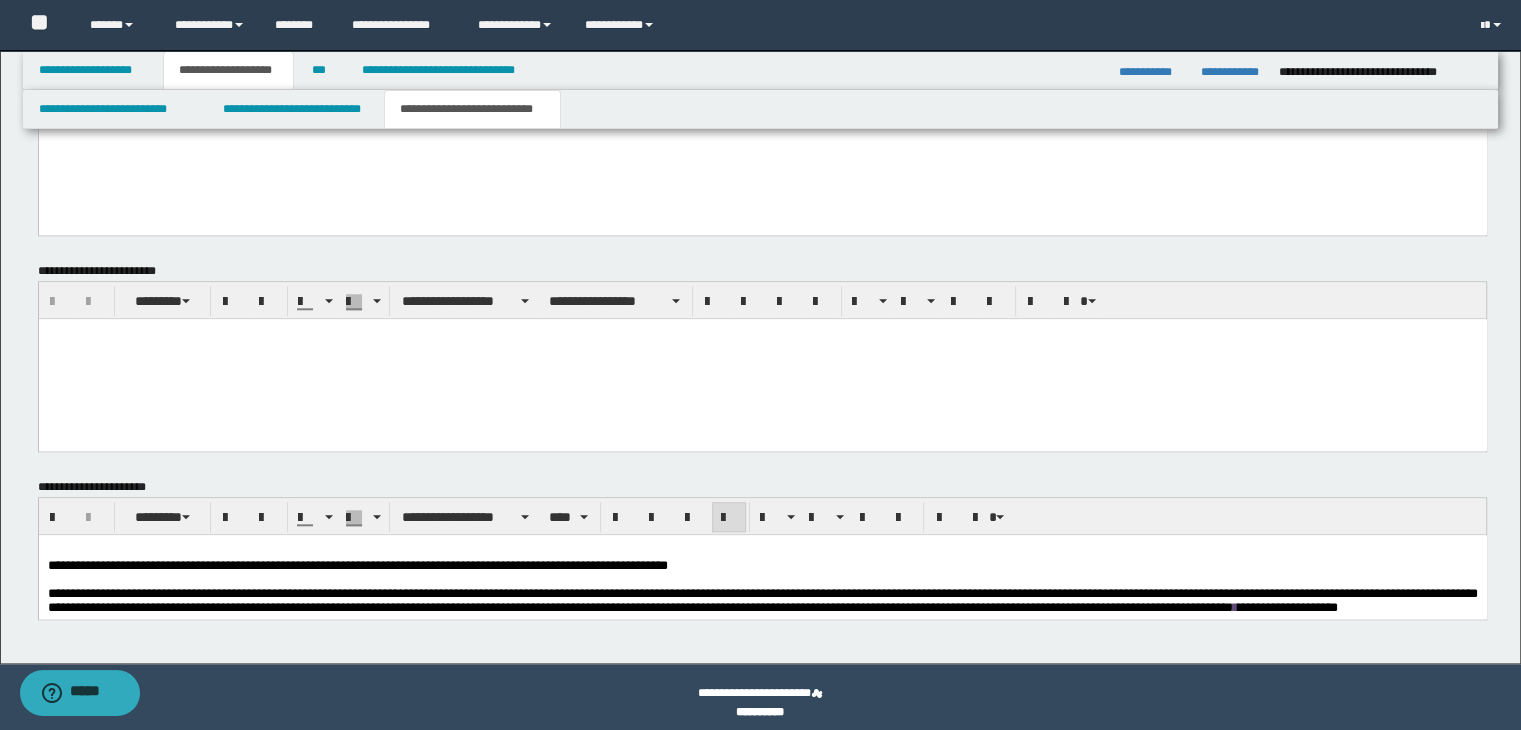 scroll, scrollTop: 1900, scrollLeft: 0, axis: vertical 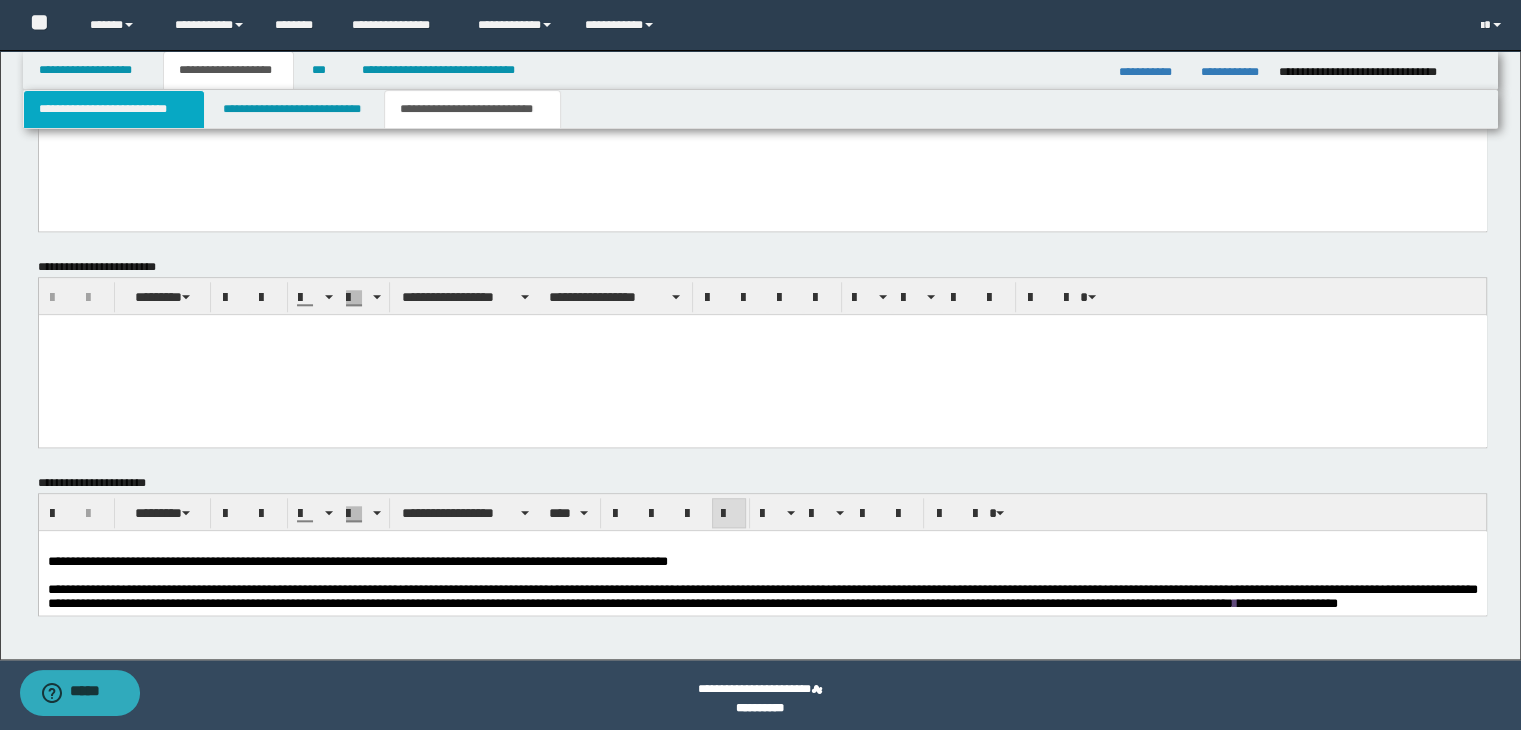 click on "**********" at bounding box center (114, 109) 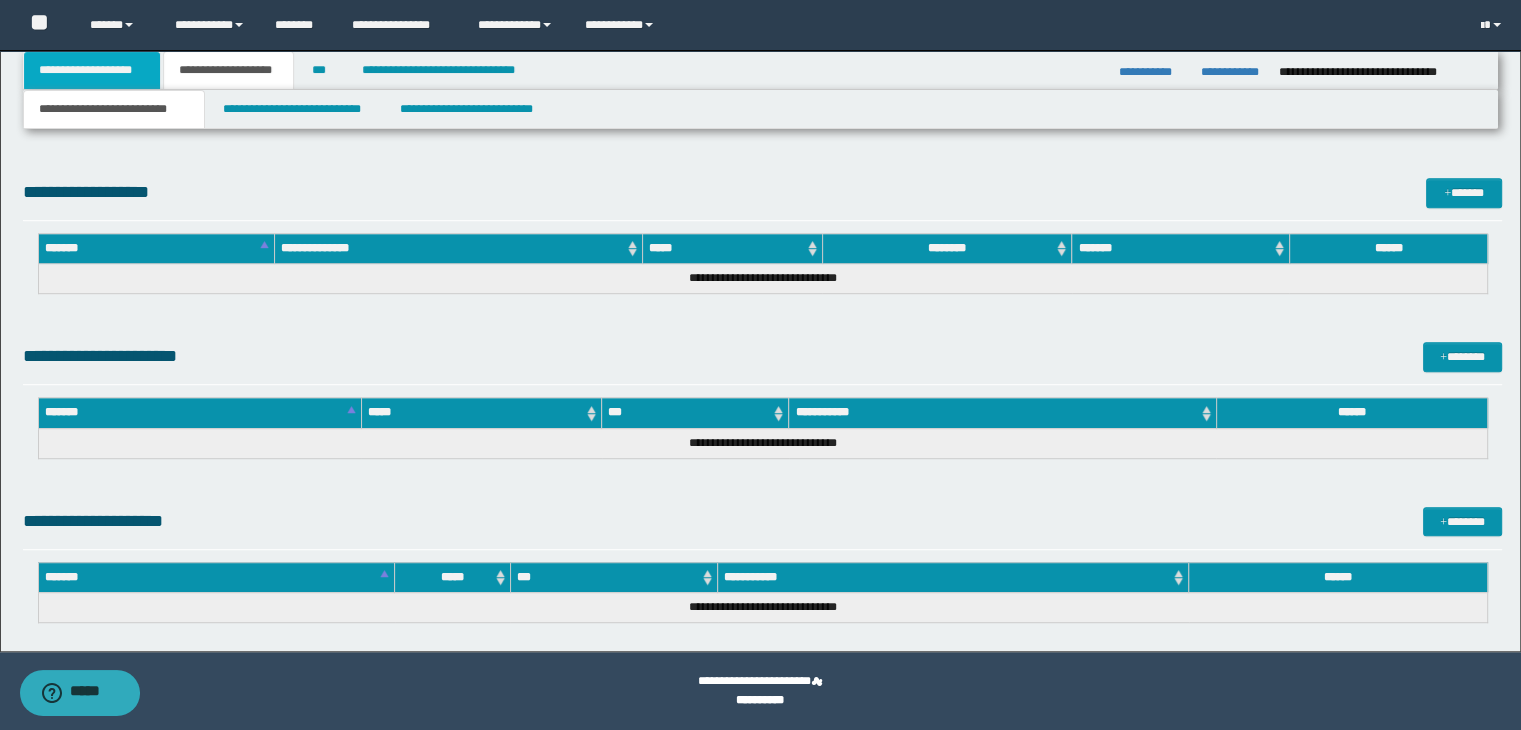 click on "**********" at bounding box center (92, 70) 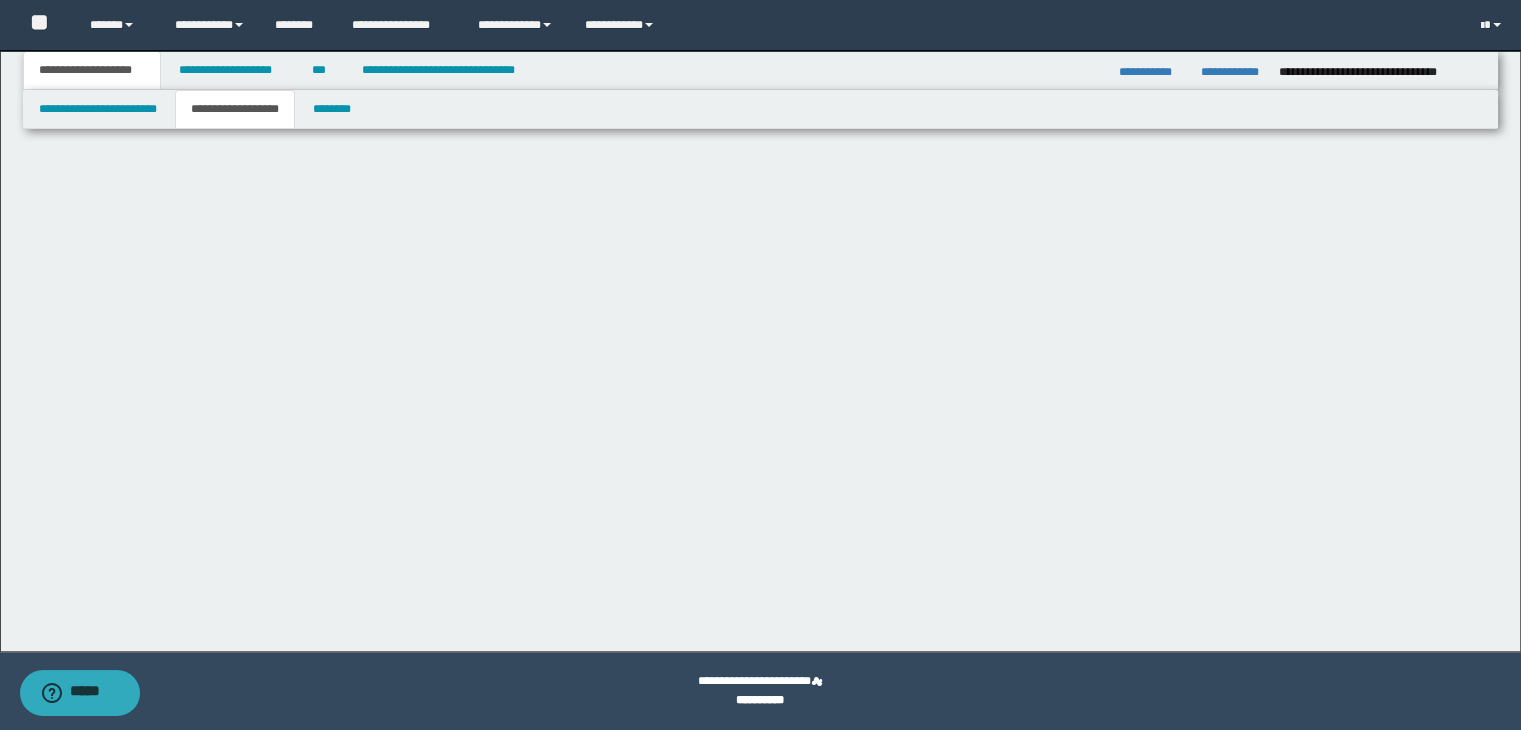 scroll, scrollTop: 376, scrollLeft: 0, axis: vertical 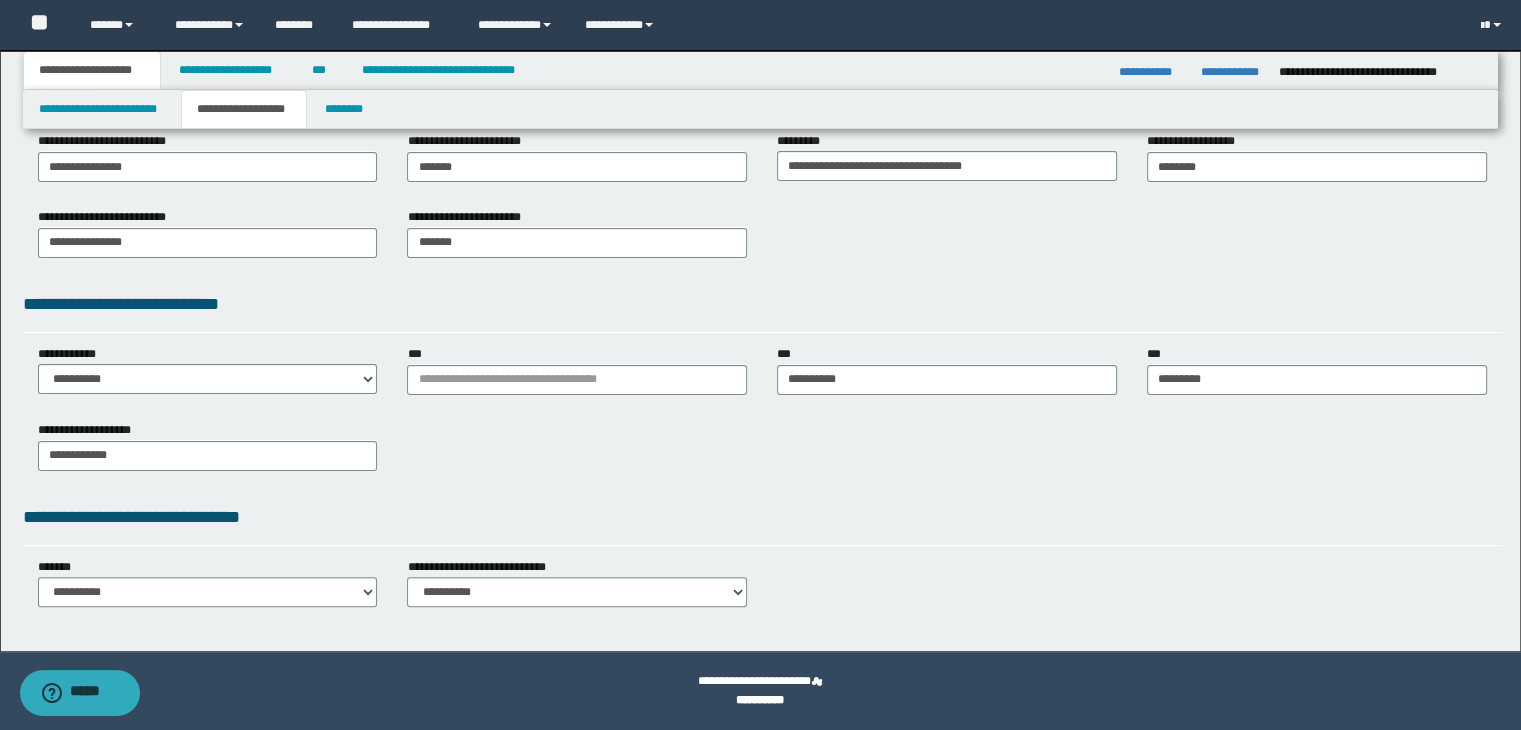 click on "**********" at bounding box center [244, 109] 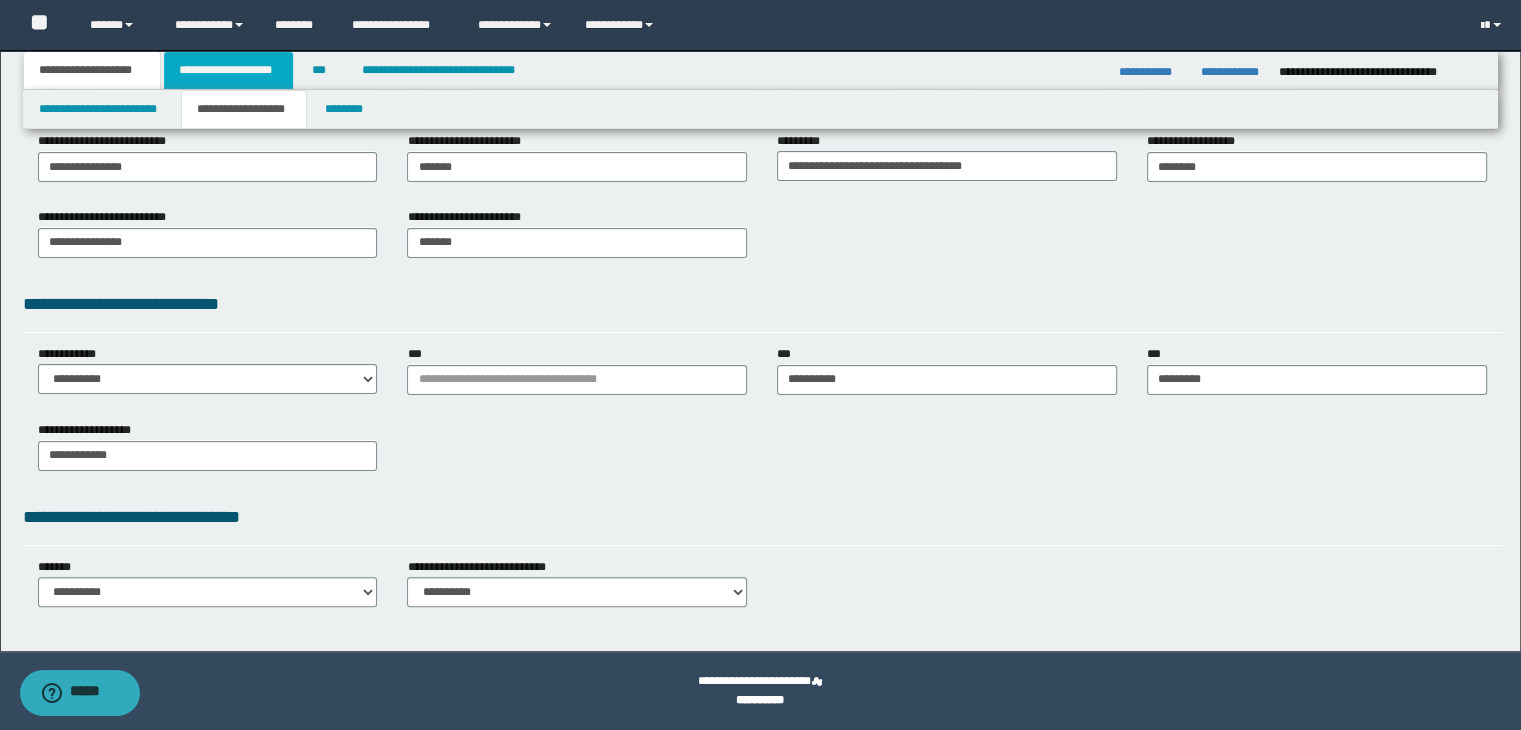 click on "**********" at bounding box center [228, 70] 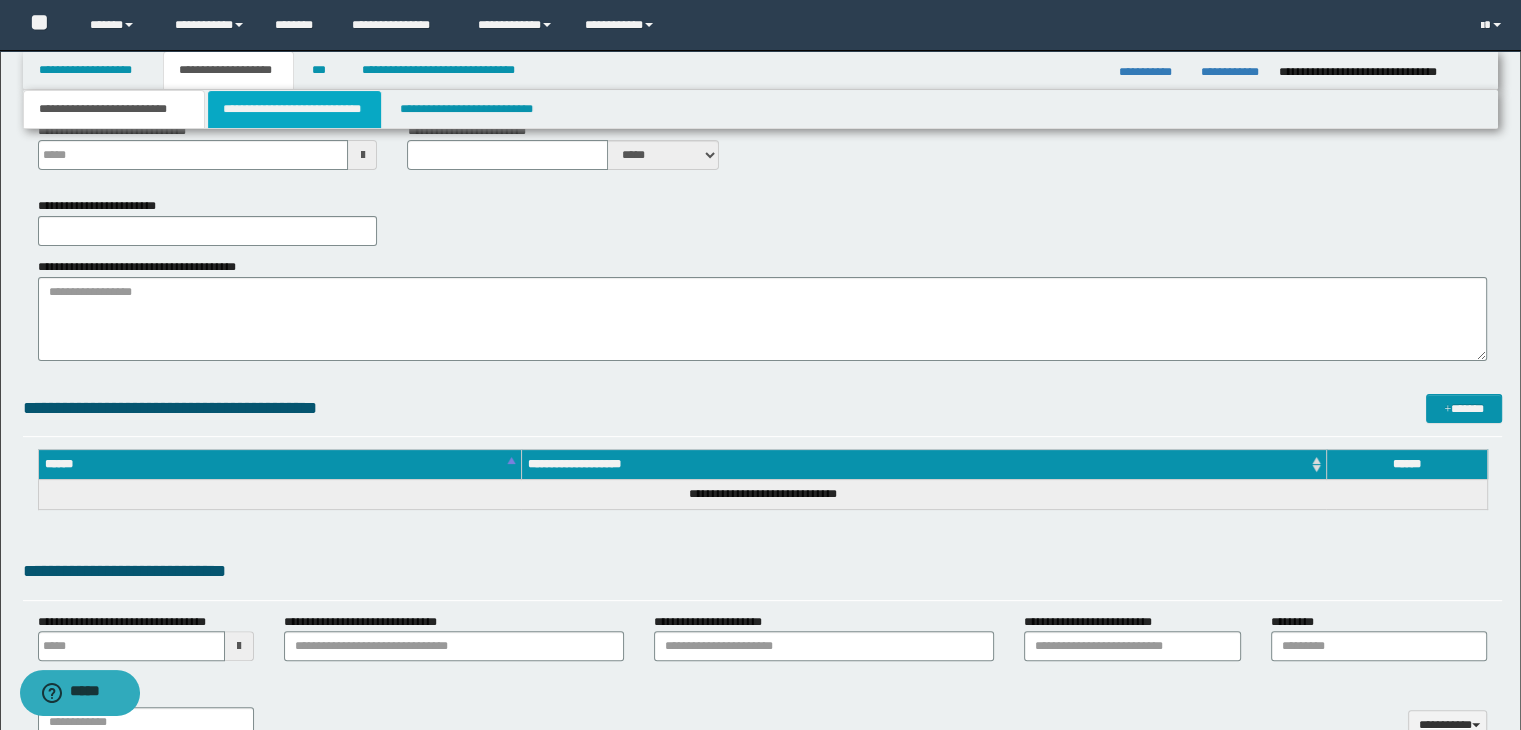 click on "**********" at bounding box center [294, 109] 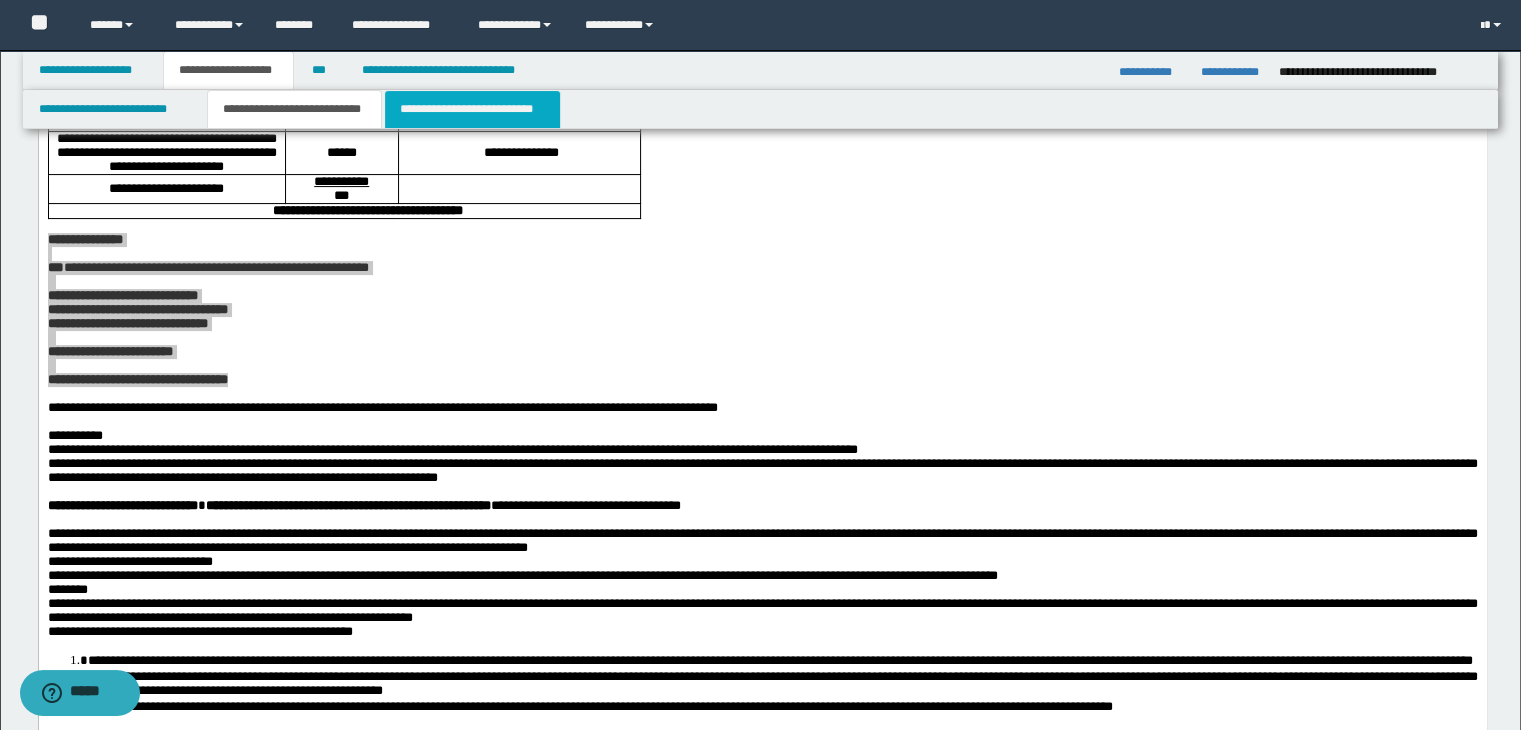 click on "**********" at bounding box center [472, 109] 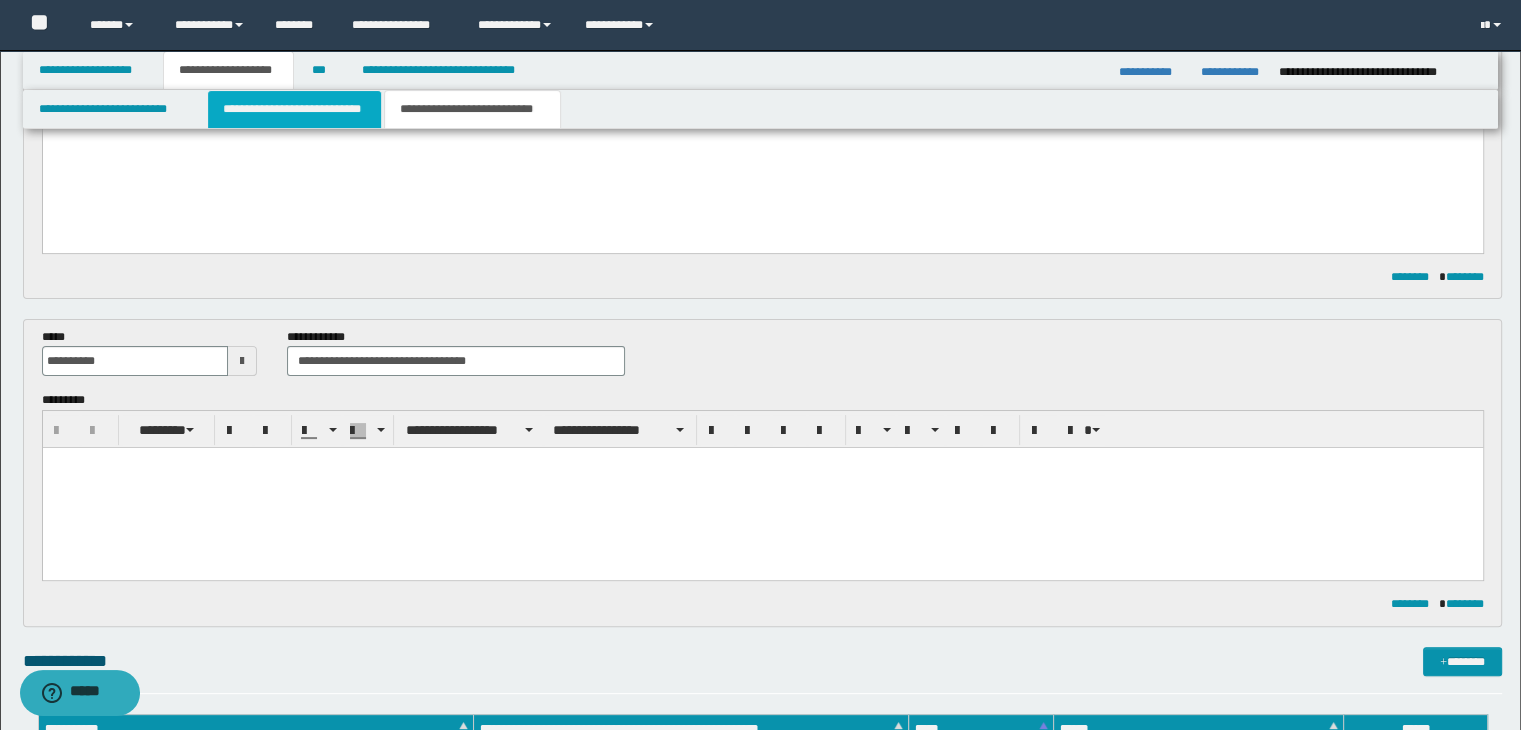 click on "**********" at bounding box center [294, 109] 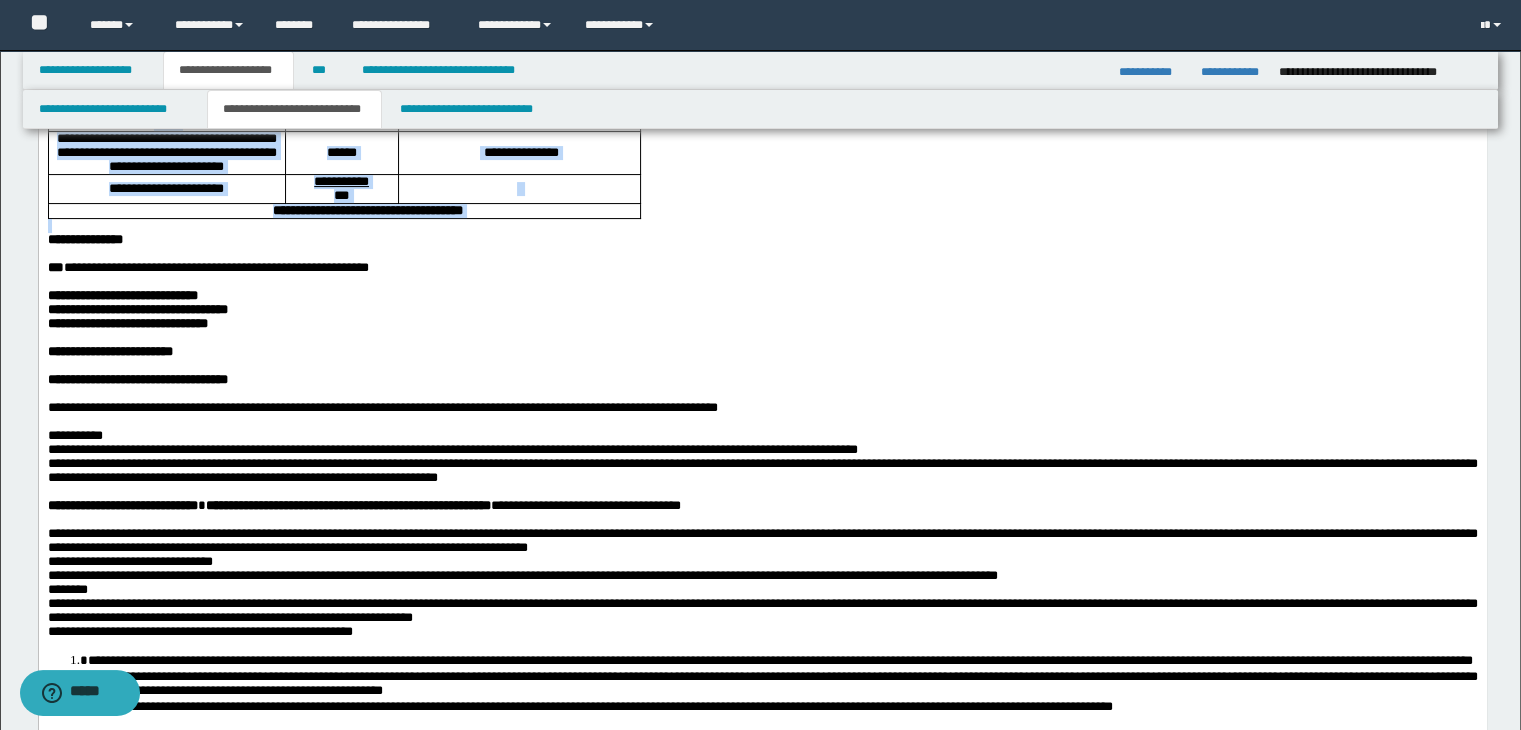 click on "**********" at bounding box center (518, 88) 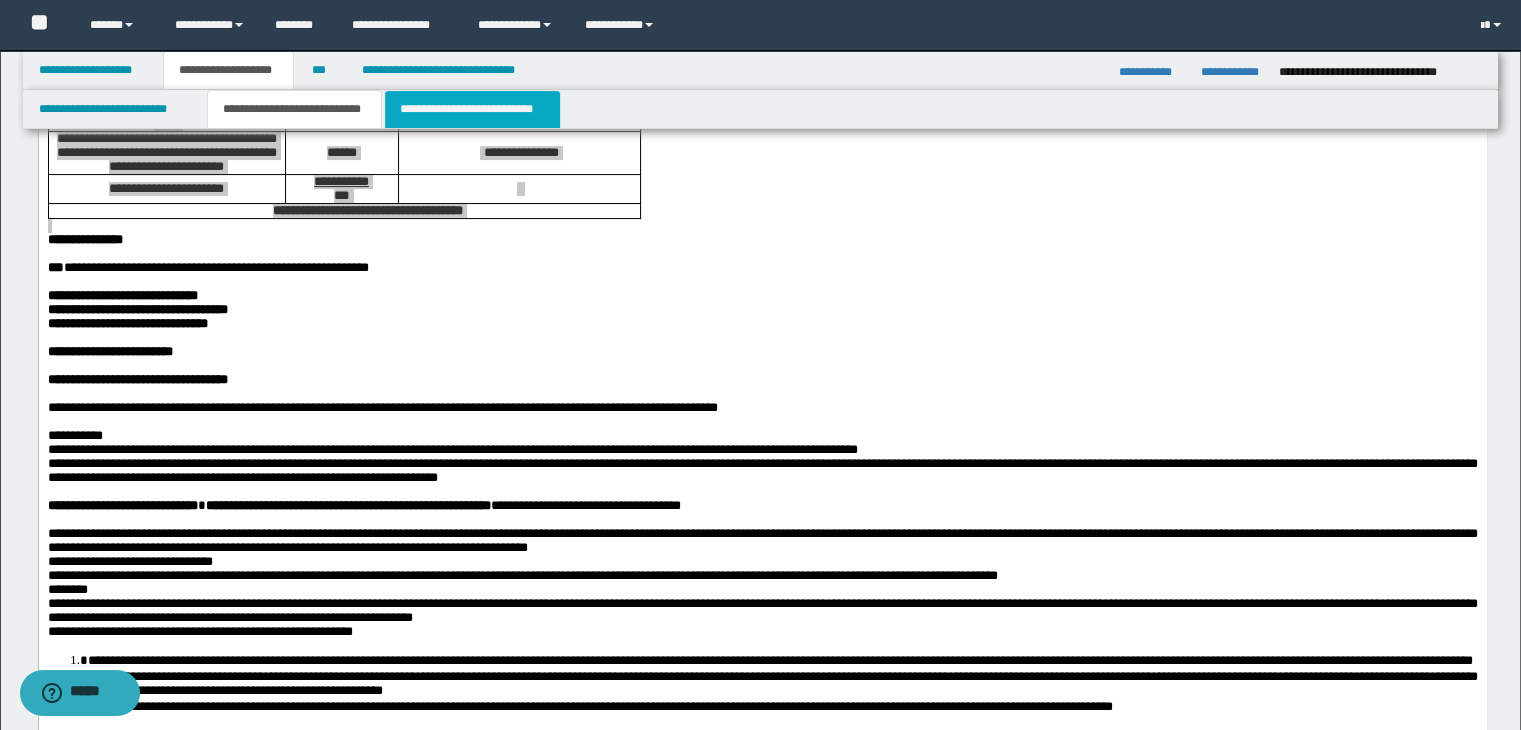 click on "**********" at bounding box center [472, 109] 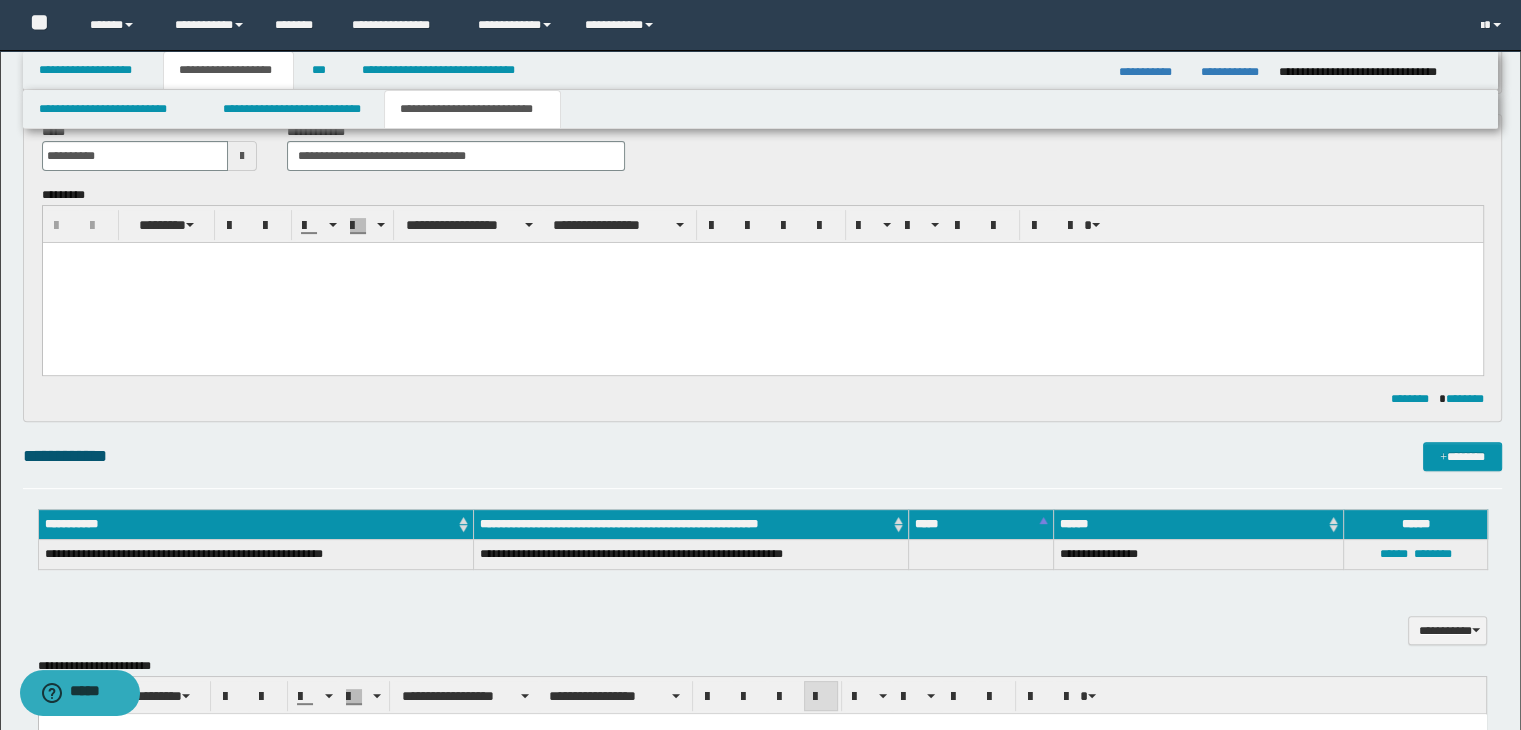 scroll, scrollTop: 776, scrollLeft: 0, axis: vertical 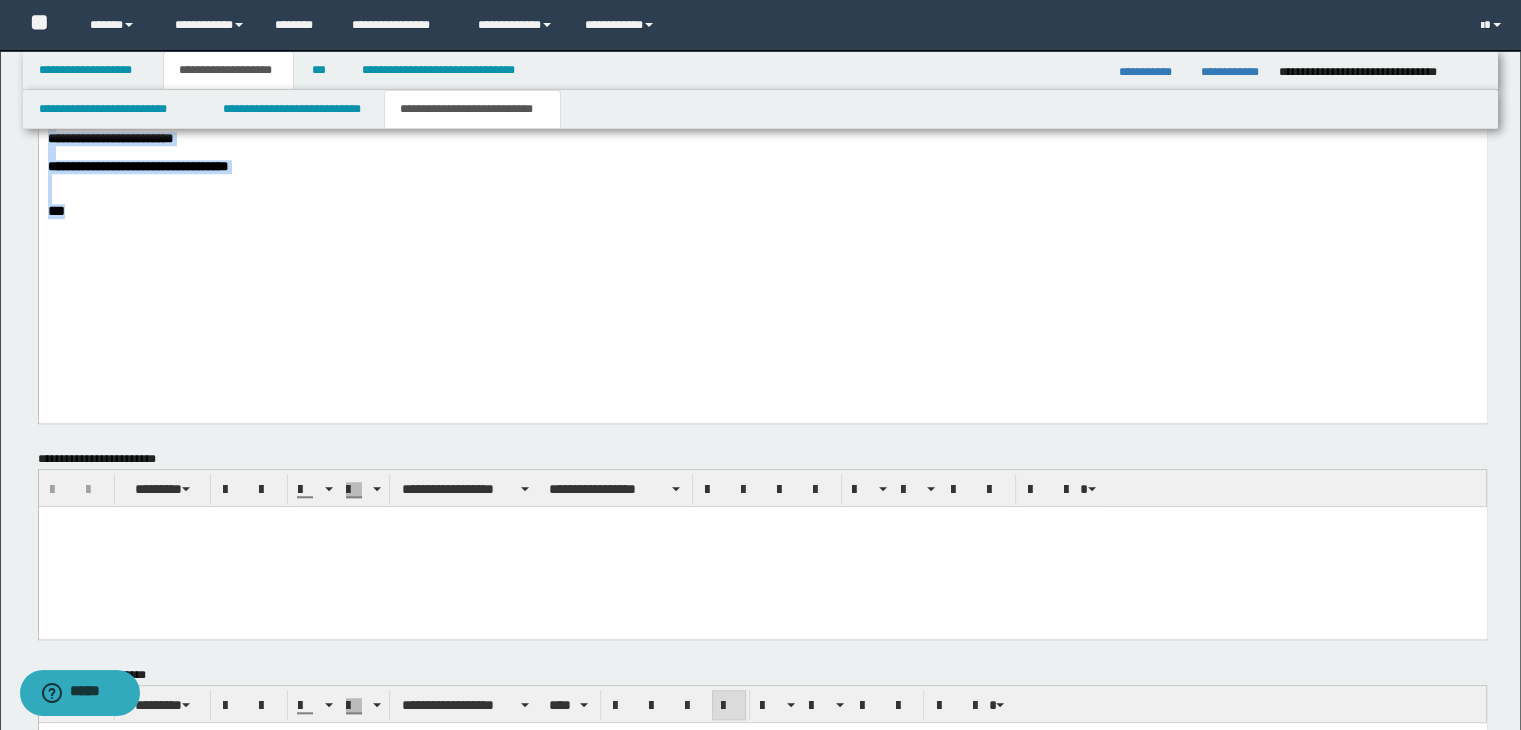 drag, startPoint x: 49, startPoint y: -383, endPoint x: 478, endPoint y: 355, distance: 853.6305 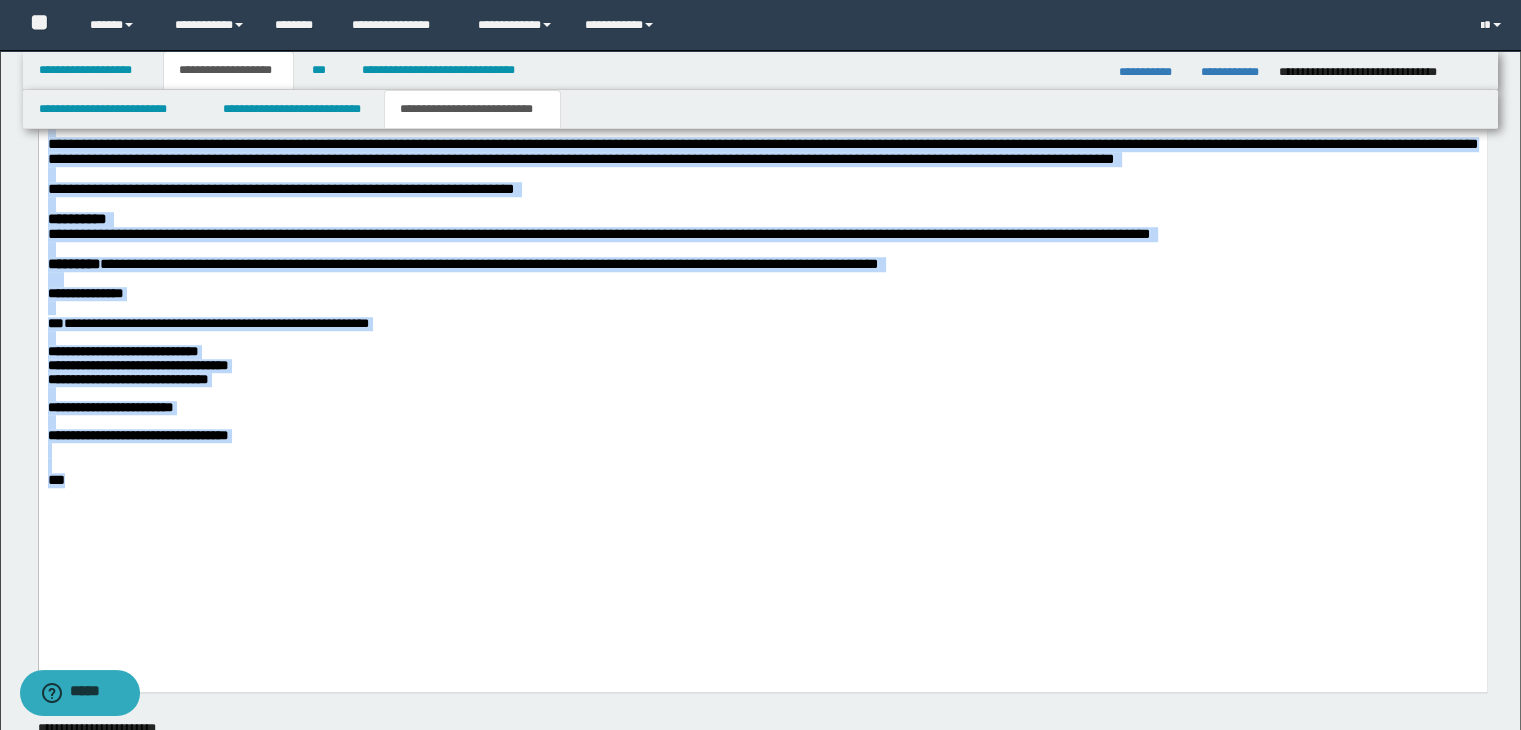 scroll, scrollTop: 1108, scrollLeft: 0, axis: vertical 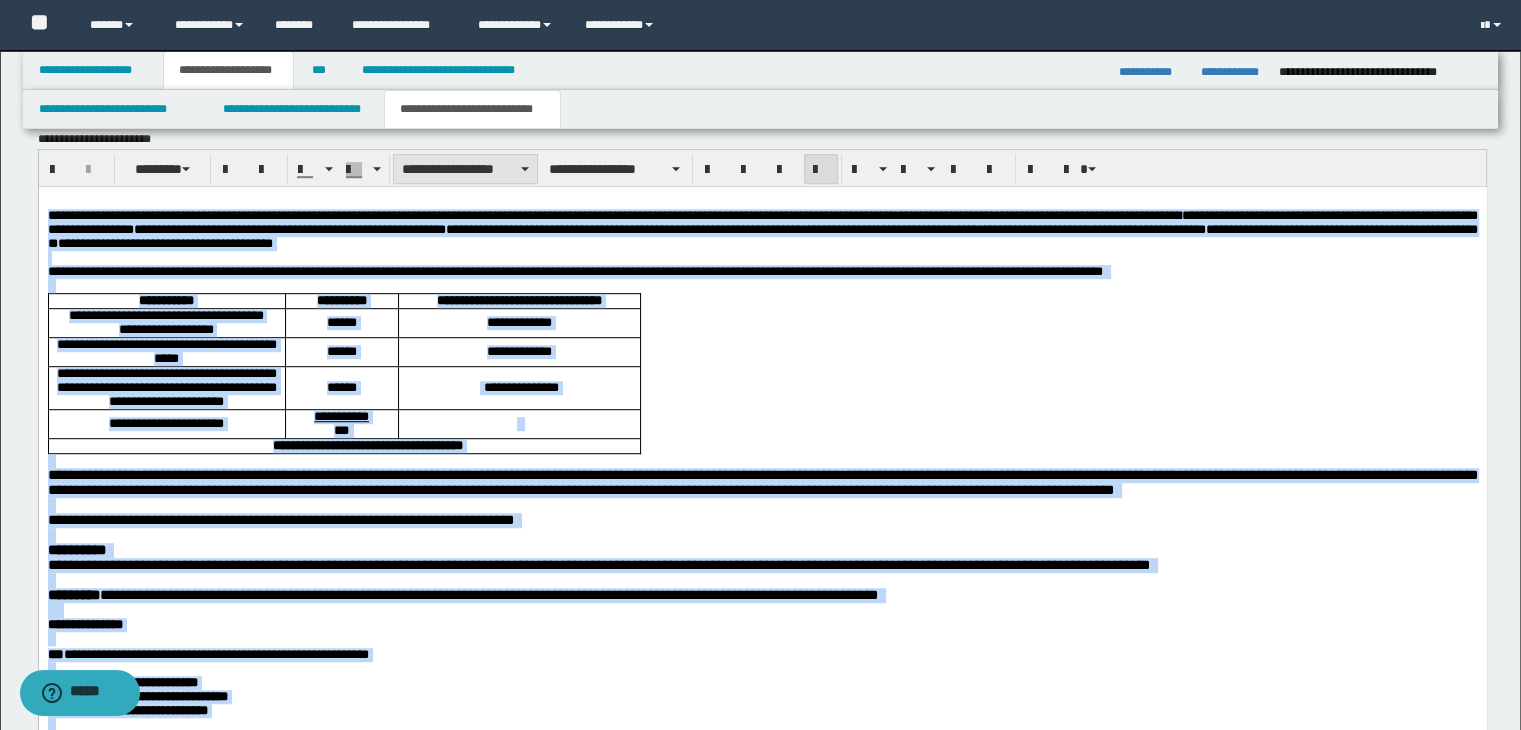 click on "**********" at bounding box center [465, 169] 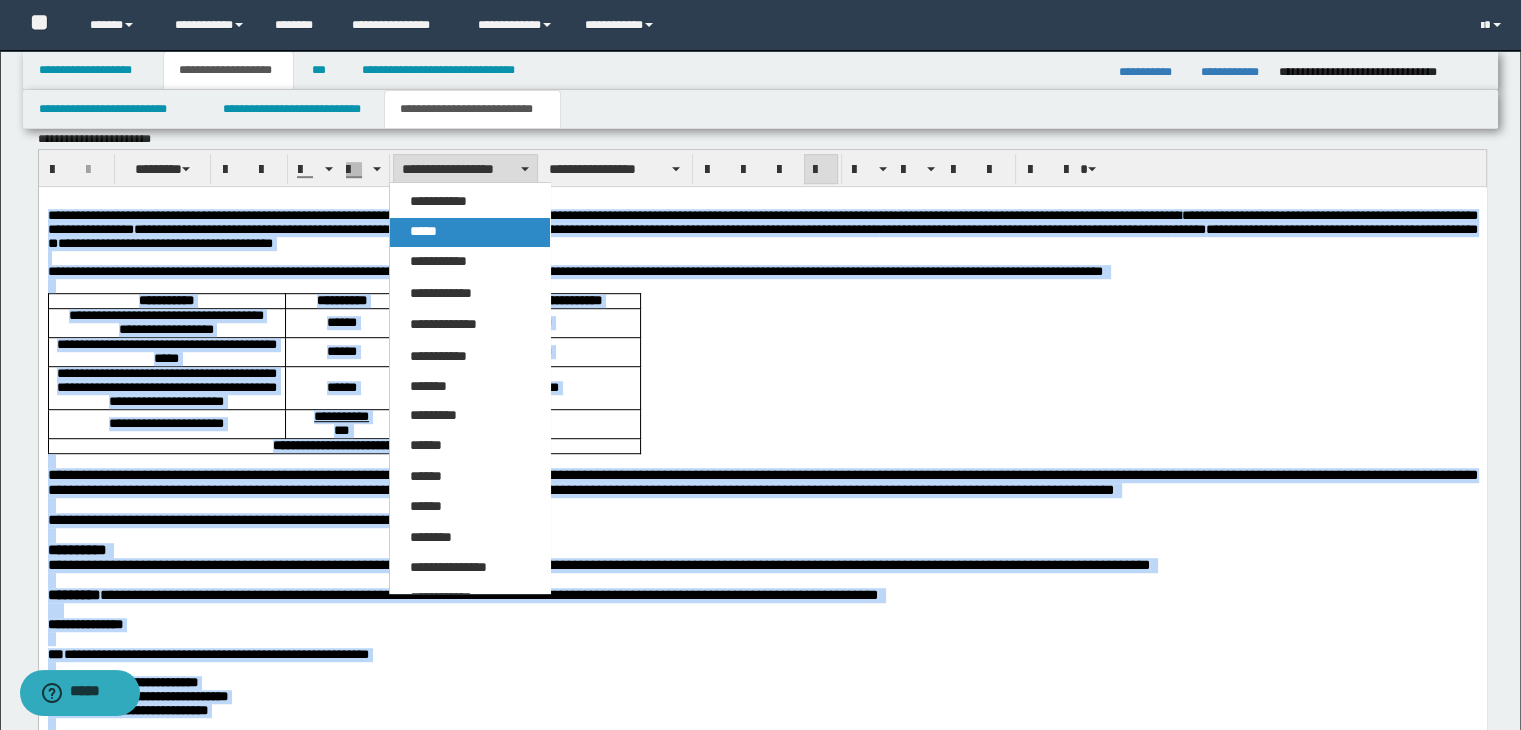 drag, startPoint x: 481, startPoint y: 232, endPoint x: 443, endPoint y: 43, distance: 192.78226 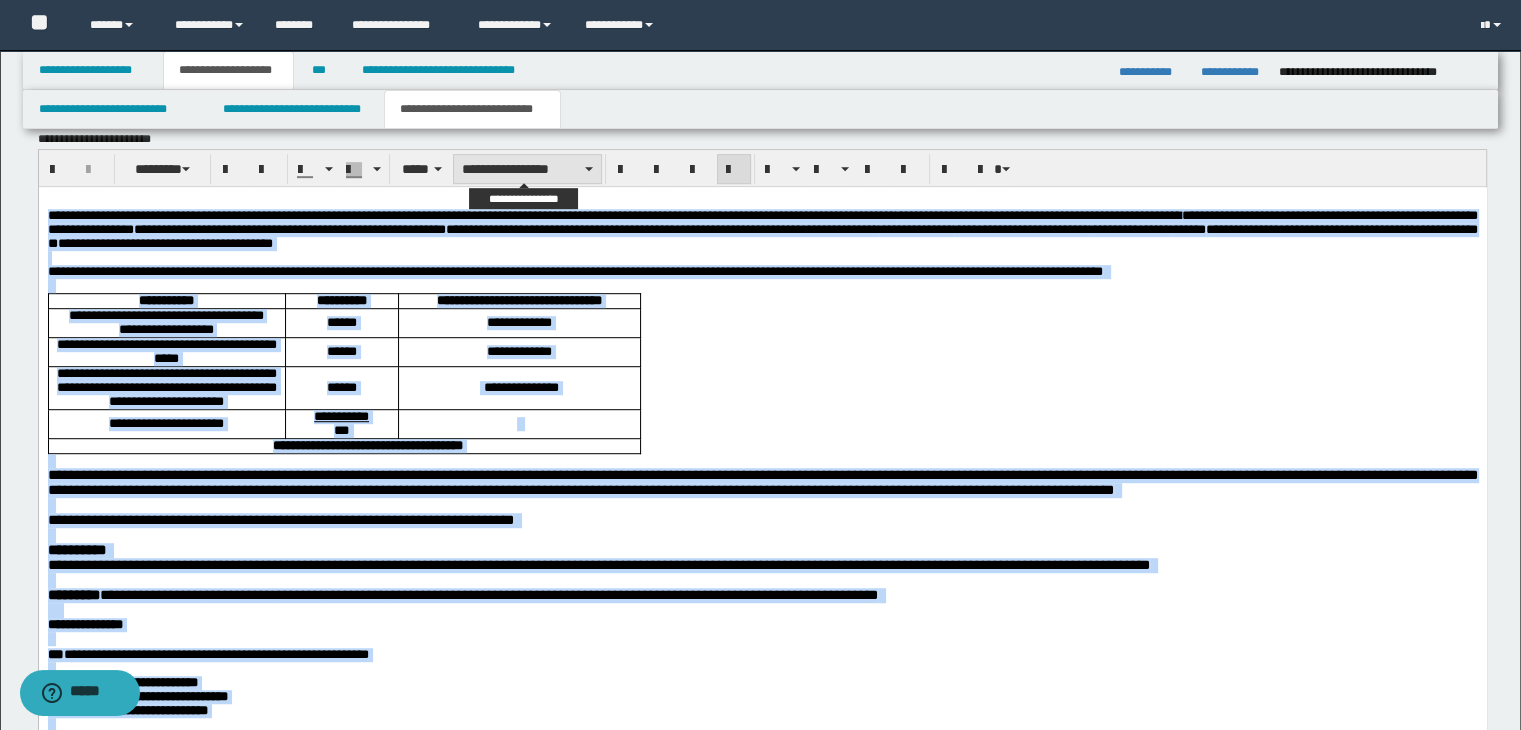 click on "**********" at bounding box center (527, 169) 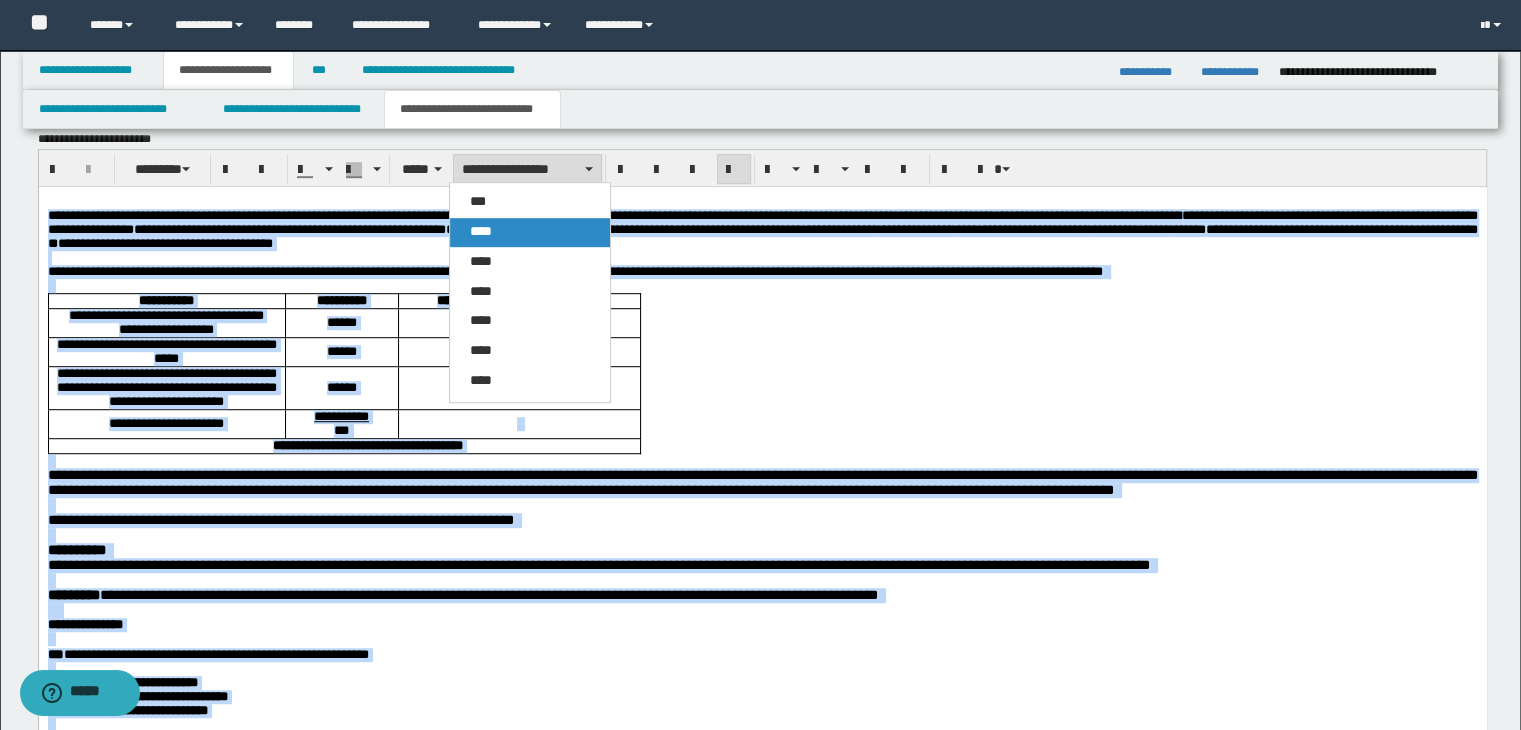 drag, startPoint x: 541, startPoint y: 235, endPoint x: 502, endPoint y: 40, distance: 198.86176 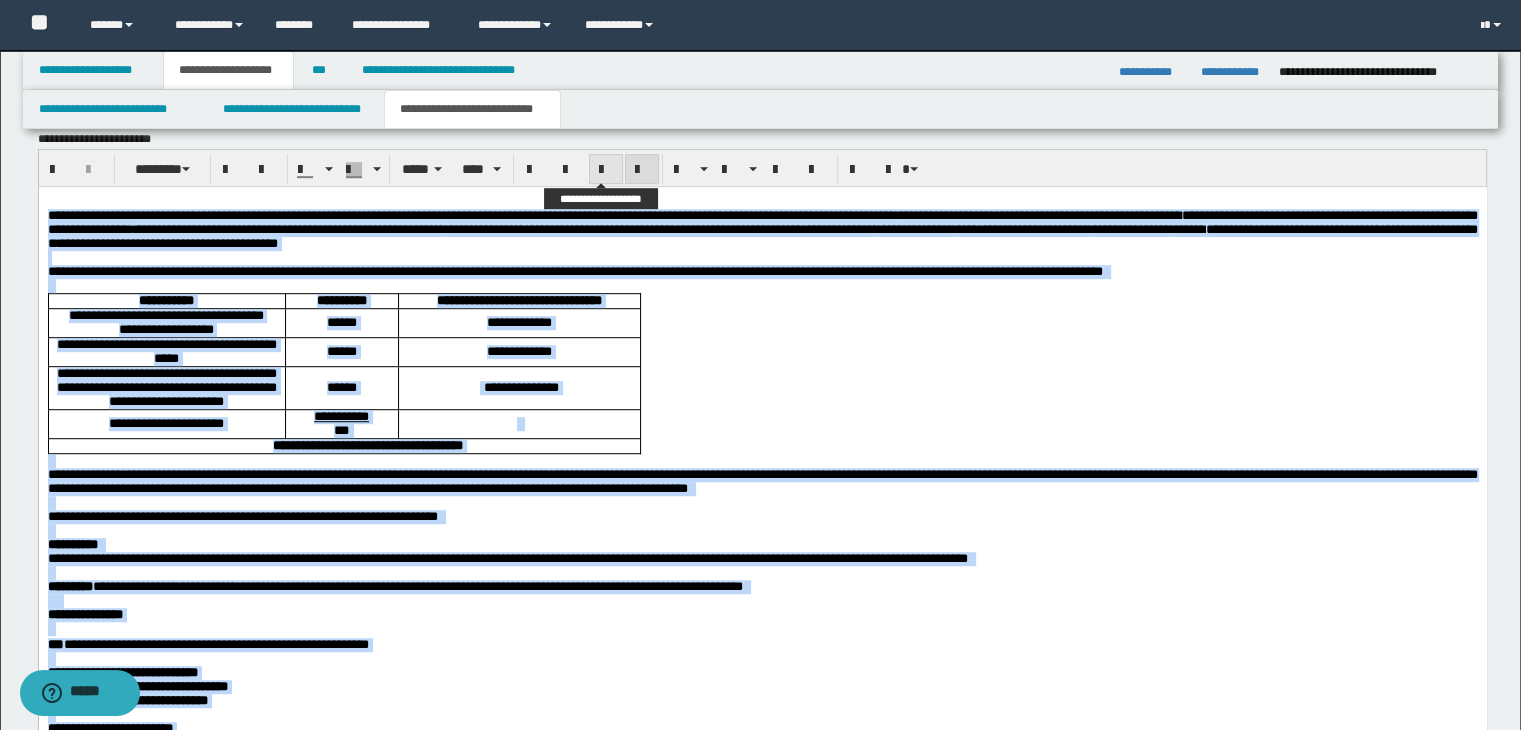 click at bounding box center [606, 169] 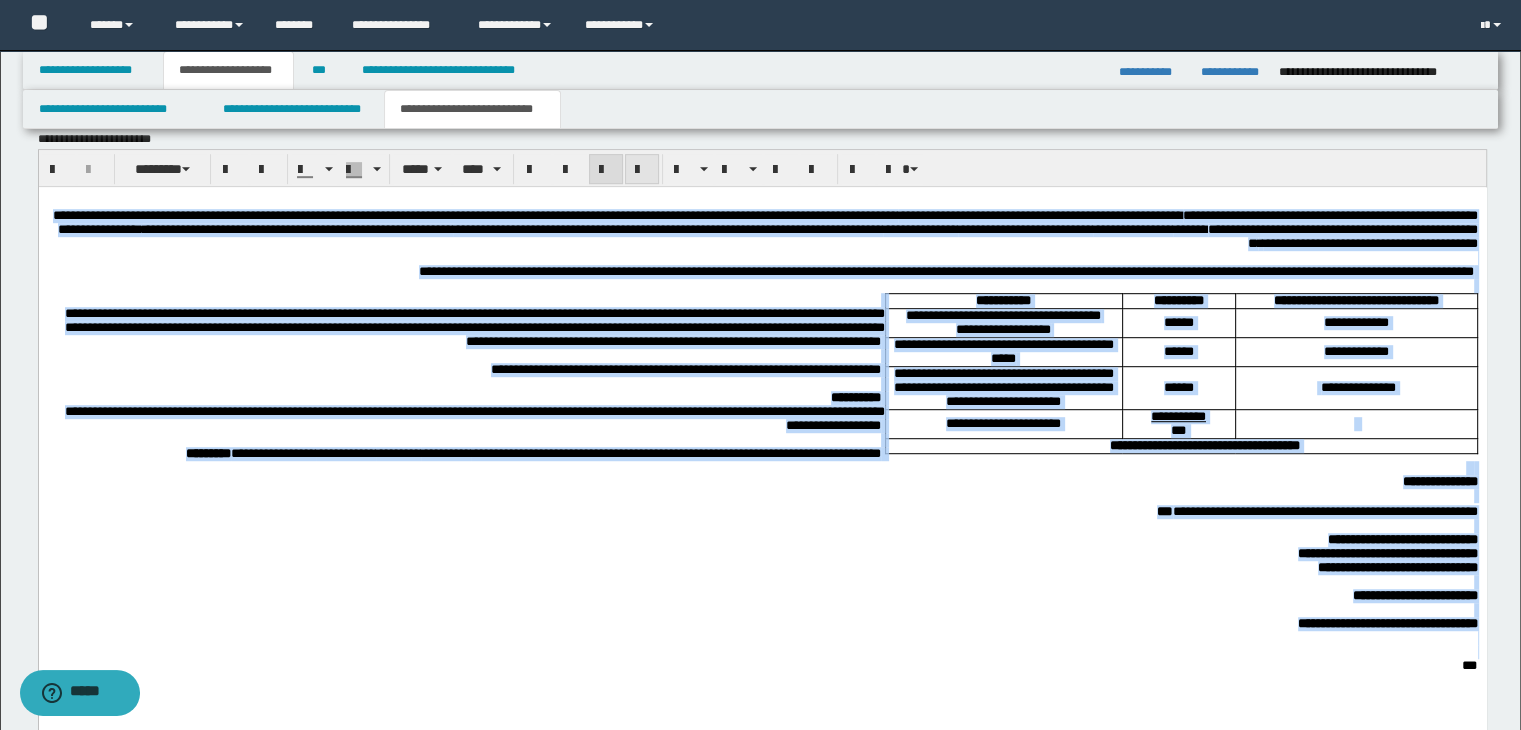 click at bounding box center (642, 170) 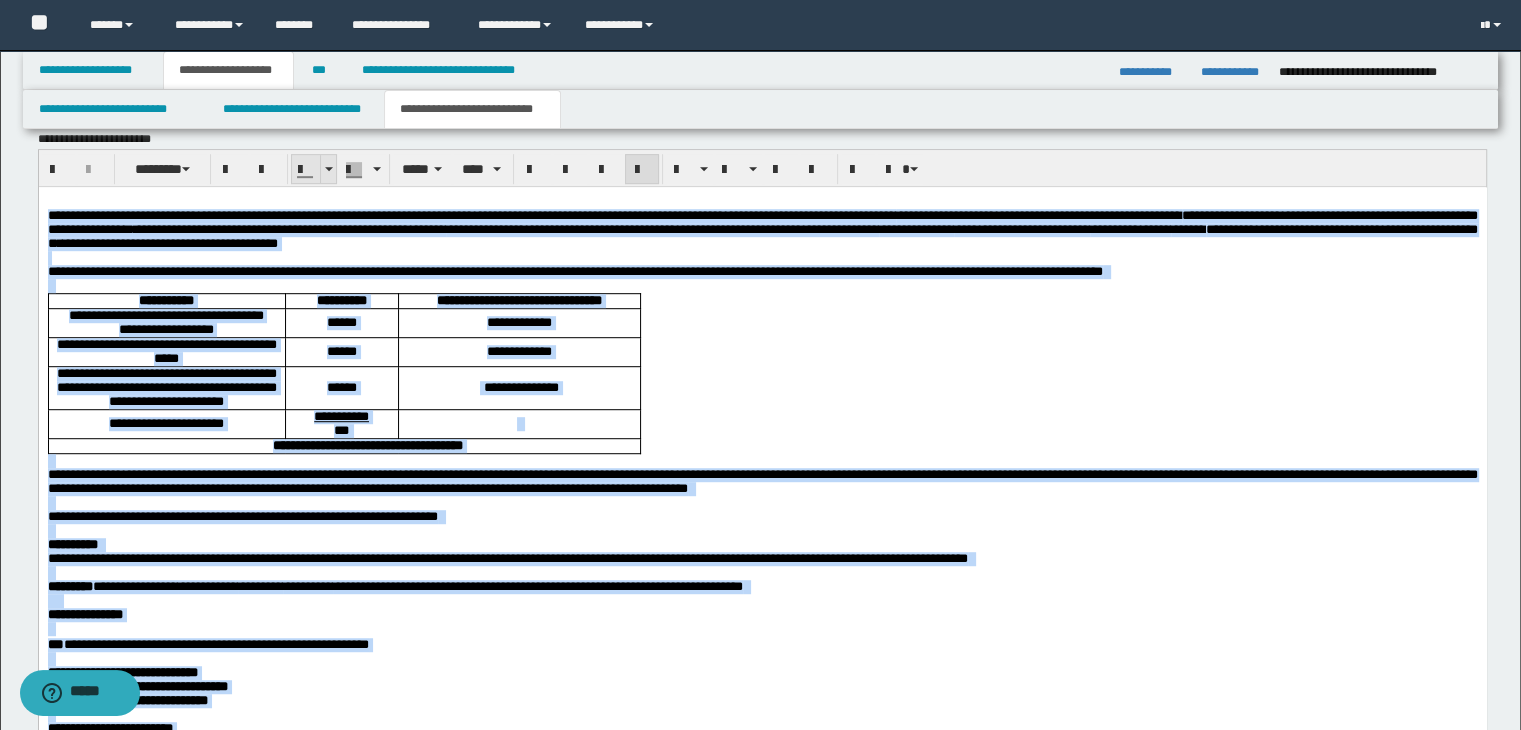 click at bounding box center (329, 169) 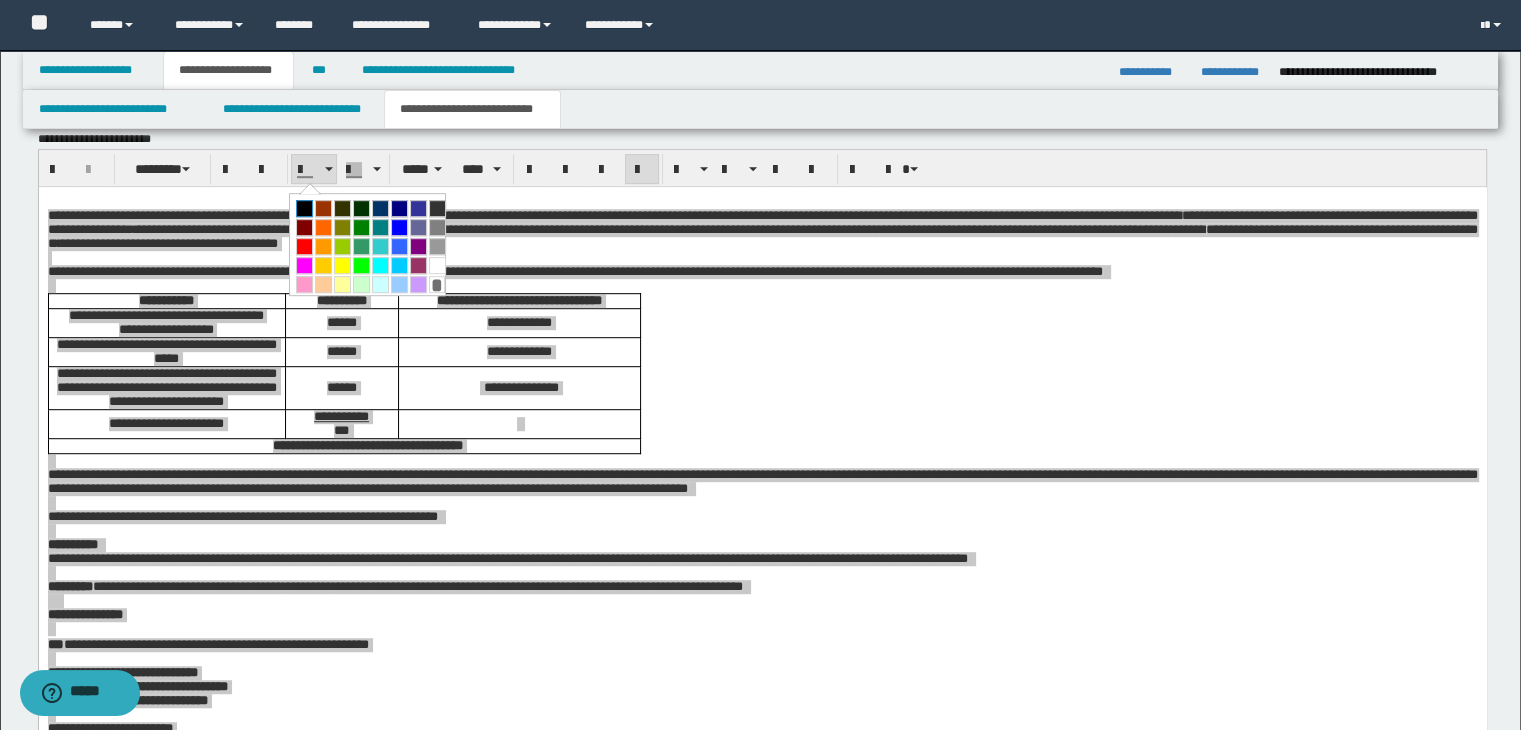 click at bounding box center (304, 208) 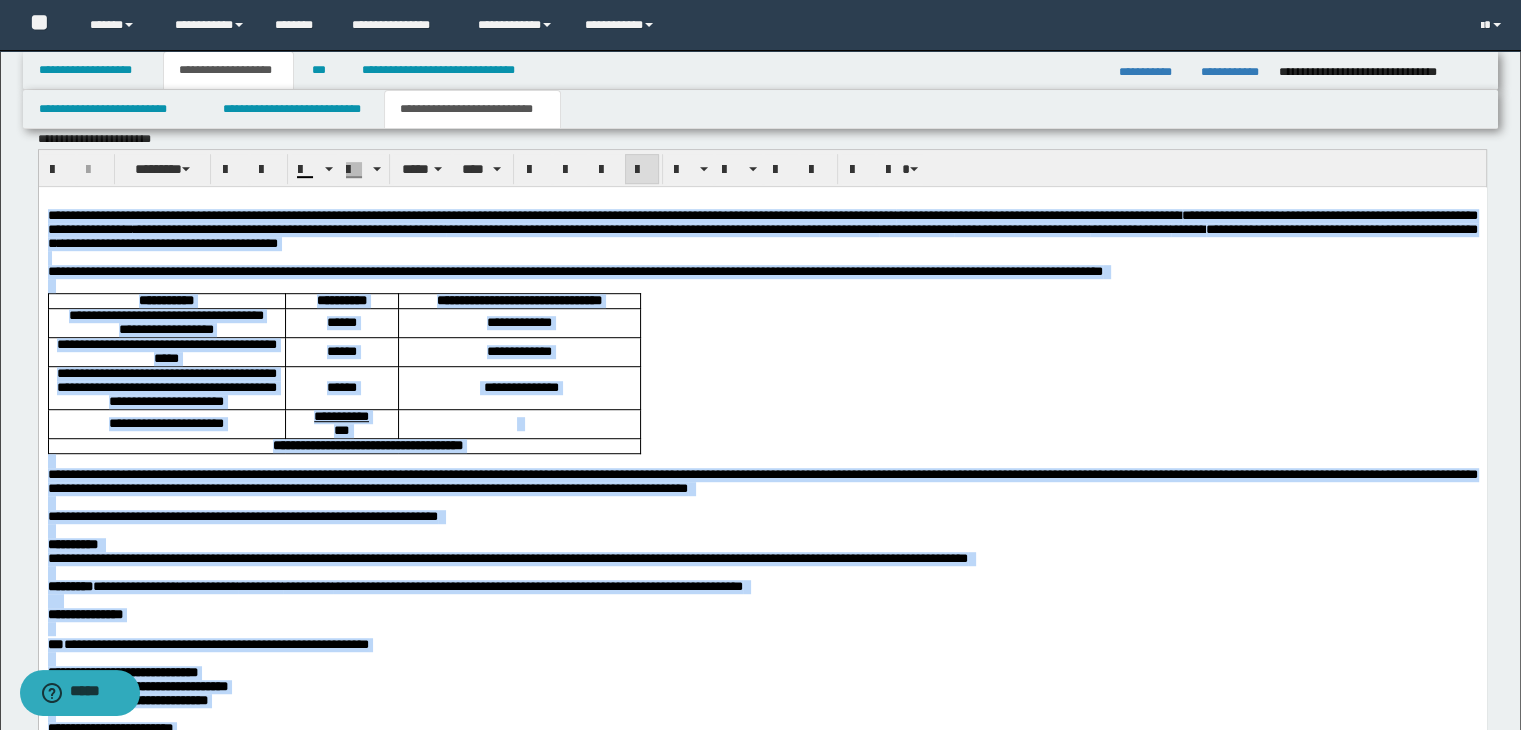 click on "**********" at bounding box center [762, 575] 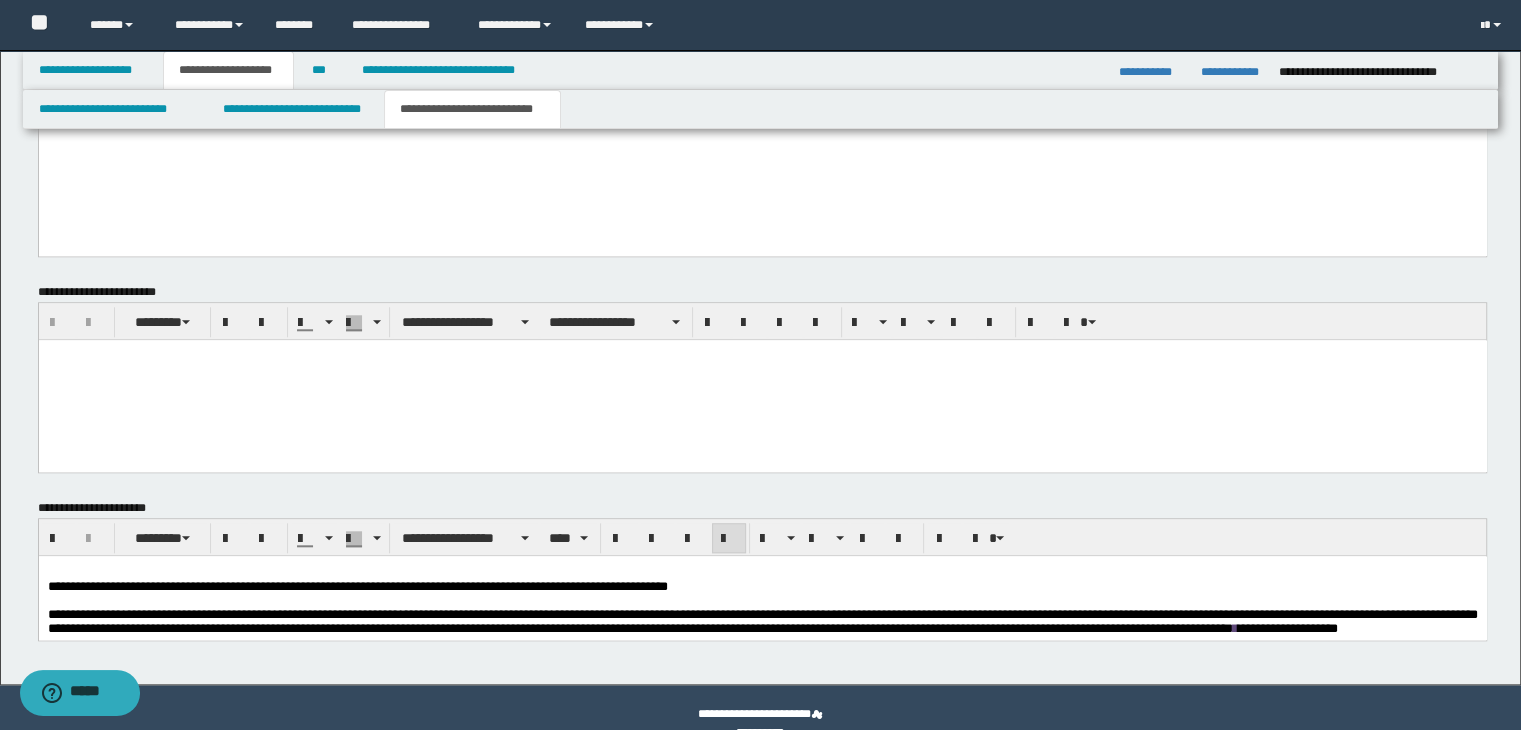 scroll, scrollTop: 1897, scrollLeft: 0, axis: vertical 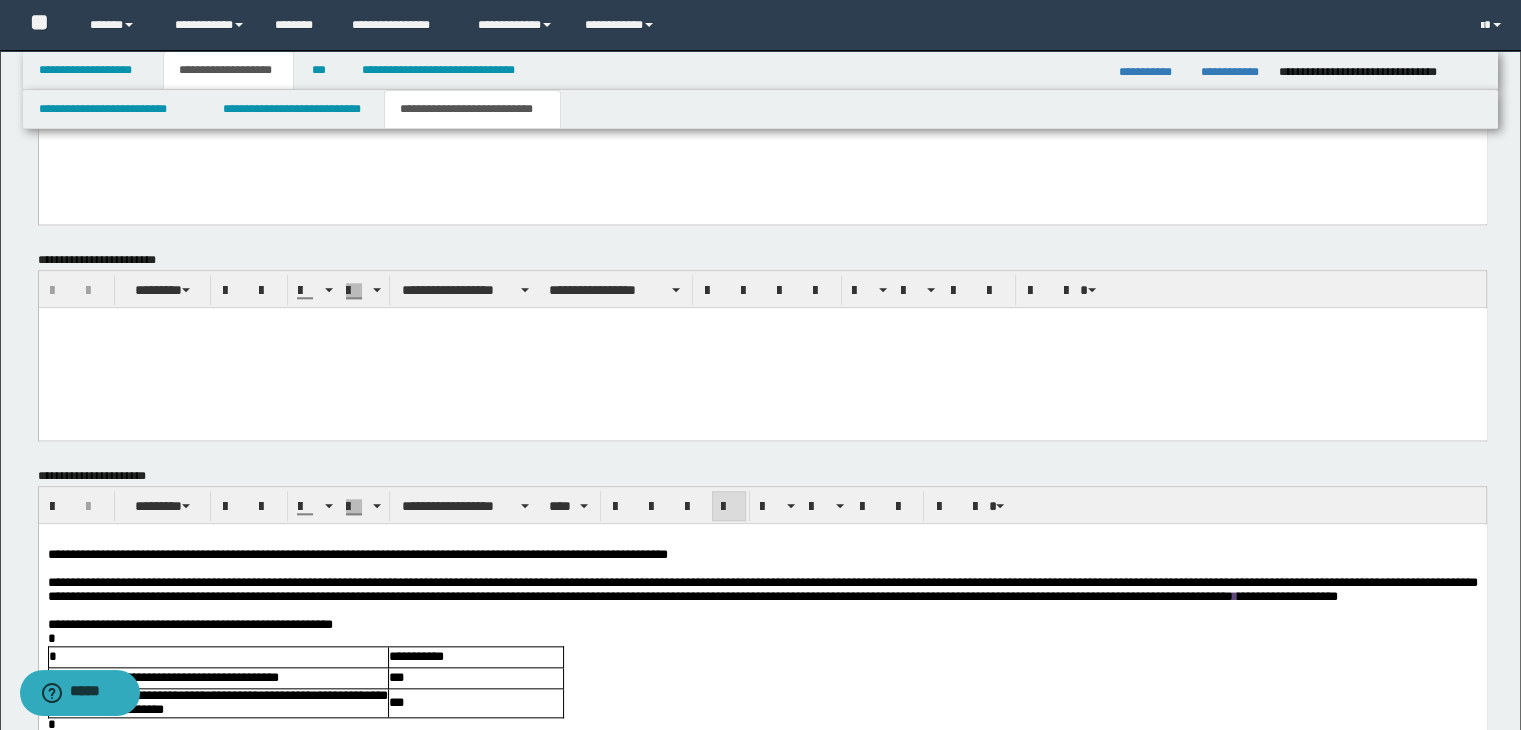 drag, startPoint x: 649, startPoint y: 571, endPoint x: 626, endPoint y: 570, distance: 23.021729 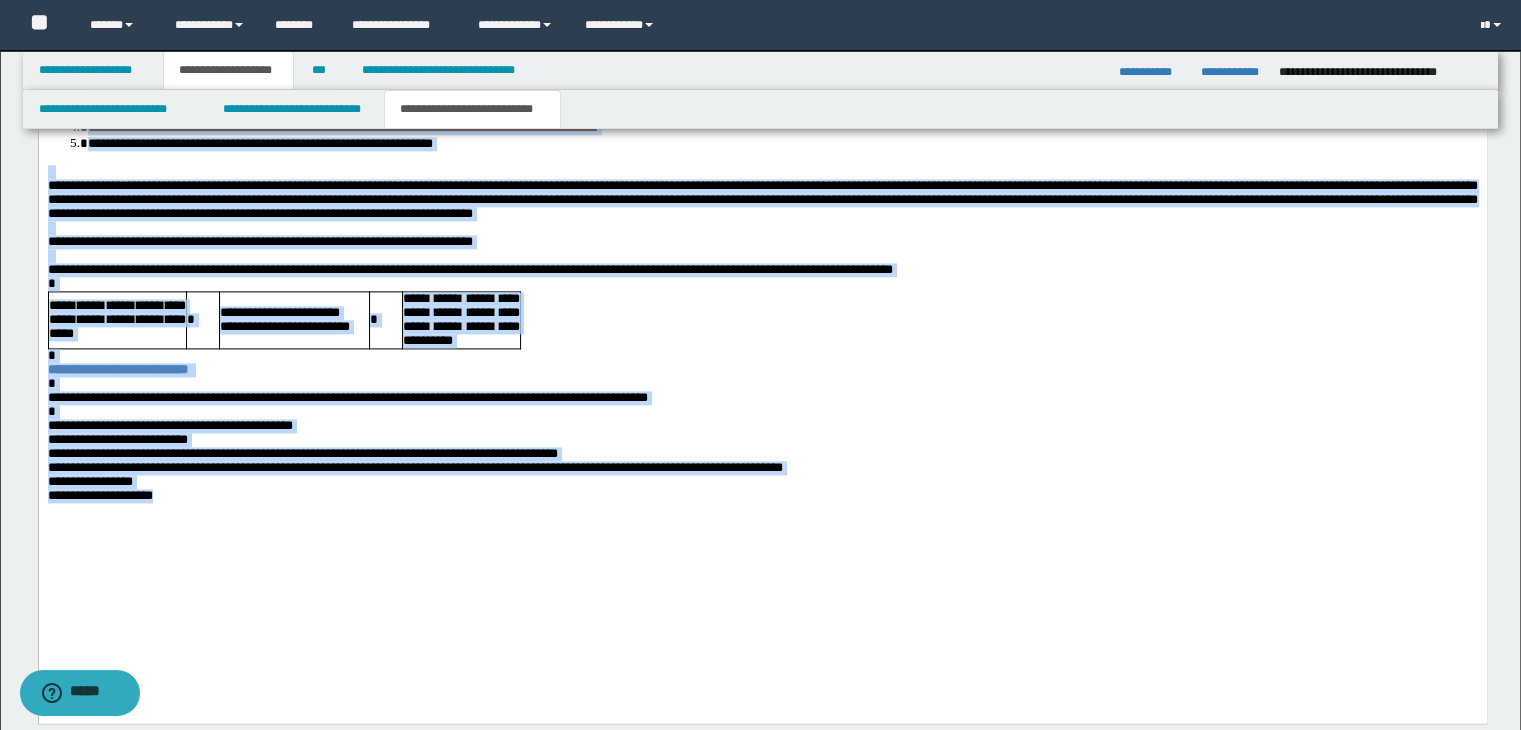 scroll, scrollTop: 2784, scrollLeft: 0, axis: vertical 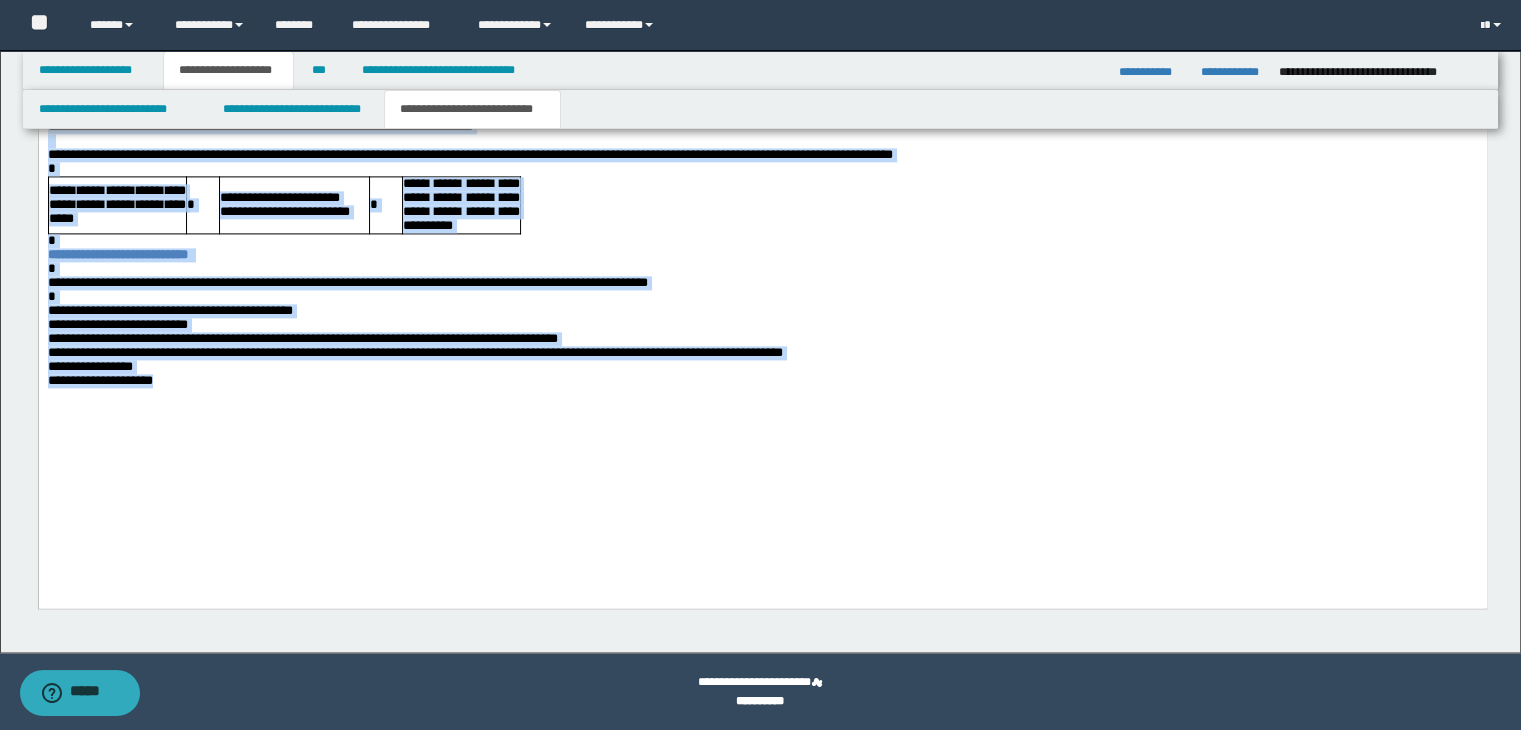 drag, startPoint x: 47, startPoint y: -335, endPoint x: 325, endPoint y: 520, distance: 899.06006 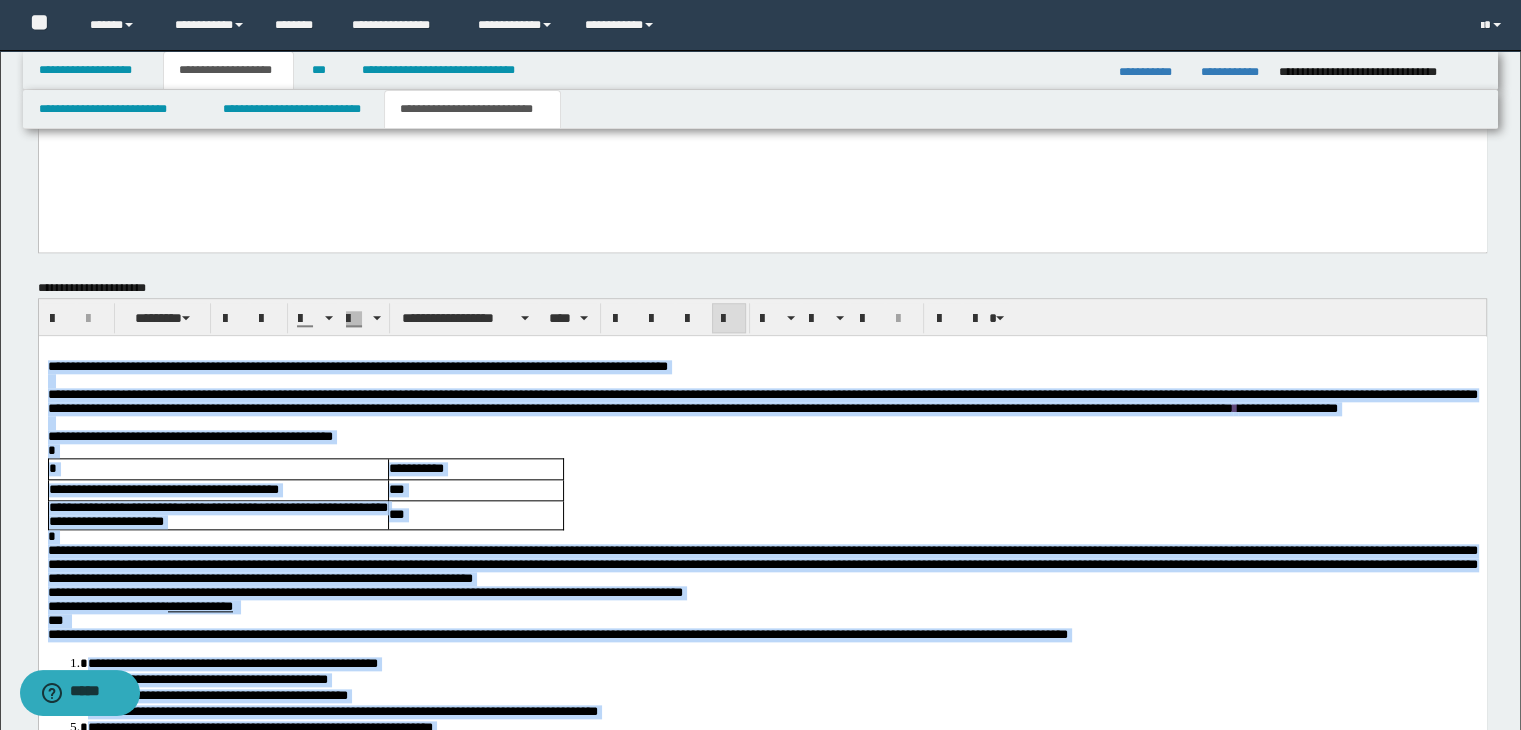 scroll, scrollTop: 2084, scrollLeft: 0, axis: vertical 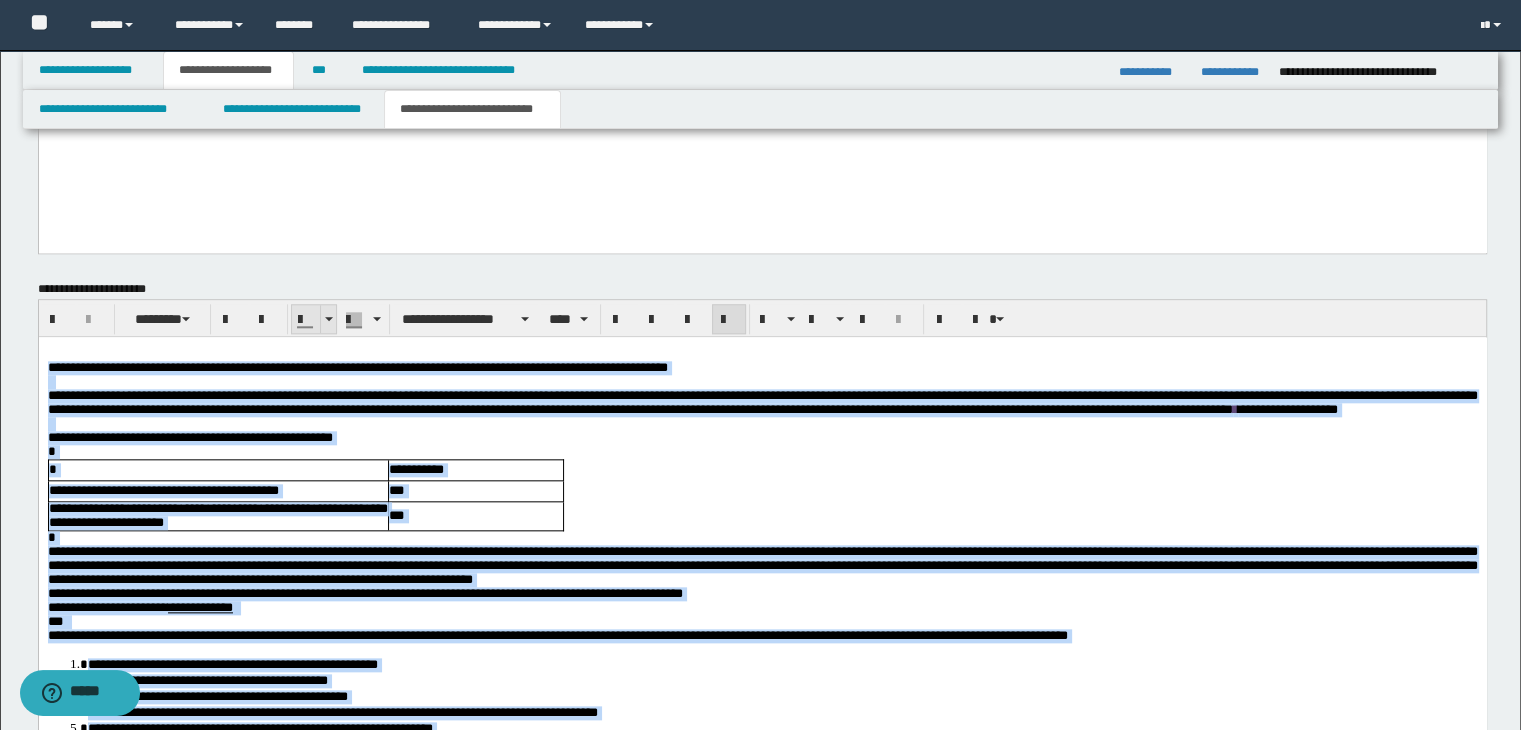 drag, startPoint x: 328, startPoint y: 322, endPoint x: 283, endPoint y: 4, distance: 321.16818 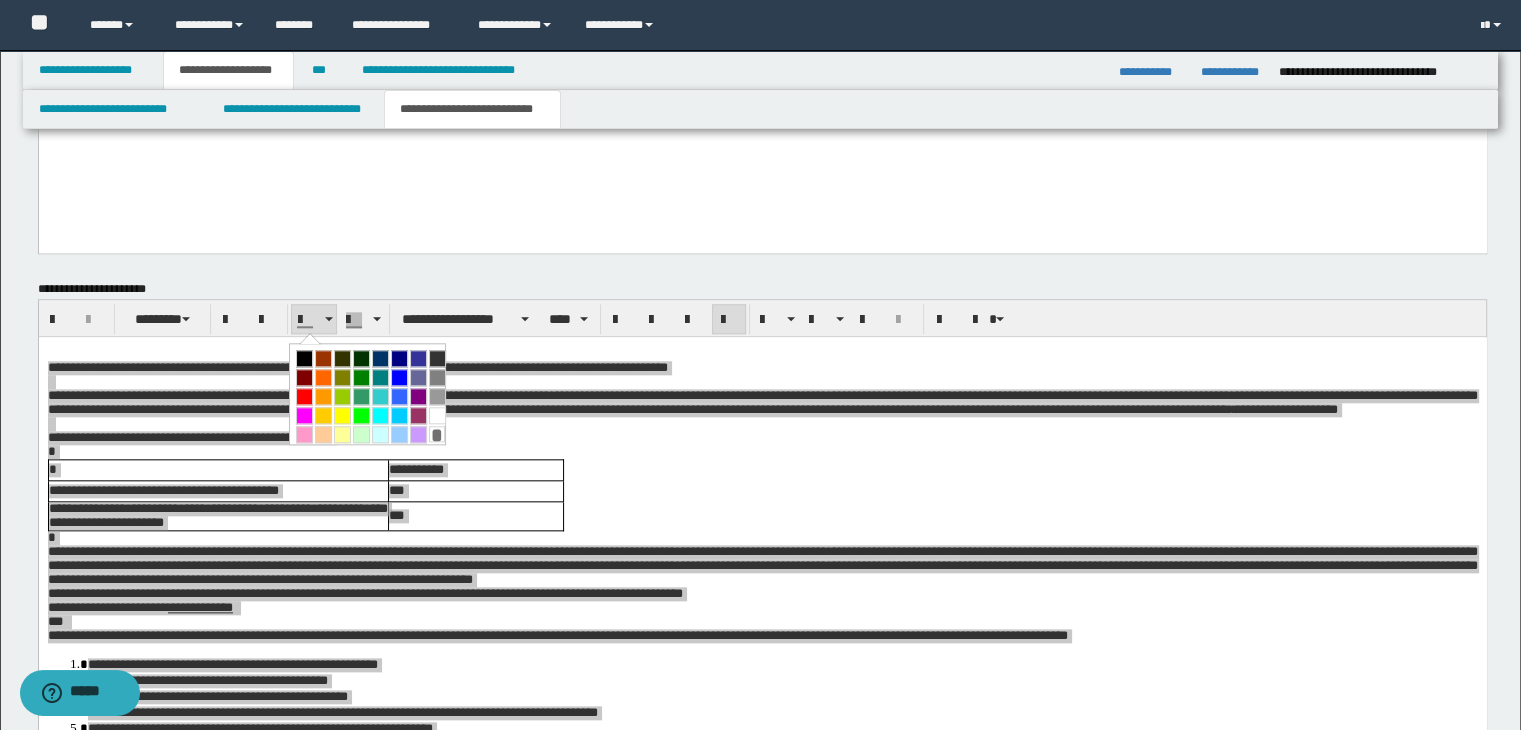 click at bounding box center (304, 358) 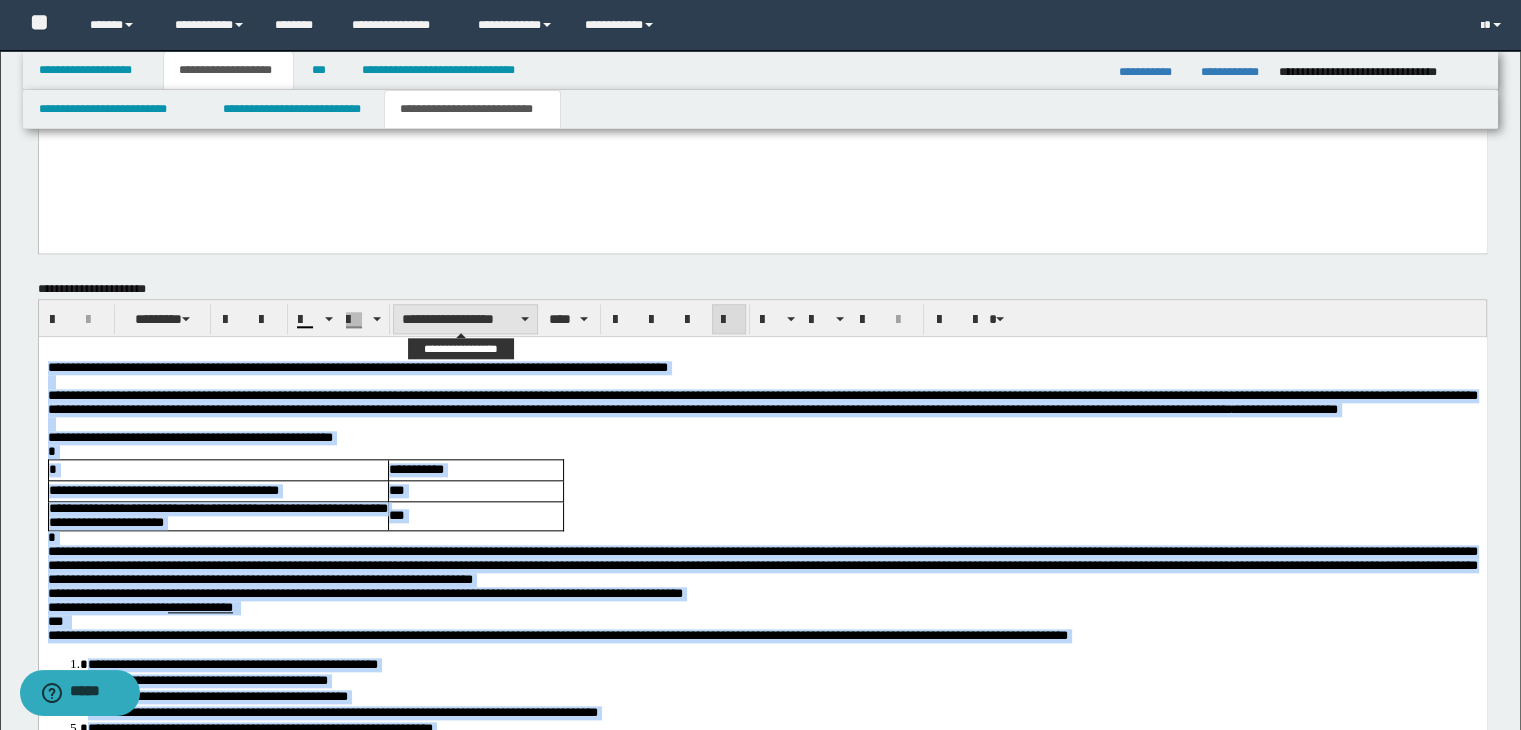 click on "**********" at bounding box center [465, 319] 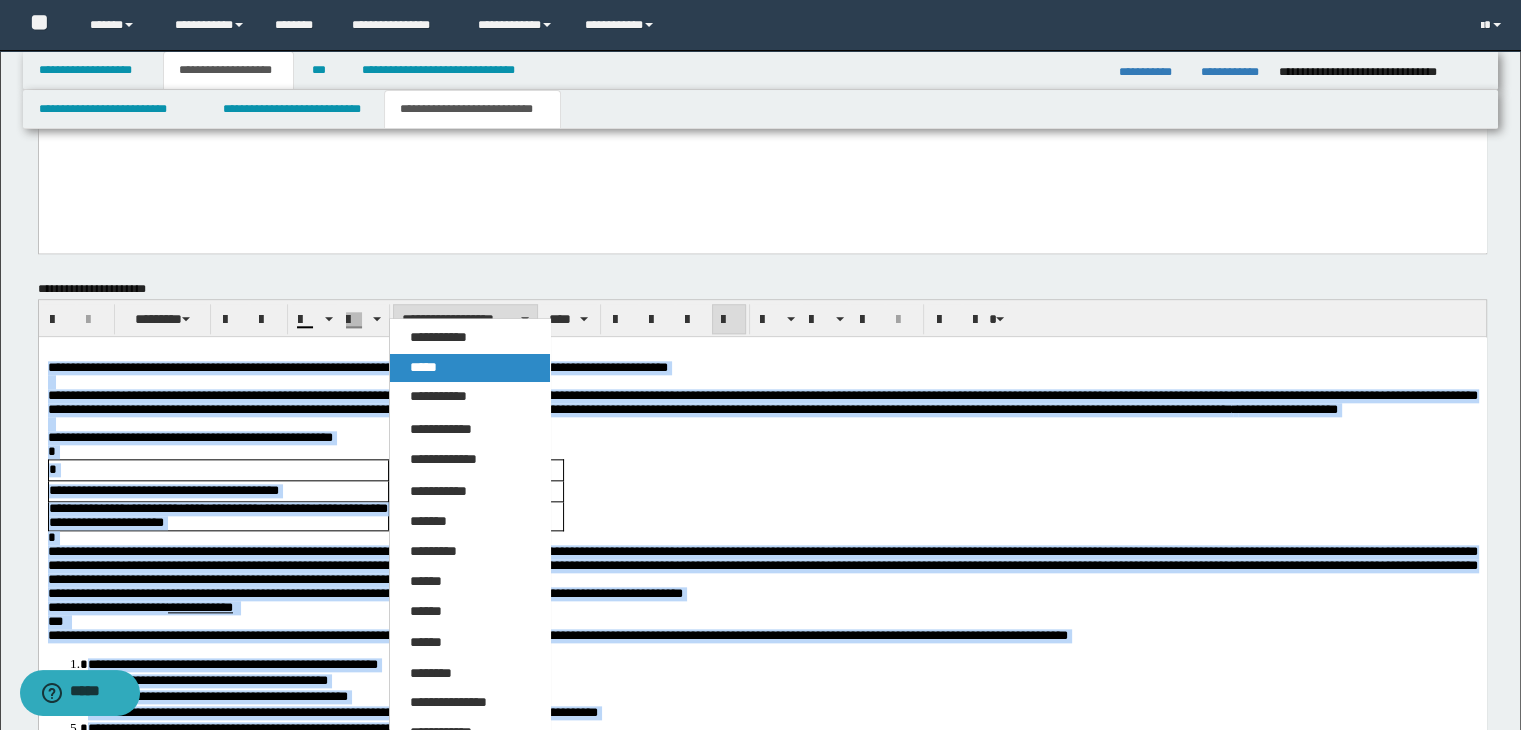 drag, startPoint x: 433, startPoint y: 365, endPoint x: 498, endPoint y: 325, distance: 76.321686 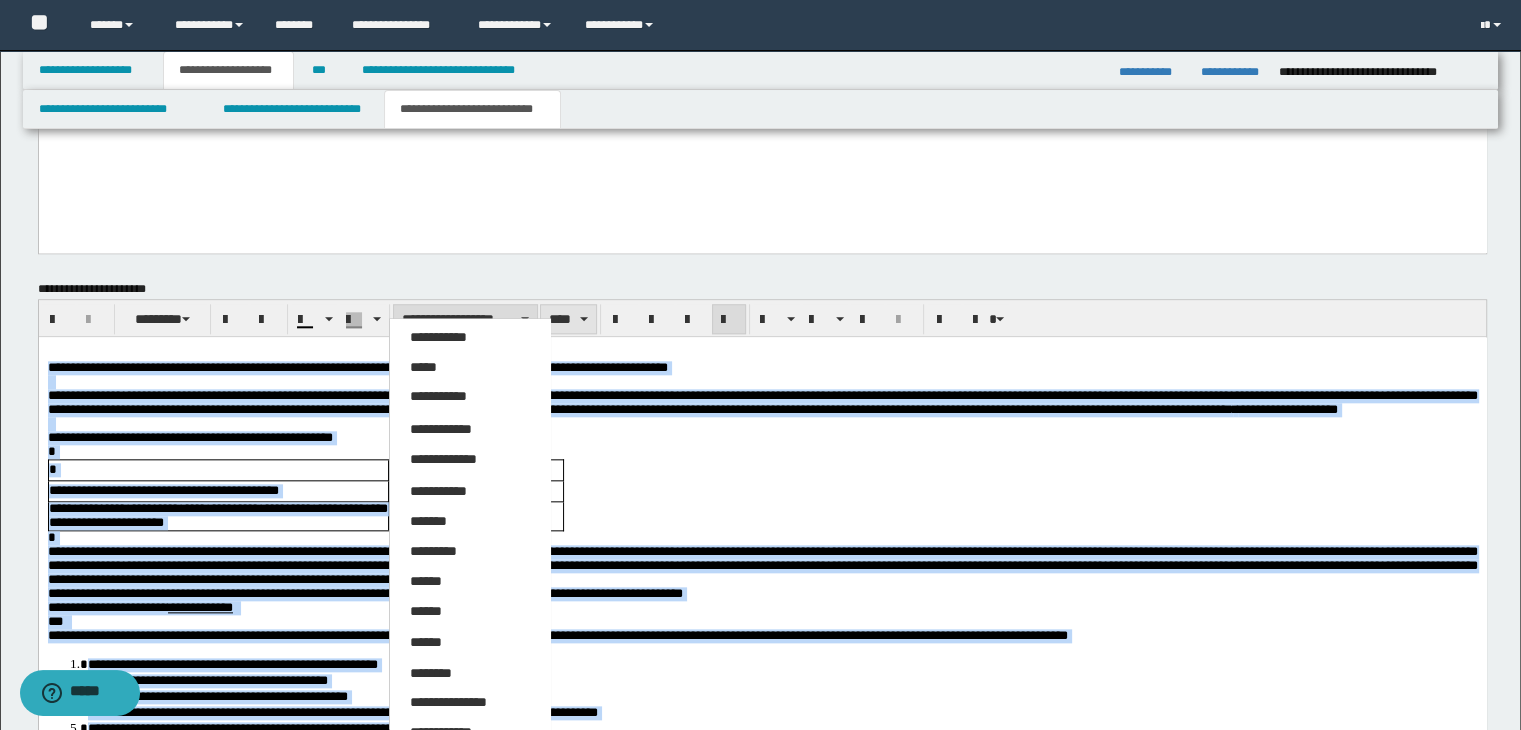 click on "*****" at bounding box center [423, 367] 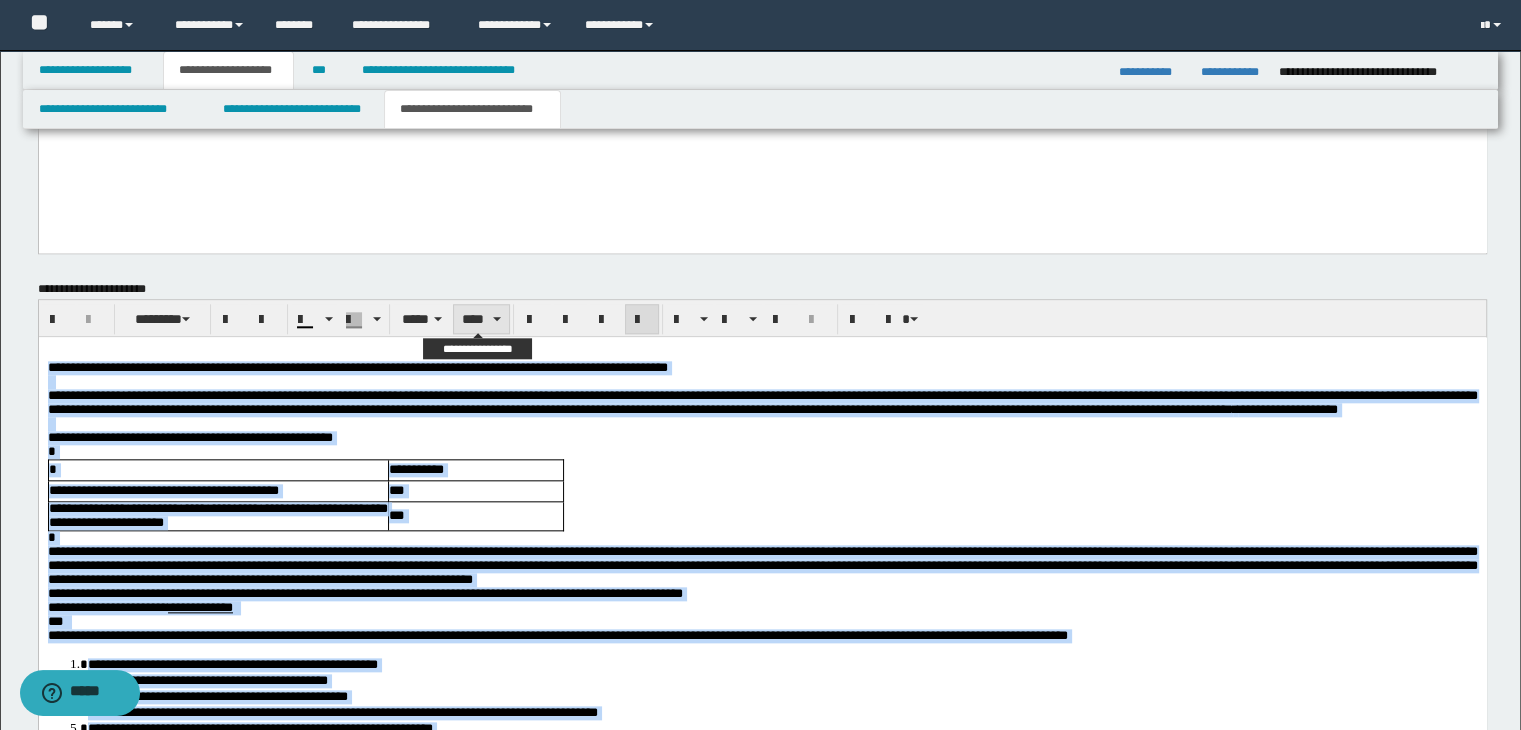 click on "****" at bounding box center [481, 319] 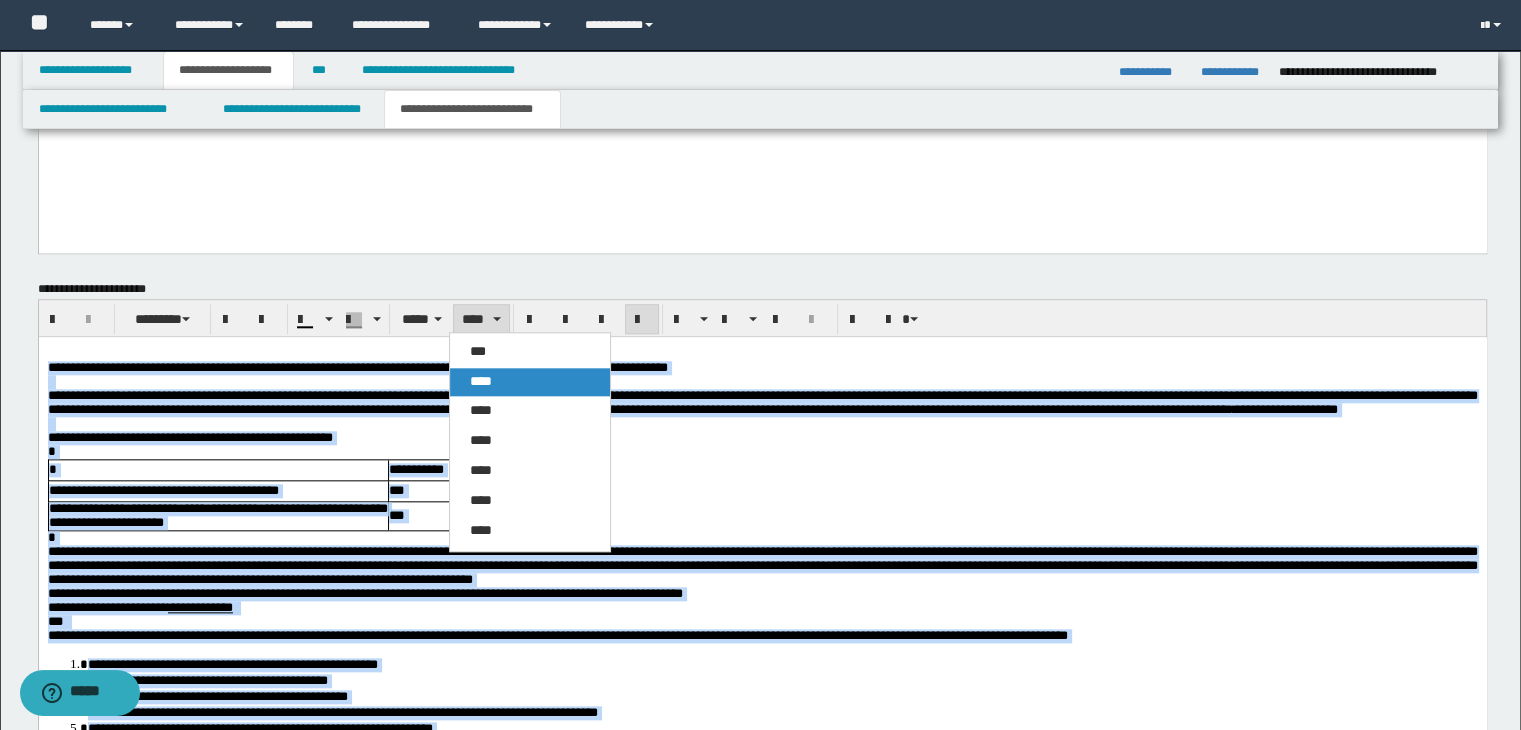 drag, startPoint x: 491, startPoint y: 393, endPoint x: 450, endPoint y: 19, distance: 376.2406 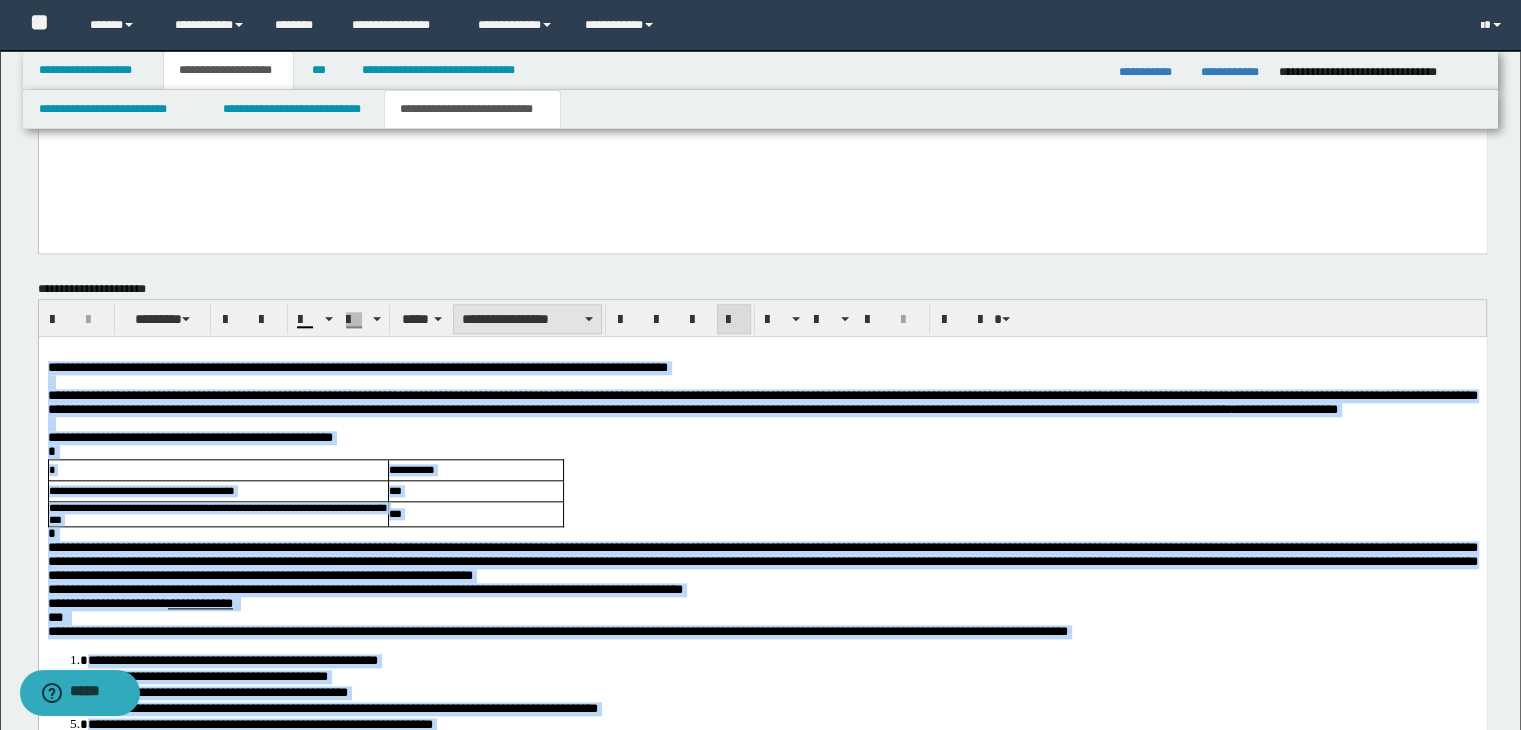 click on "**********" at bounding box center (527, 319) 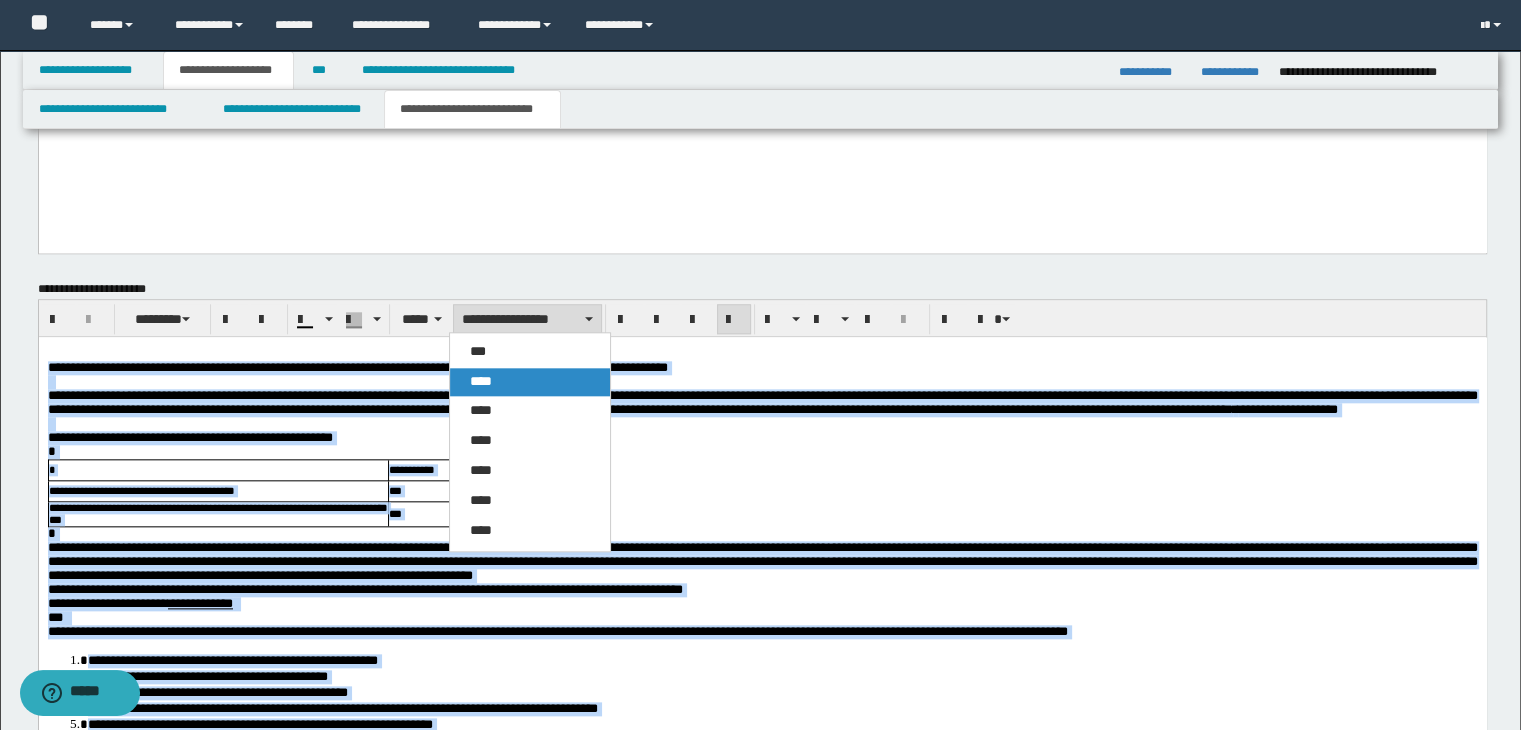 click on "****" at bounding box center (481, 381) 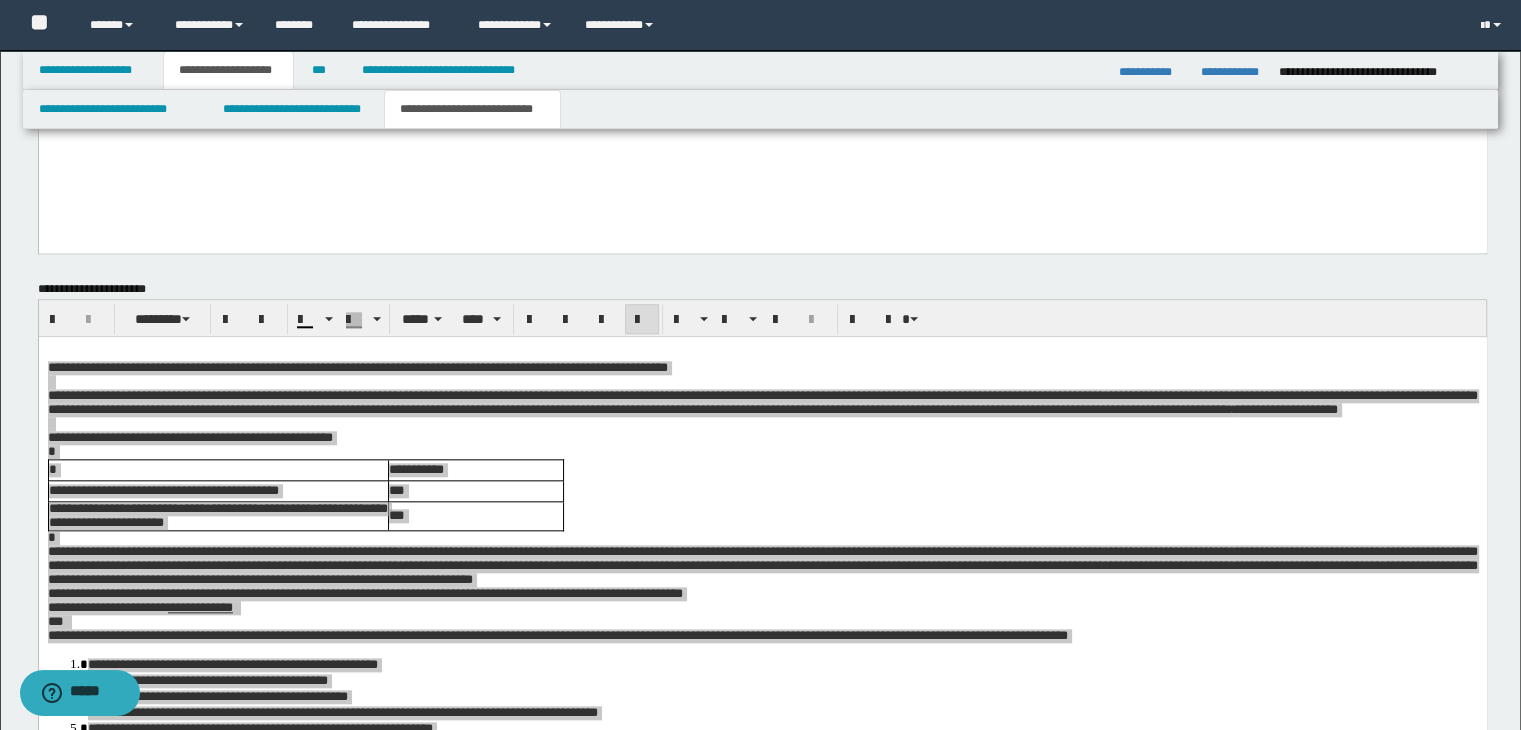 click at bounding box center [588, 319] 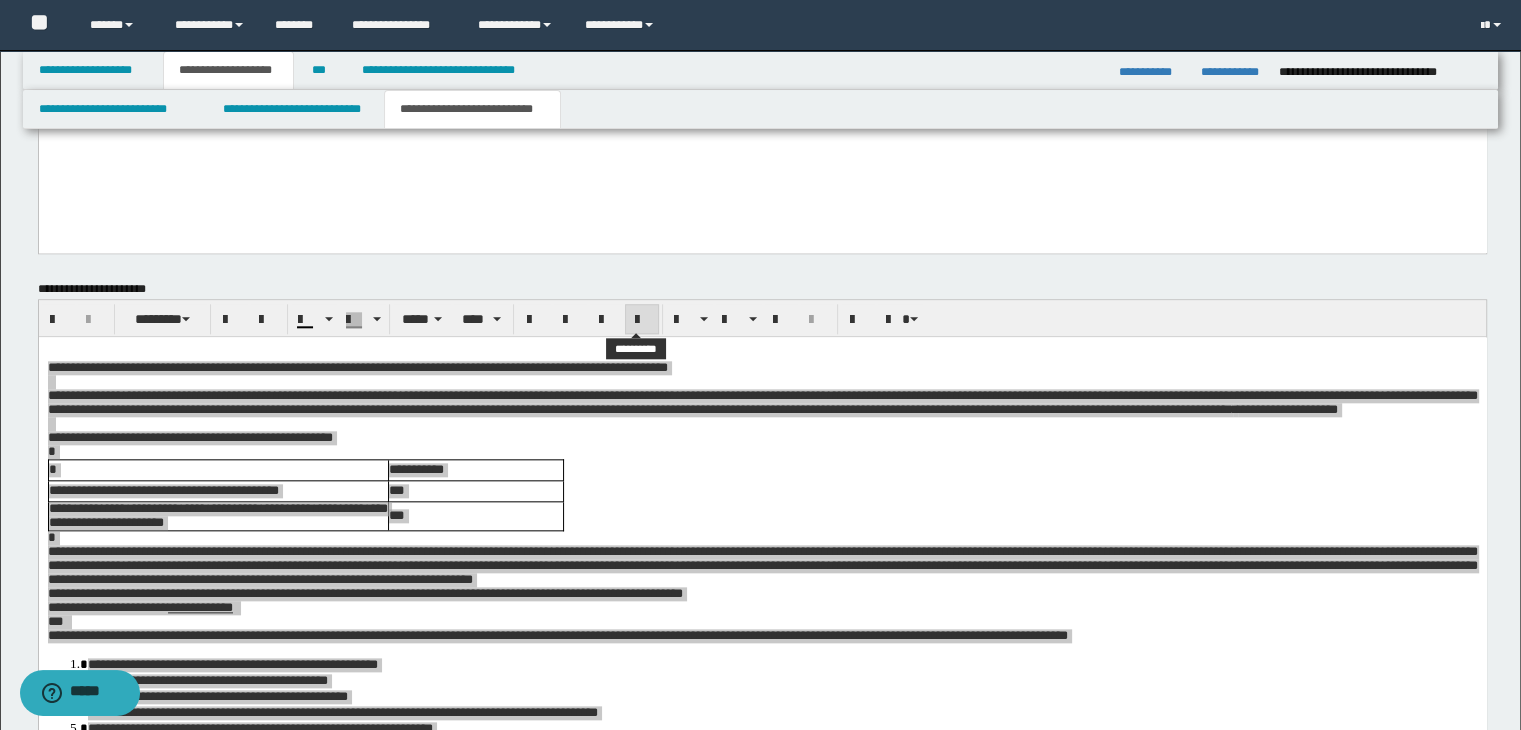 click at bounding box center (642, 320) 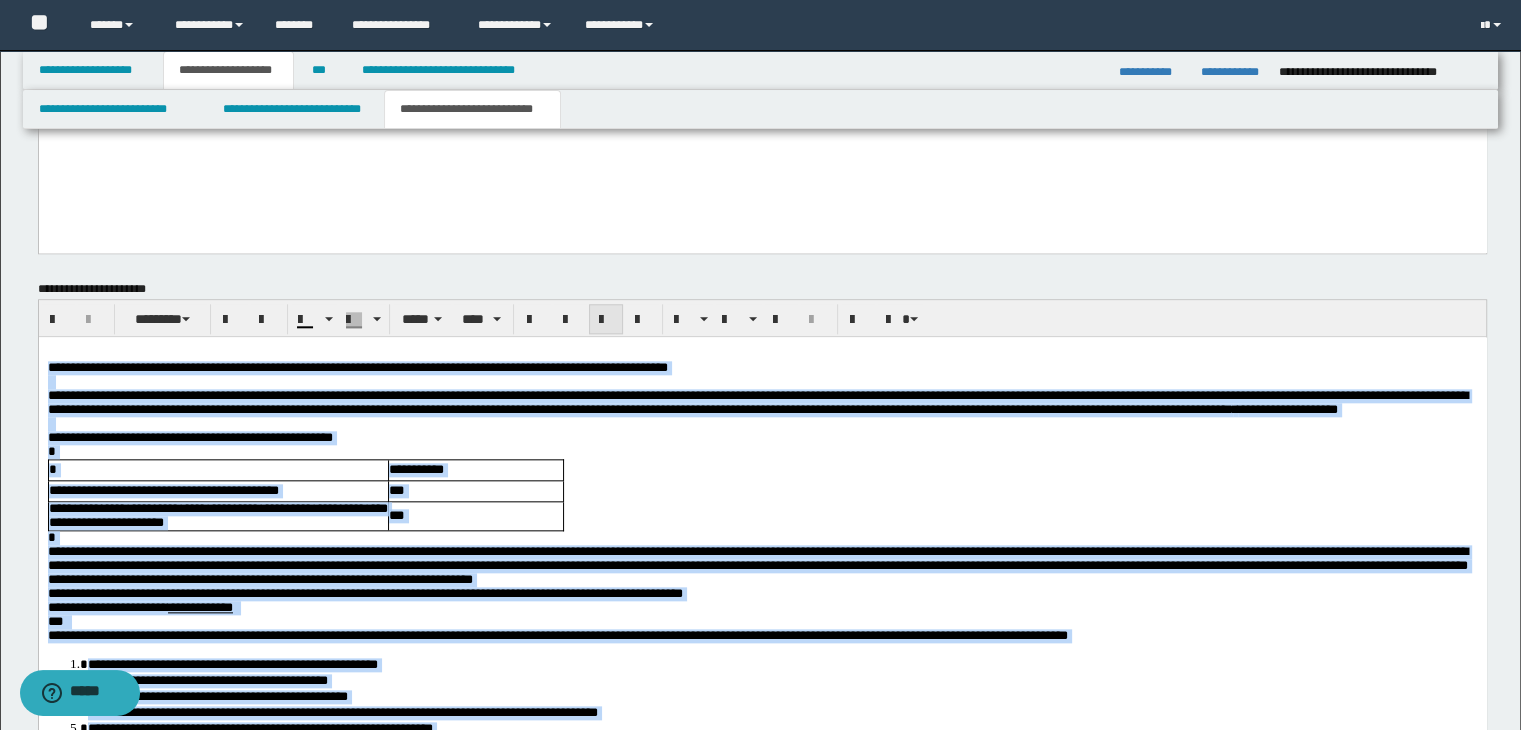 click at bounding box center [606, 319] 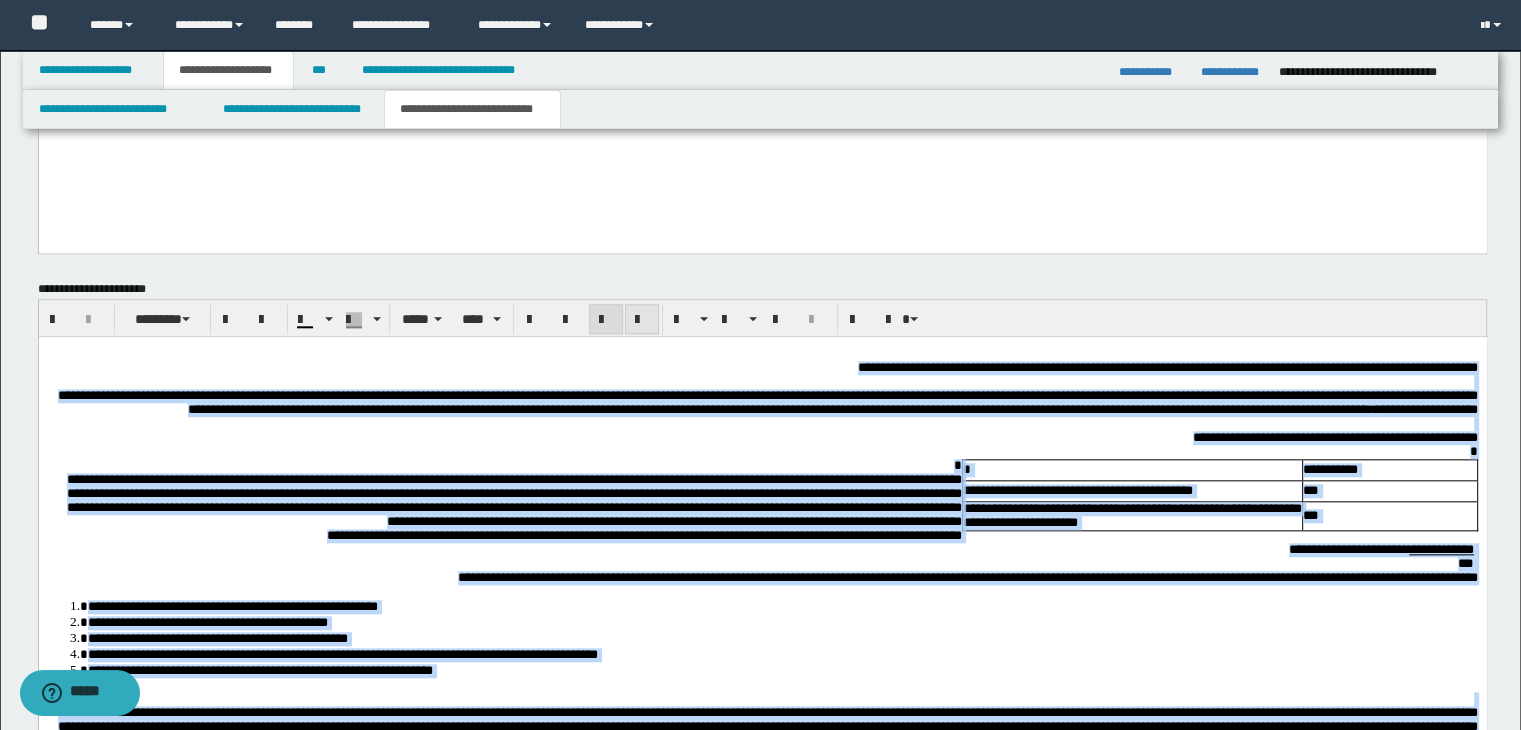 click at bounding box center (642, 319) 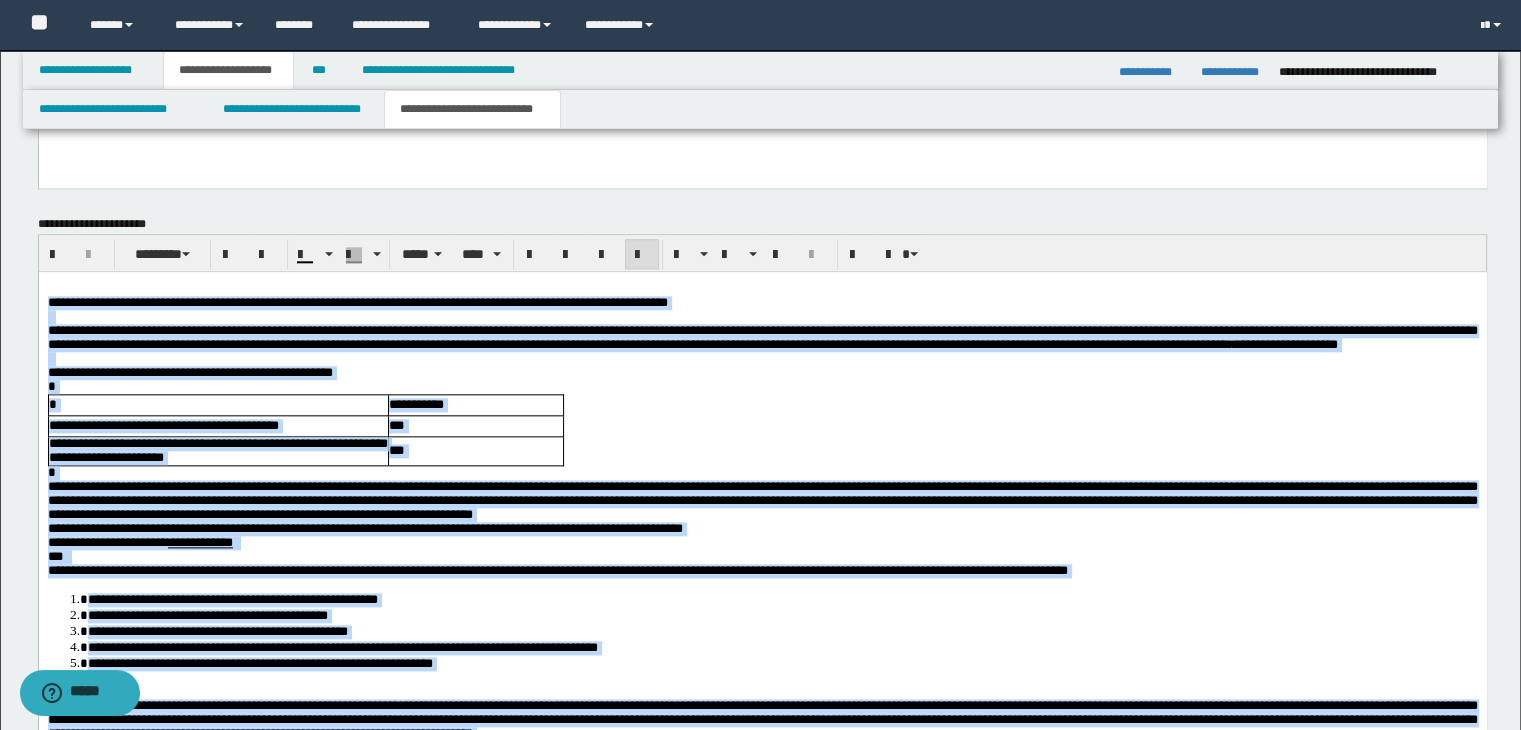 scroll, scrollTop: 2184, scrollLeft: 0, axis: vertical 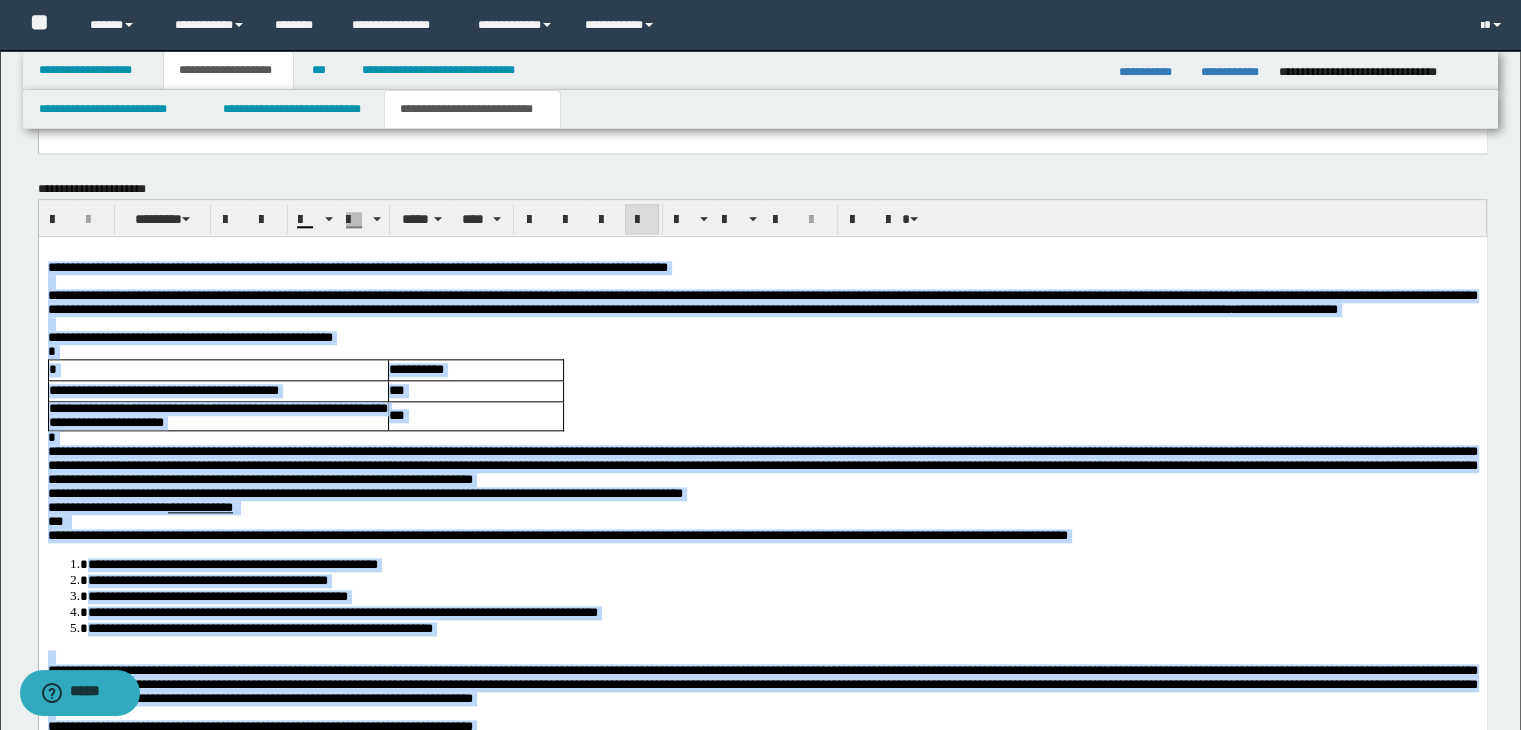 click on "**********" at bounding box center [762, 640] 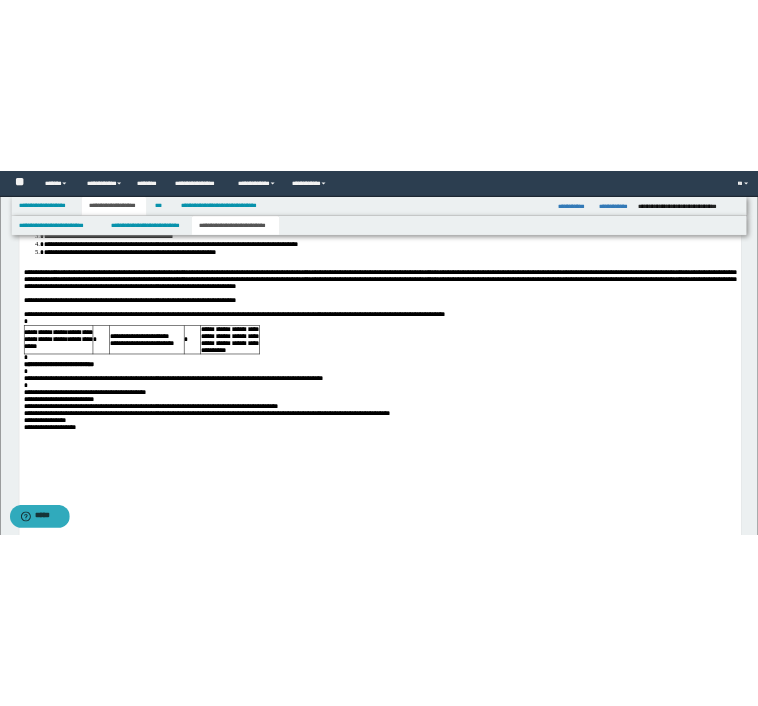 scroll, scrollTop: 2484, scrollLeft: 0, axis: vertical 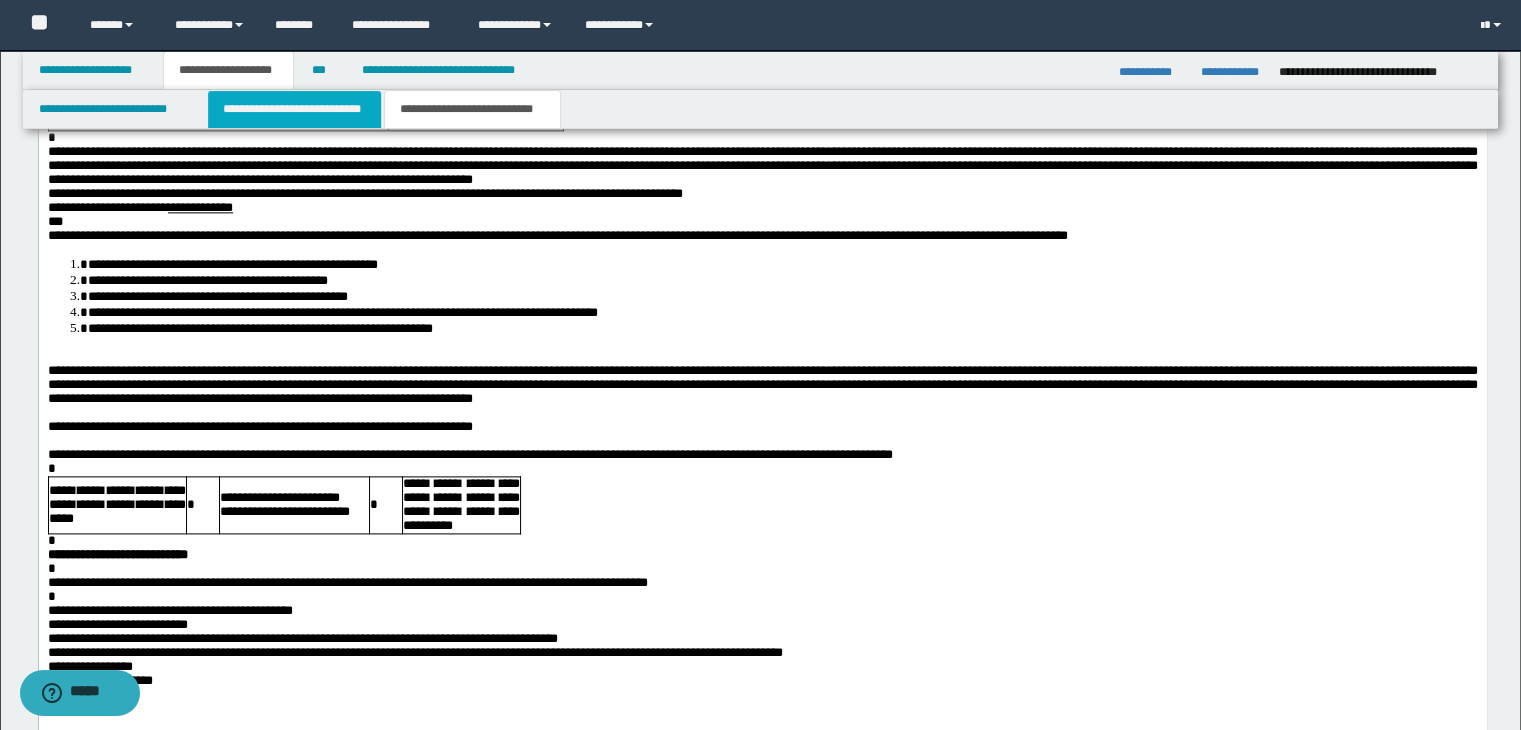 click on "**********" at bounding box center [294, 109] 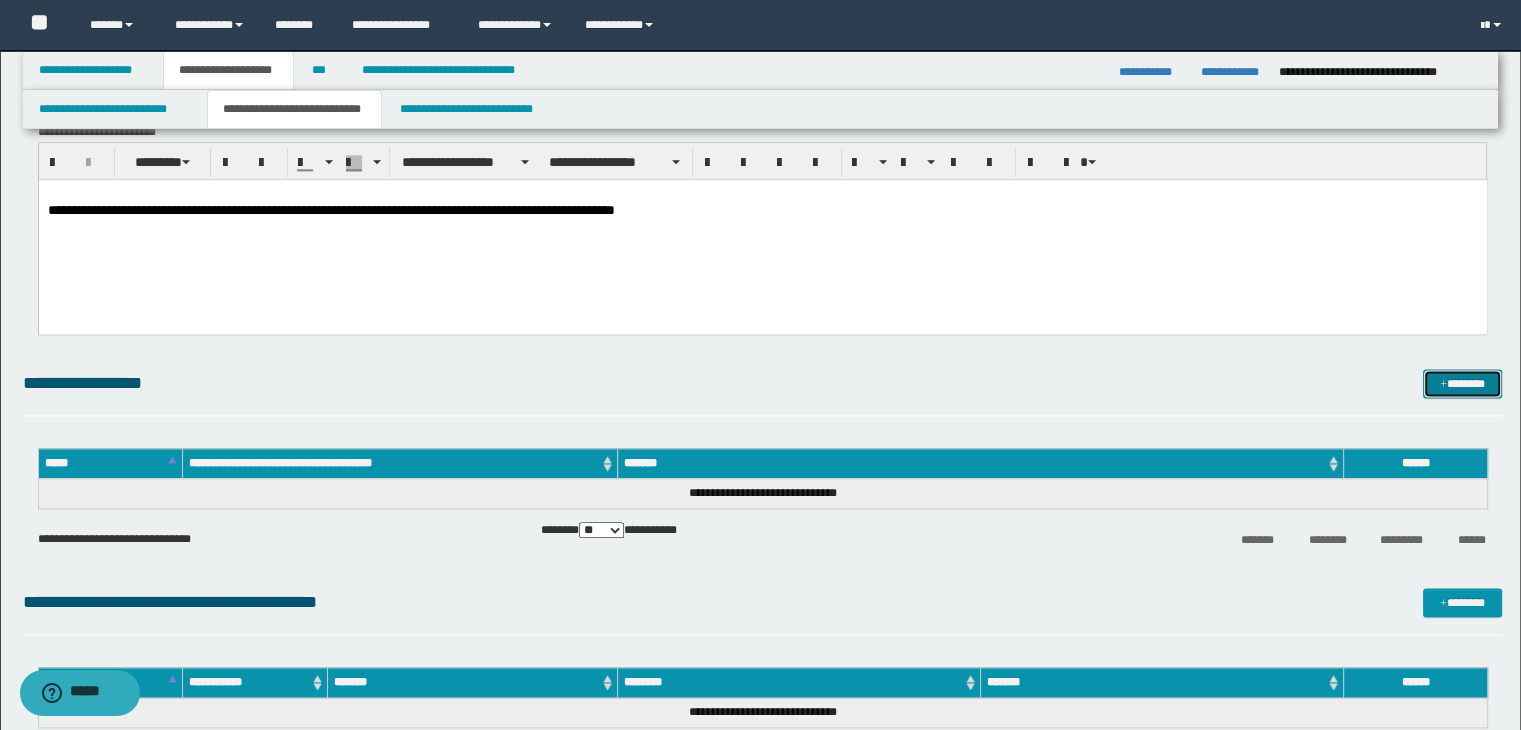 click on "*******" at bounding box center (1462, 384) 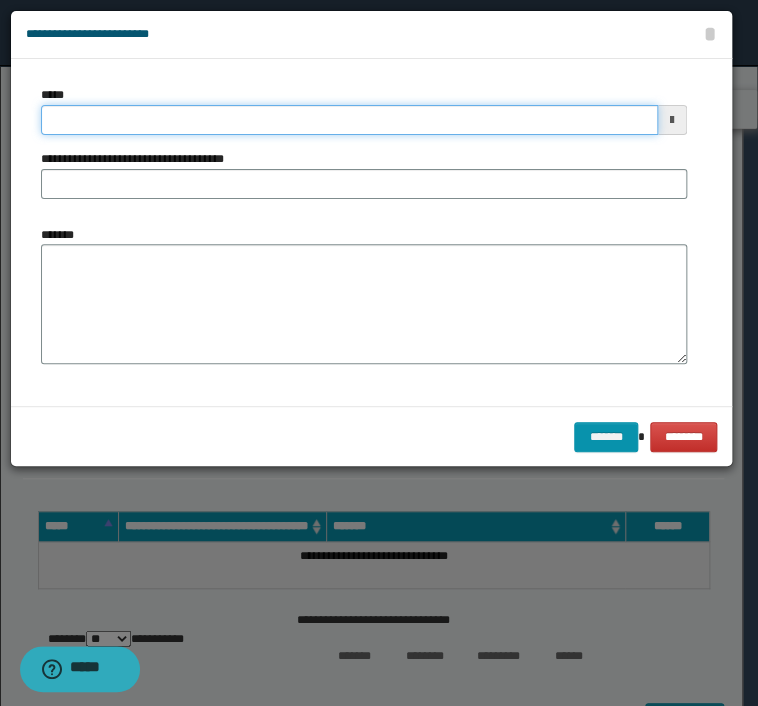 click on "*****" at bounding box center [349, 120] 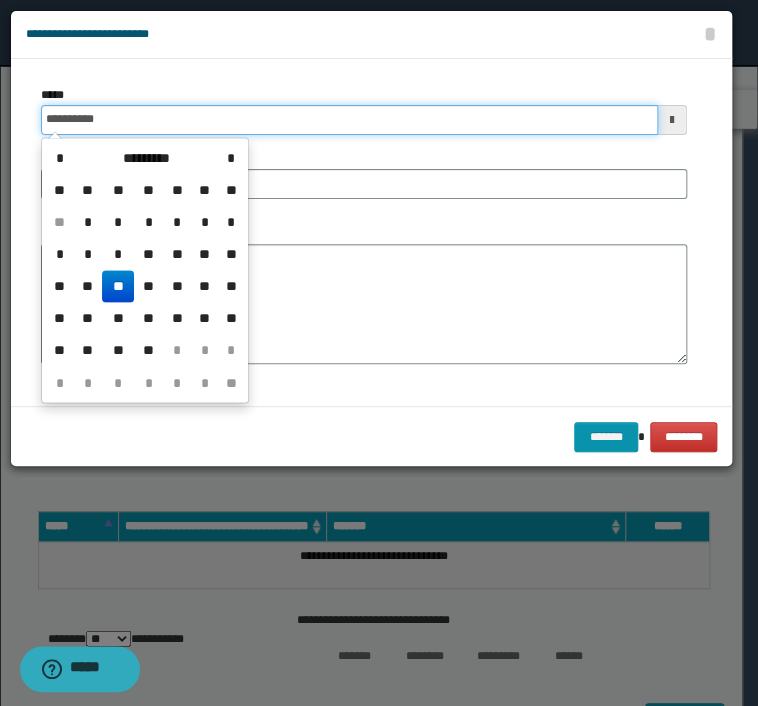 type on "**********" 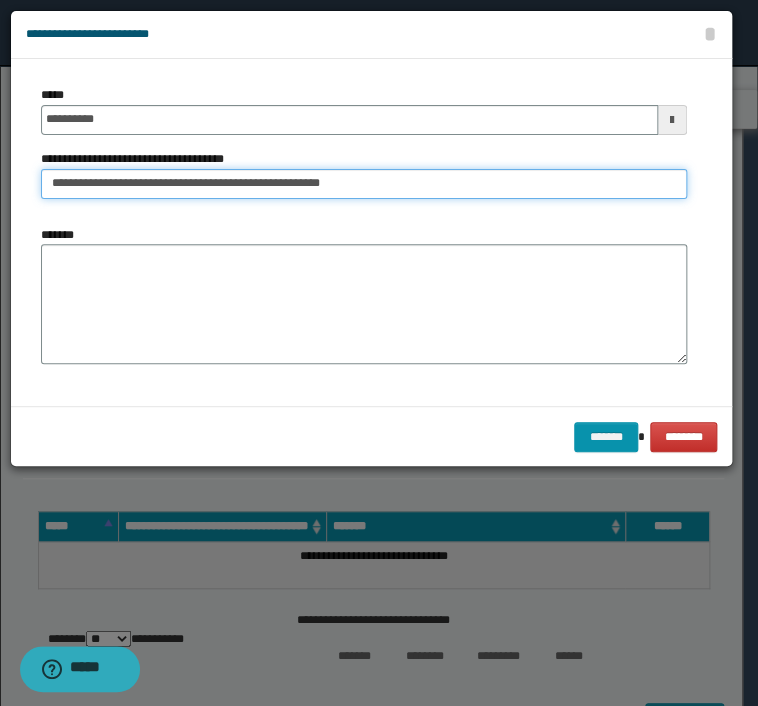type on "**********" 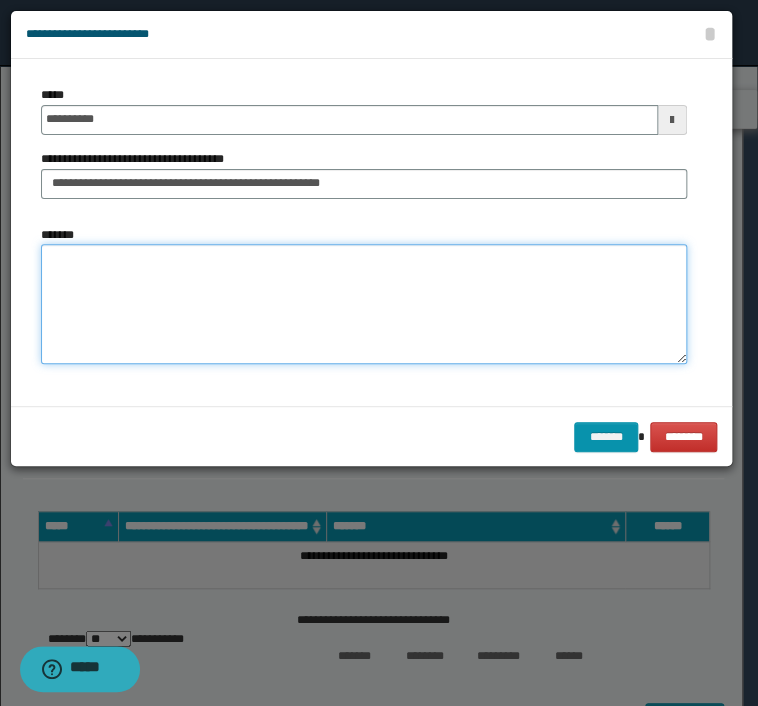 click on "*******" at bounding box center (364, 304) 